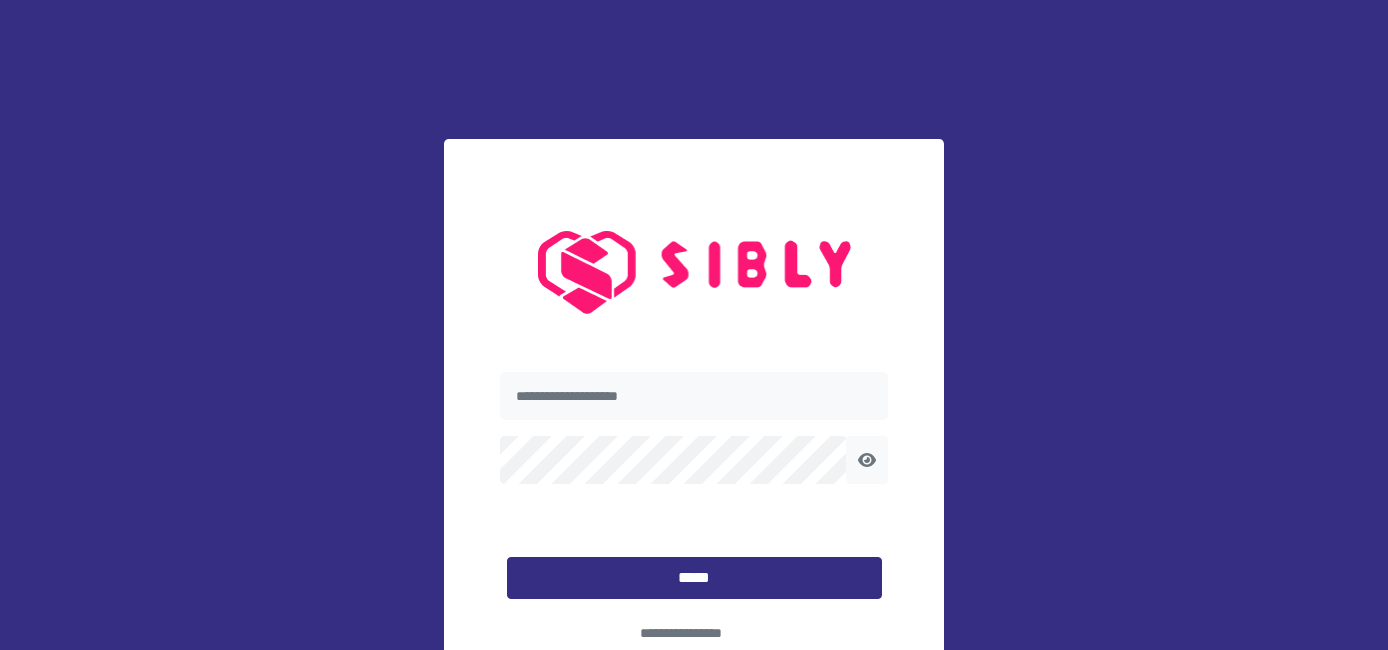scroll, scrollTop: 0, scrollLeft: 0, axis: both 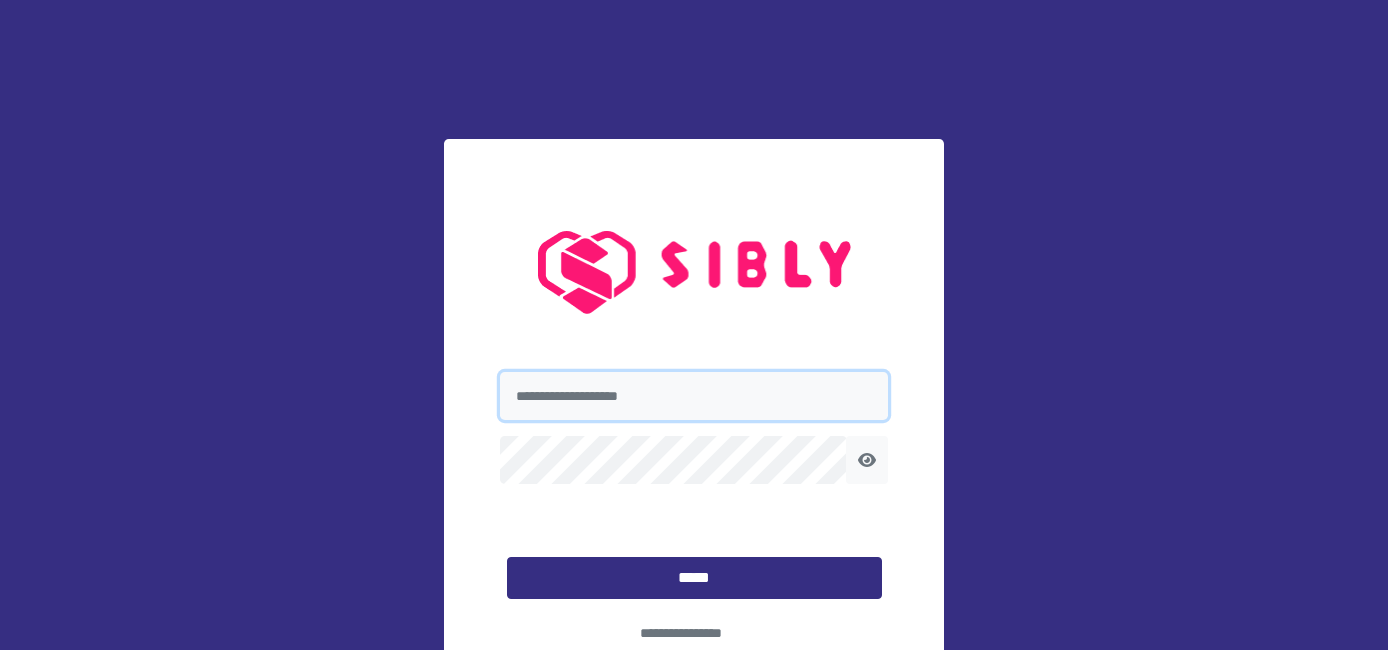 type on "**********" 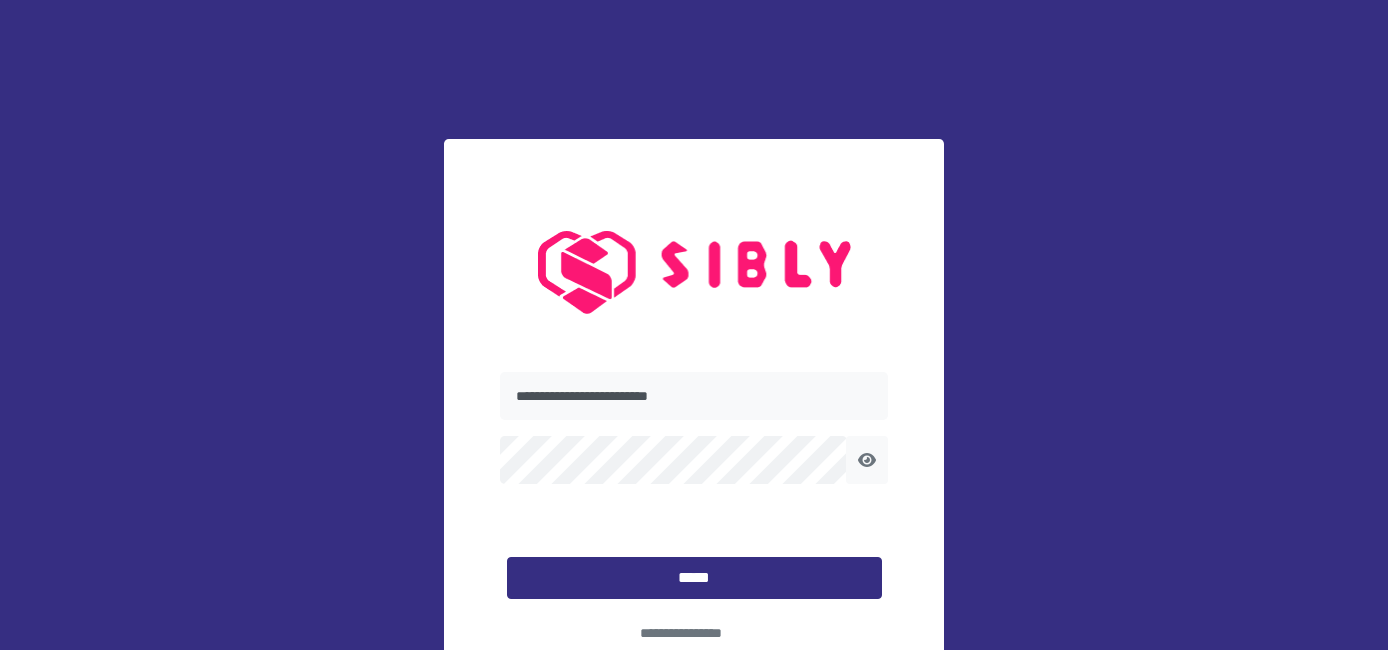 click at bounding box center [867, 460] 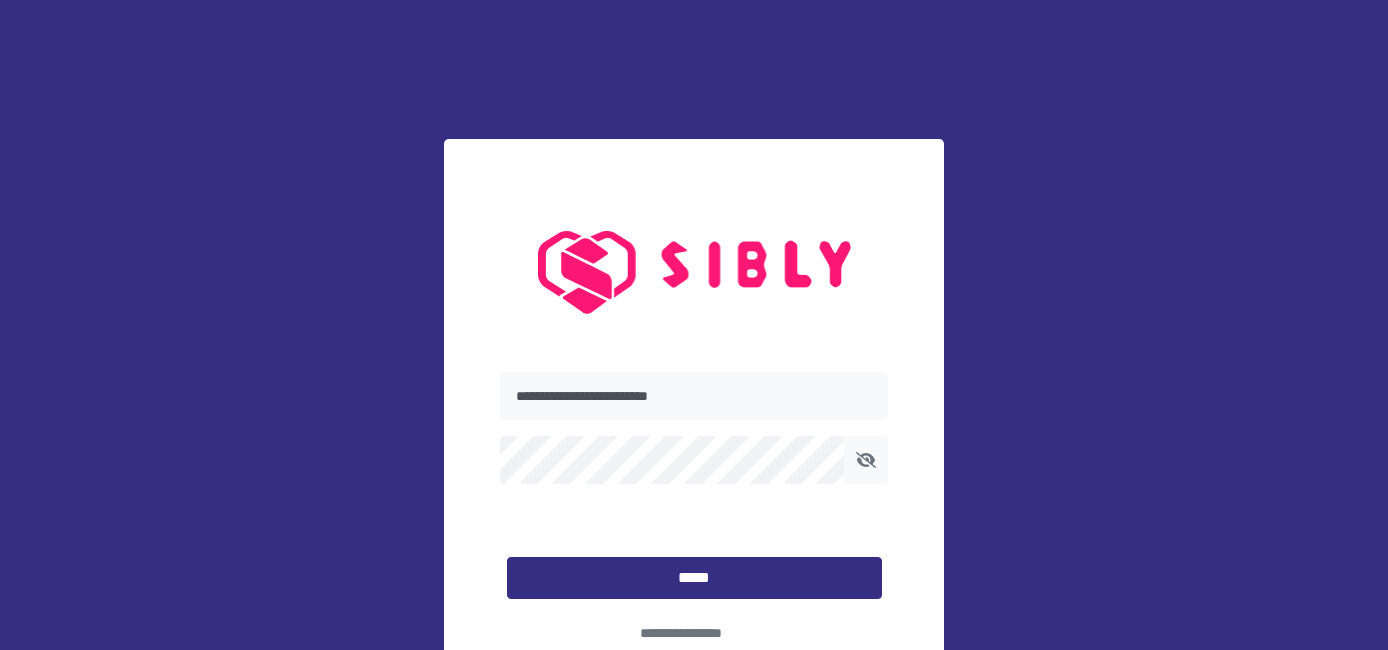 click at bounding box center (866, 460) 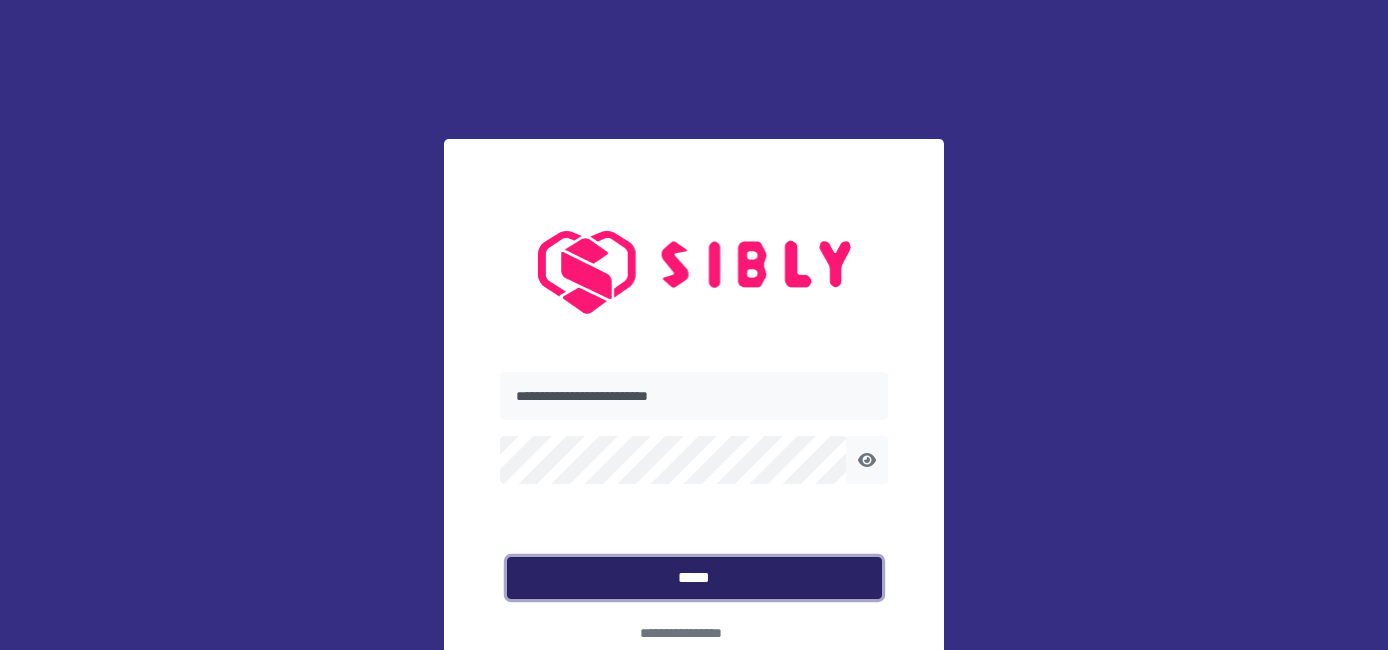 click on "*****" at bounding box center [694, 578] 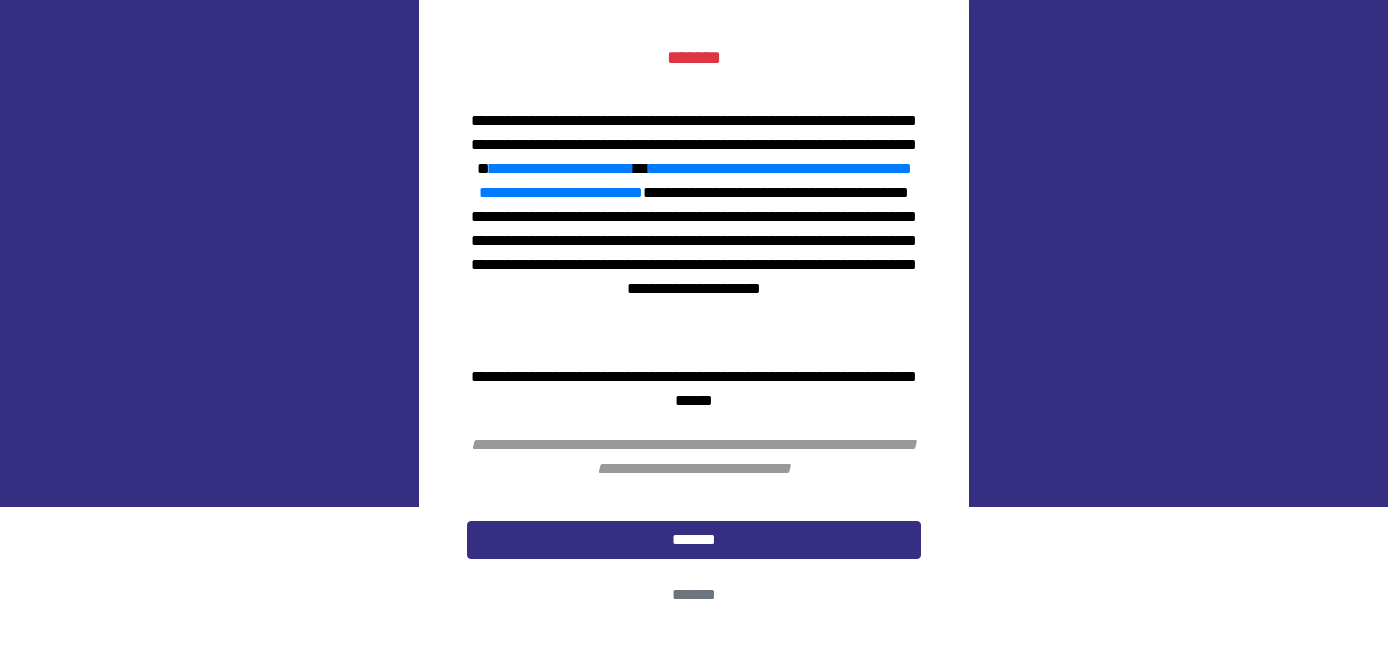 scroll, scrollTop: 159, scrollLeft: 0, axis: vertical 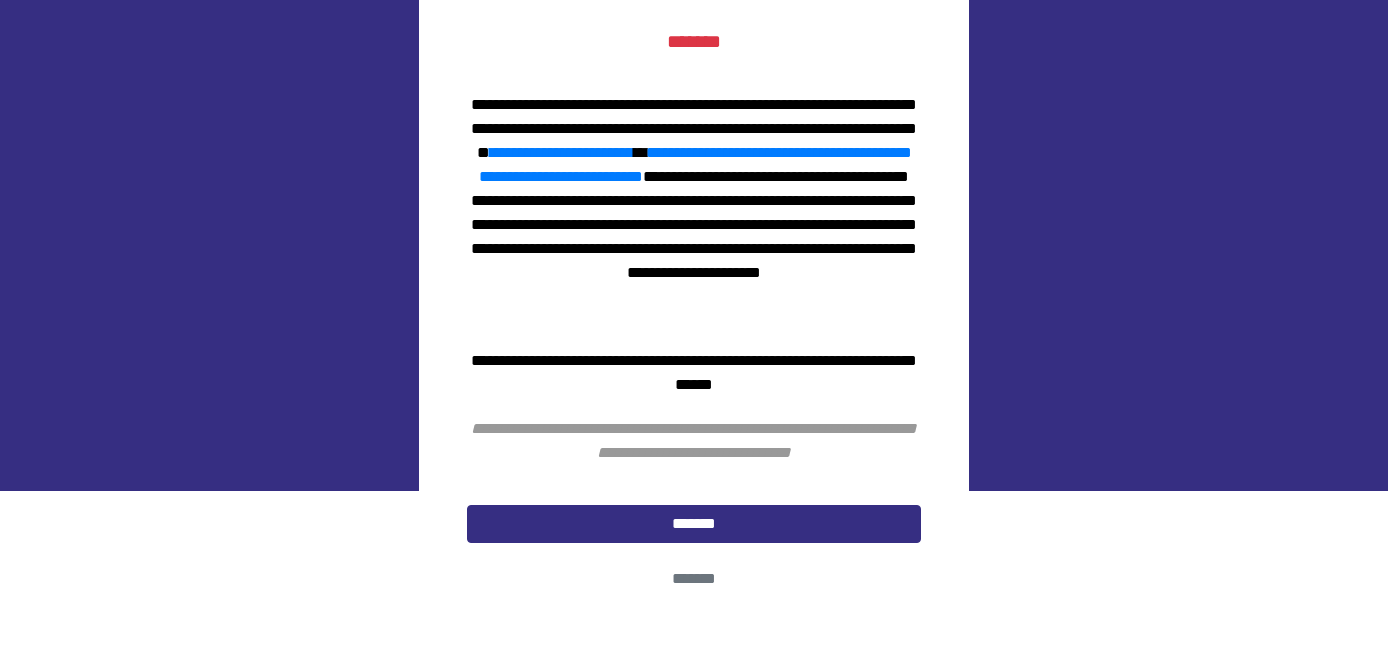 click on "**********" at bounding box center [694, 321] 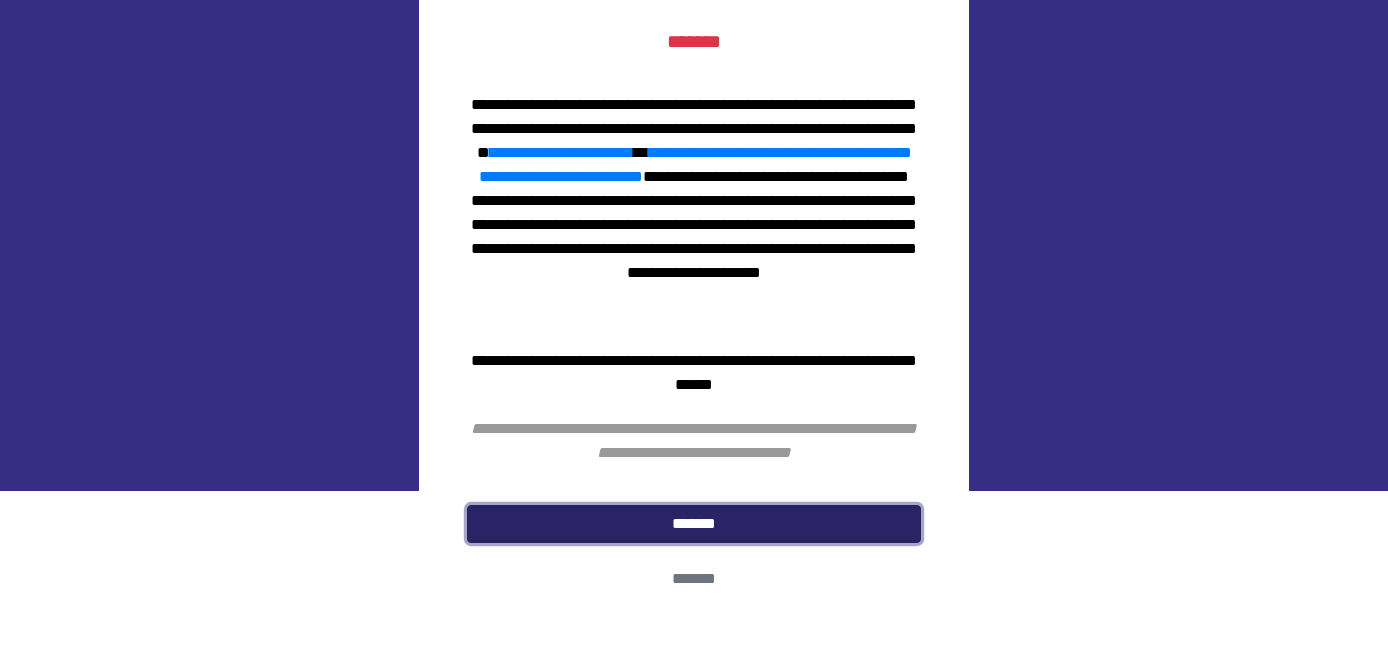 click on "*******" at bounding box center (694, 524) 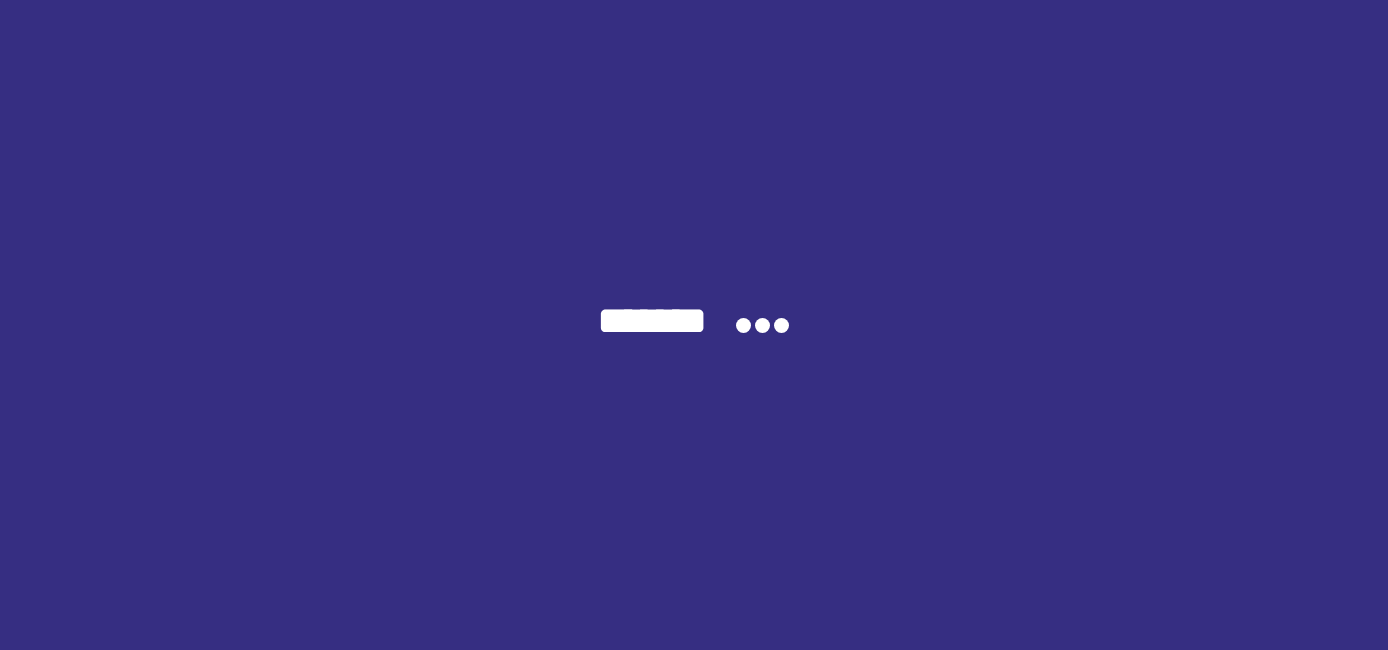 scroll, scrollTop: 0, scrollLeft: 0, axis: both 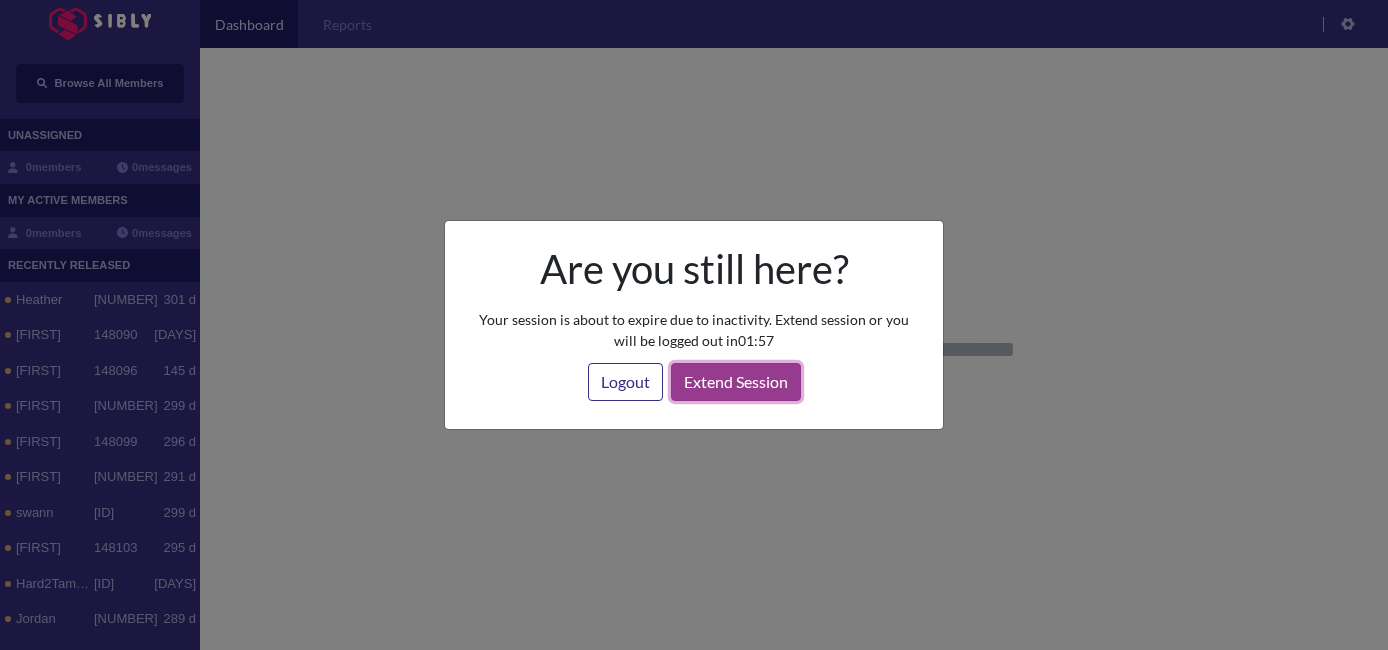 click on "Extend Session" at bounding box center (736, 382) 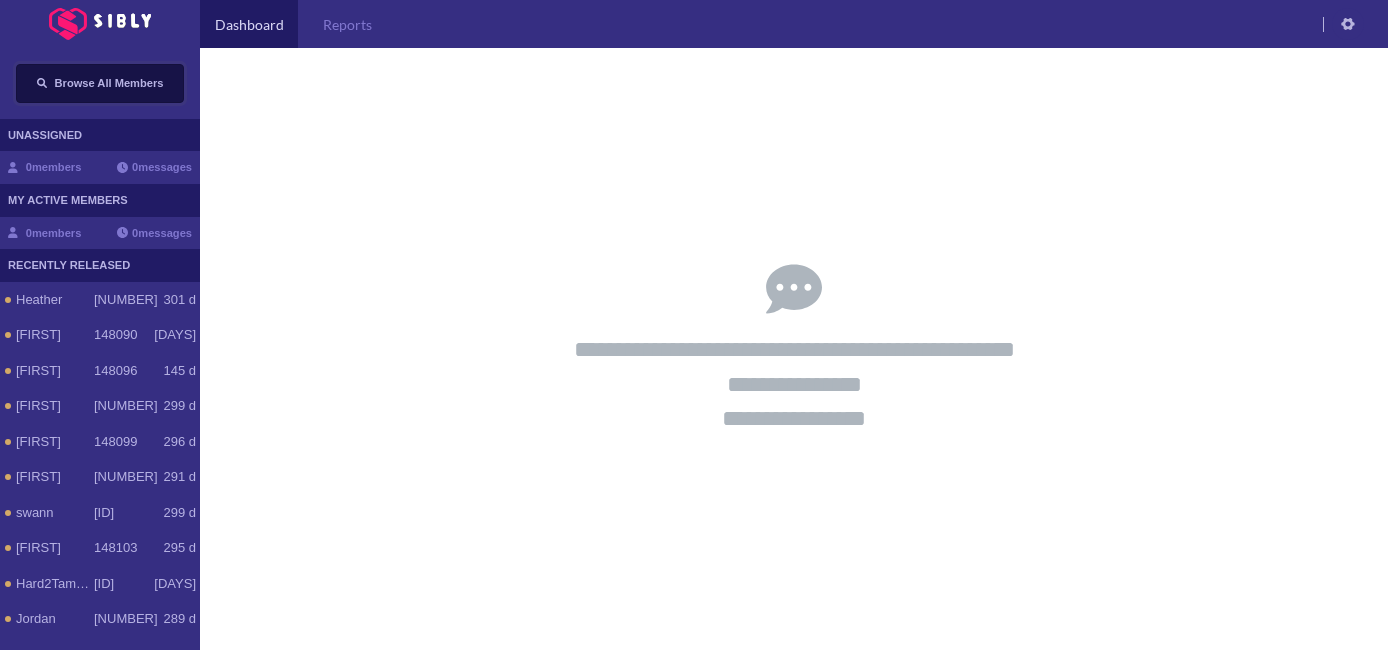 click on "Browse All Members" at bounding box center [100, 83] 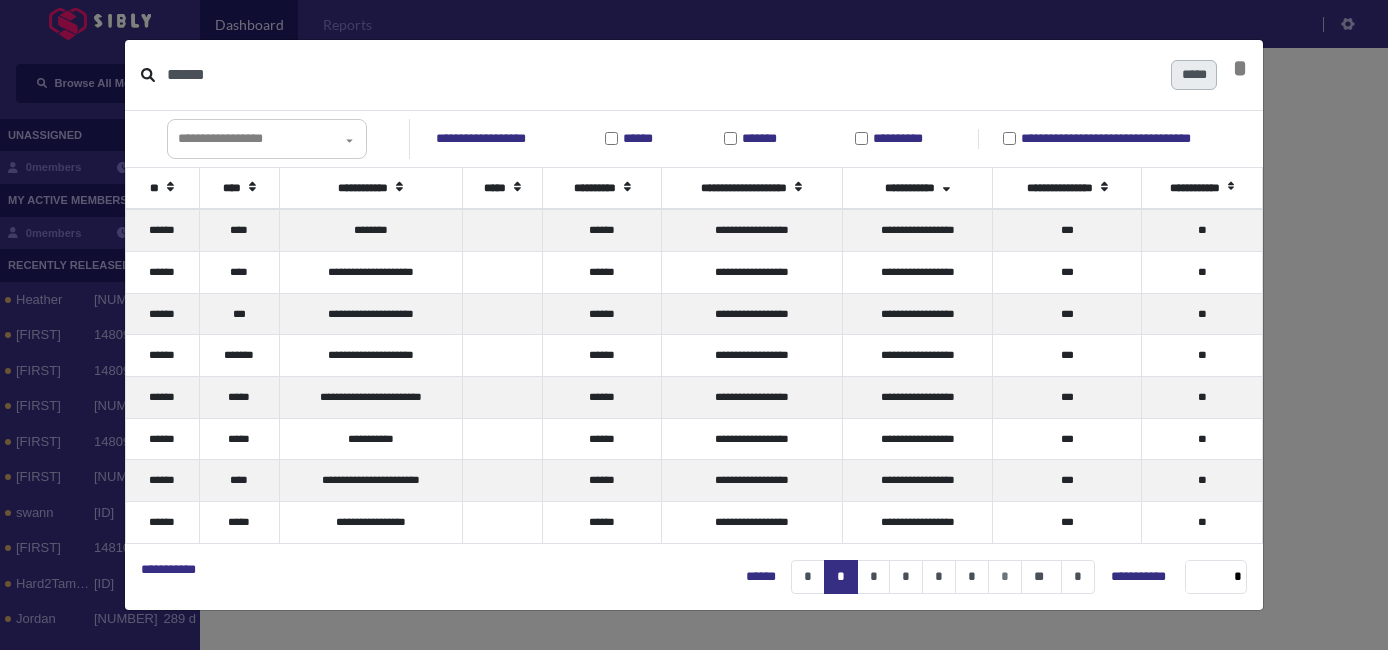 type on "******" 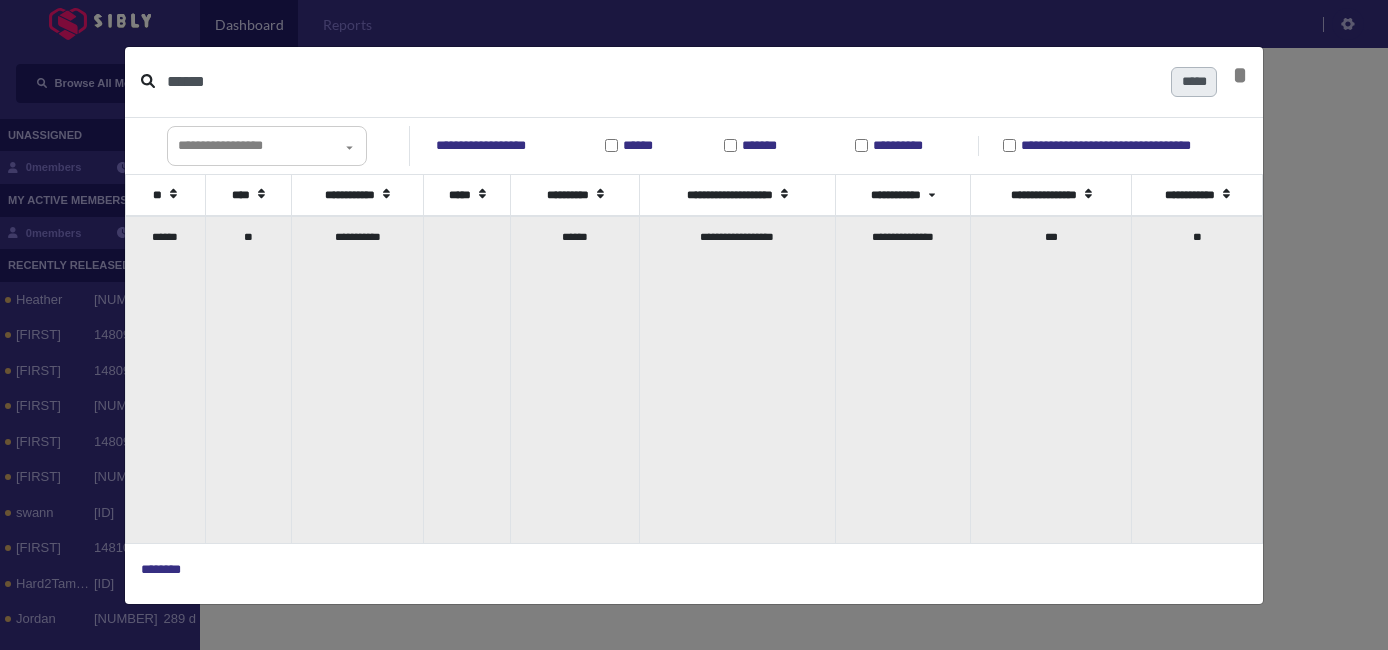 click on "**********" at bounding box center [737, 379] 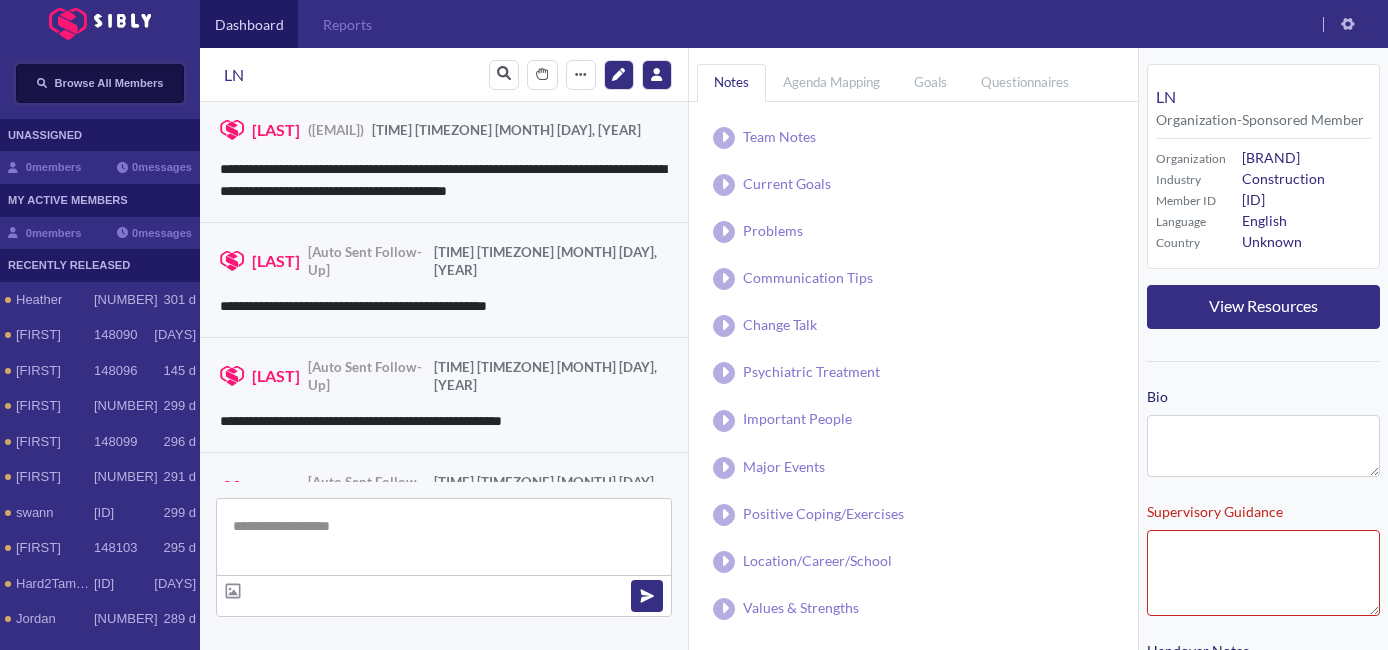 scroll, scrollTop: 929, scrollLeft: 0, axis: vertical 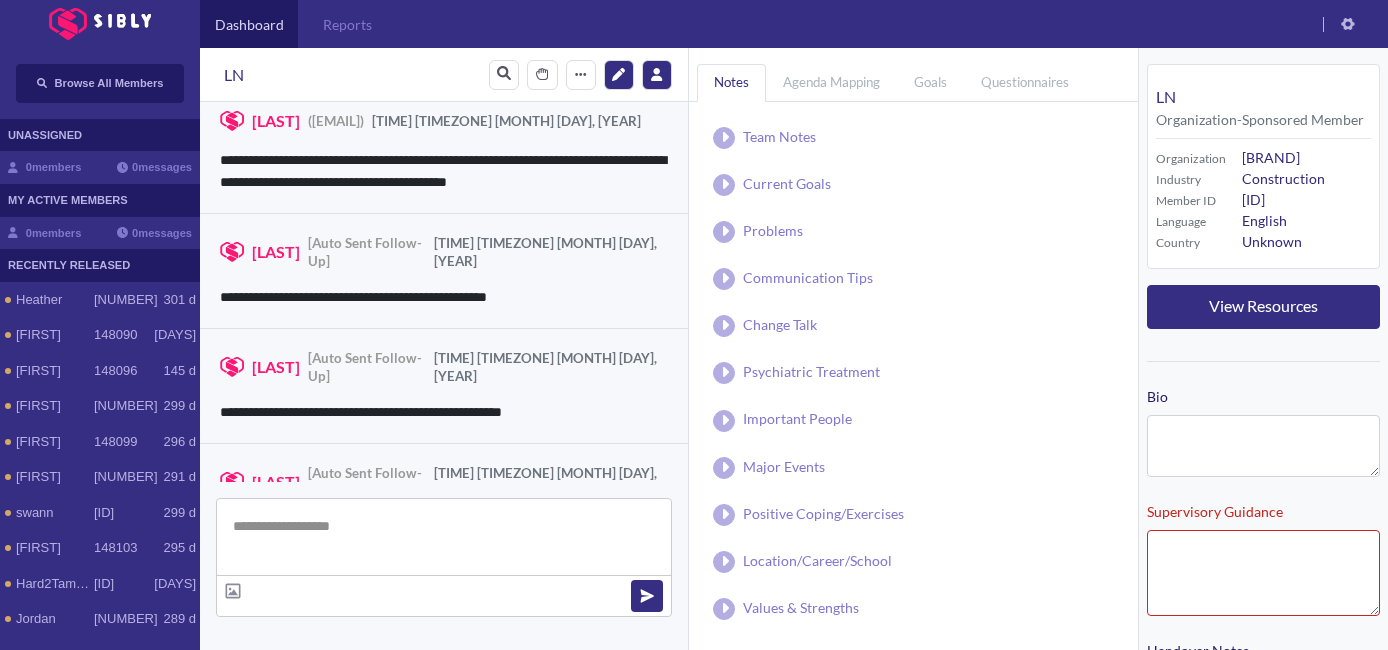 click at bounding box center [444, 537] 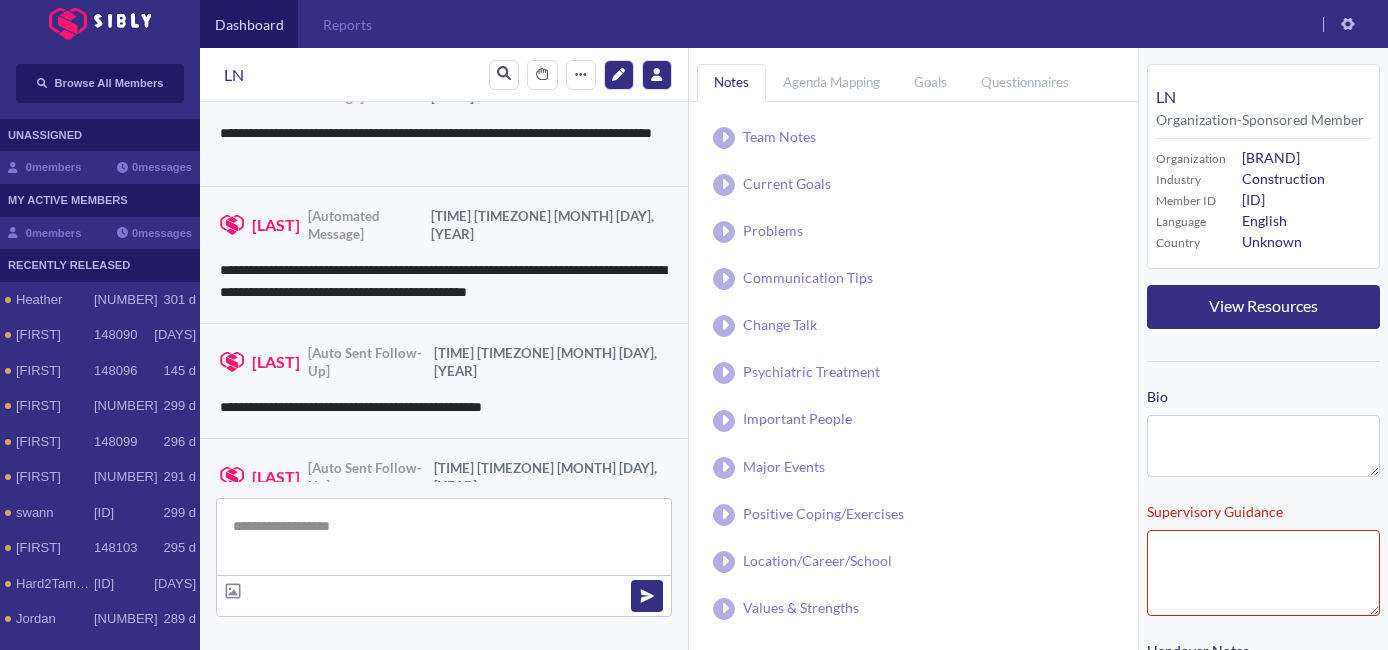 scroll, scrollTop: 0, scrollLeft: 0, axis: both 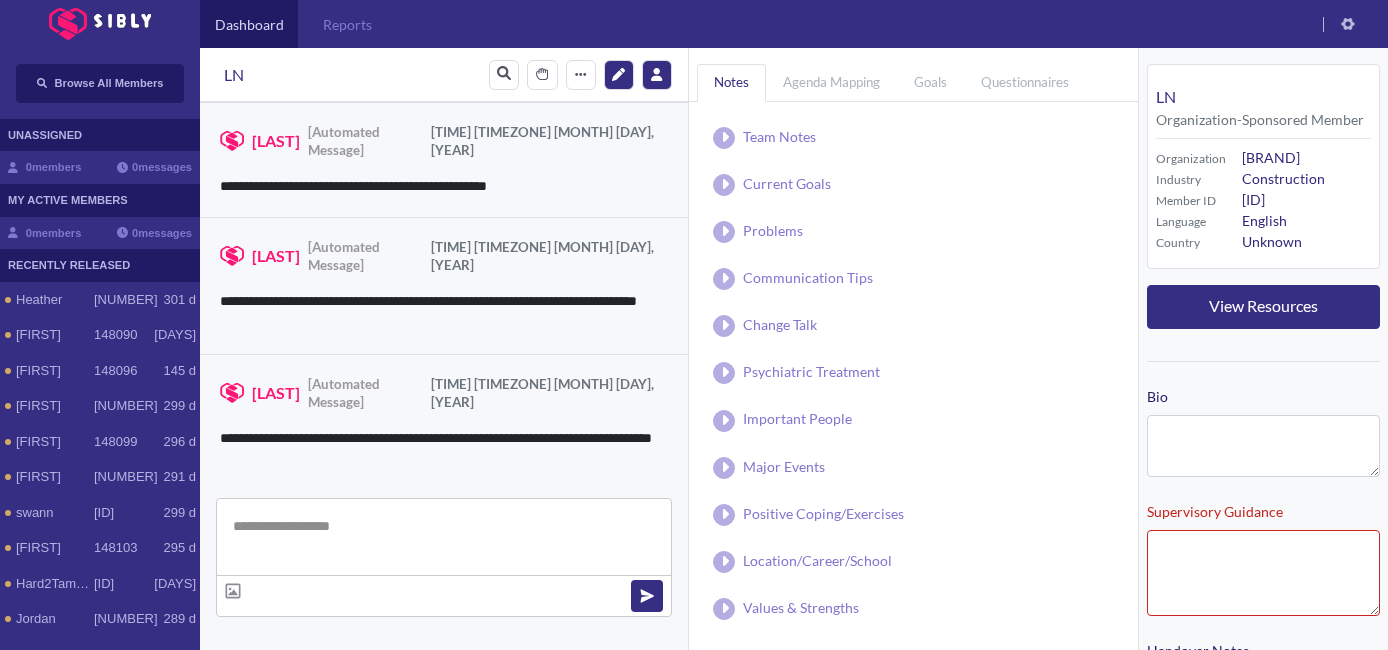click at bounding box center (444, 537) 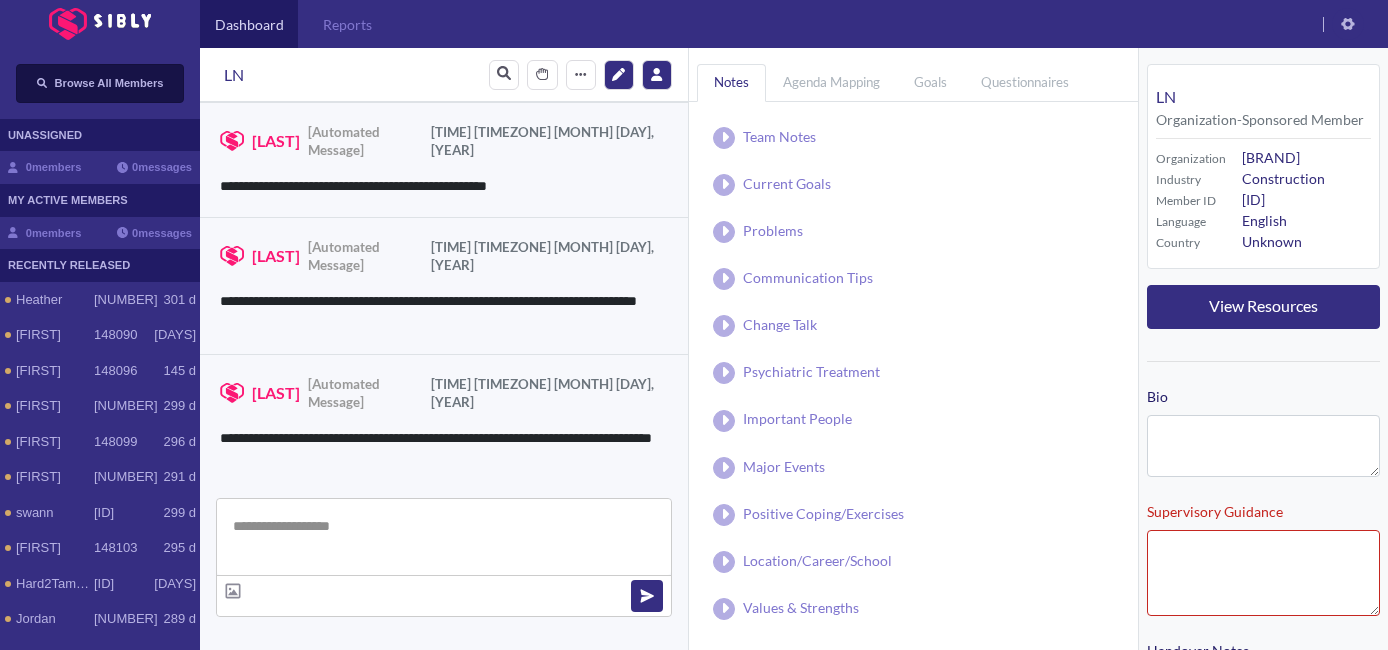 paste on "**********" 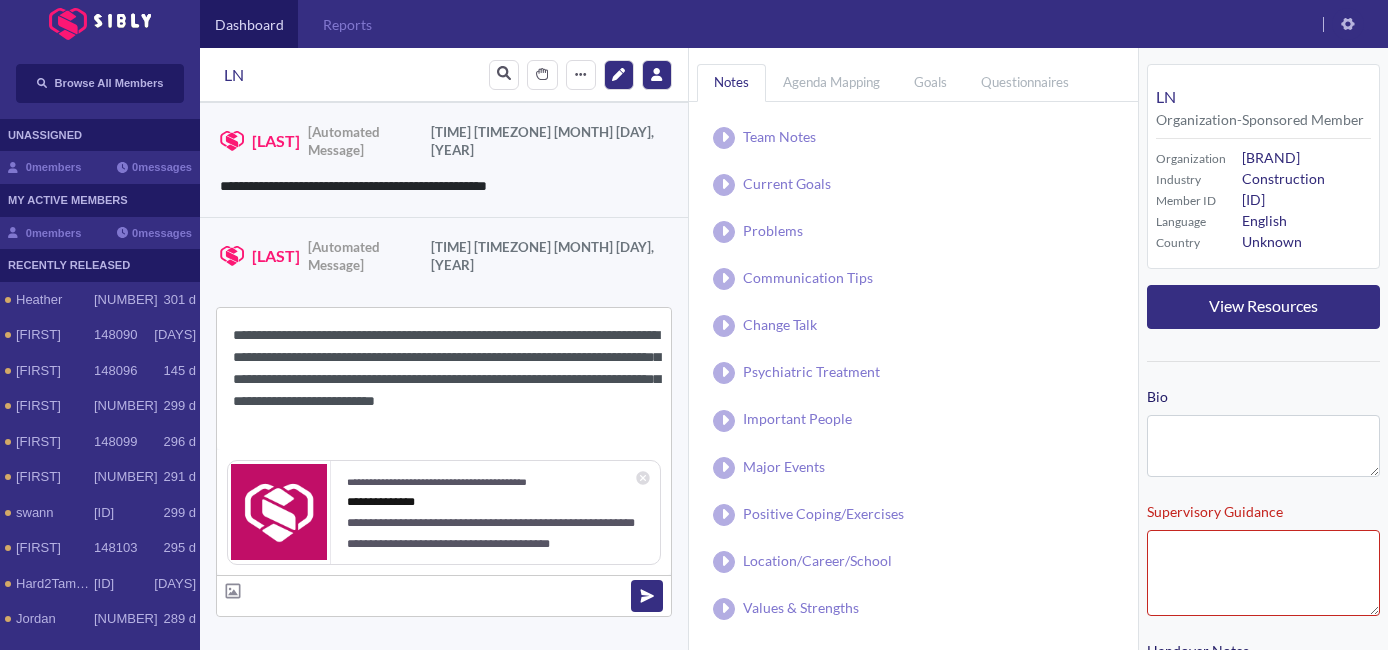 drag, startPoint x: 310, startPoint y: 337, endPoint x: 252, endPoint y: 343, distance: 58.30952 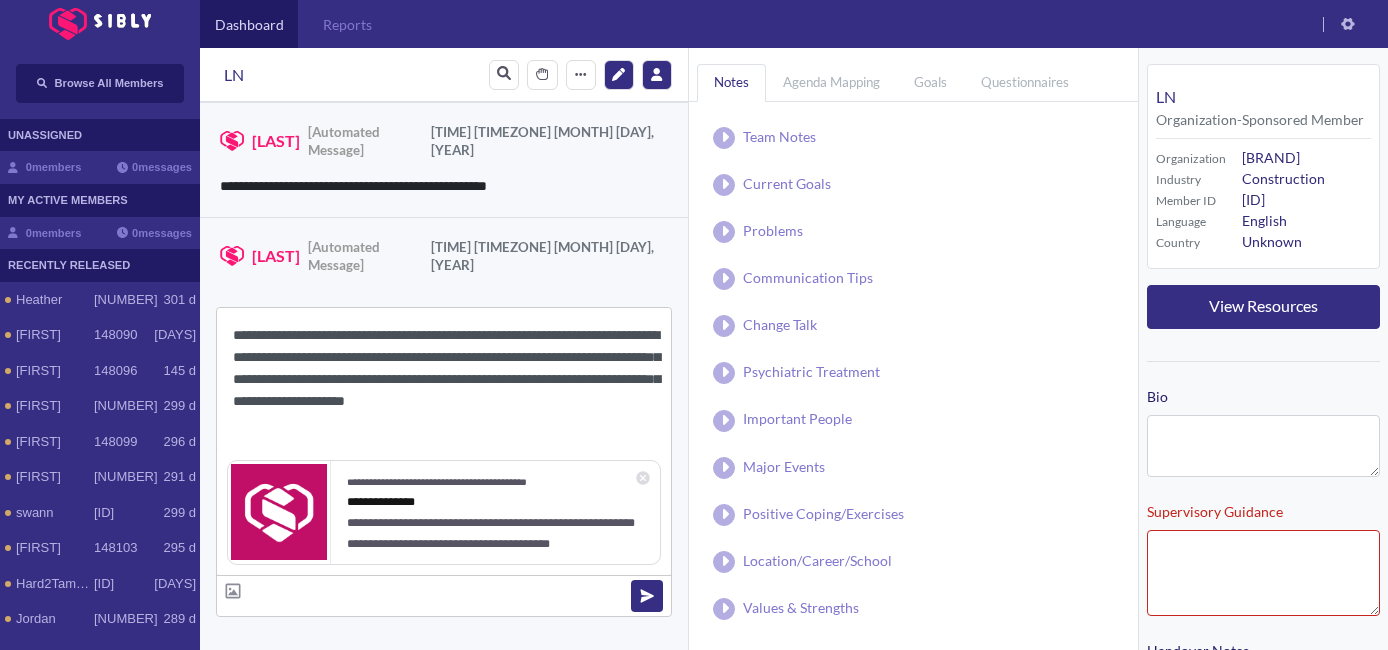 click on "**********" at bounding box center [444, 379] 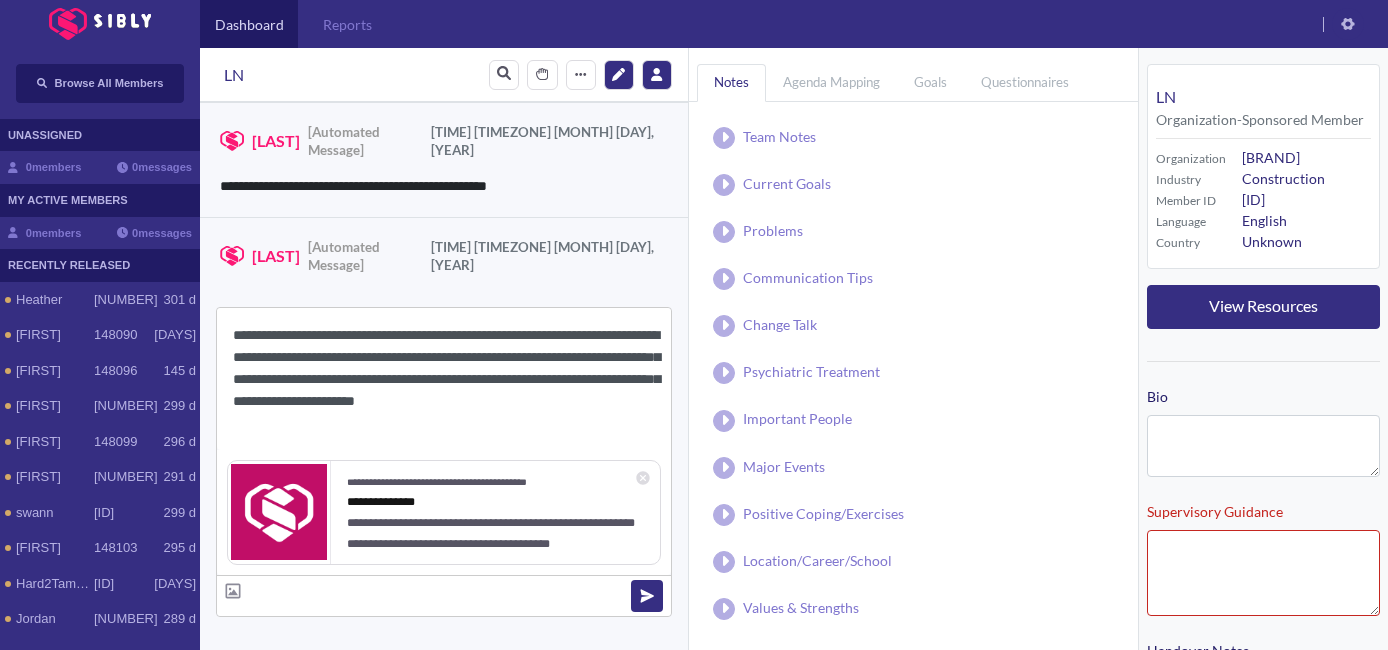 type on "**********" 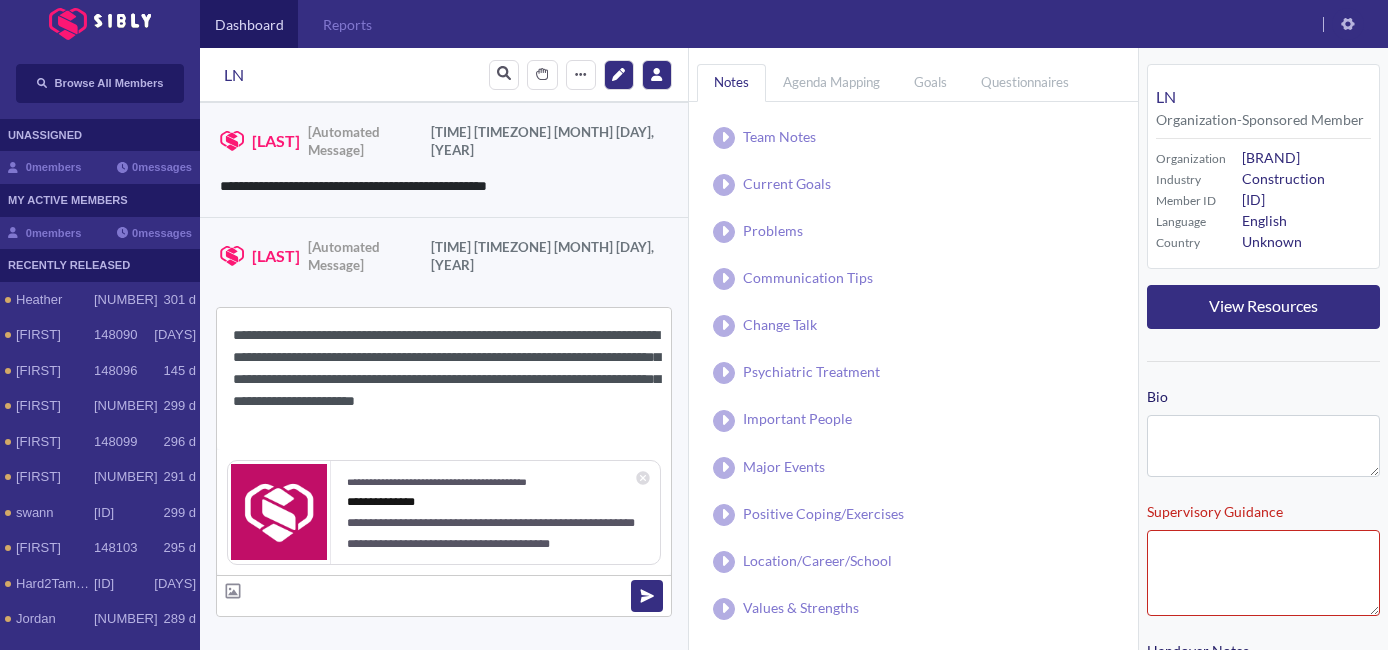click at bounding box center (647, 596) 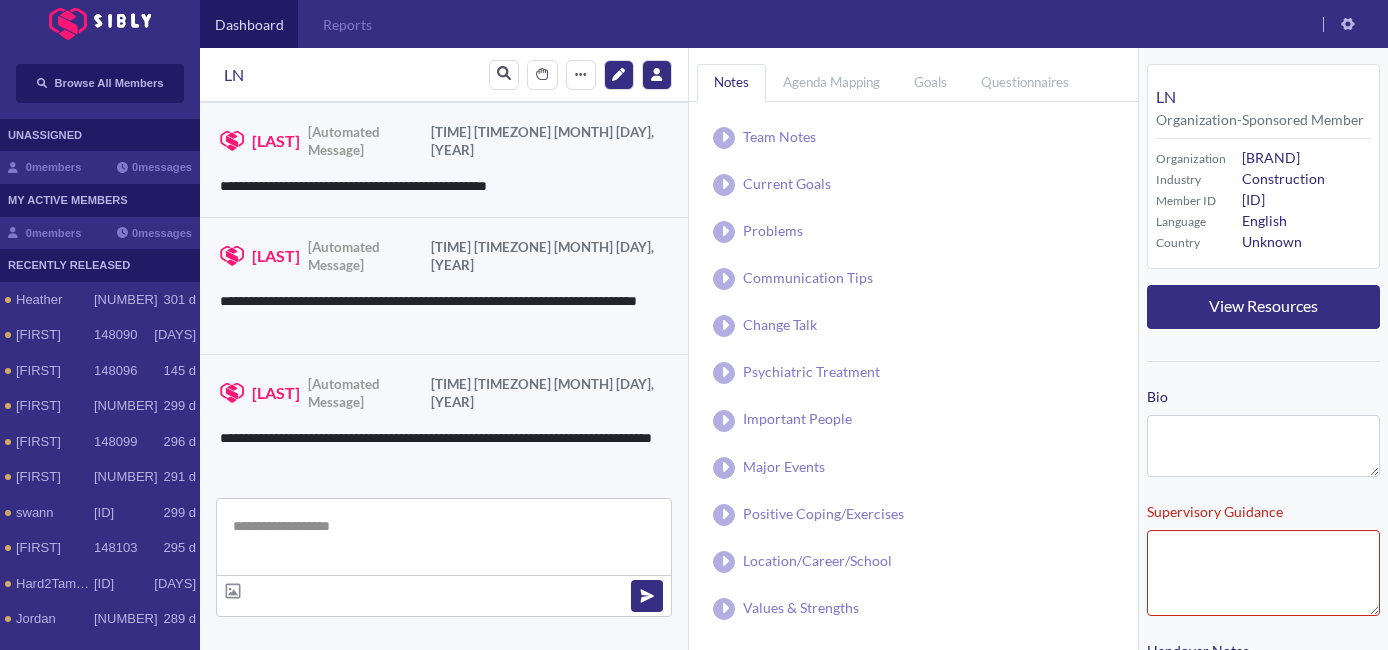 scroll, scrollTop: 1751, scrollLeft: 0, axis: vertical 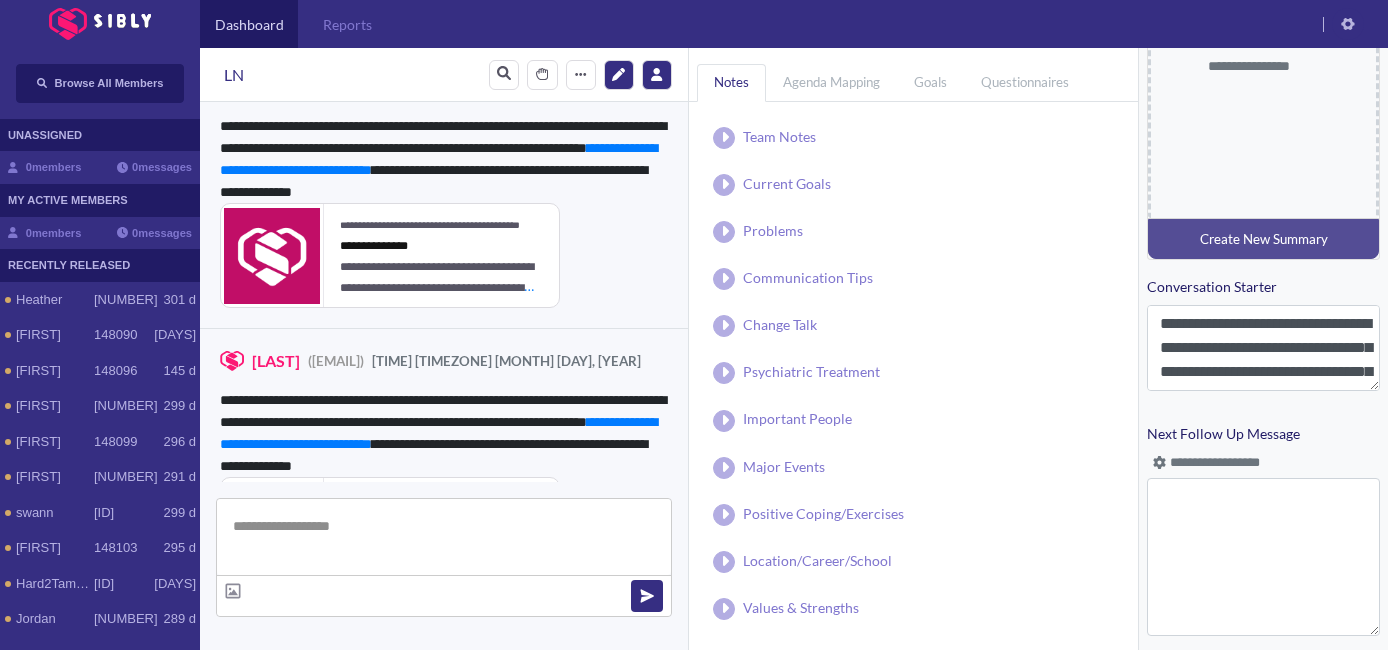 click at bounding box center (1159, 462) 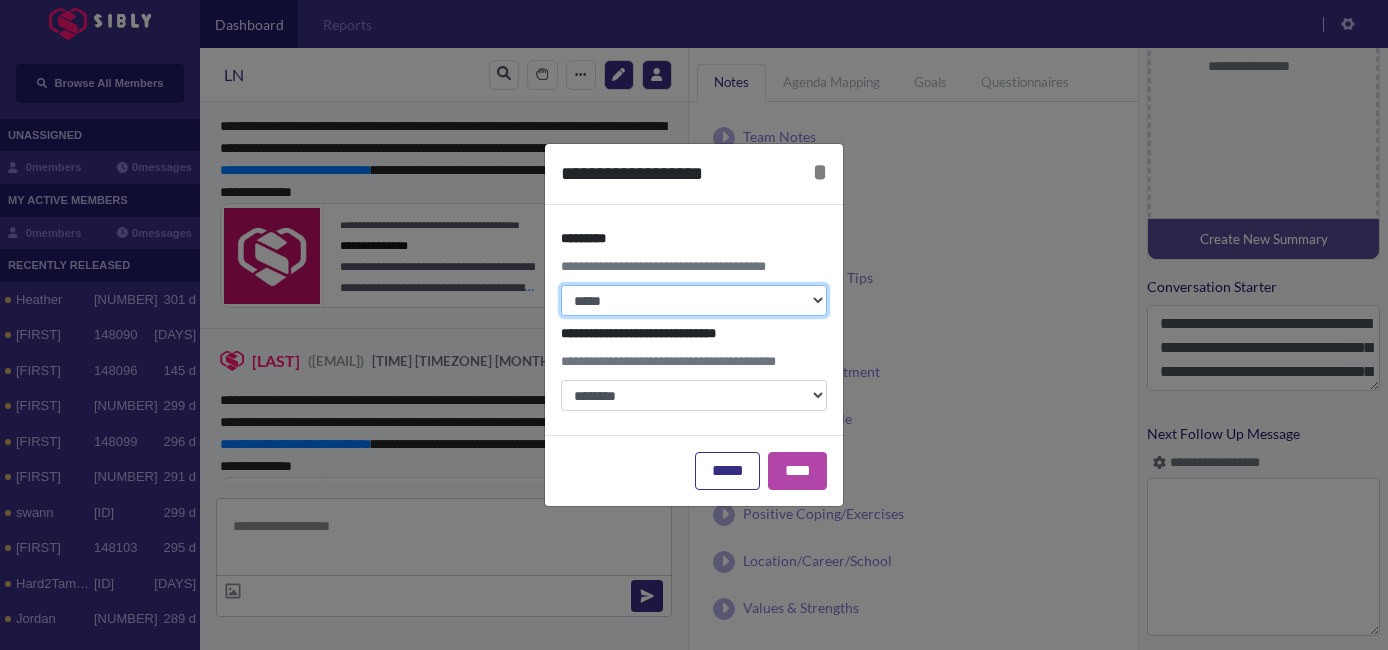 click on "**********" at bounding box center [694, 300] 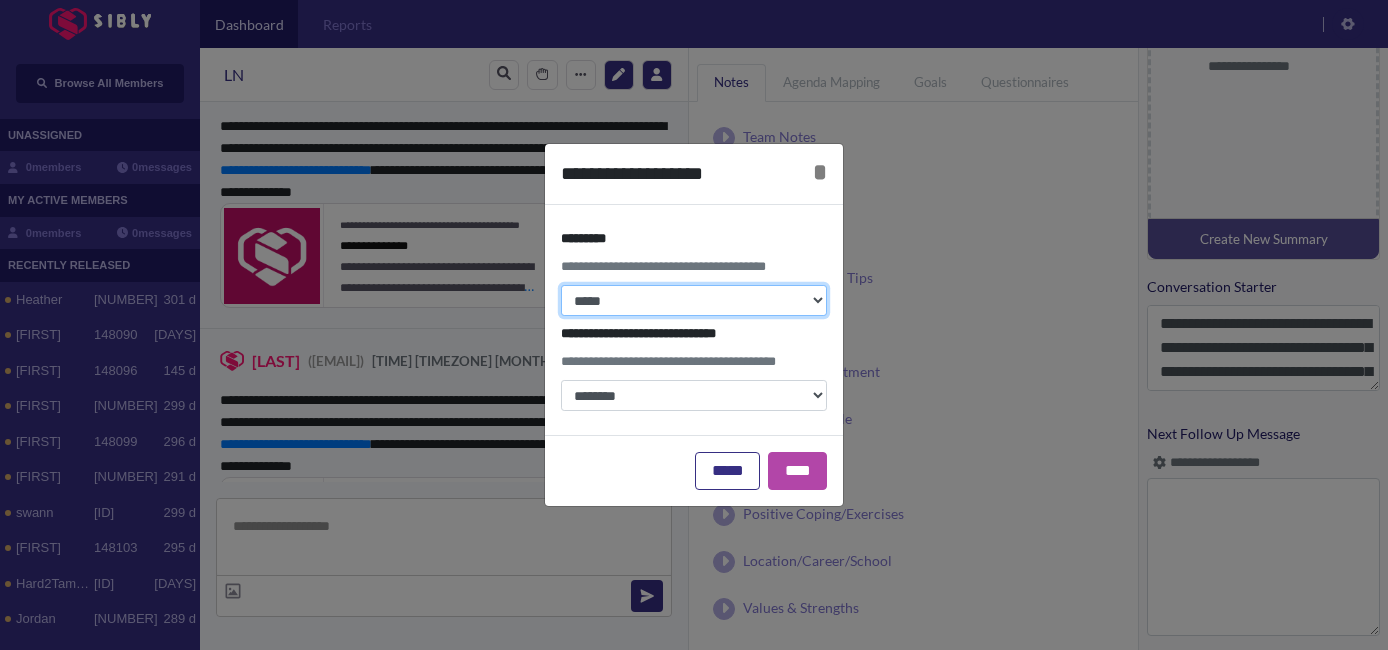 select on "*" 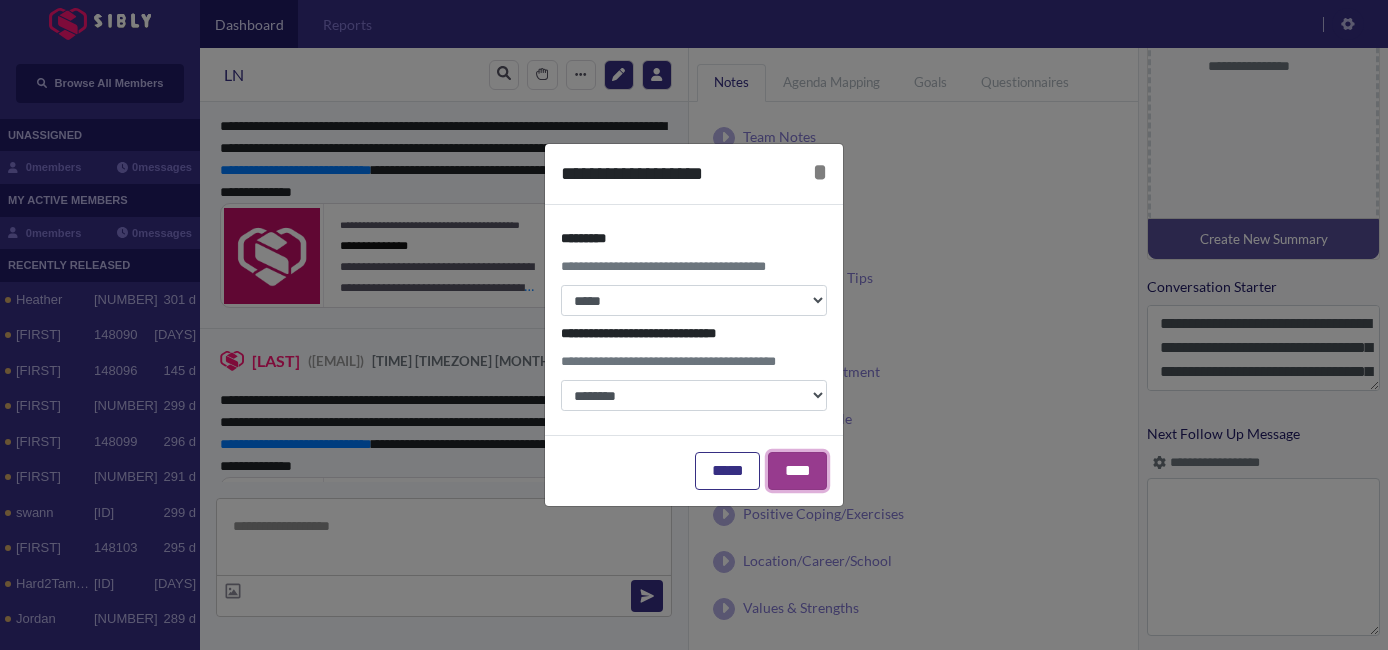 click on "****" at bounding box center [797, 471] 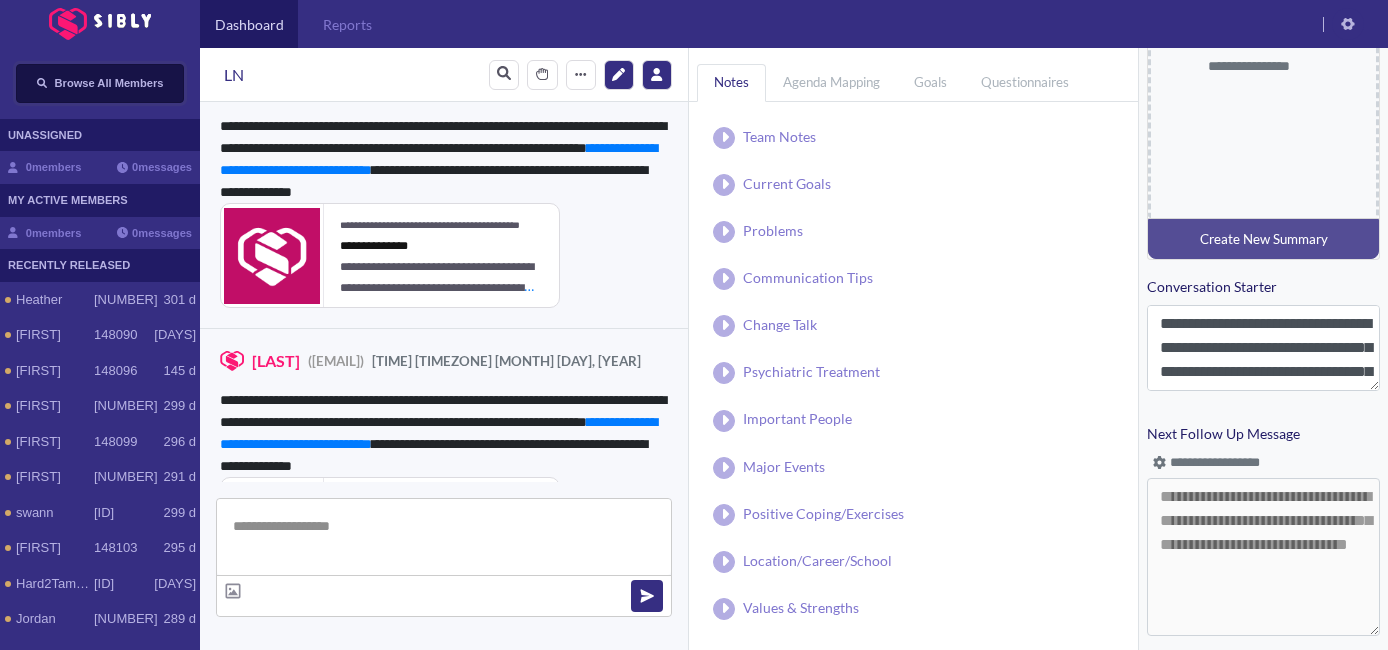 click on "Browse All Members" at bounding box center (109, 83) 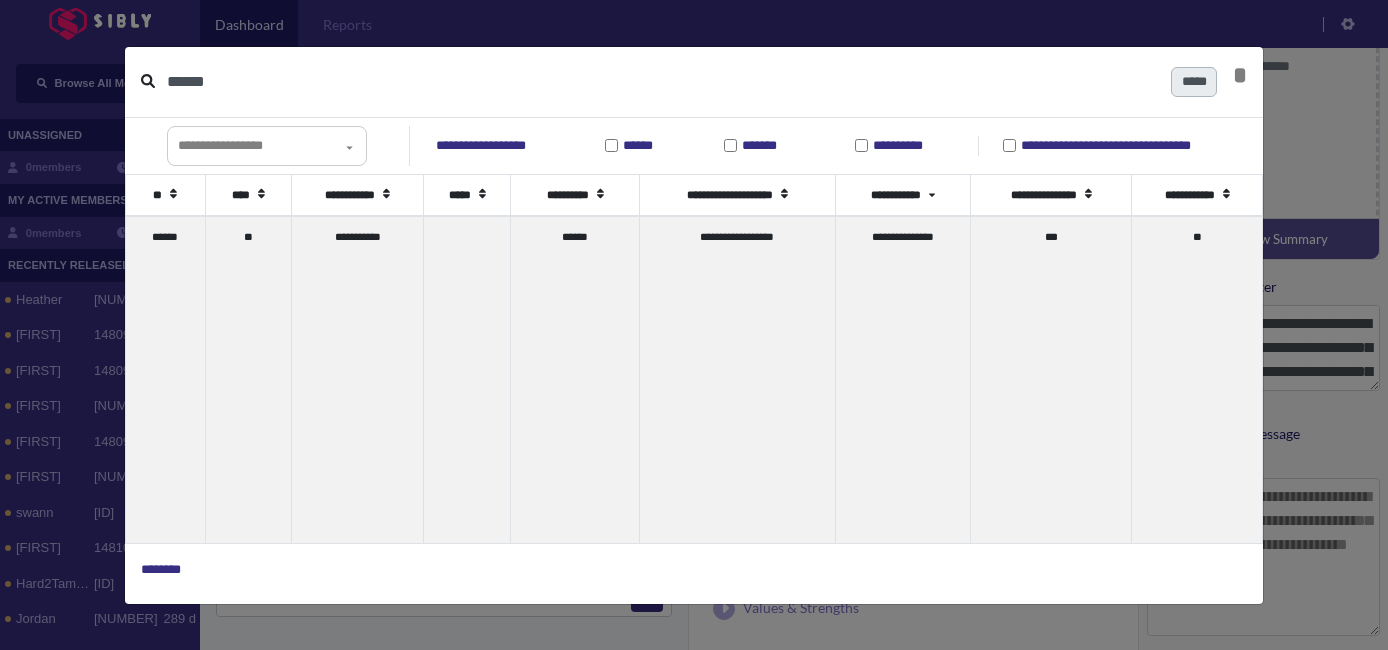 click on "******" at bounding box center [661, 82] 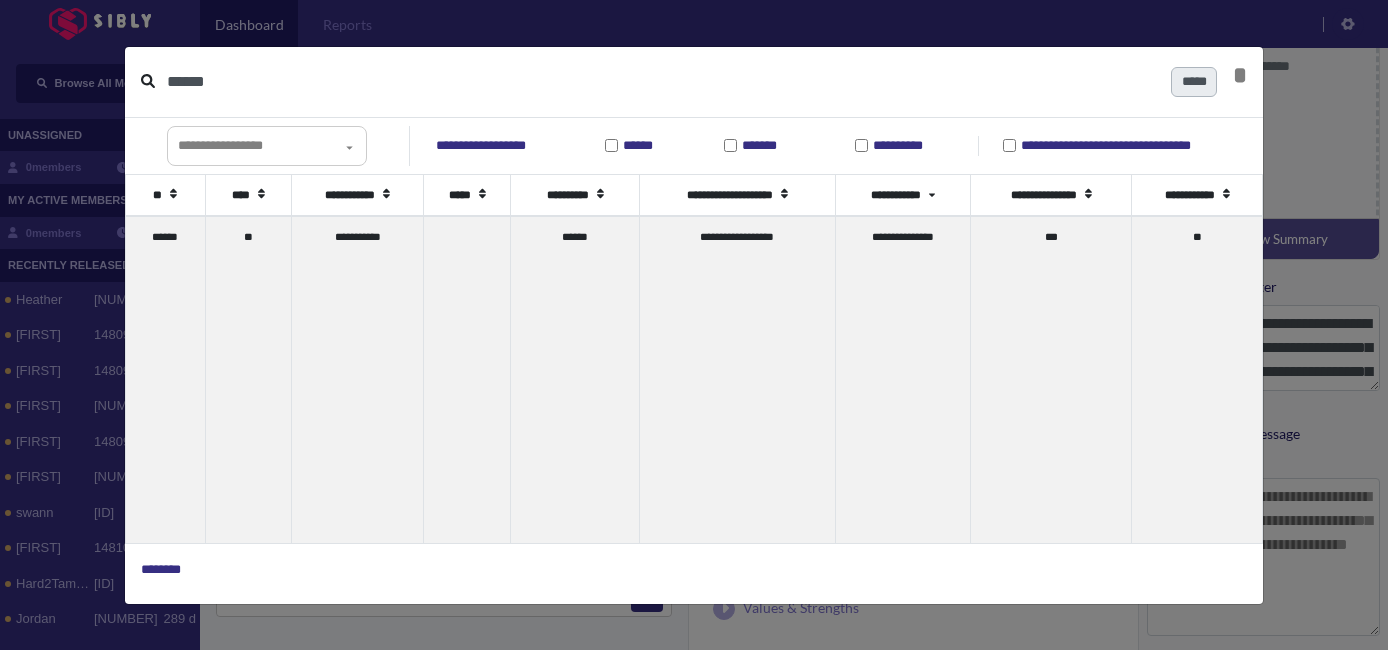 type on "******" 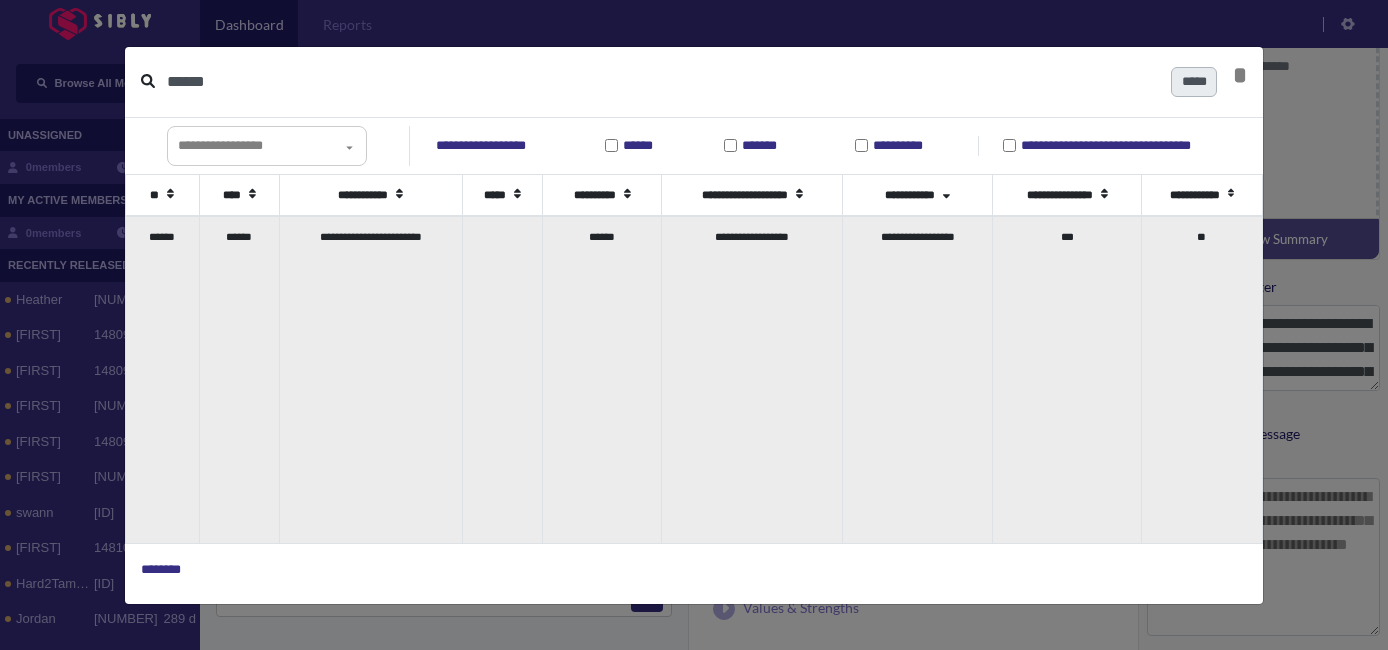 click on "**********" at bounding box center (371, 379) 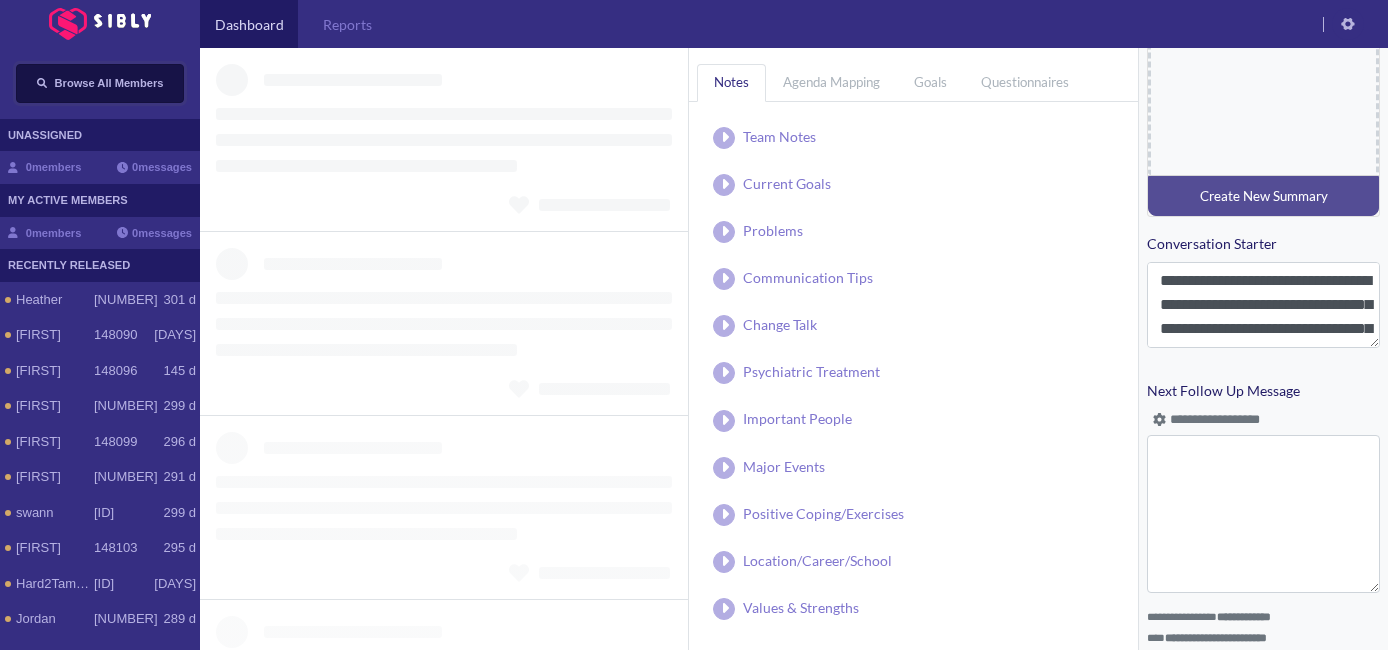 scroll, scrollTop: 857, scrollLeft: 0, axis: vertical 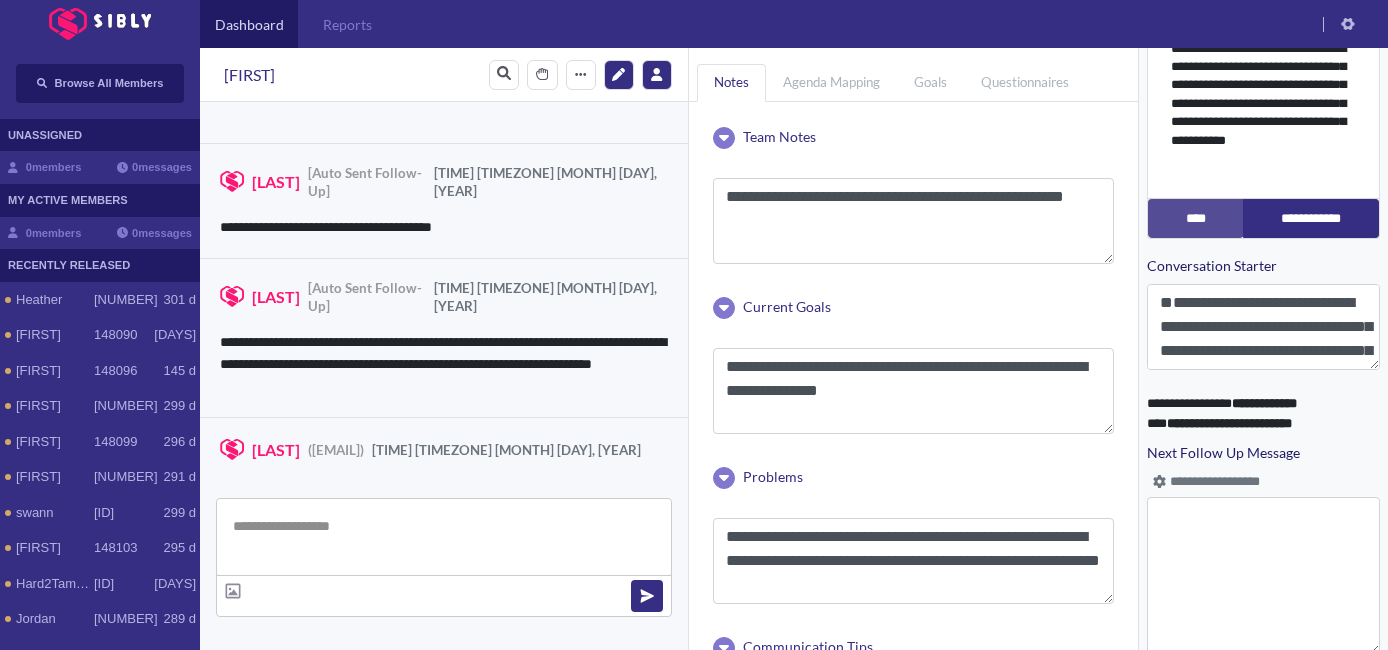 click at bounding box center (1159, 481) 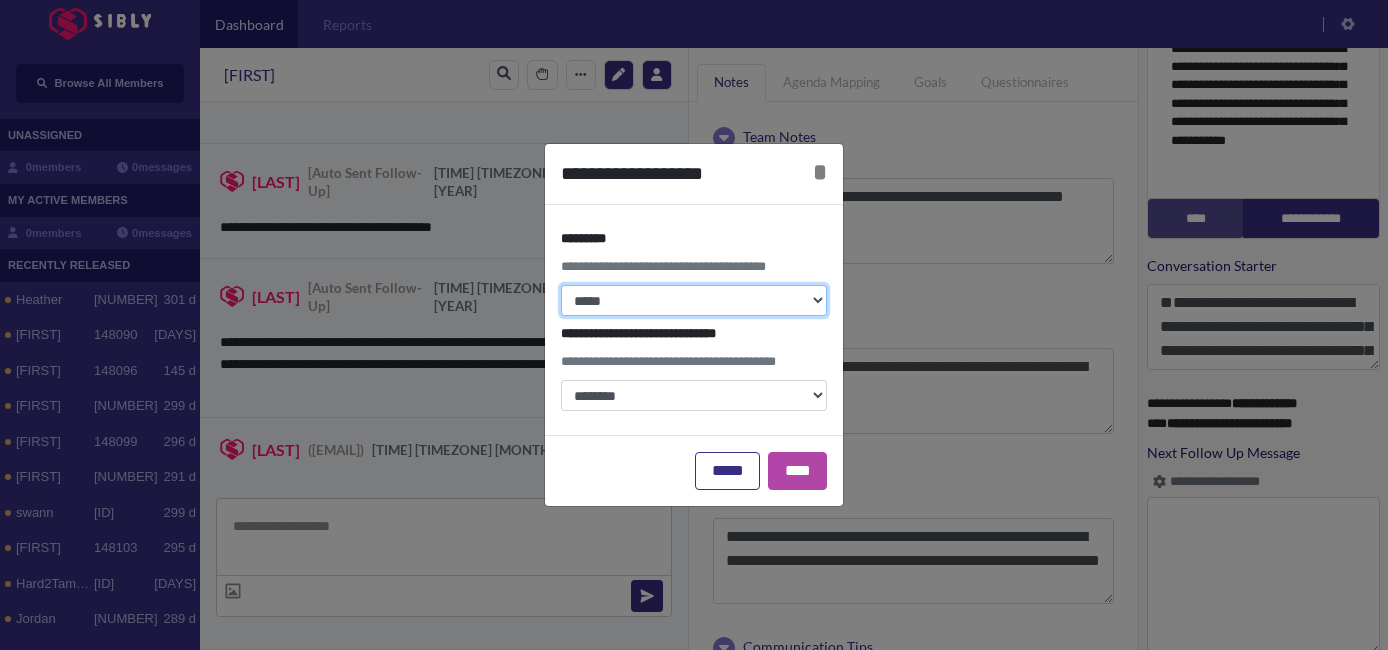 click on "**********" at bounding box center [694, 300] 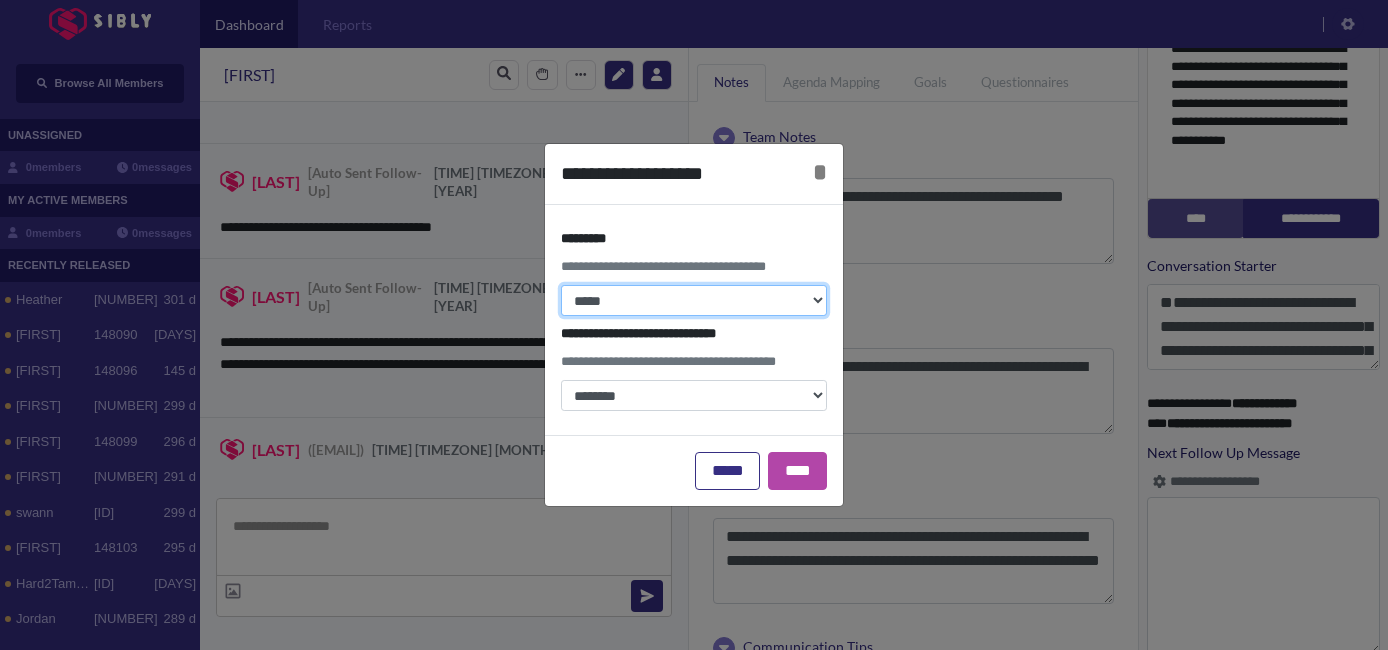 select on "*" 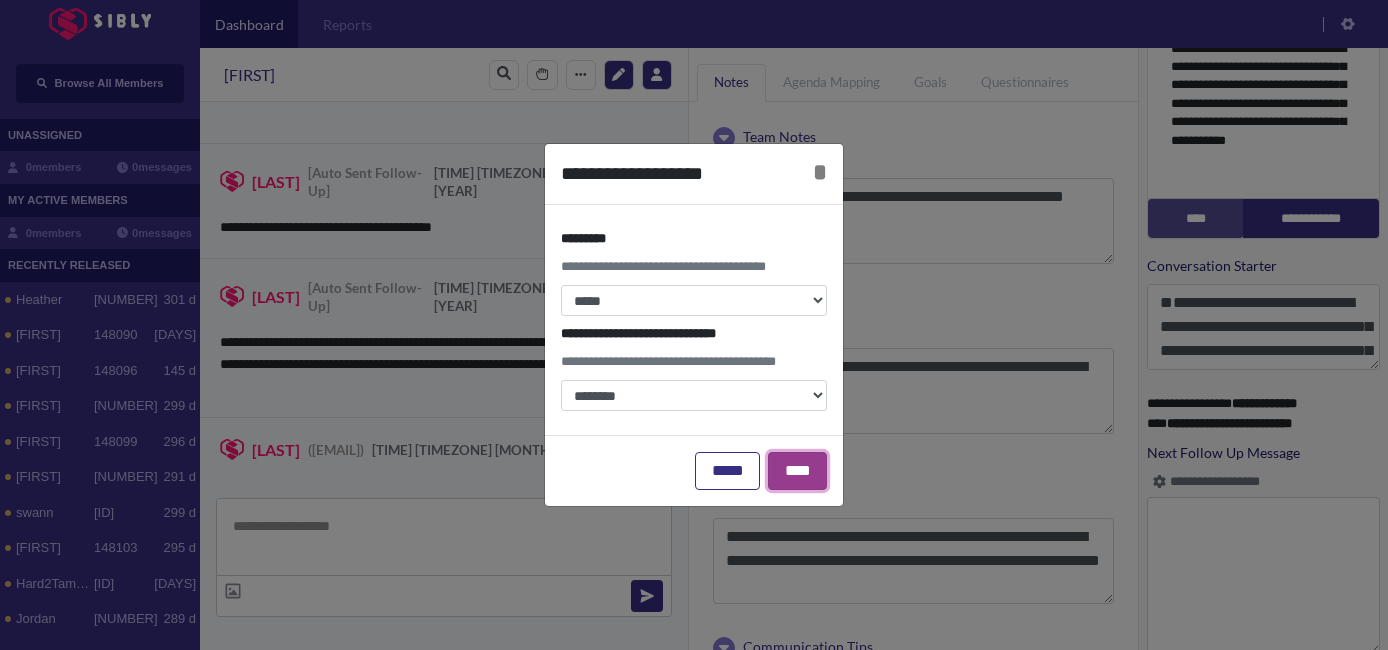 click on "****" at bounding box center (797, 471) 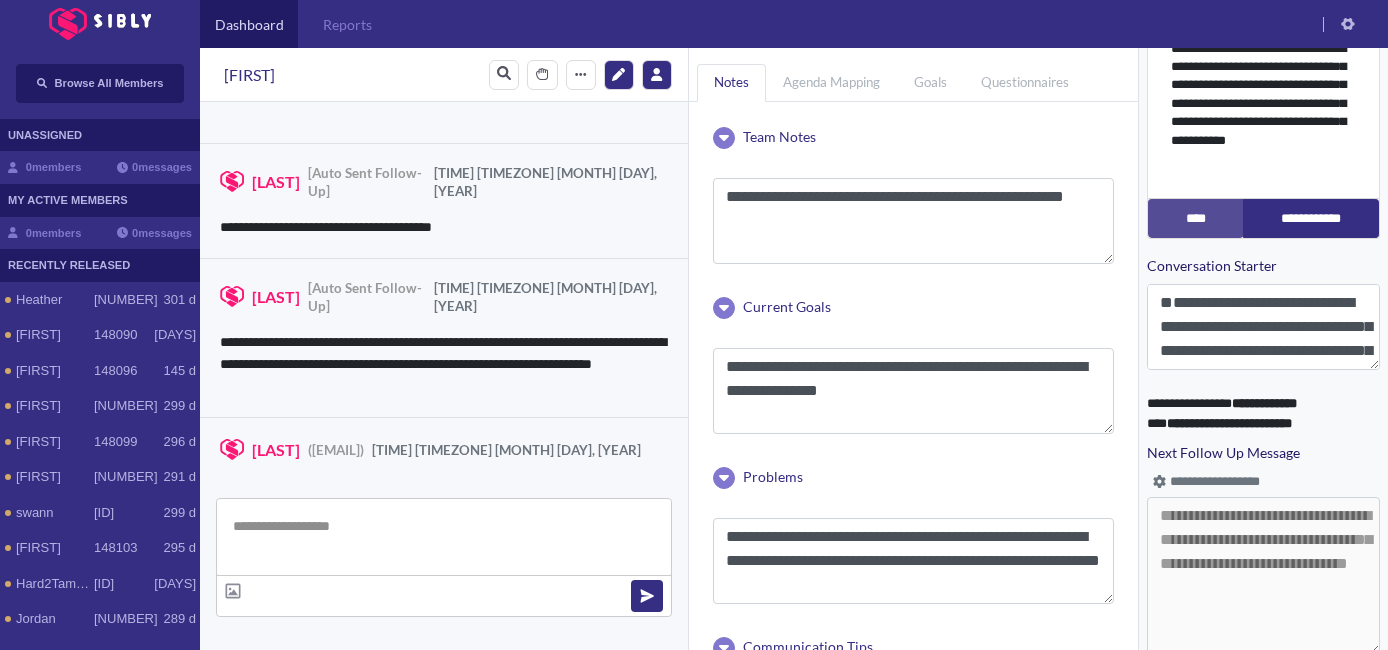 click at bounding box center [444, 537] 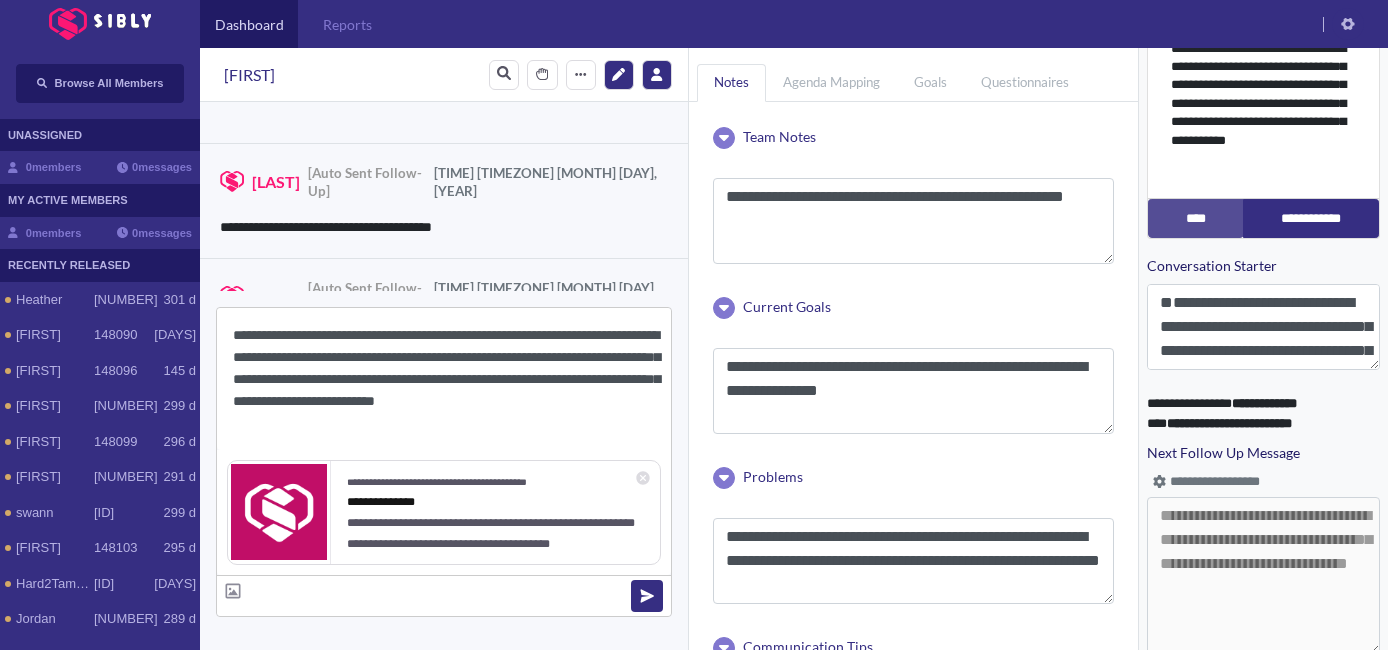 drag, startPoint x: 309, startPoint y: 340, endPoint x: 252, endPoint y: 339, distance: 57.00877 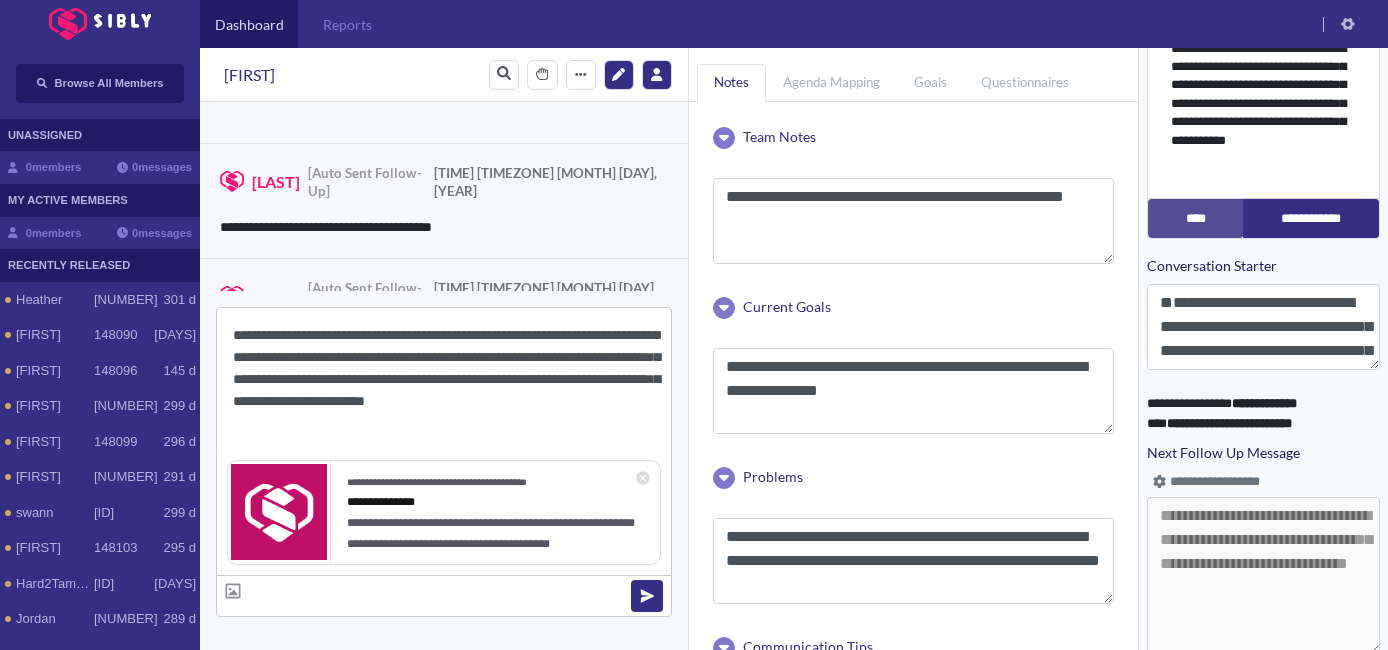 click on "**********" at bounding box center (444, 379) 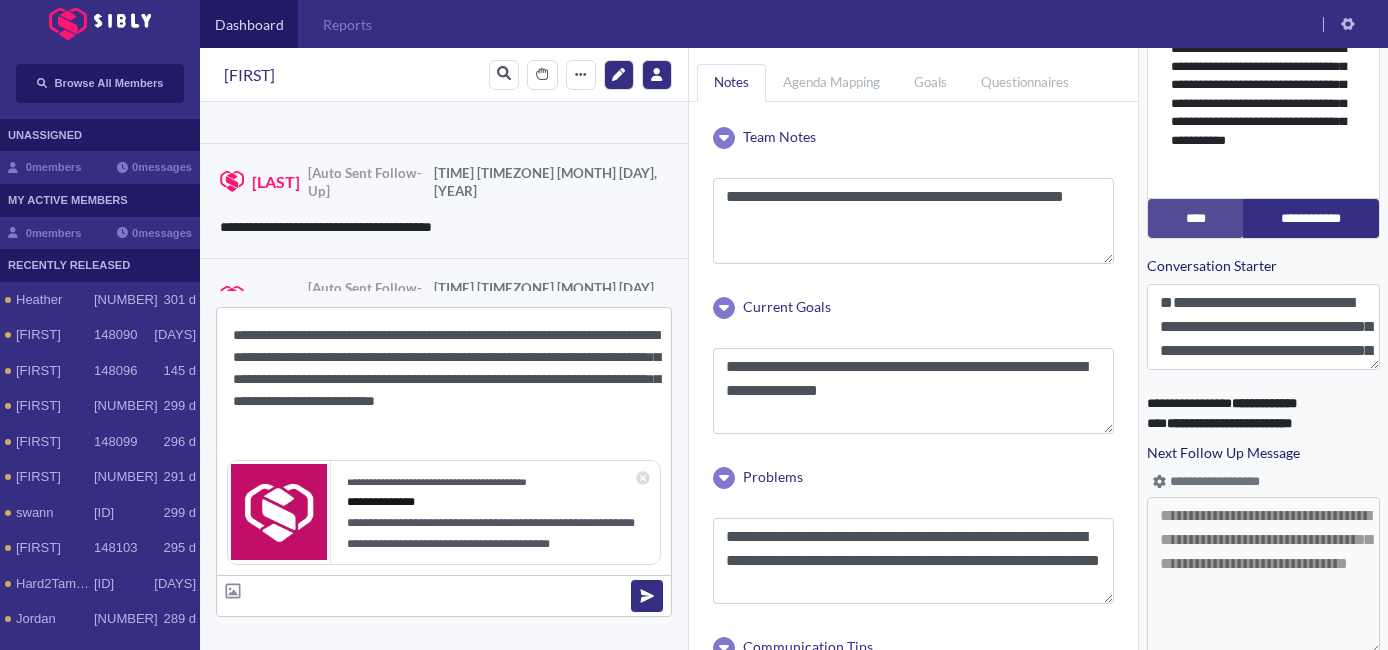type on "**********" 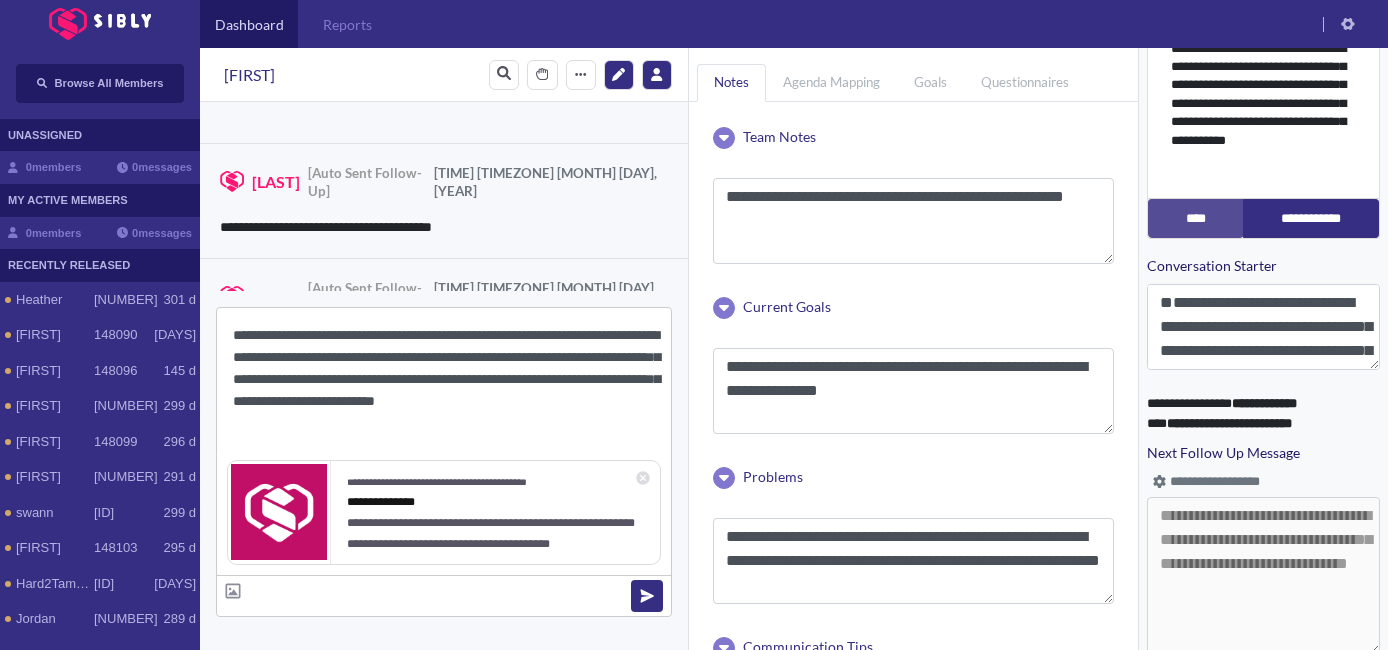 click at bounding box center [647, 596] 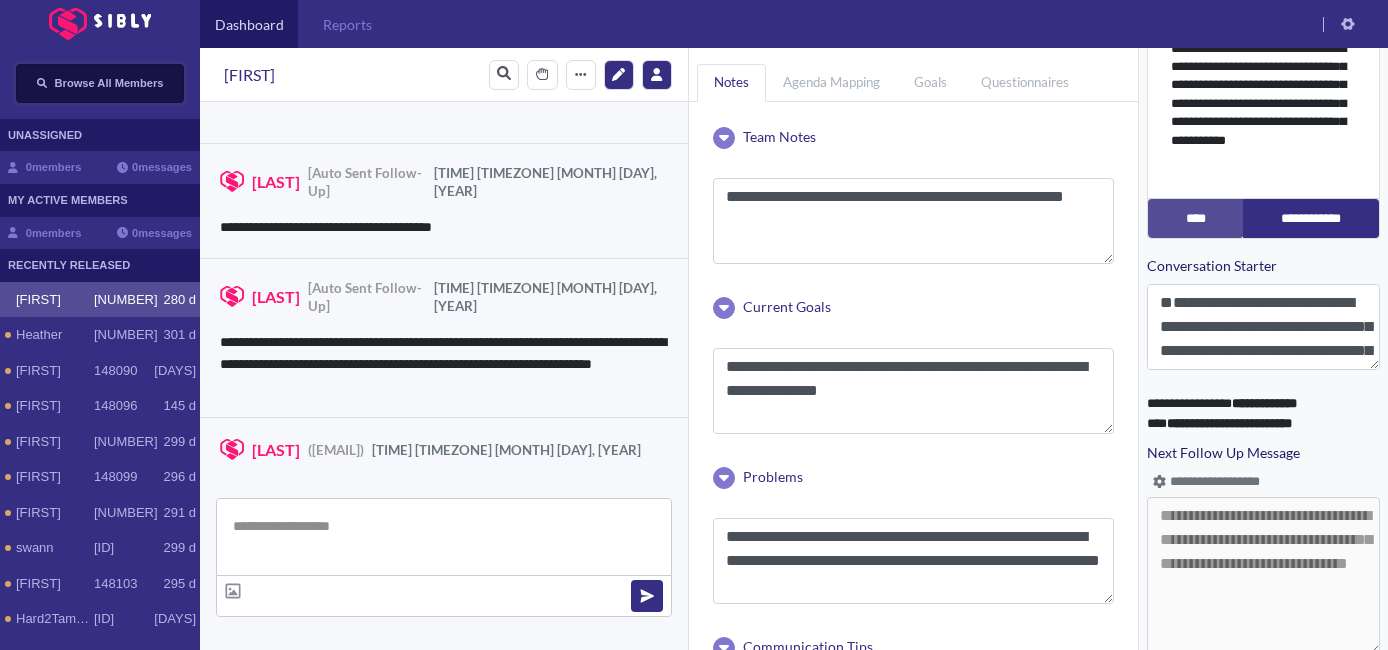 click on "Browse All Members" at bounding box center [100, 83] 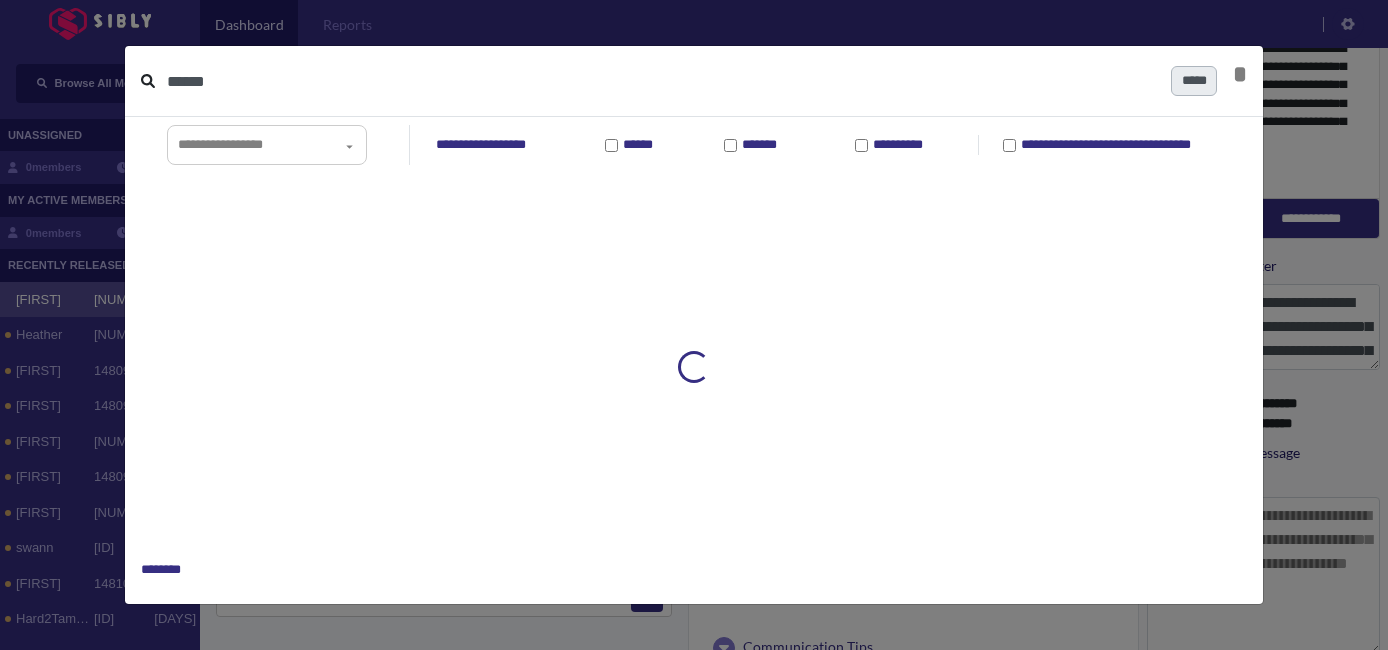 click on "******" at bounding box center (661, 81) 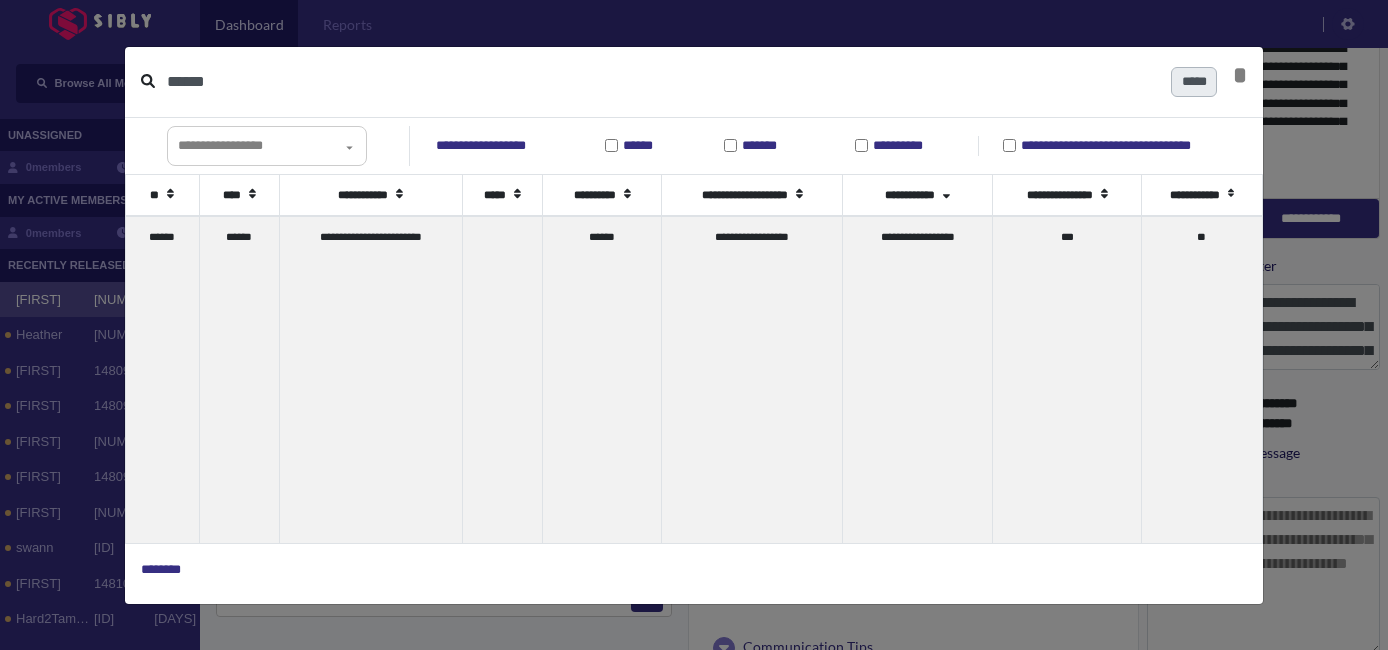 type on "******" 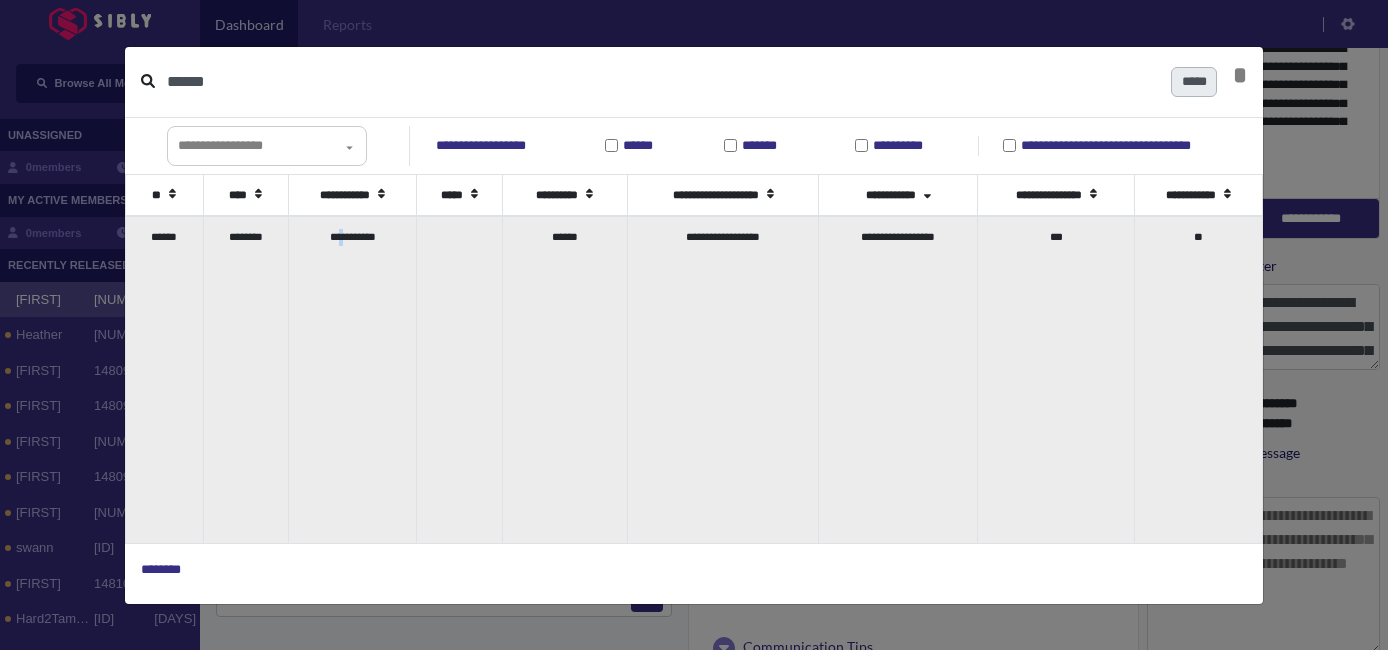 click on "[MASKED_DATA]" at bounding box center (352, 379) 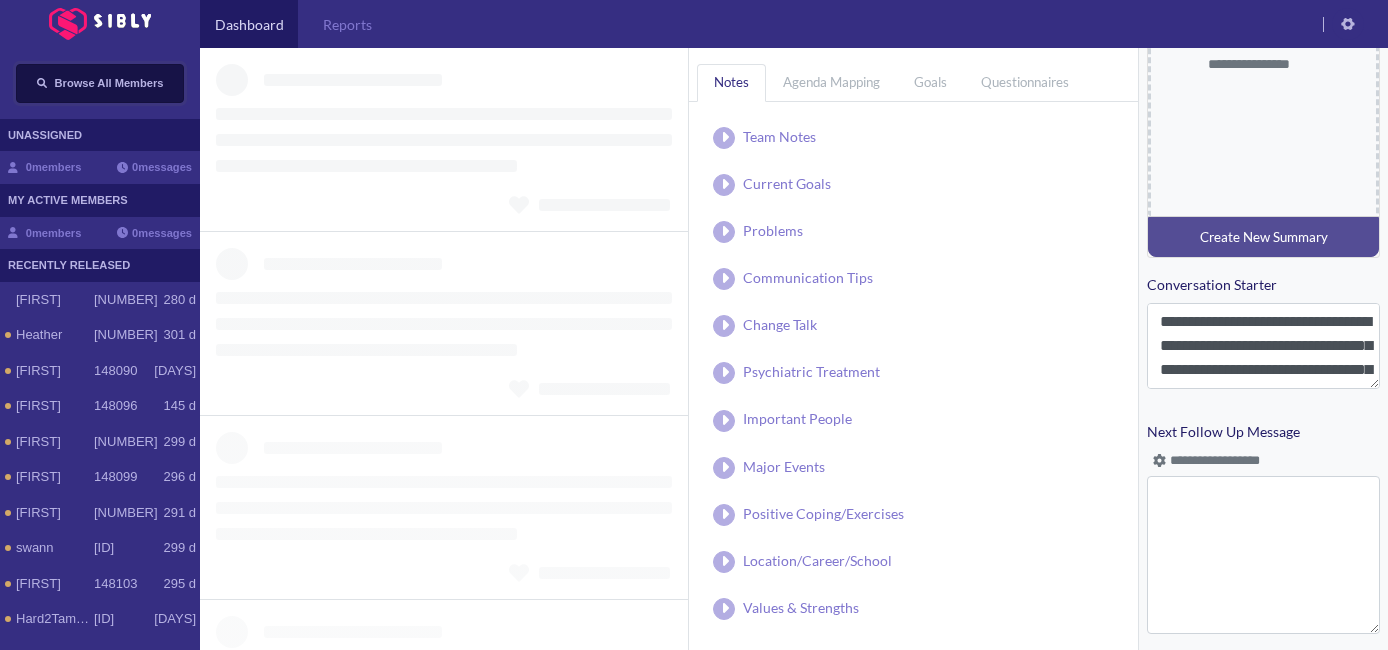 scroll, scrollTop: 894, scrollLeft: 0, axis: vertical 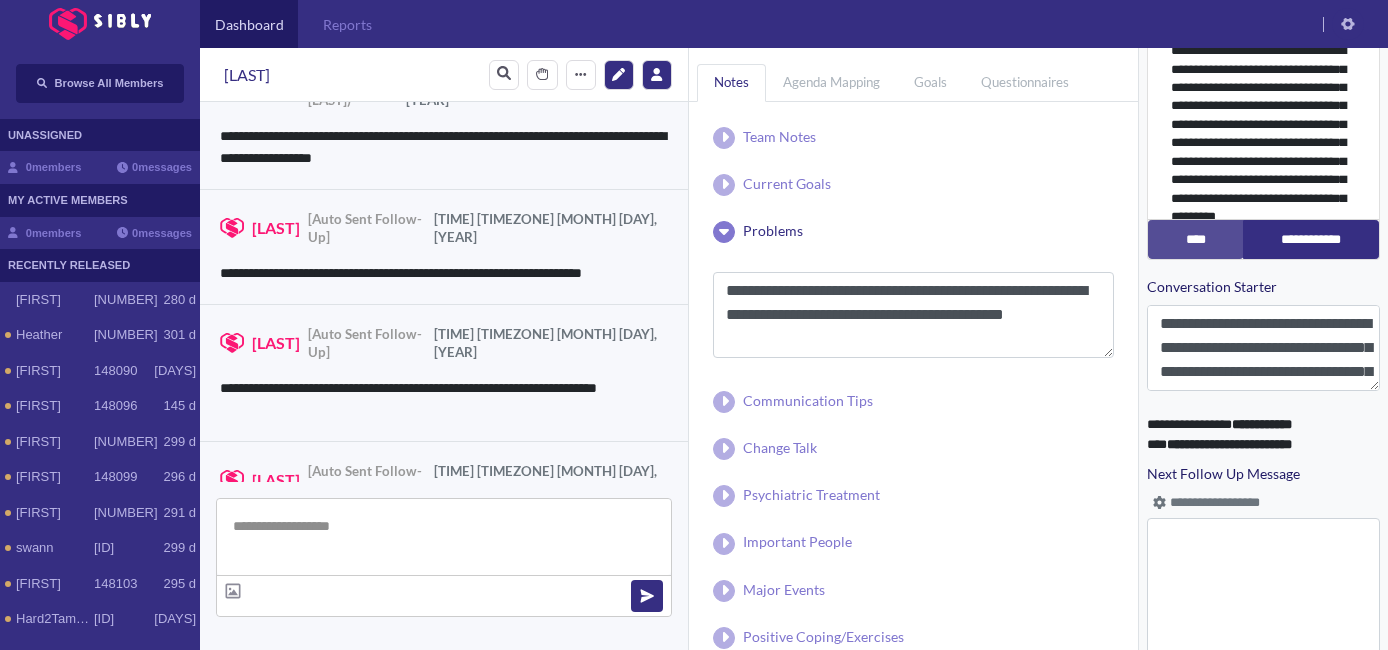 click at bounding box center [1159, 502] 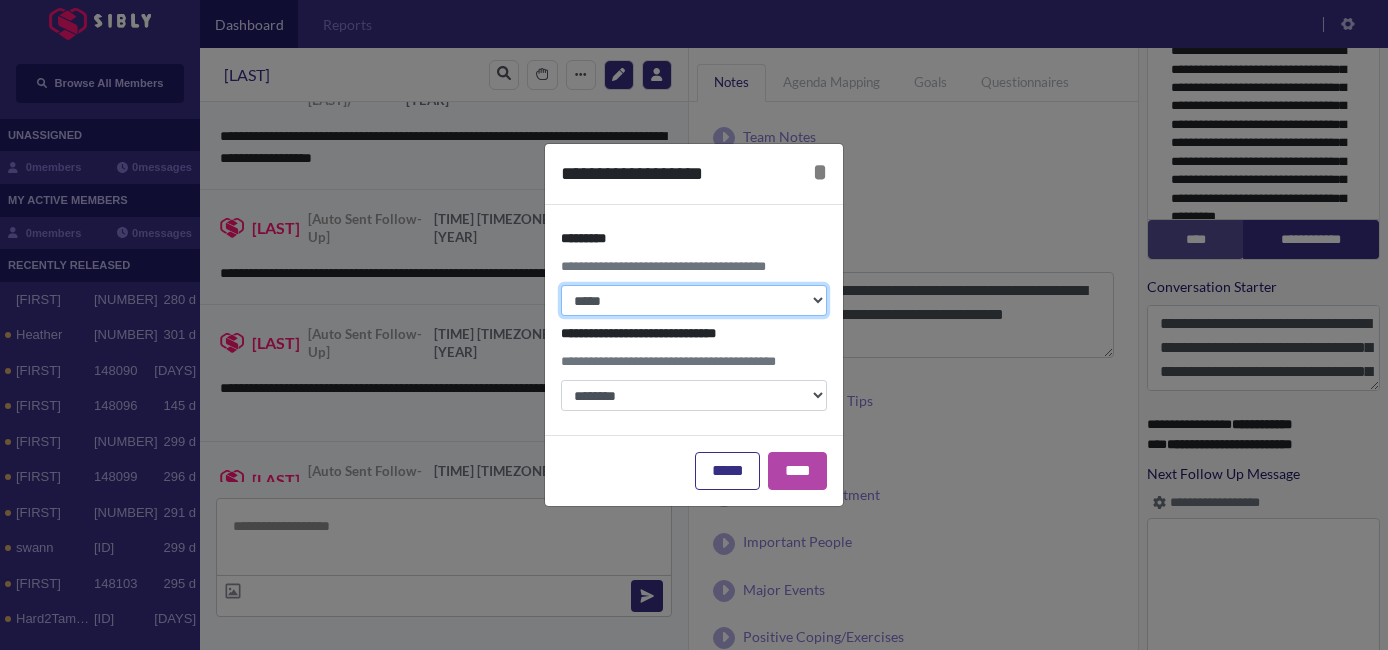 click on "**********" at bounding box center [694, 300] 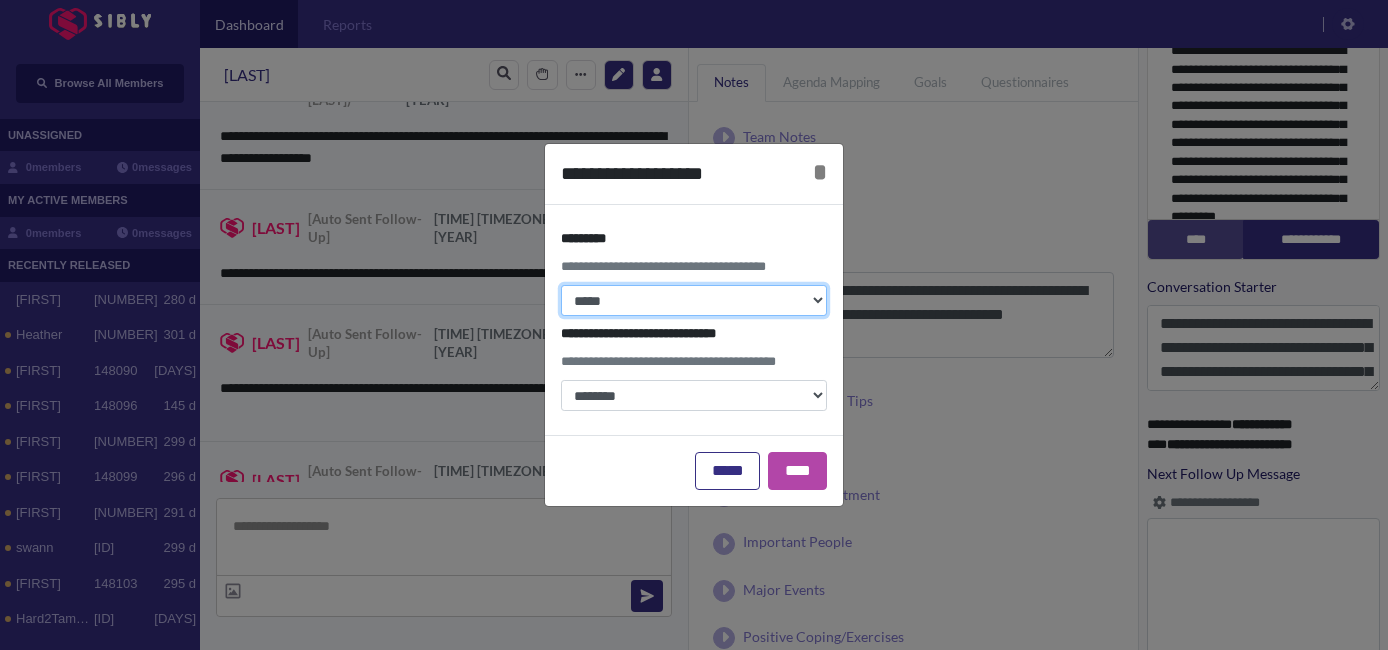 select on "*" 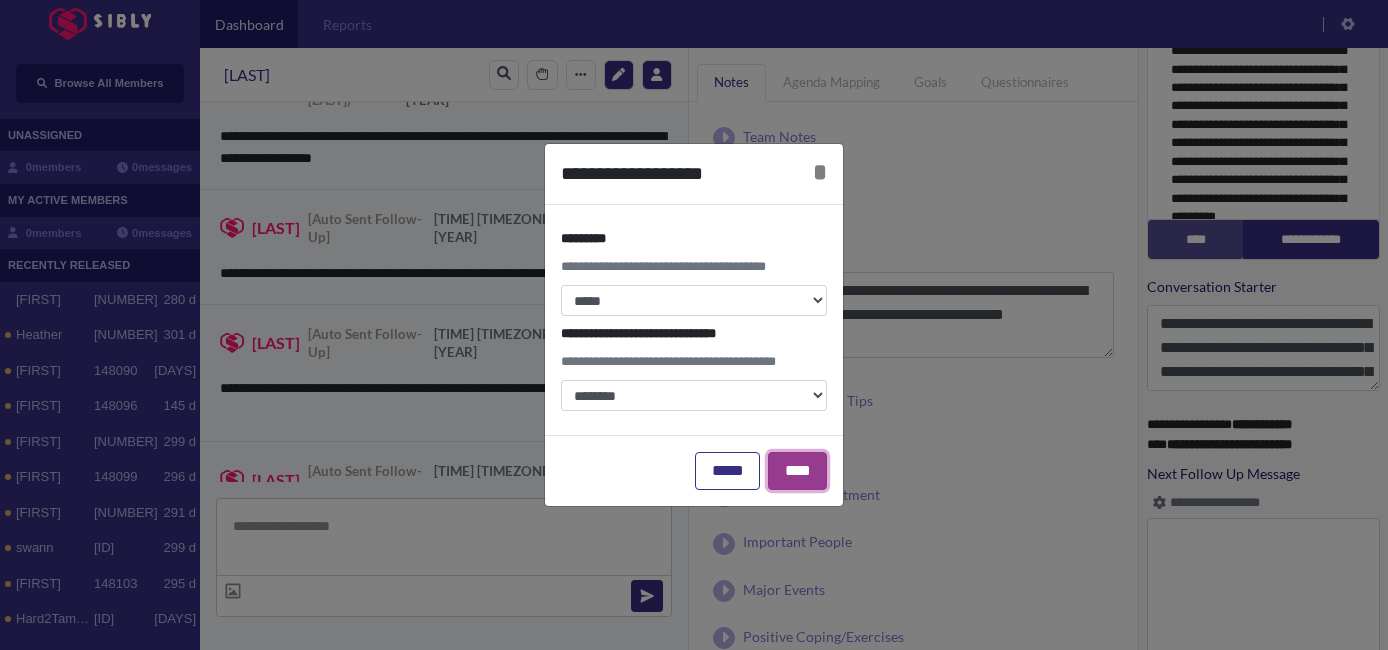 click on "****" at bounding box center (797, 471) 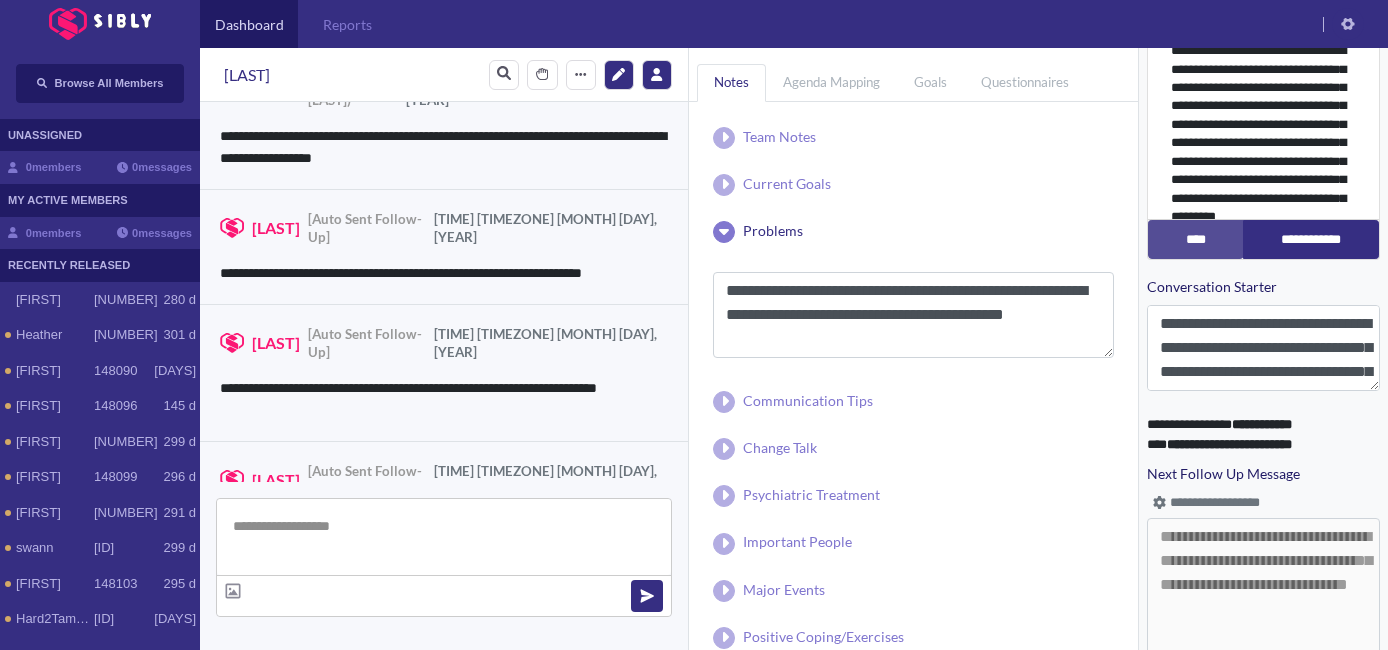 click at bounding box center [444, 537] 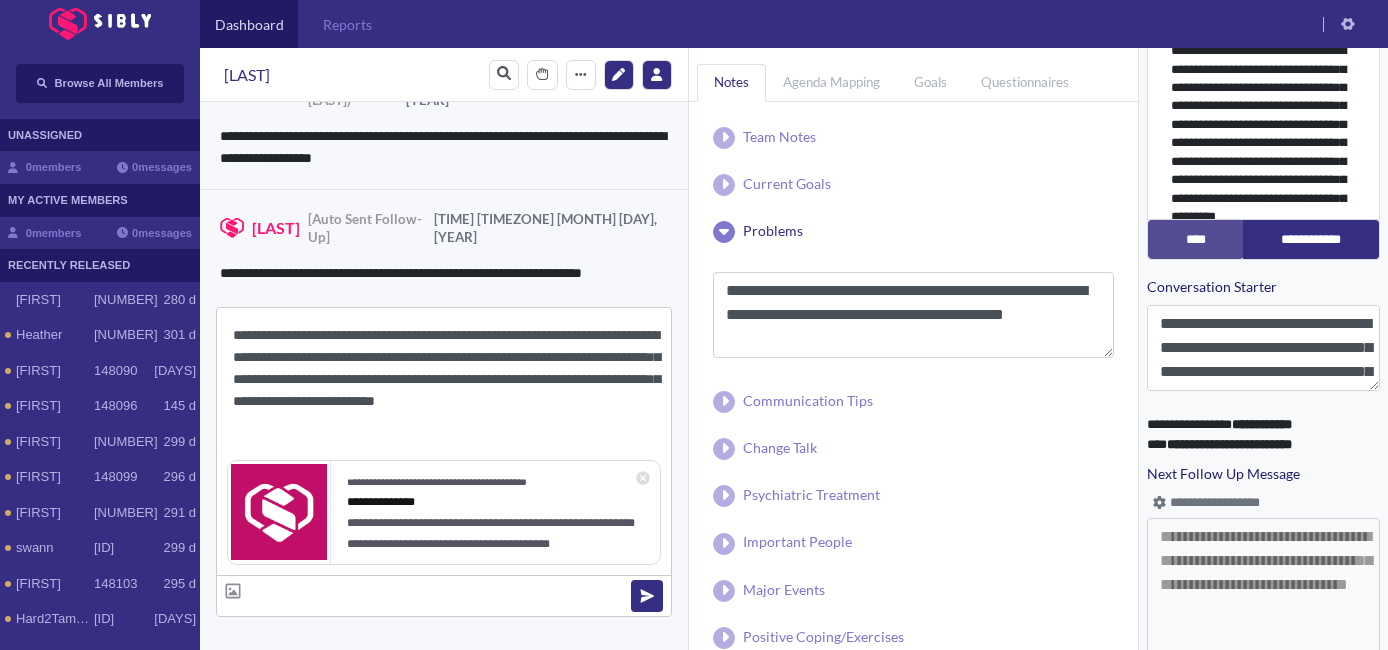 drag, startPoint x: 310, startPoint y: 336, endPoint x: 251, endPoint y: 332, distance: 59.135437 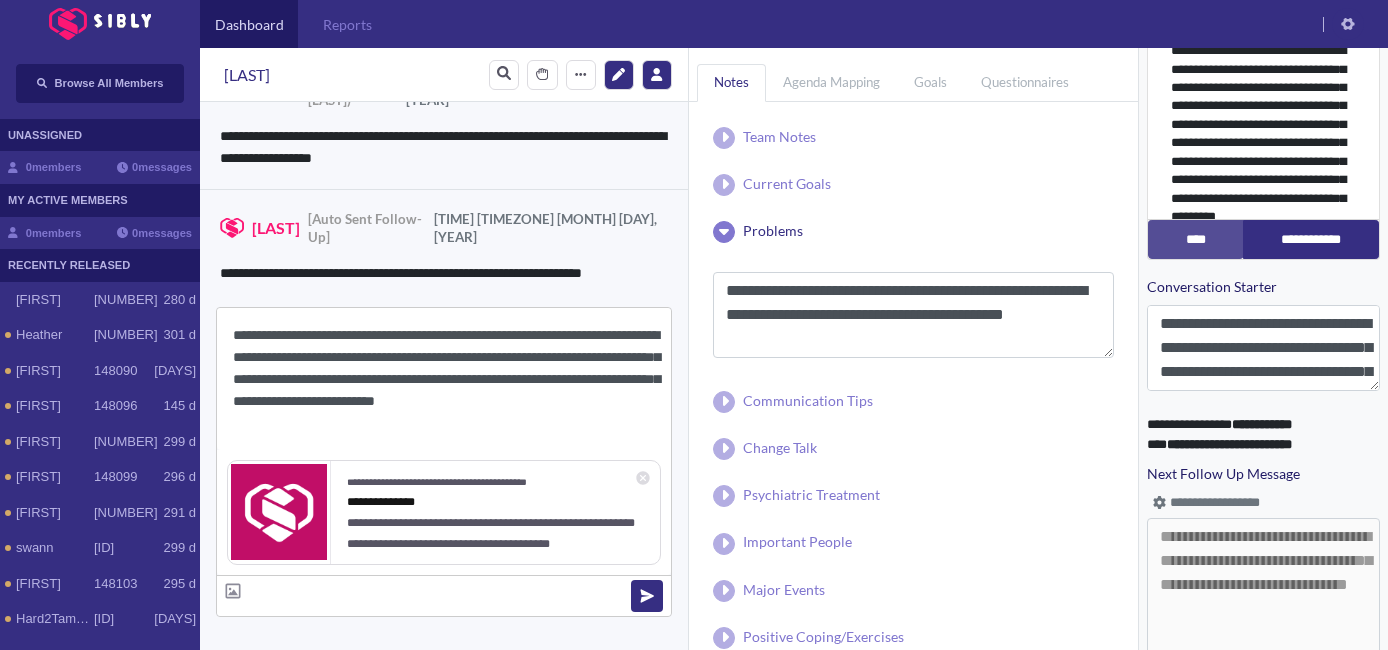 click on "**********" at bounding box center [444, 379] 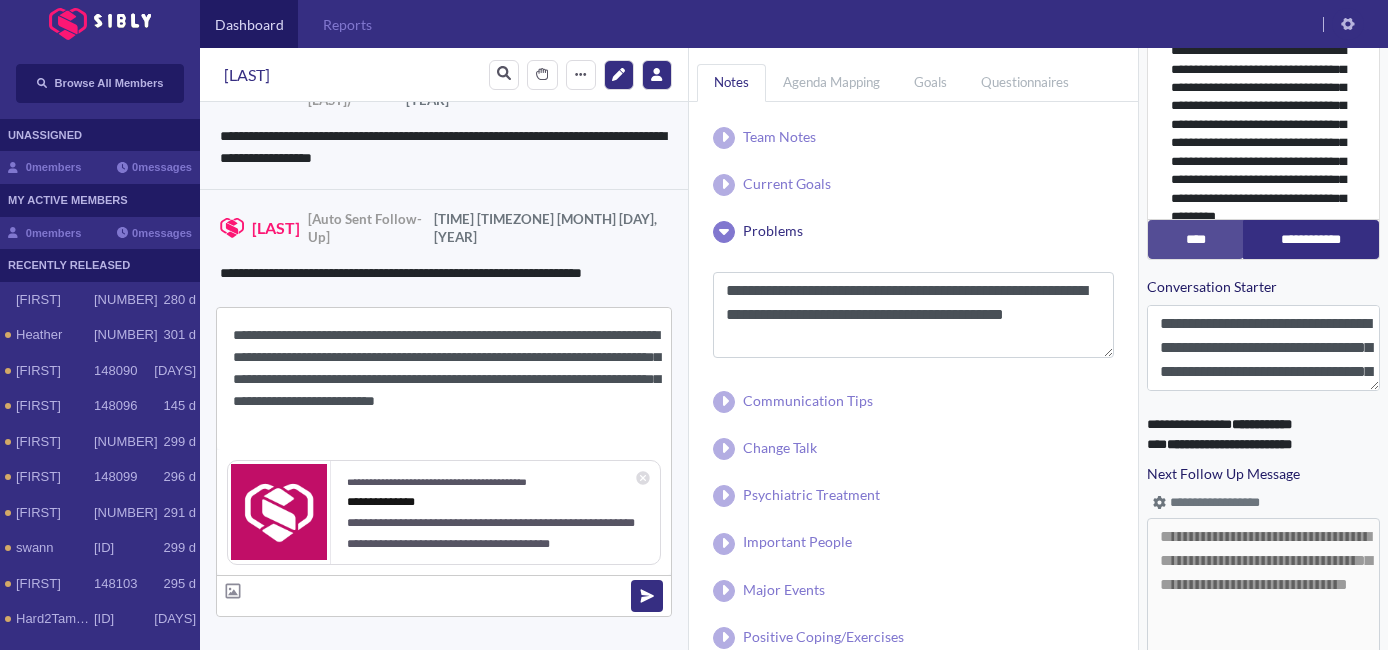 click on "**********" at bounding box center (444, 379) 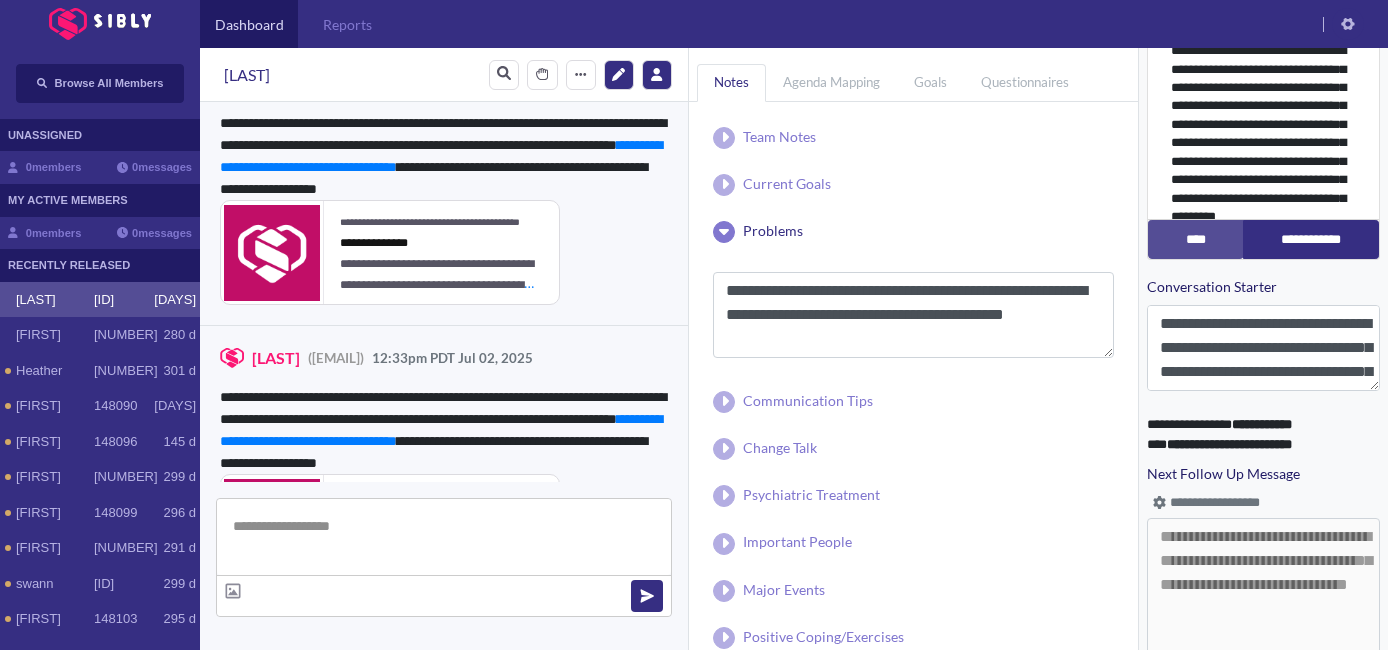 scroll, scrollTop: 3801, scrollLeft: 0, axis: vertical 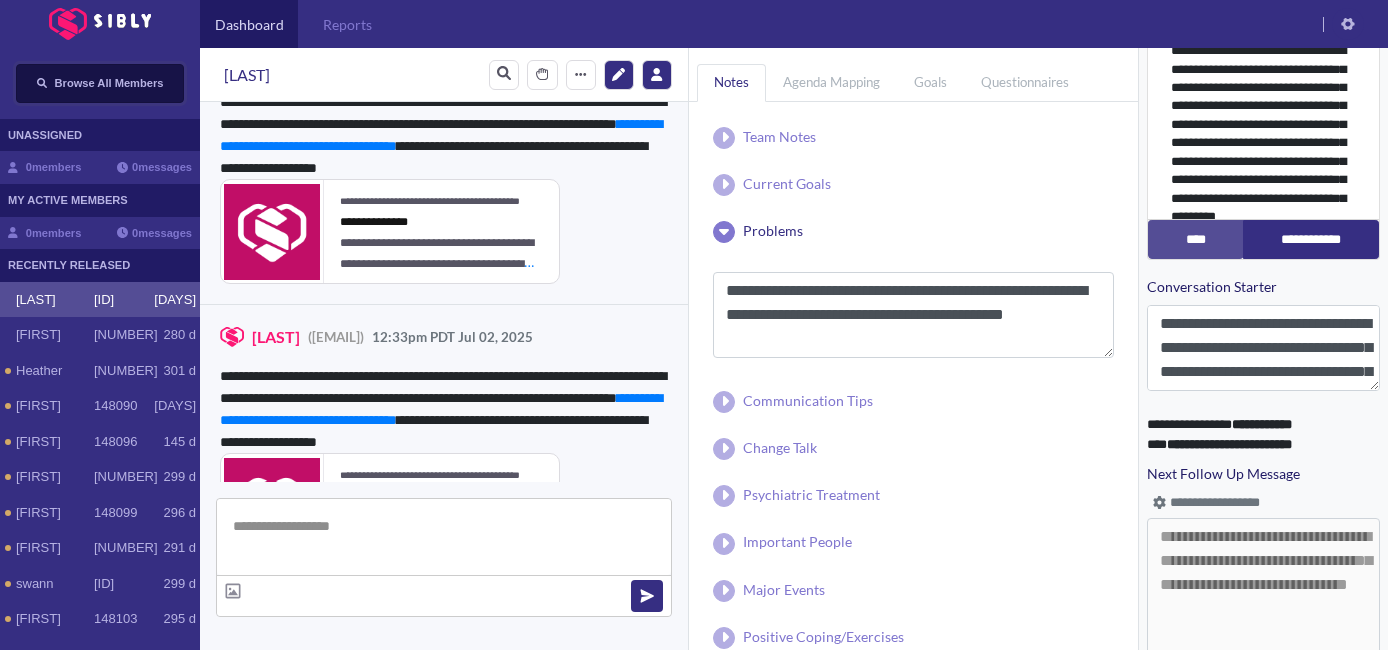 click on "Browse All Members" at bounding box center [109, 83] 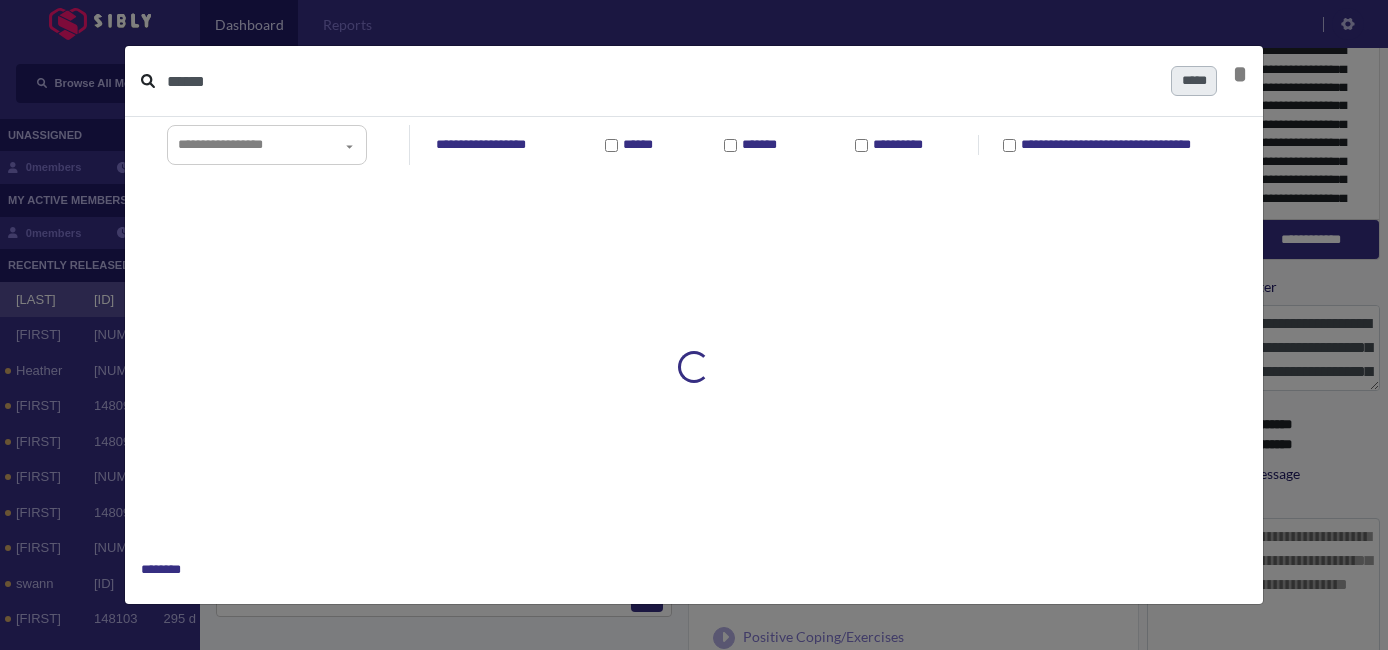 click on "******" at bounding box center (661, 81) 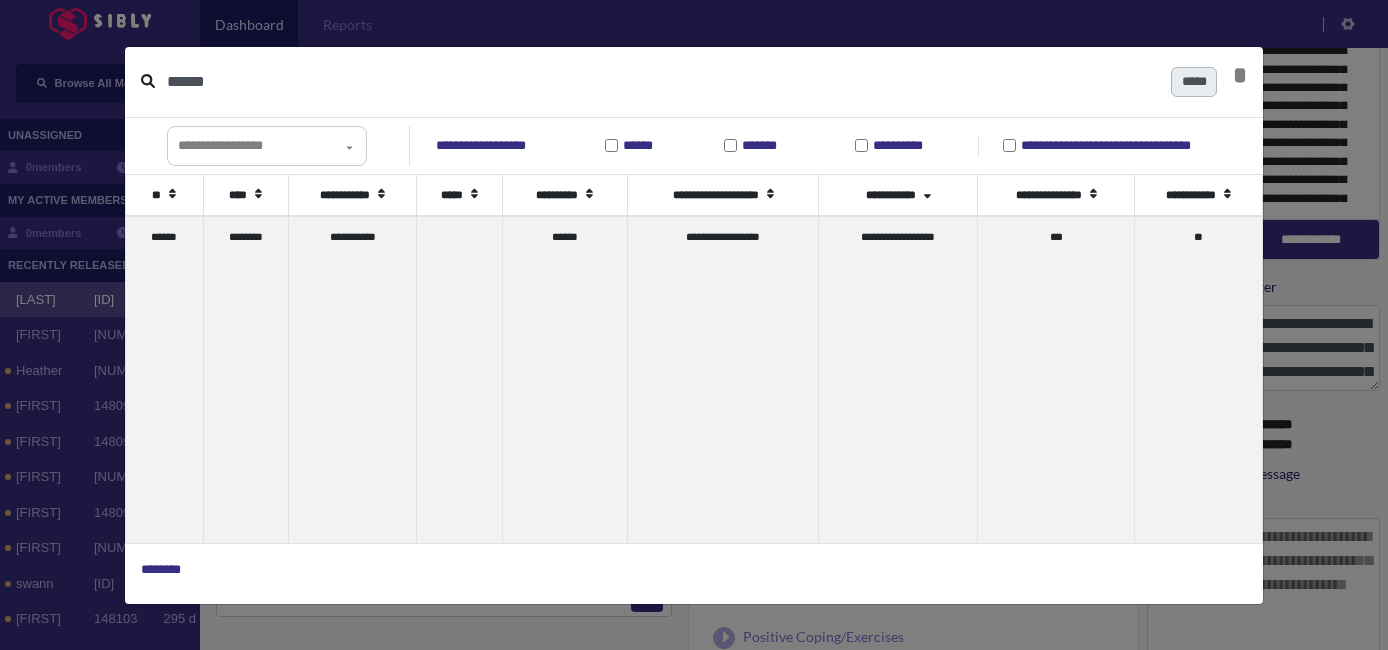 type on "******" 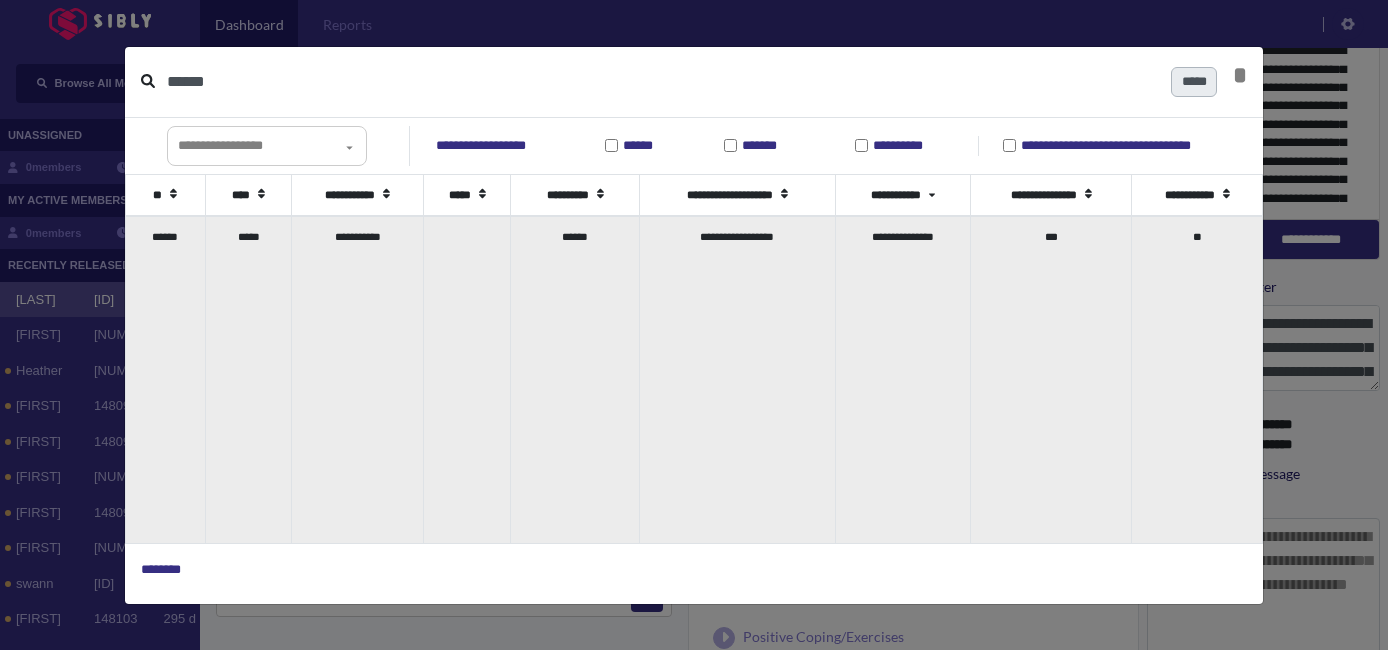 click on "*****" at bounding box center (248, 379) 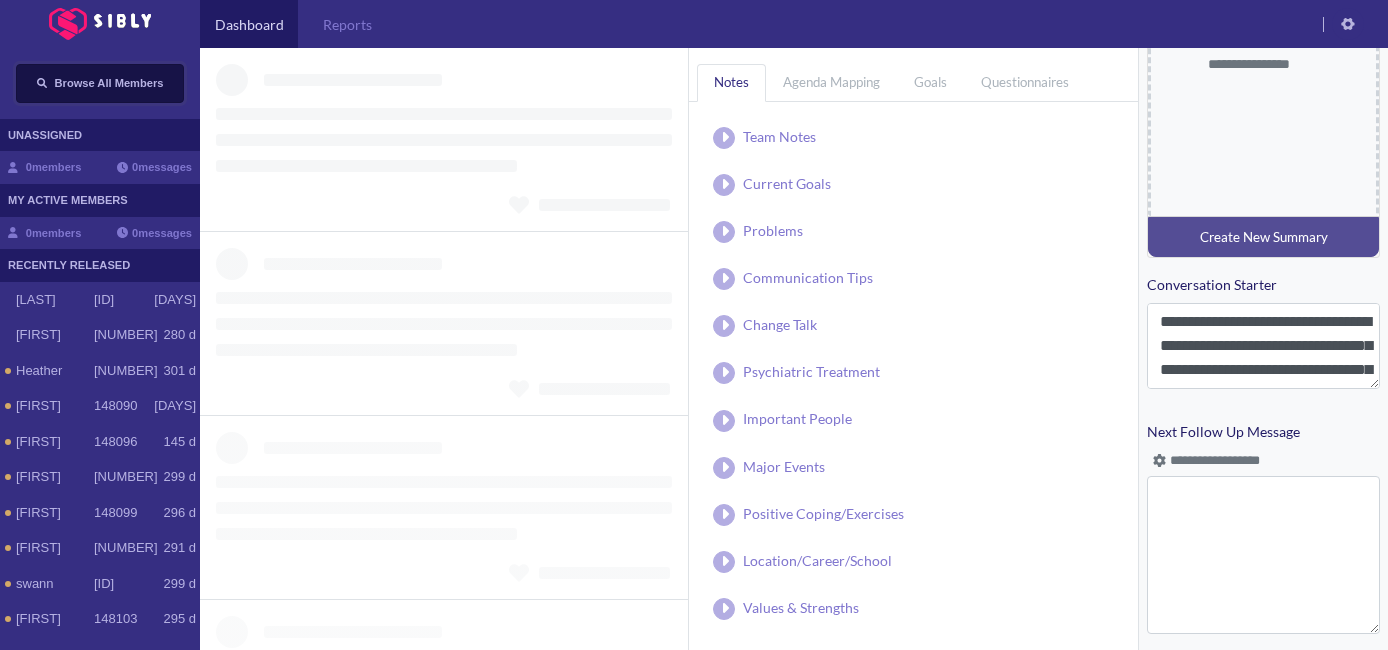 scroll, scrollTop: 894, scrollLeft: 0, axis: vertical 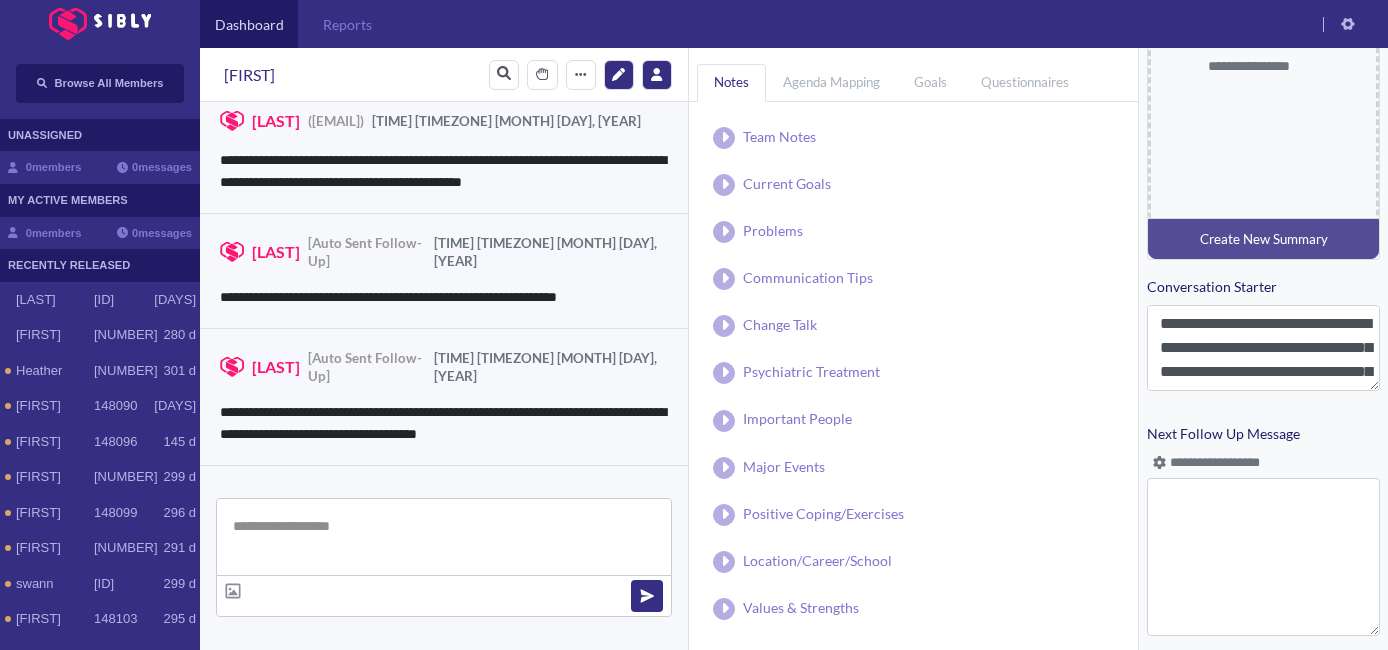 click at bounding box center (1159, 462) 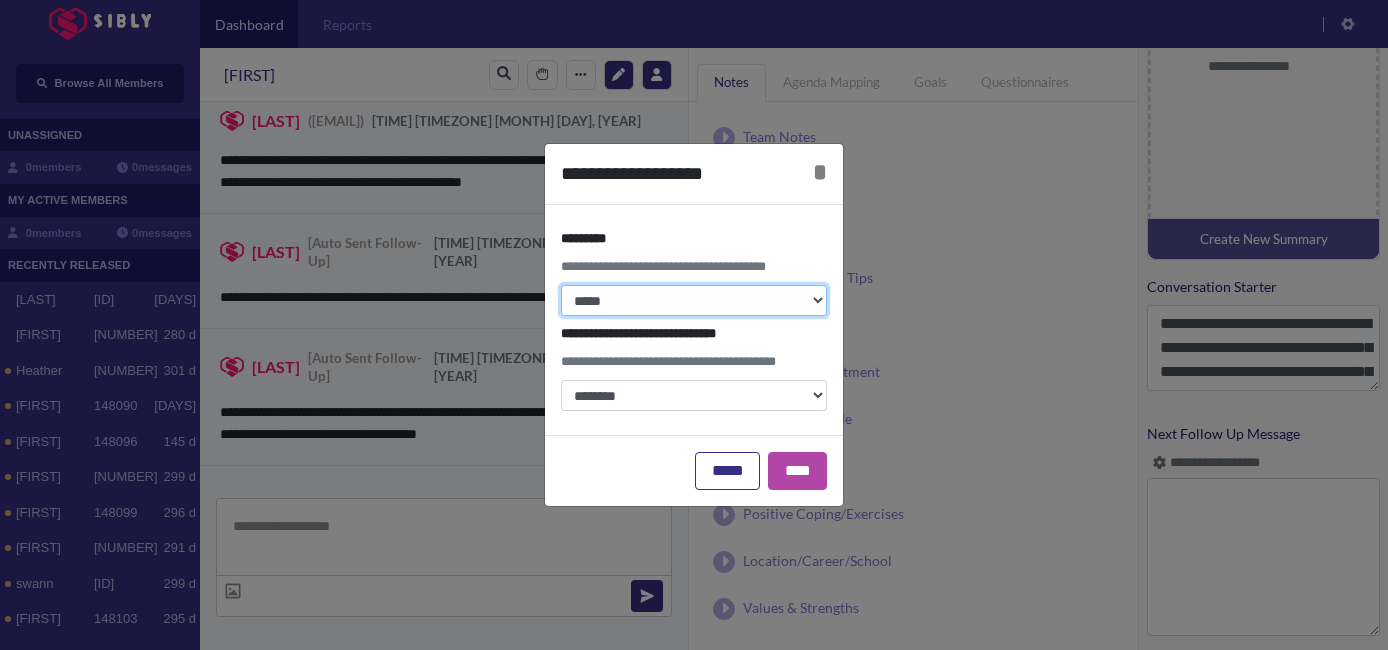 click on "**********" at bounding box center [694, 300] 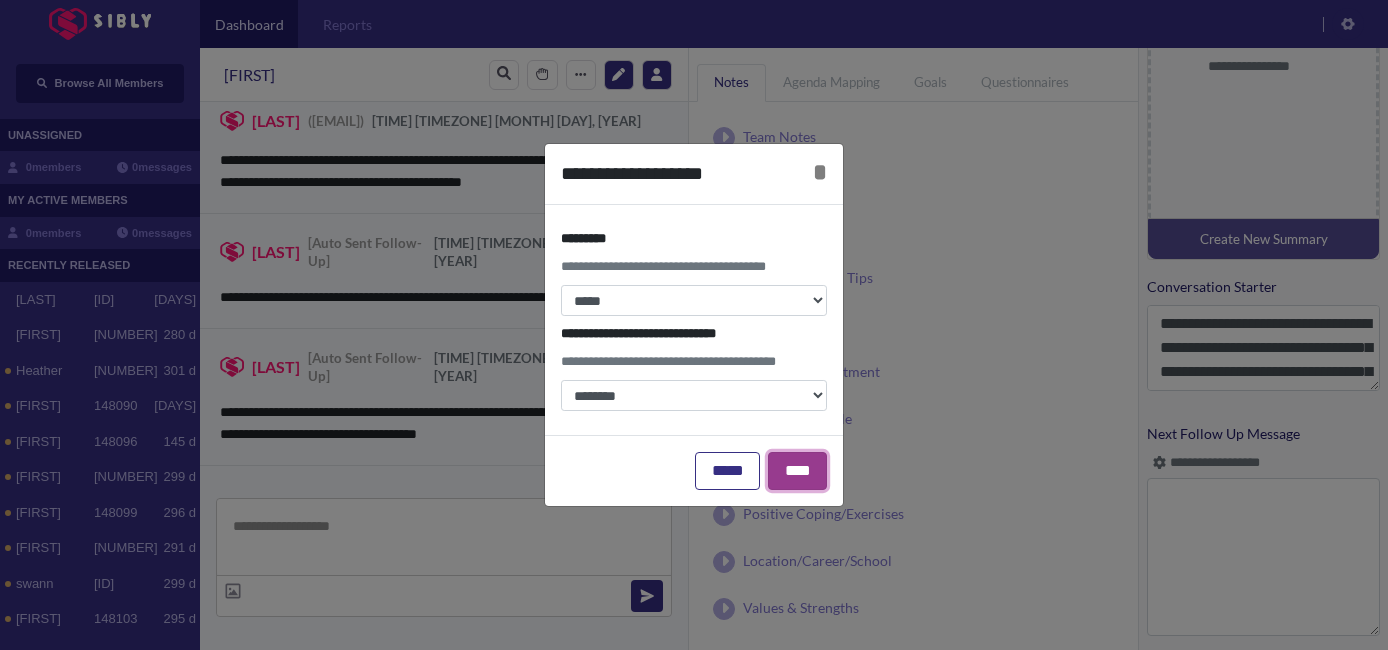 click on "****" at bounding box center (797, 471) 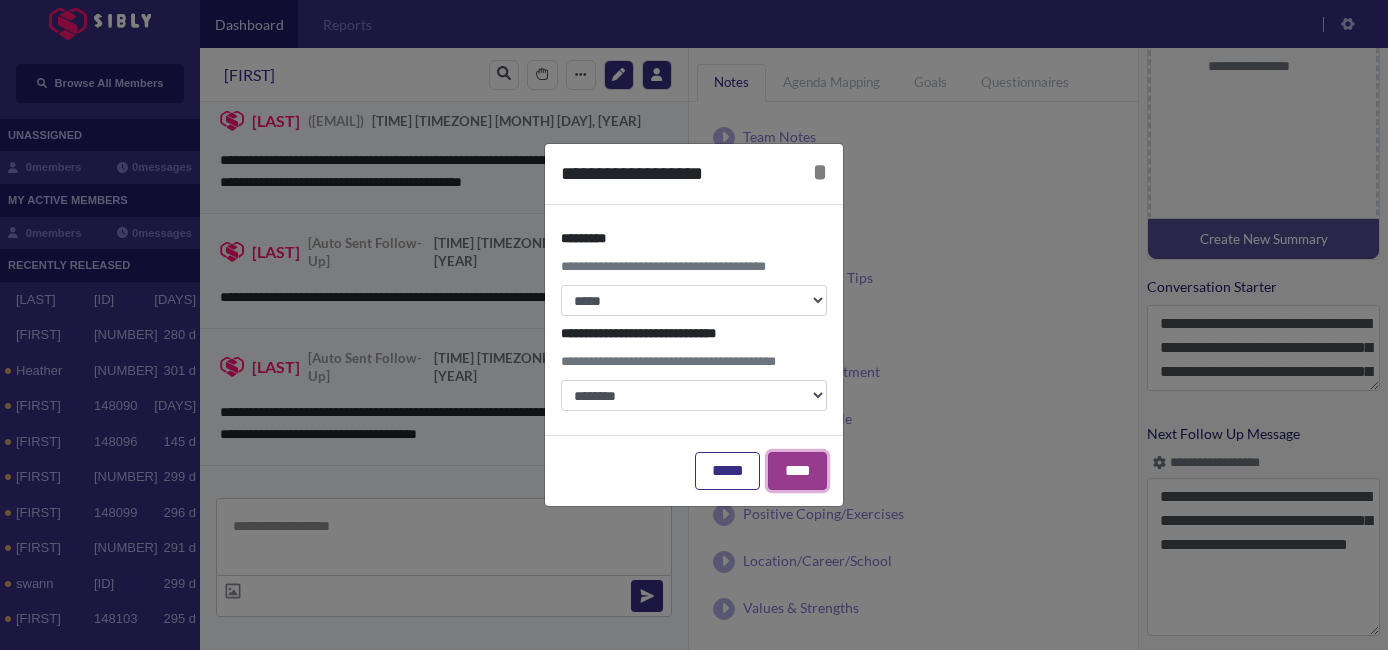 click on "****" at bounding box center [797, 471] 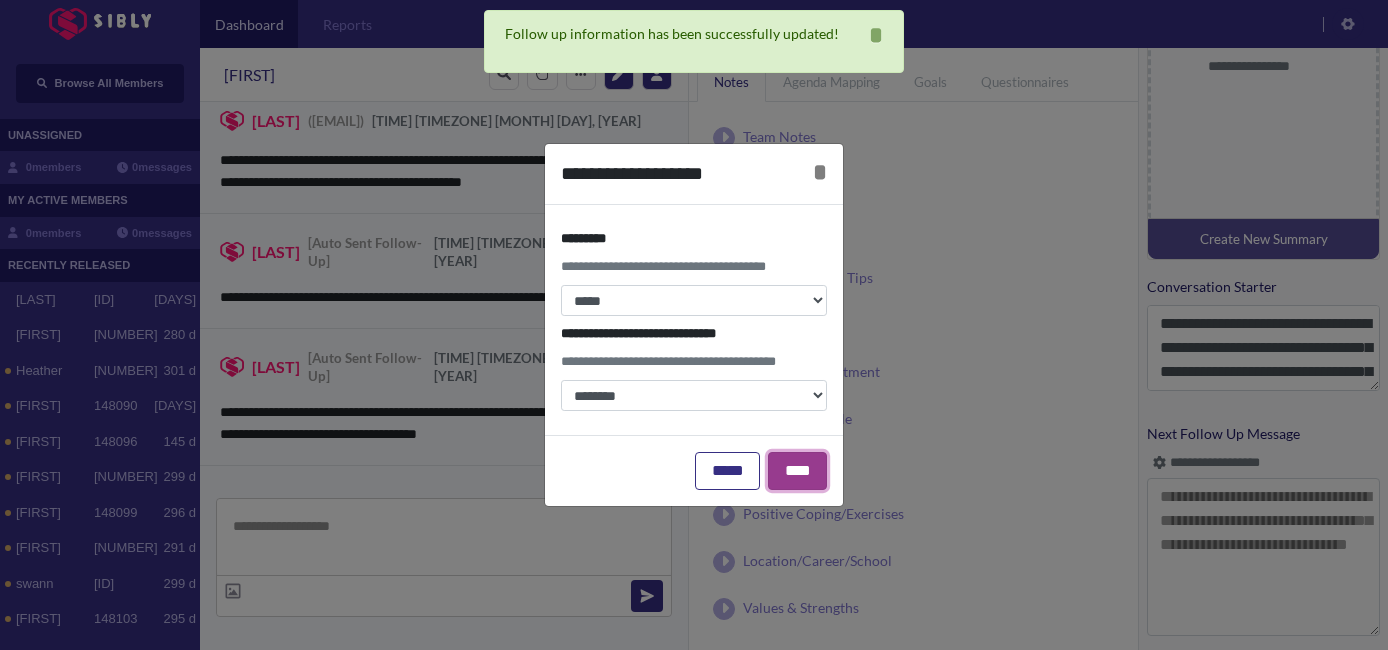 click on "****" at bounding box center [797, 471] 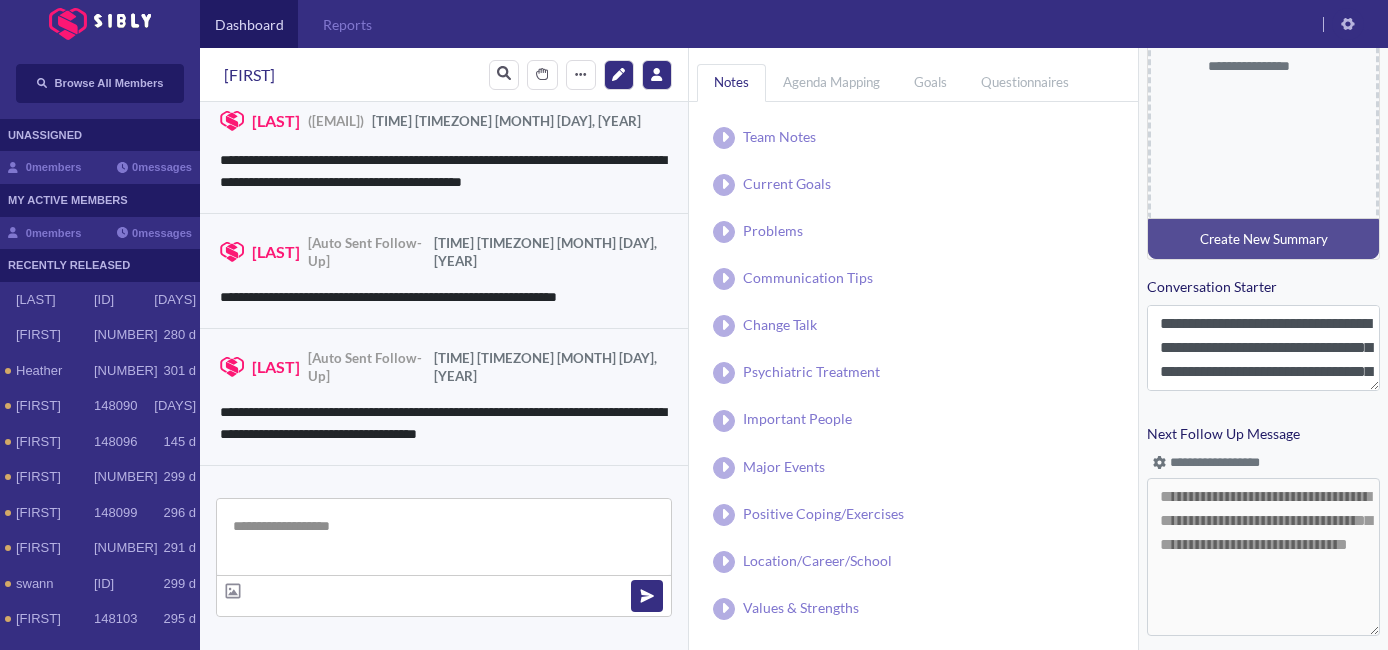 click at bounding box center (444, 537) 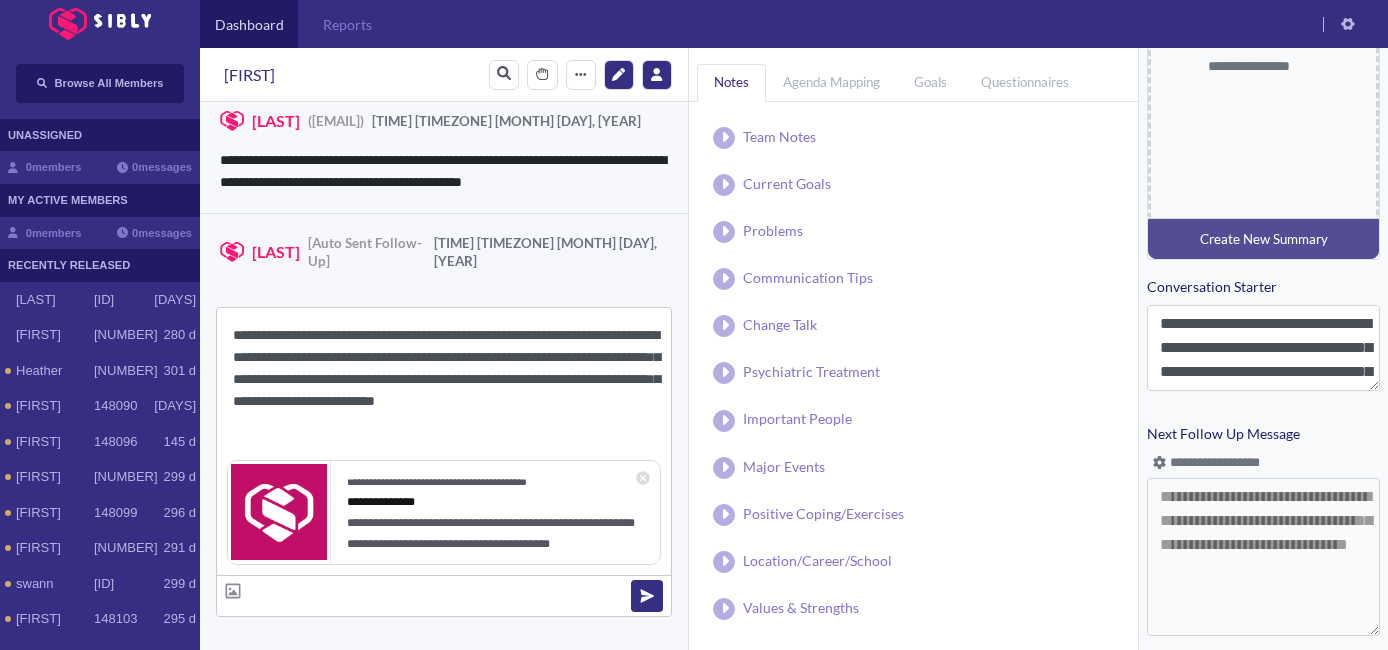 drag, startPoint x: 309, startPoint y: 335, endPoint x: 251, endPoint y: 332, distance: 58.077534 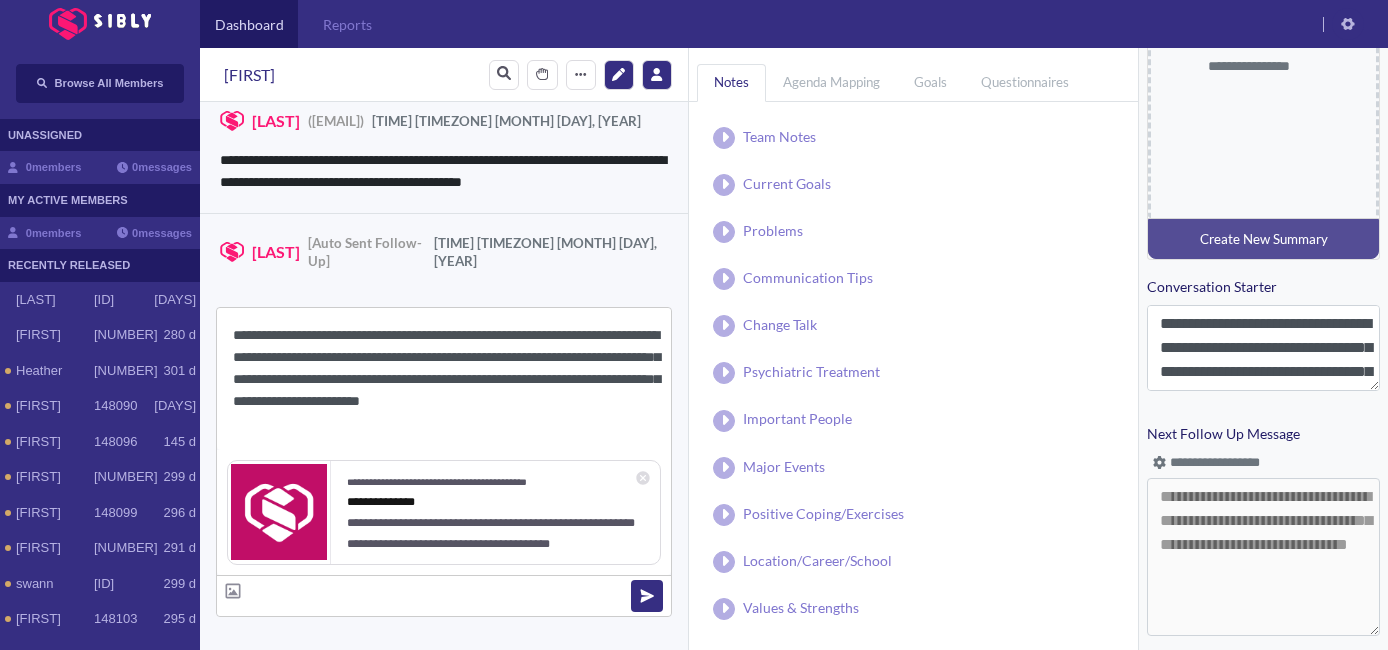 click on "**********" at bounding box center [444, 379] 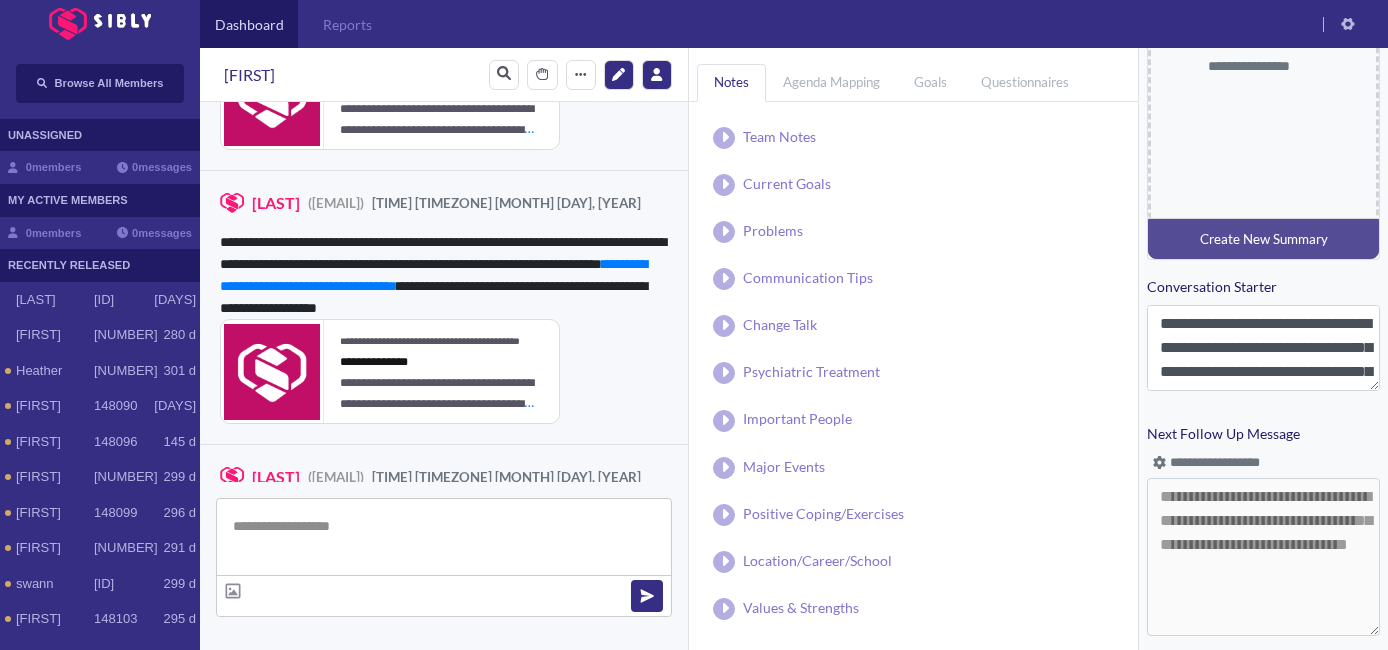 scroll, scrollTop: 1729, scrollLeft: 0, axis: vertical 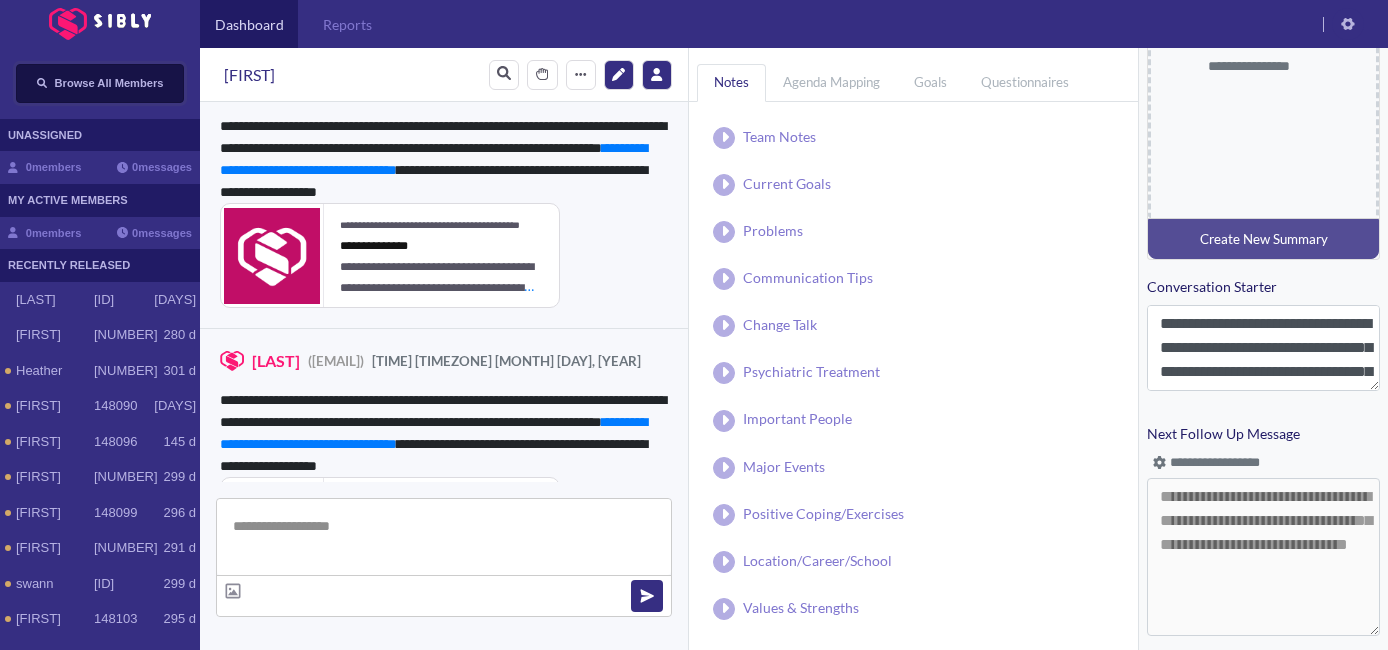 click on "Browse All Members" at bounding box center (100, 83) 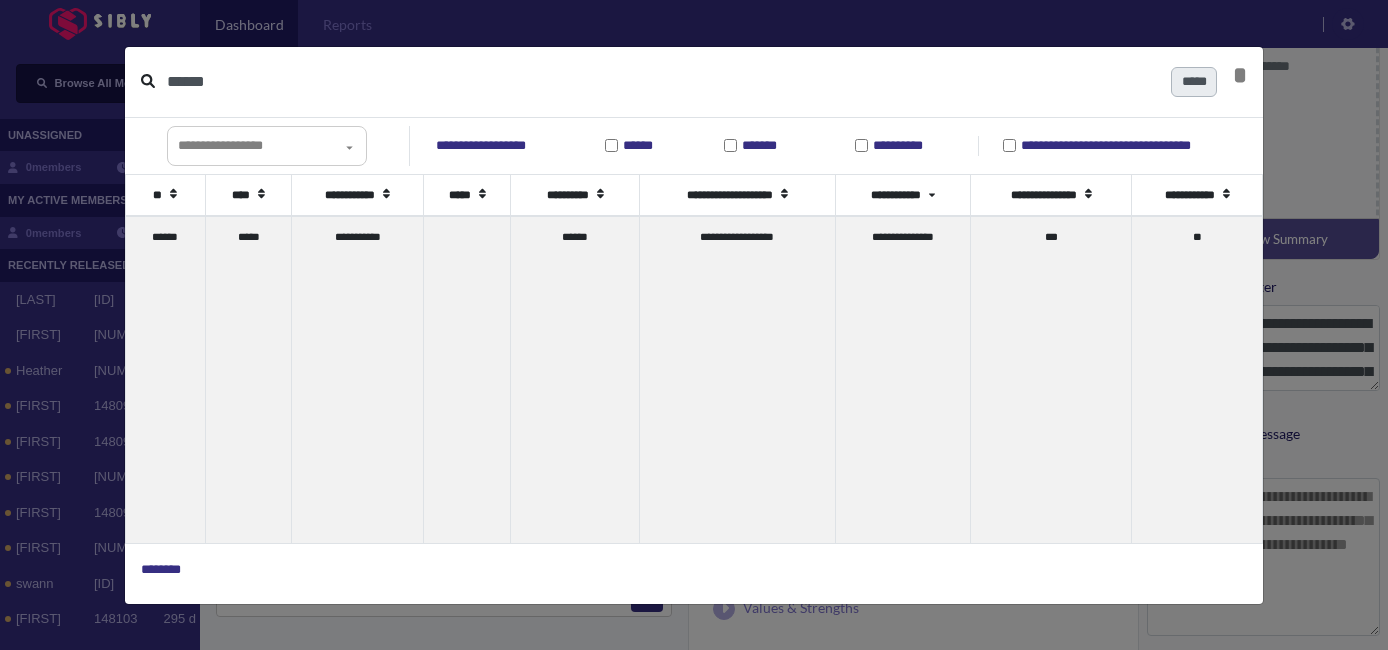 type on "******" 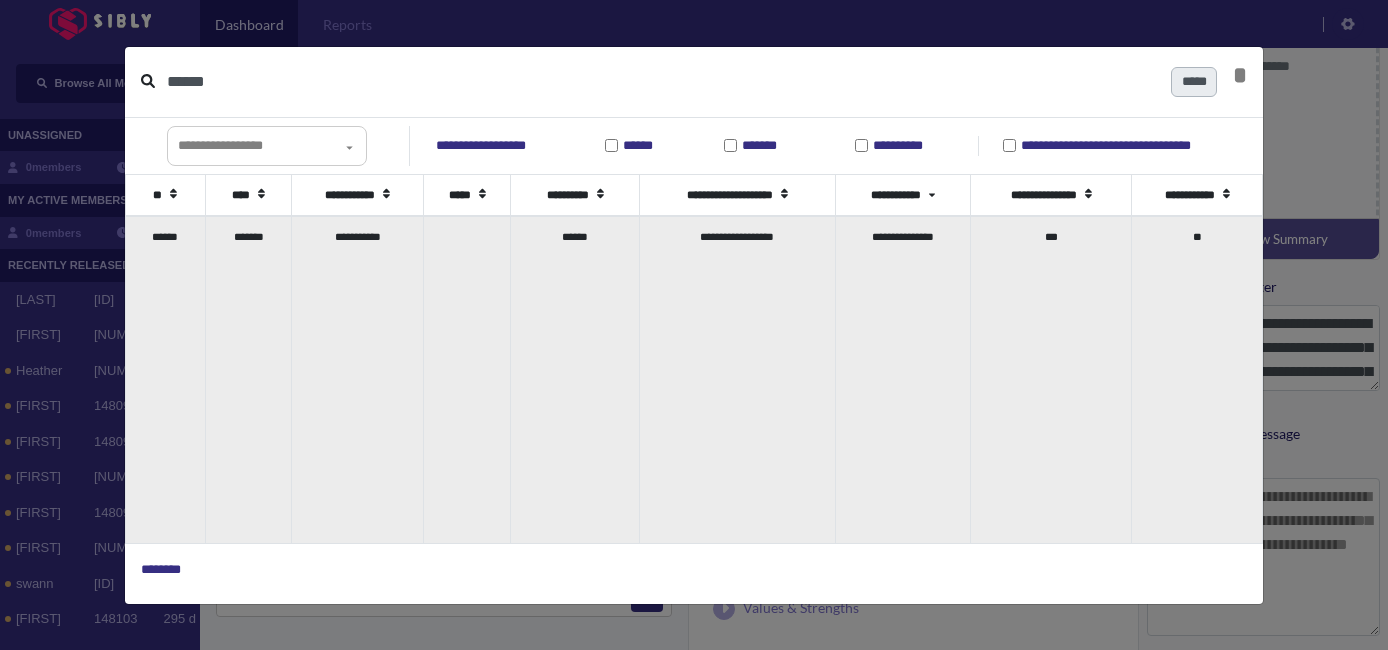 click on "*******" at bounding box center (248, 379) 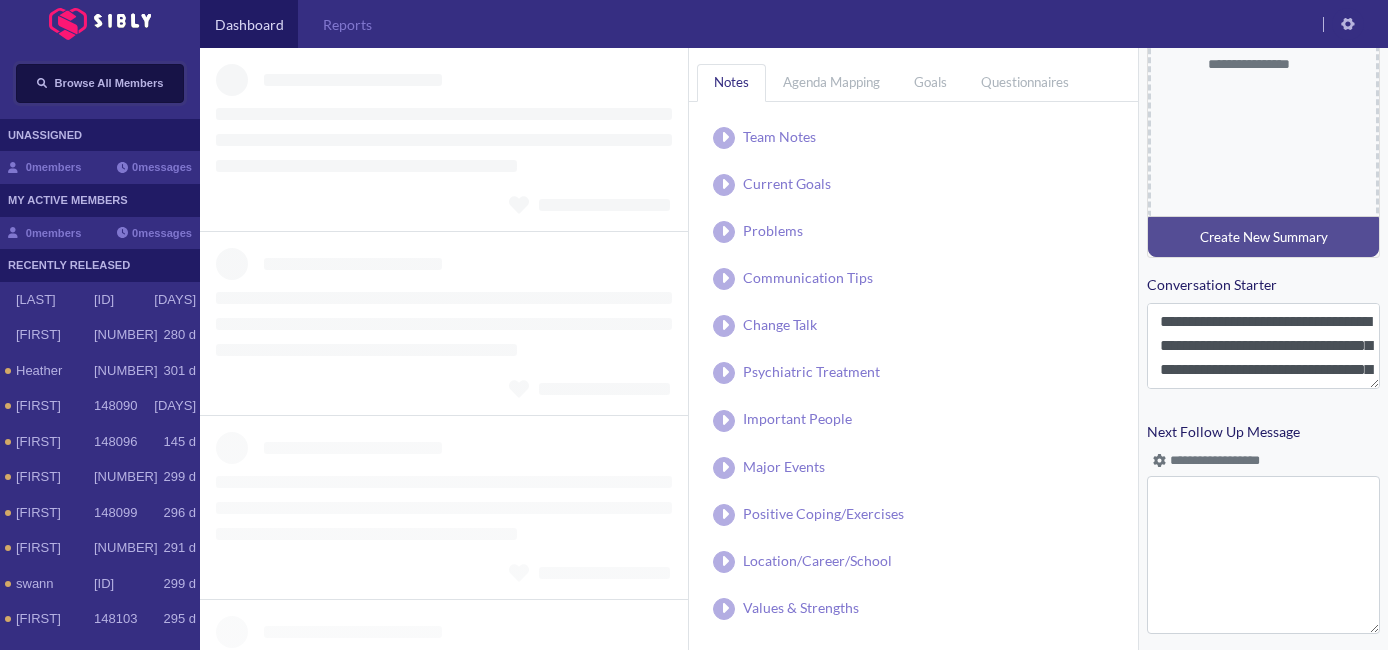 scroll, scrollTop: 894, scrollLeft: 0, axis: vertical 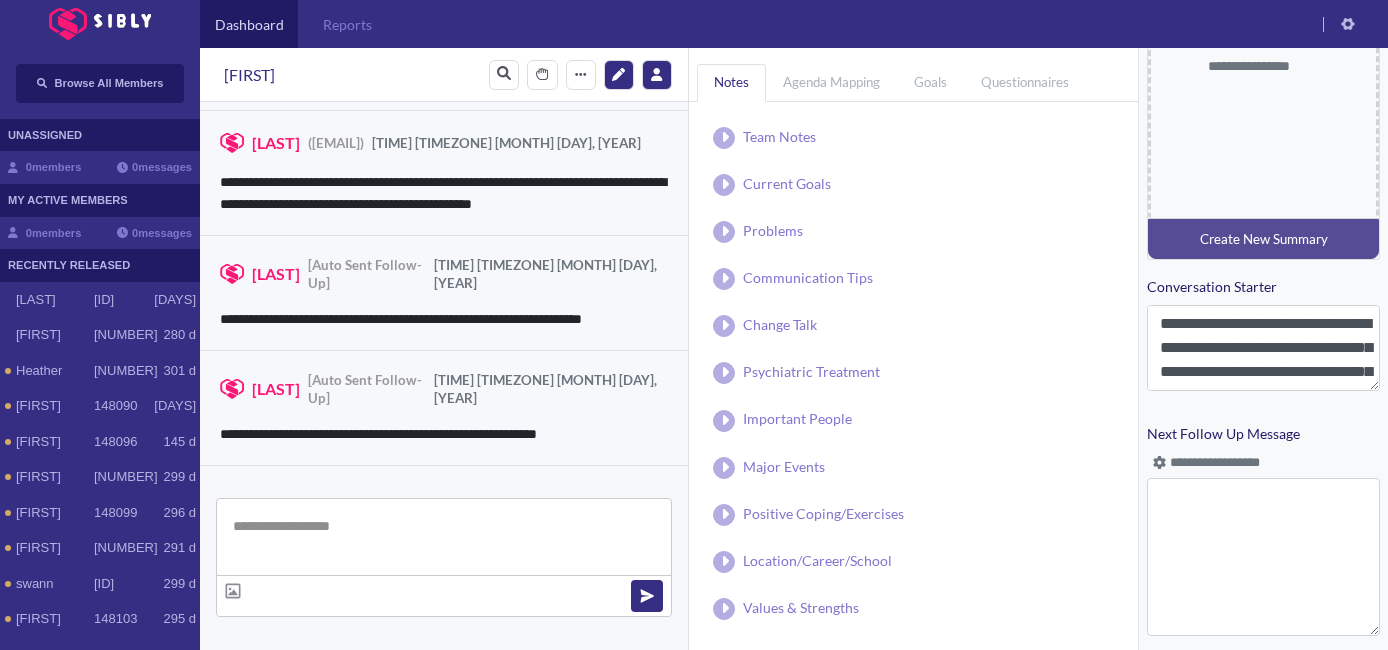 click at bounding box center [444, 537] 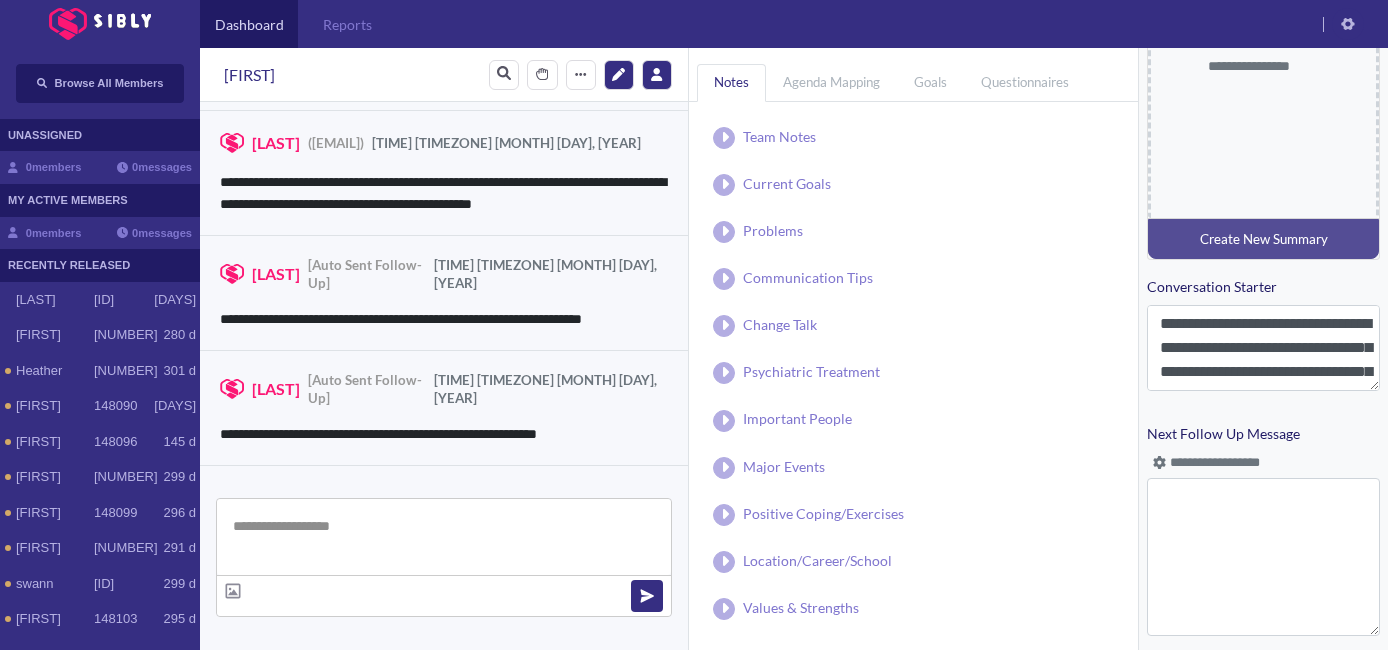 paste on "******" 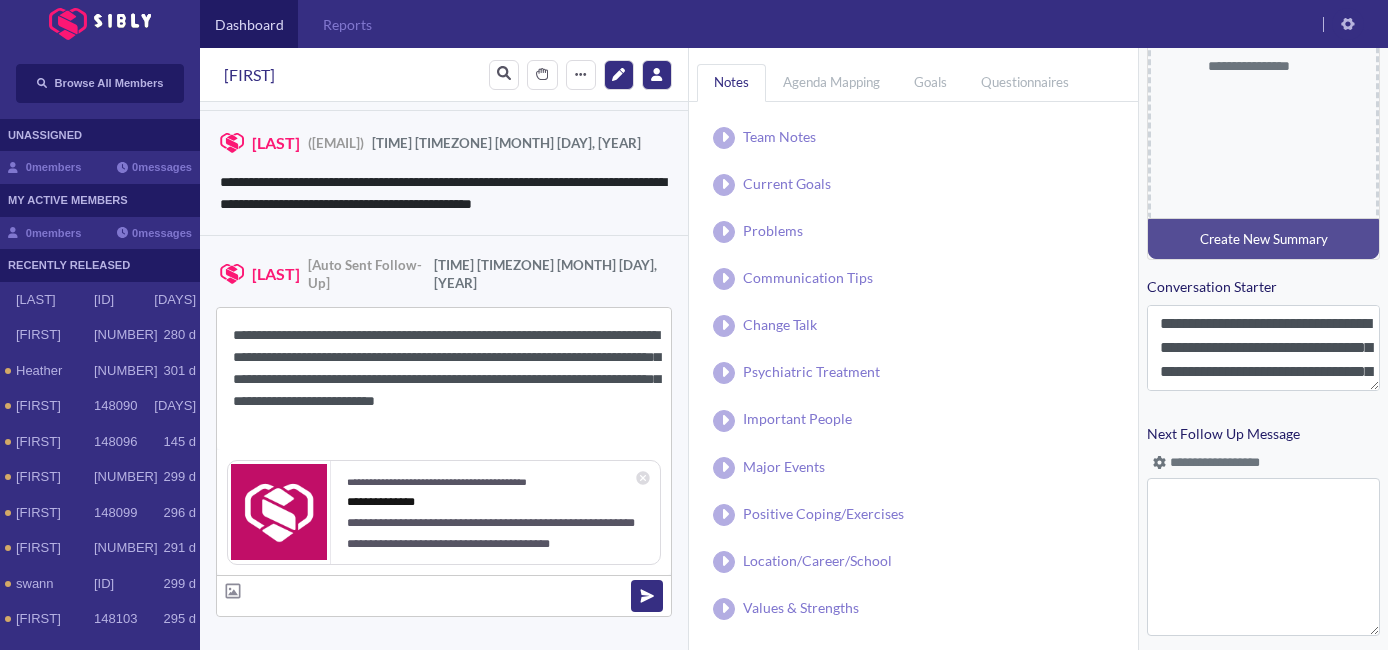 drag, startPoint x: 308, startPoint y: 336, endPoint x: 255, endPoint y: 335, distance: 53.009434 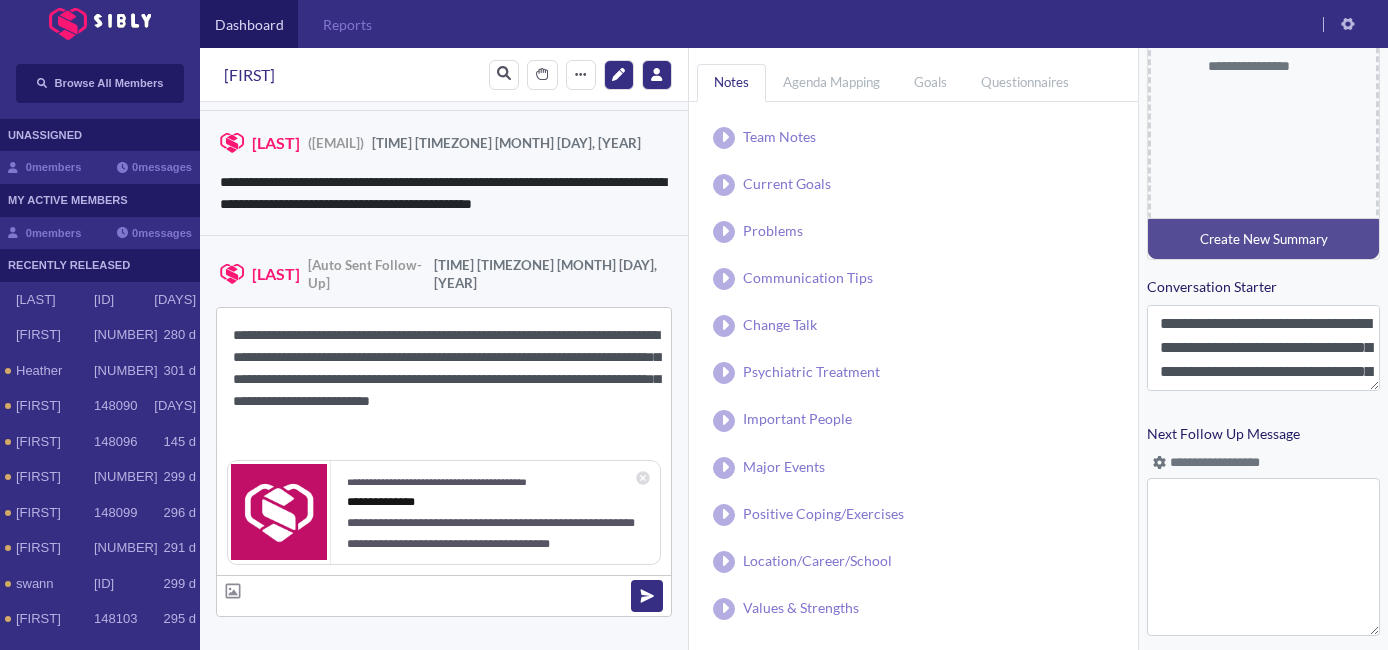 click on "**********" at bounding box center [444, 379] 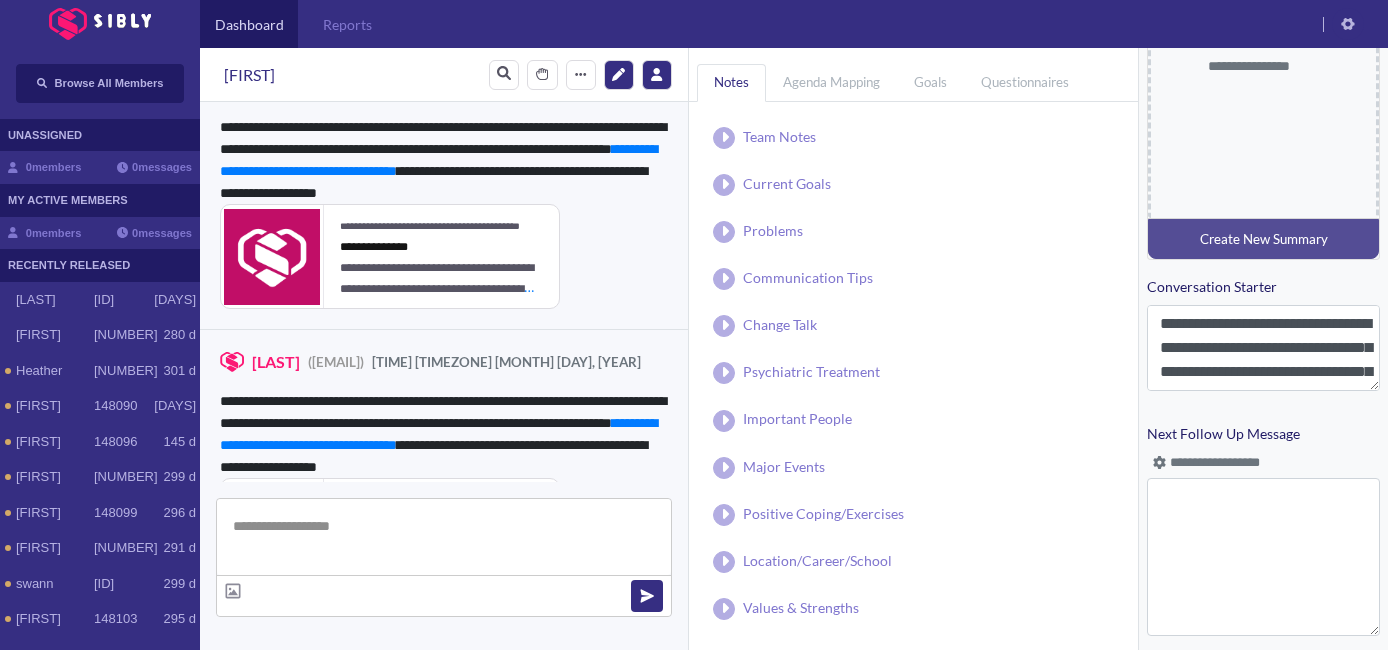 scroll, scrollTop: 1729, scrollLeft: 0, axis: vertical 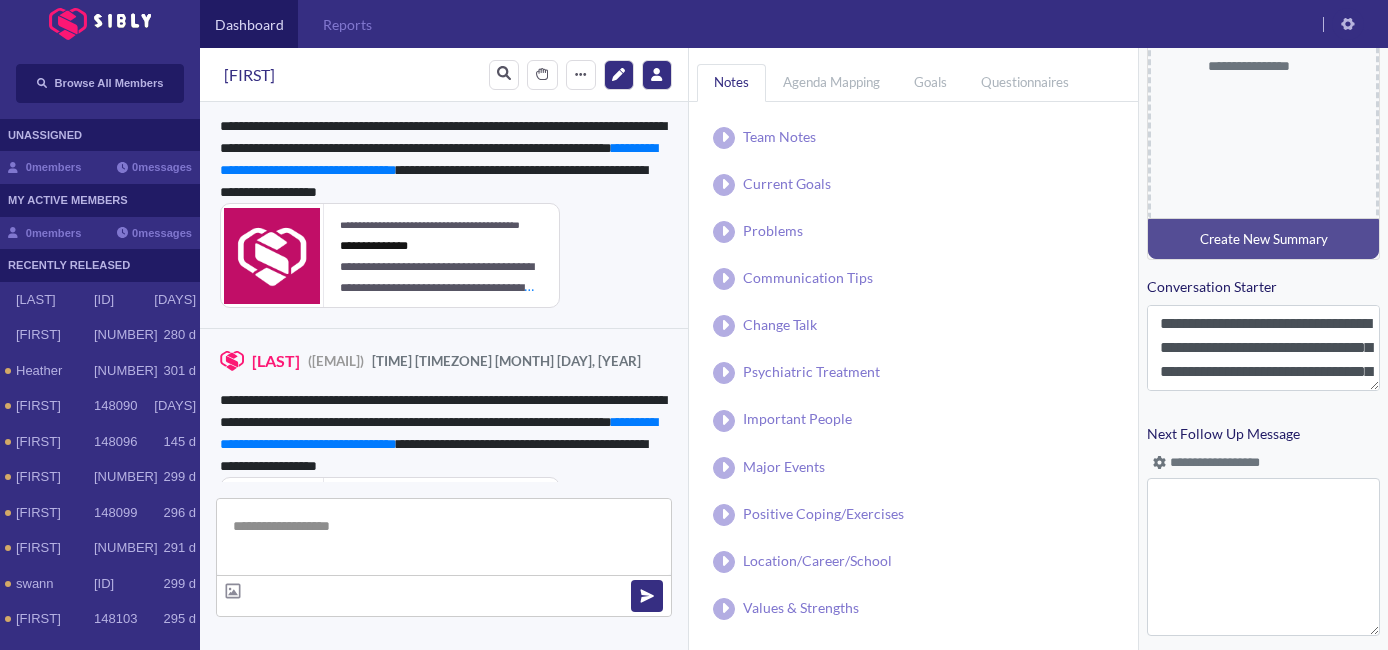 click at bounding box center (1159, 462) 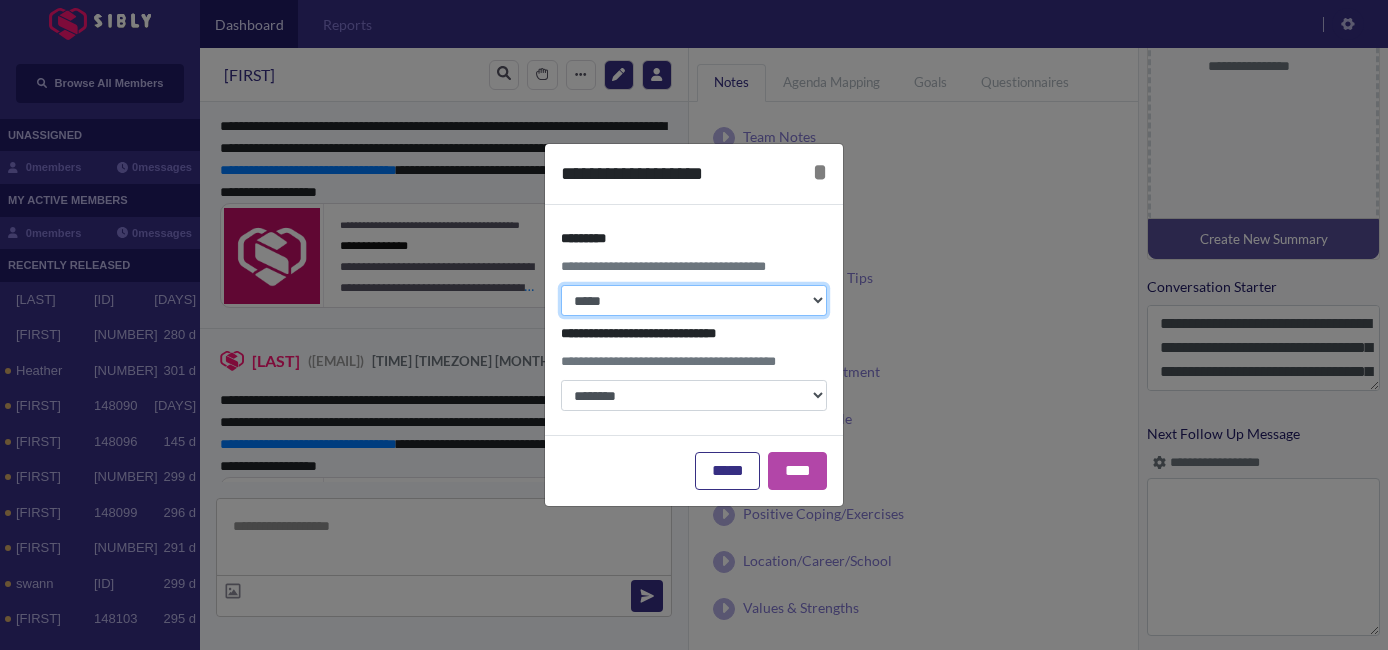 click on "**********" at bounding box center [694, 300] 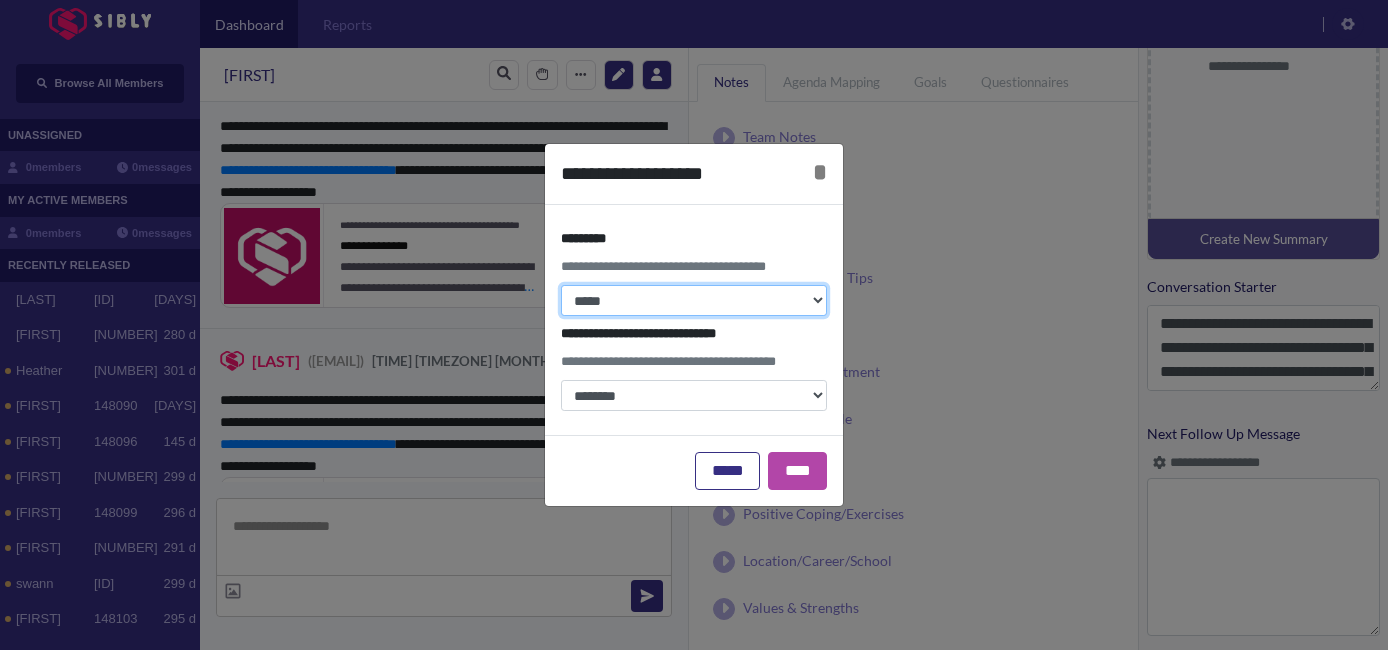 select on "*" 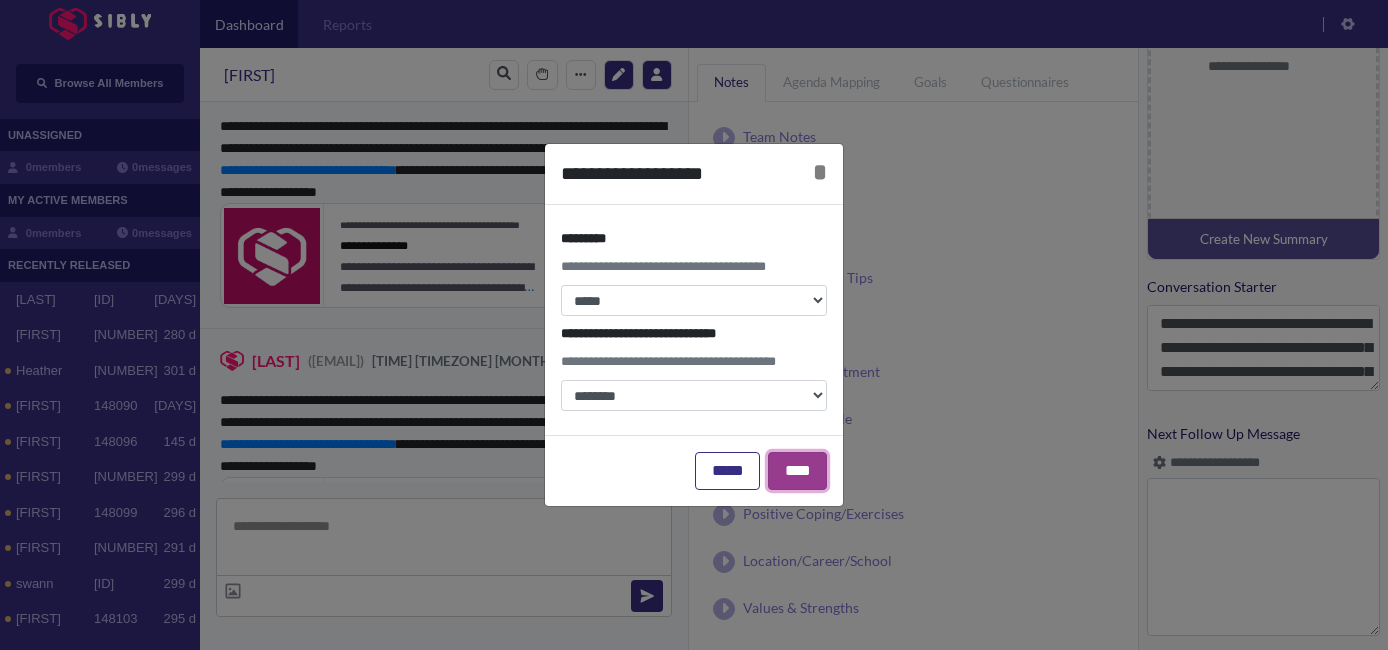 click on "****" at bounding box center (797, 471) 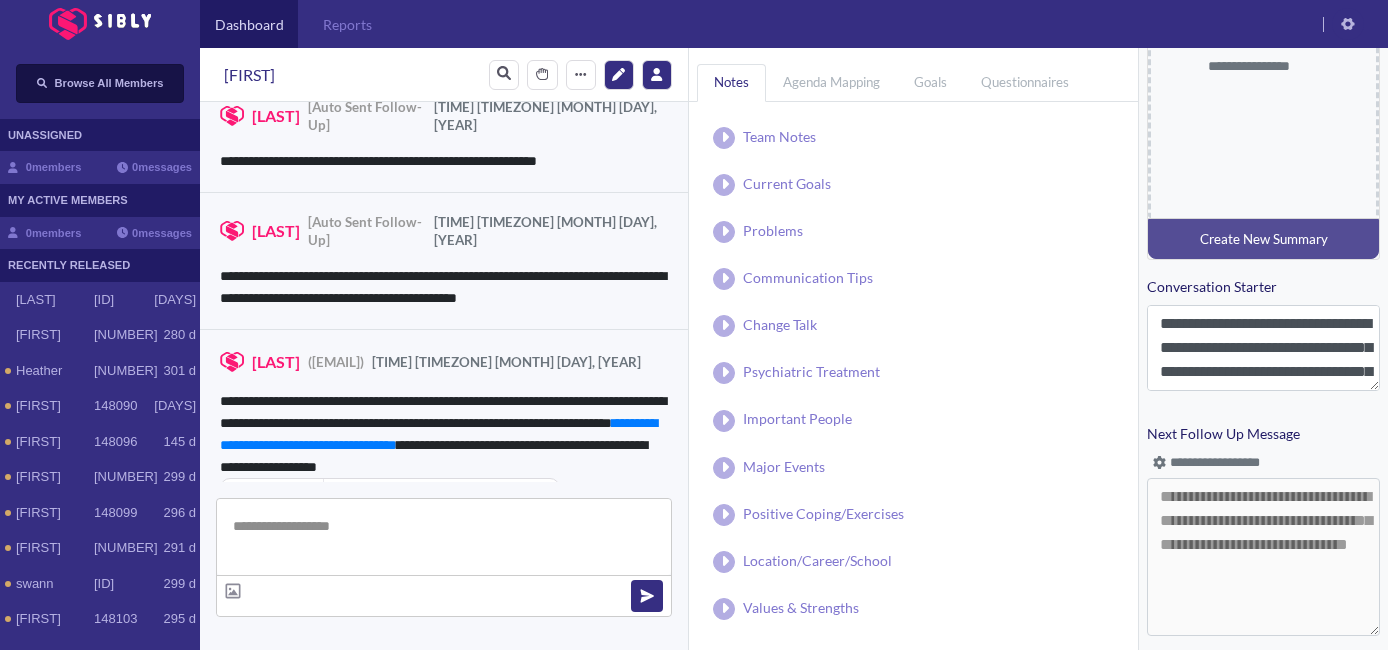 scroll, scrollTop: 1181, scrollLeft: 0, axis: vertical 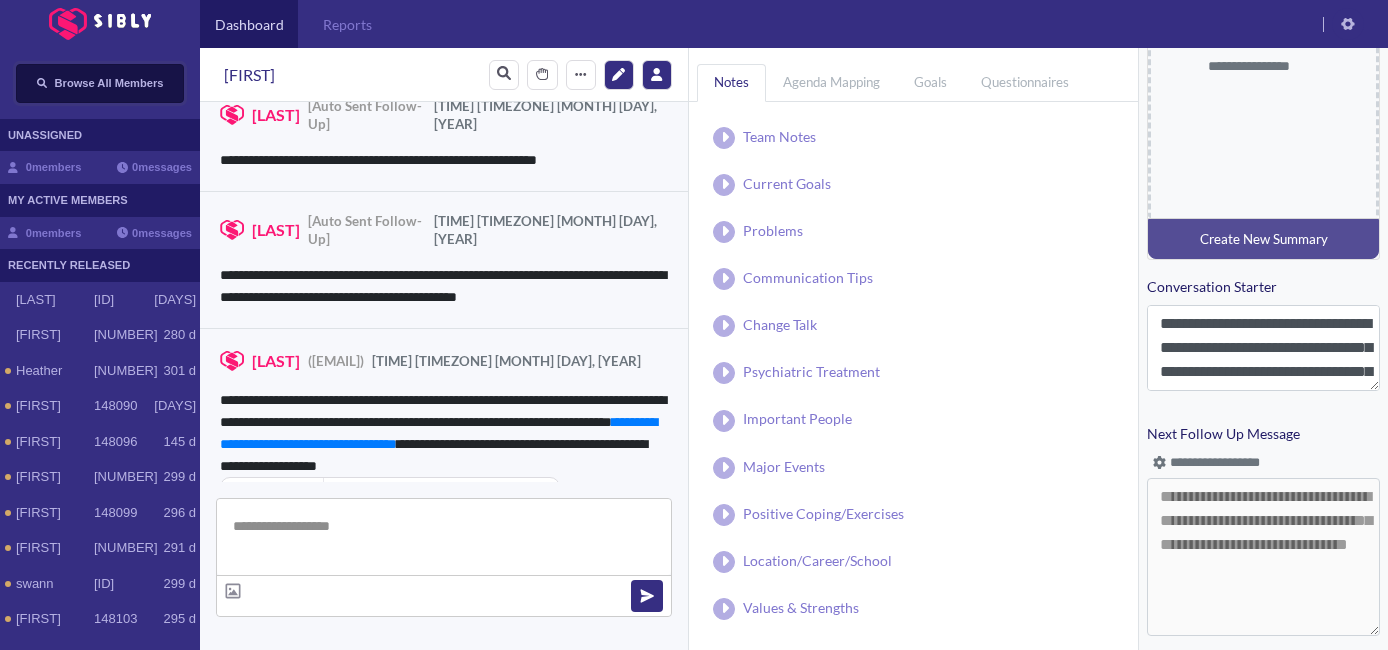 click on "Browse All Members" at bounding box center (109, 83) 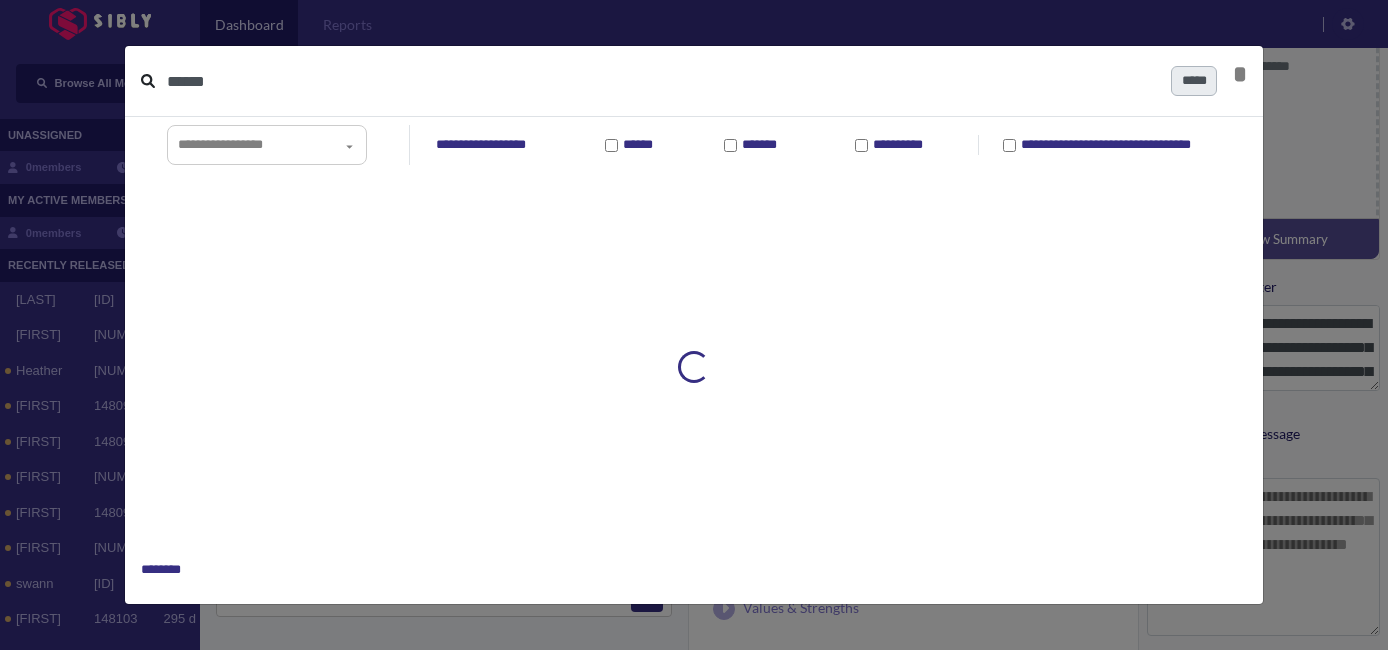 click on "******" at bounding box center (661, 81) 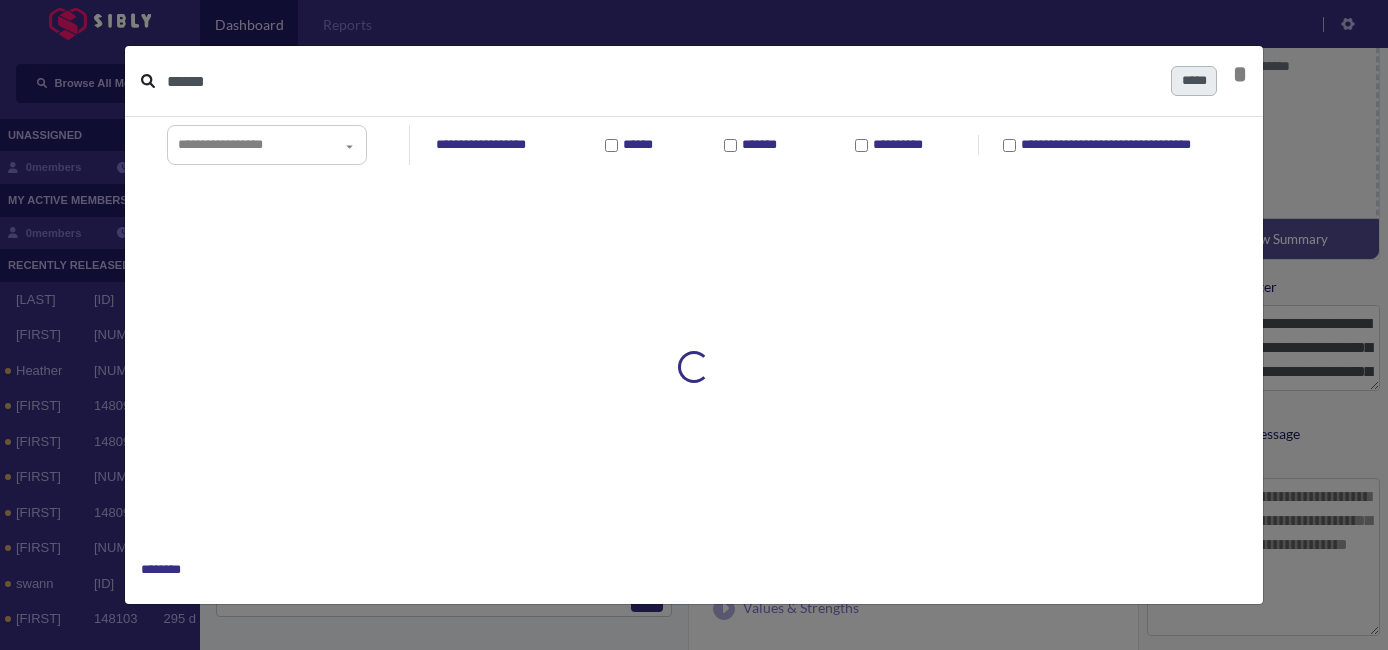type on "******" 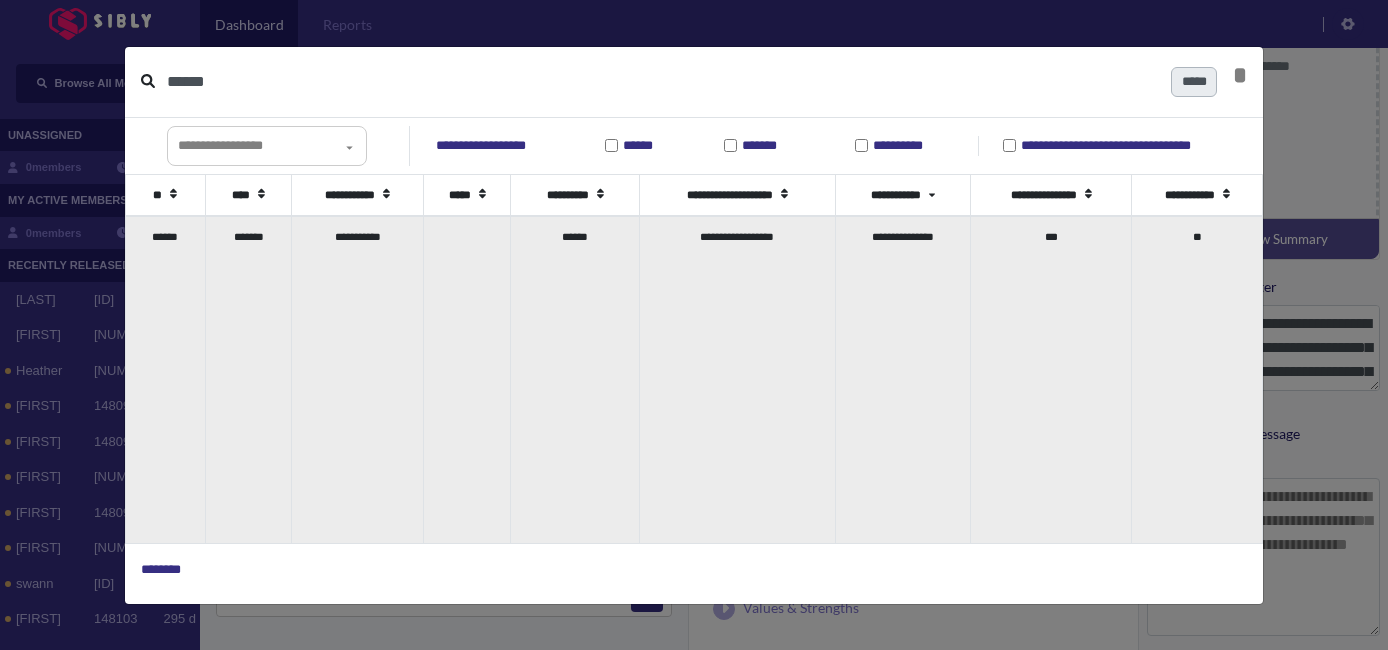 click on "[MASKED_DATA]" at bounding box center [358, 379] 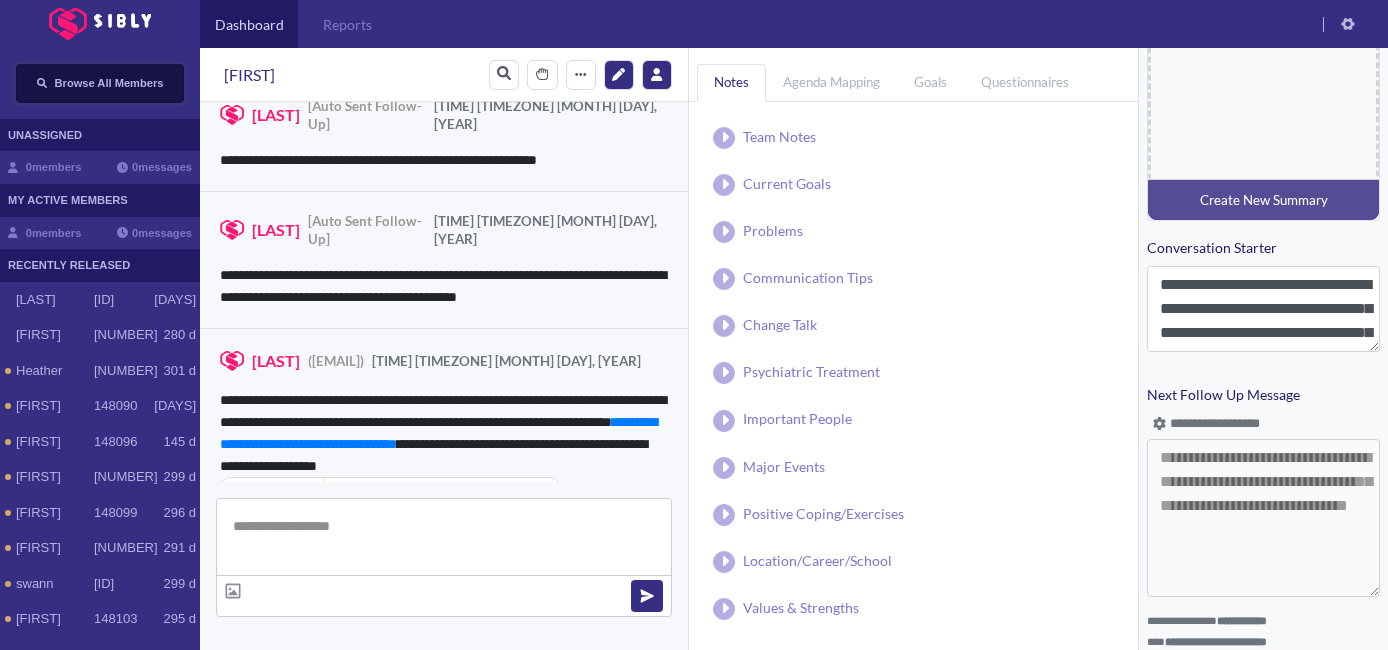 scroll, scrollTop: 935, scrollLeft: 0, axis: vertical 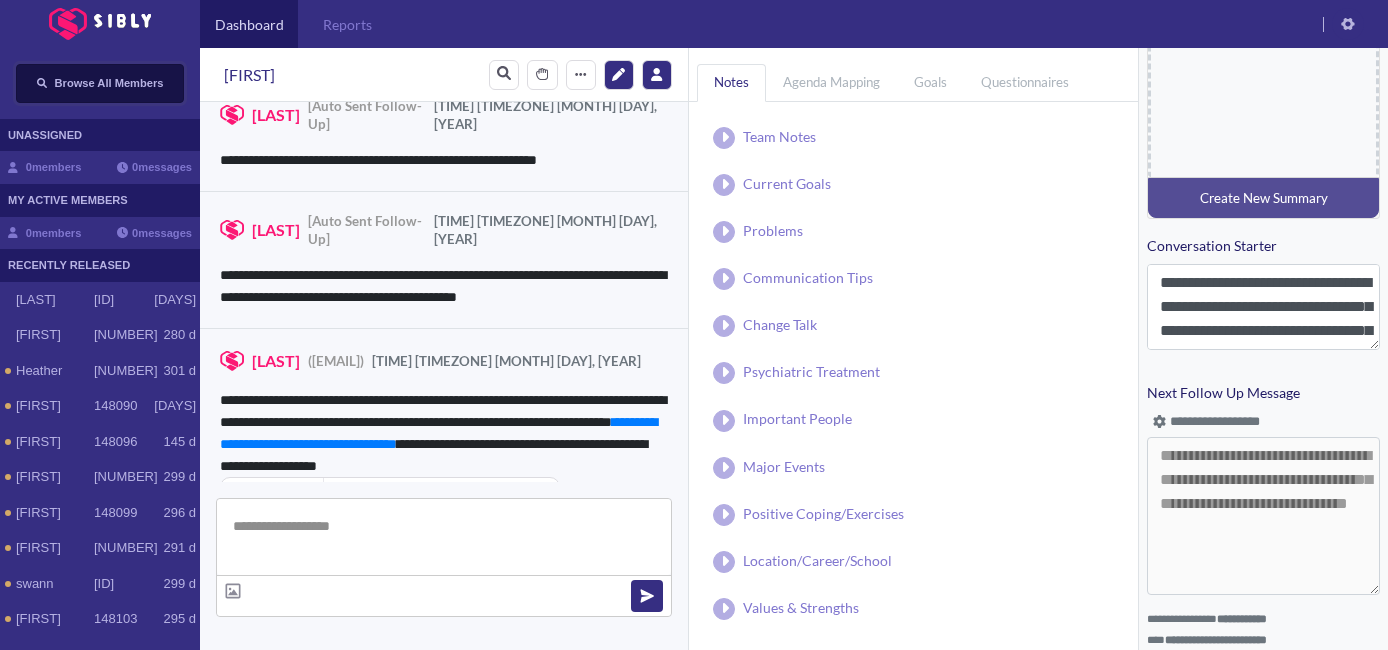 click on "Browse All Members" at bounding box center [109, 83] 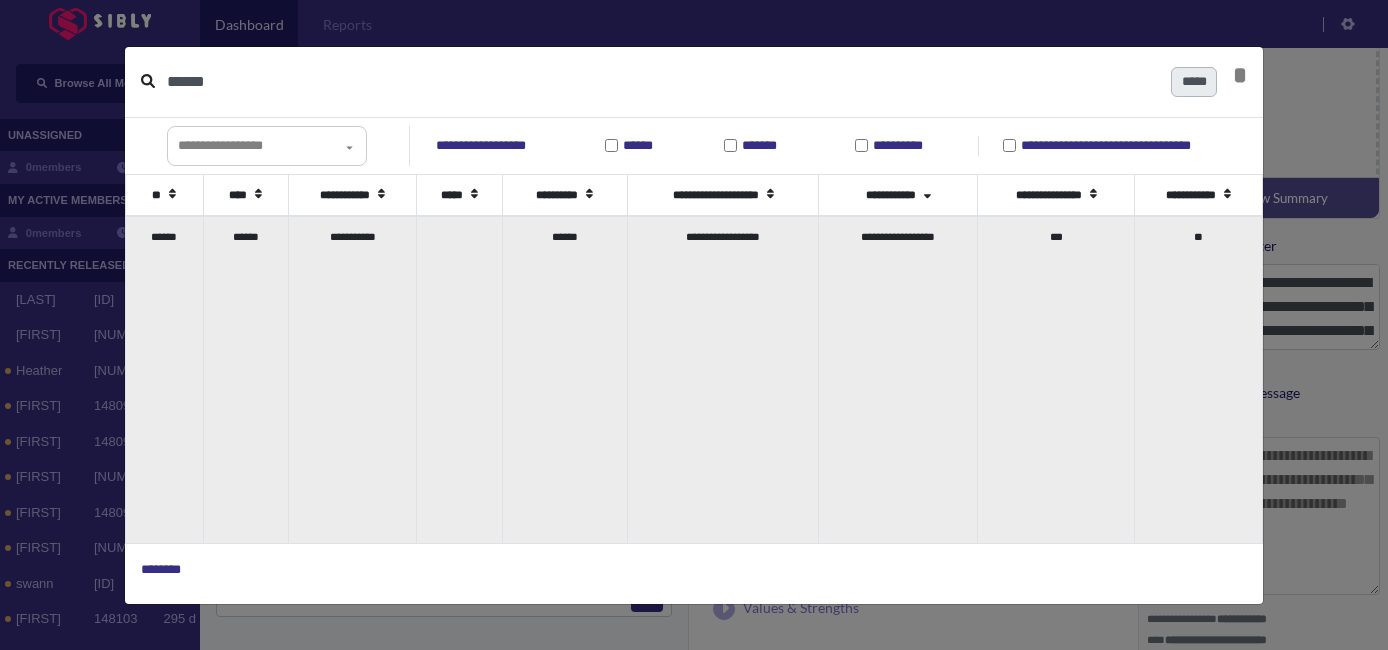 click on "******" at bounding box center [245, 379] 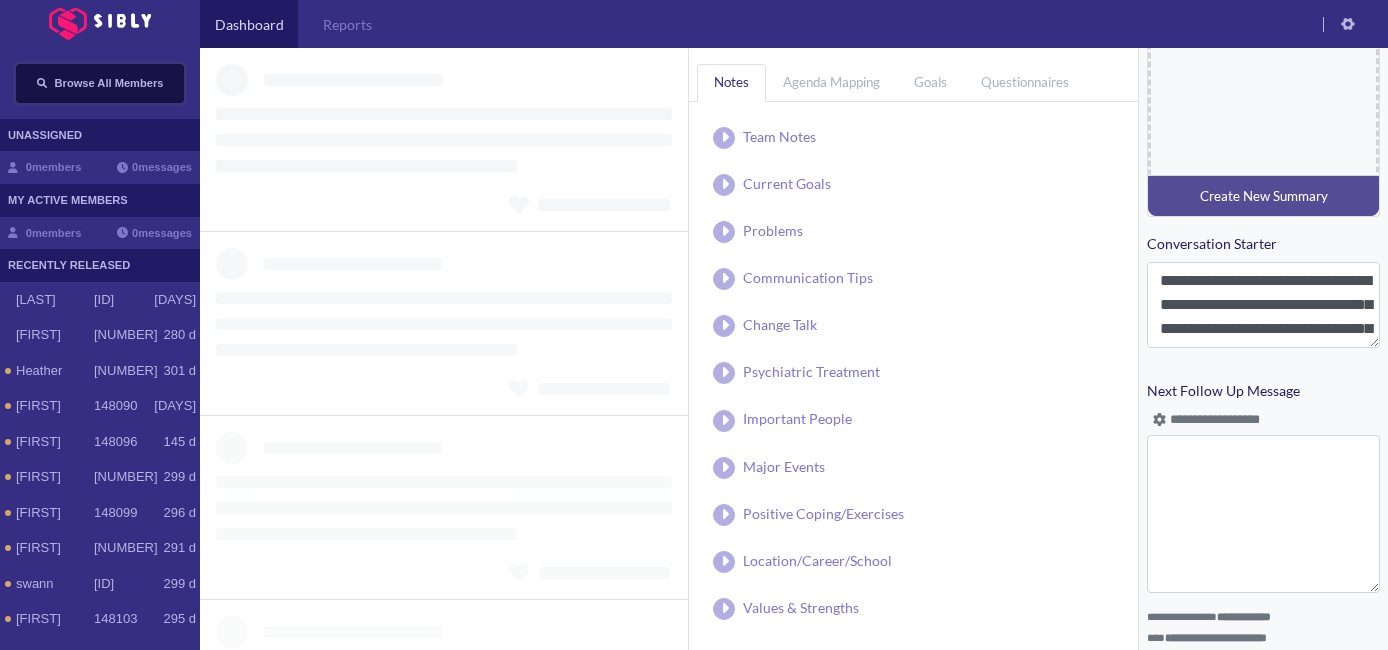 scroll, scrollTop: 877, scrollLeft: 0, axis: vertical 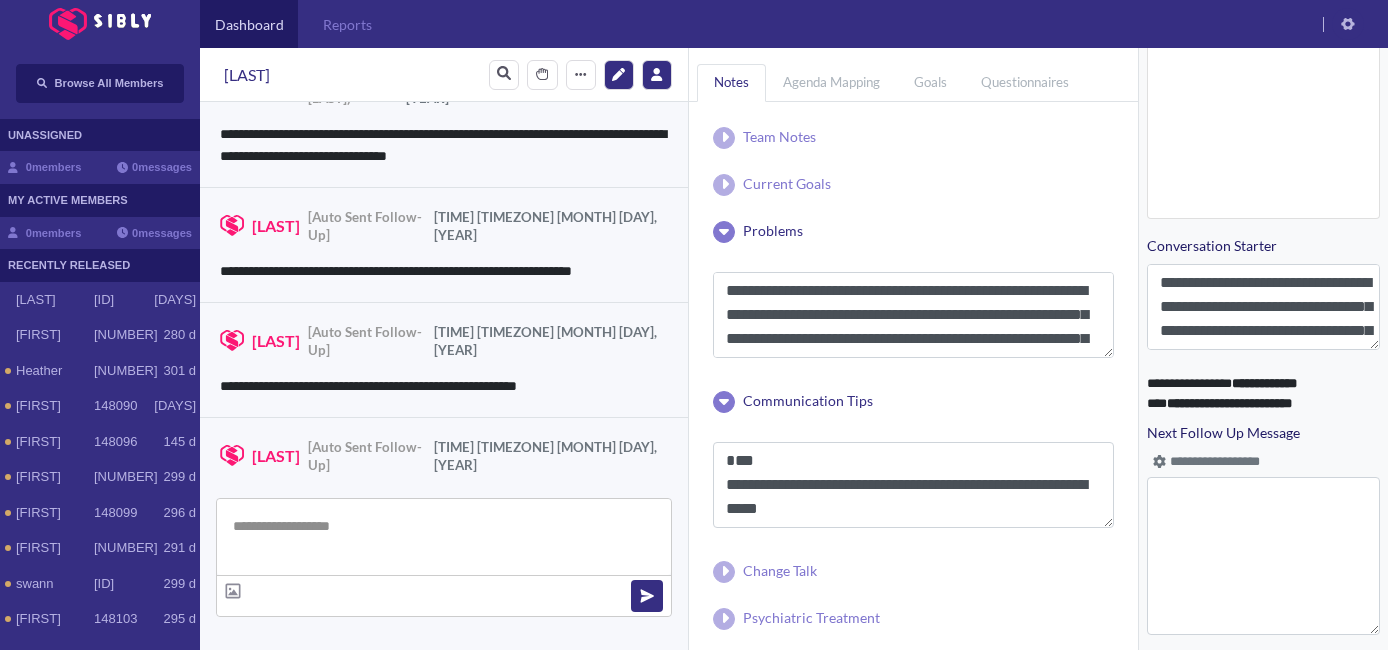 click at bounding box center [1159, 461] 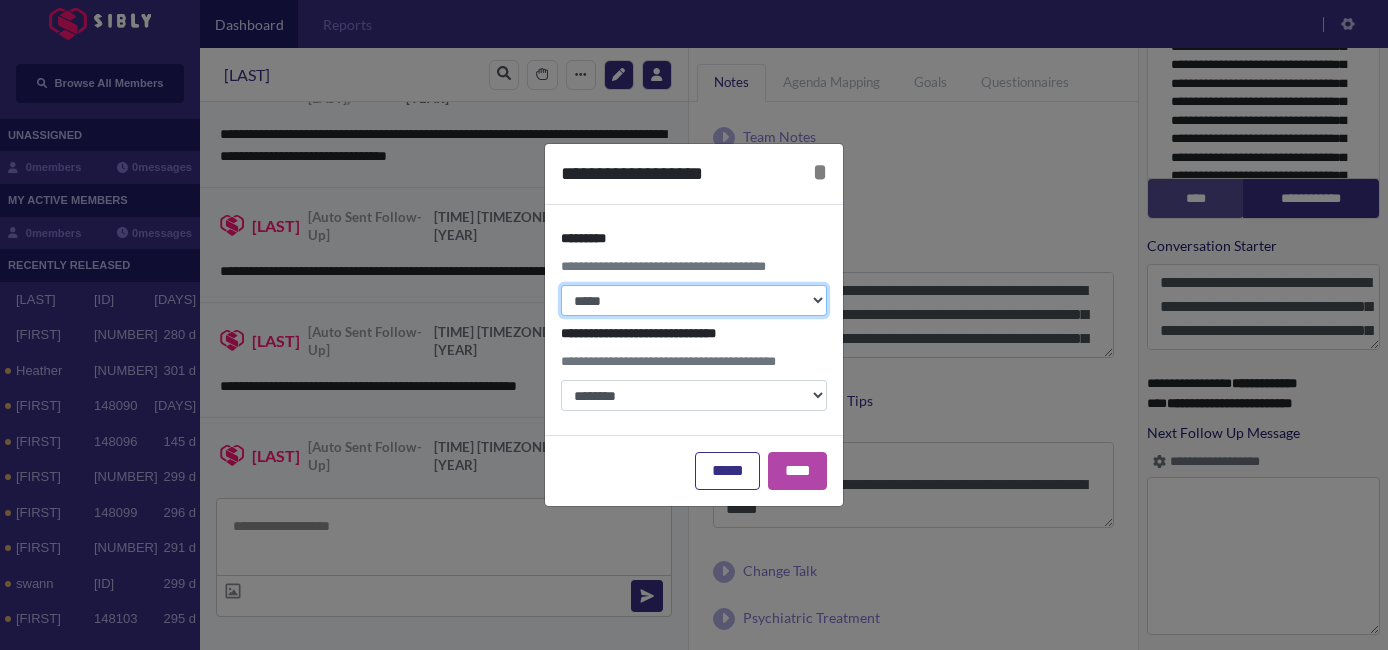 click on "**********" at bounding box center (694, 300) 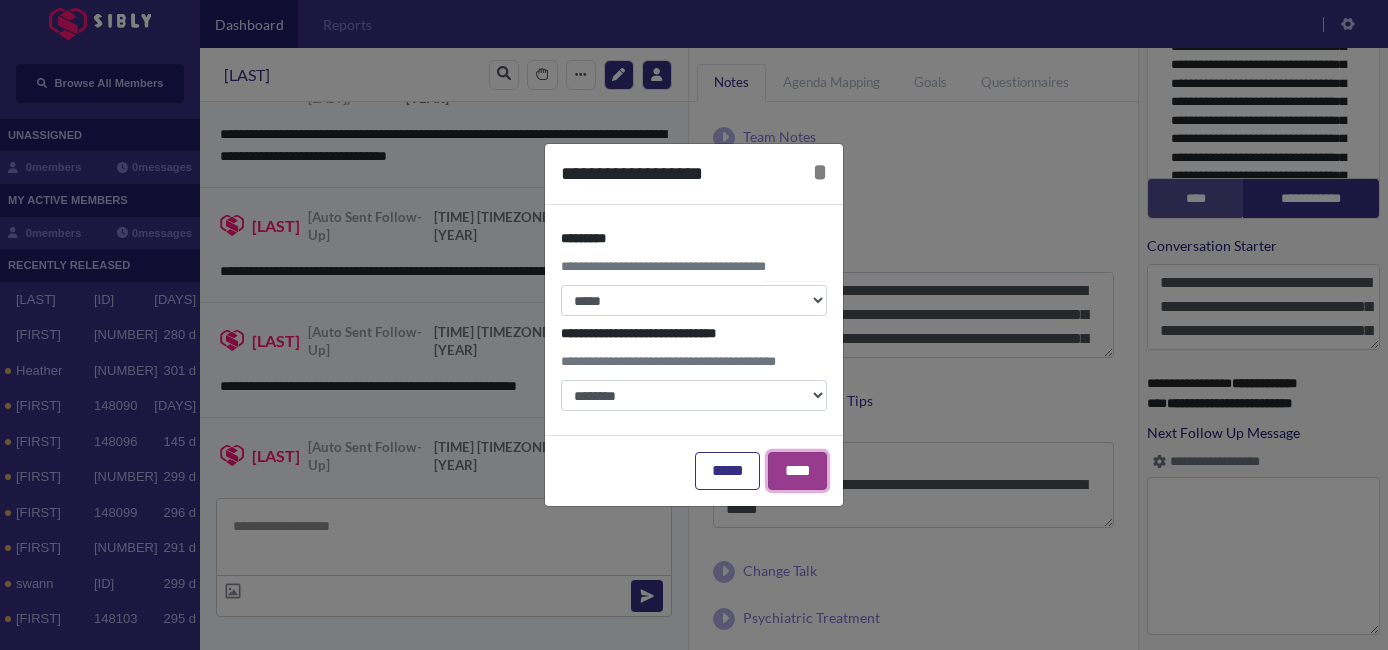 click on "****" at bounding box center [797, 471] 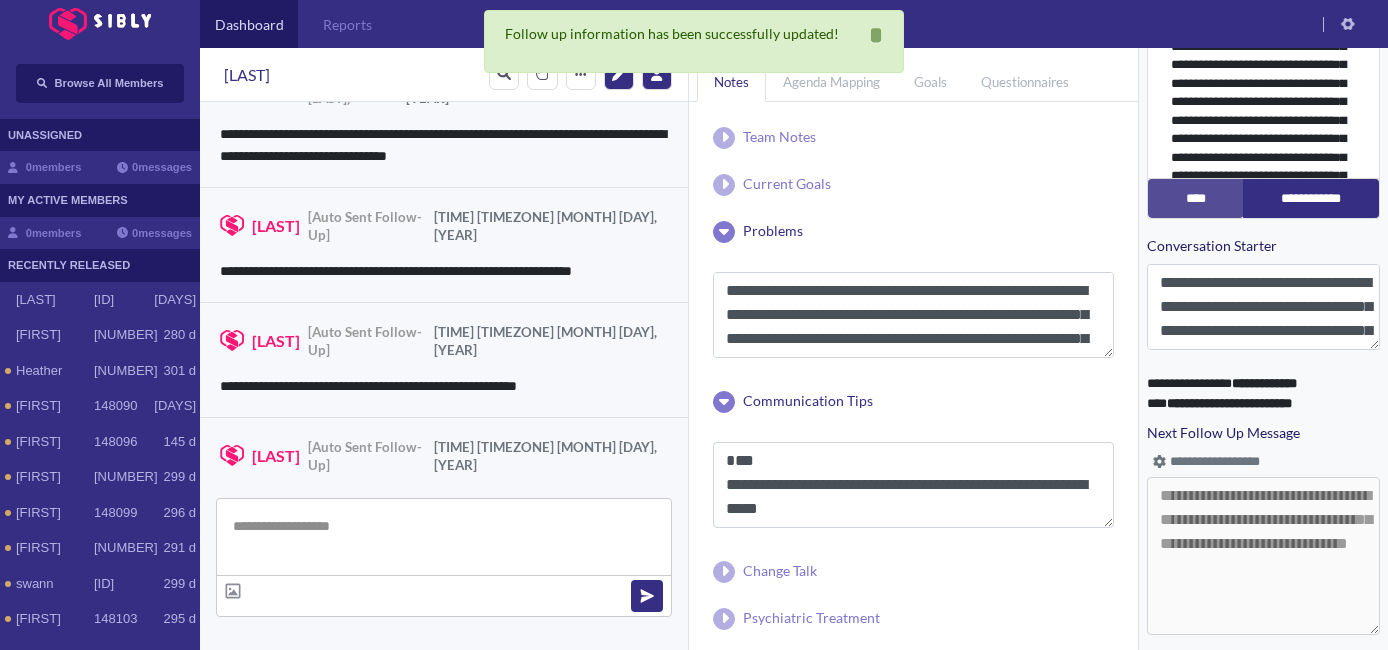 click at bounding box center [444, 537] 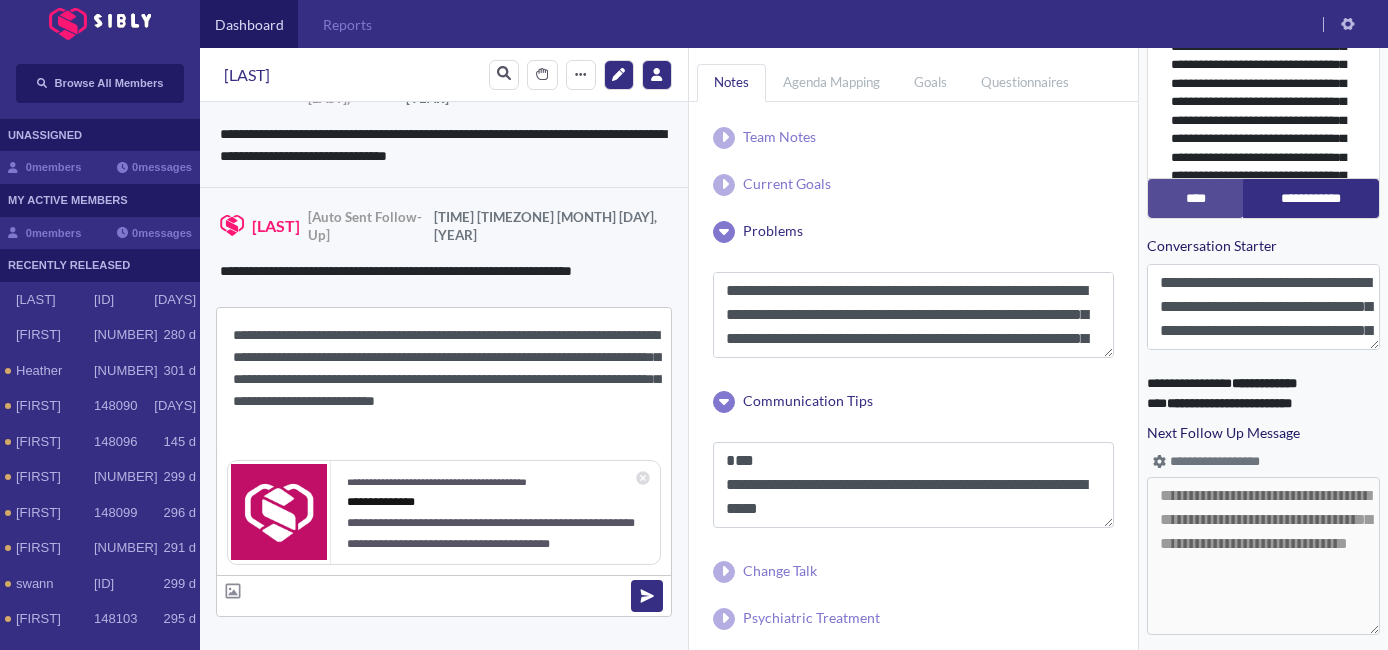 drag, startPoint x: 308, startPoint y: 338, endPoint x: 254, endPoint y: 338, distance: 54 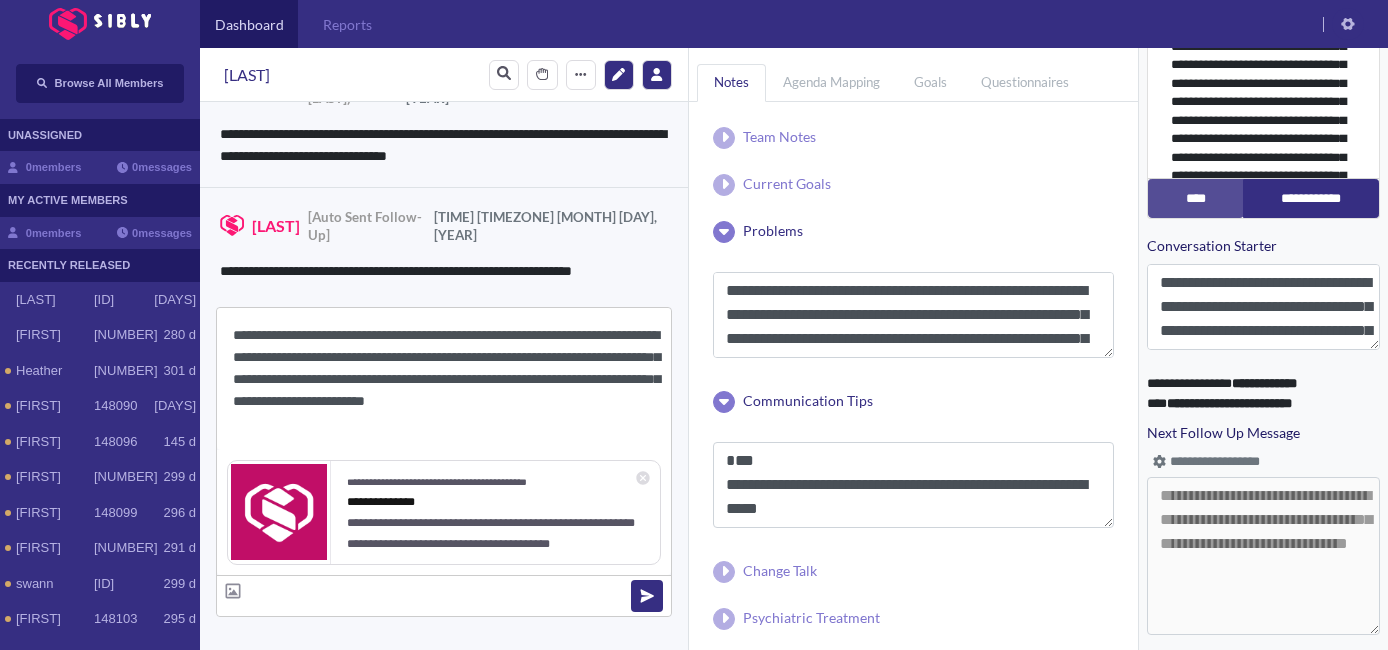click on "**********" at bounding box center [444, 379] 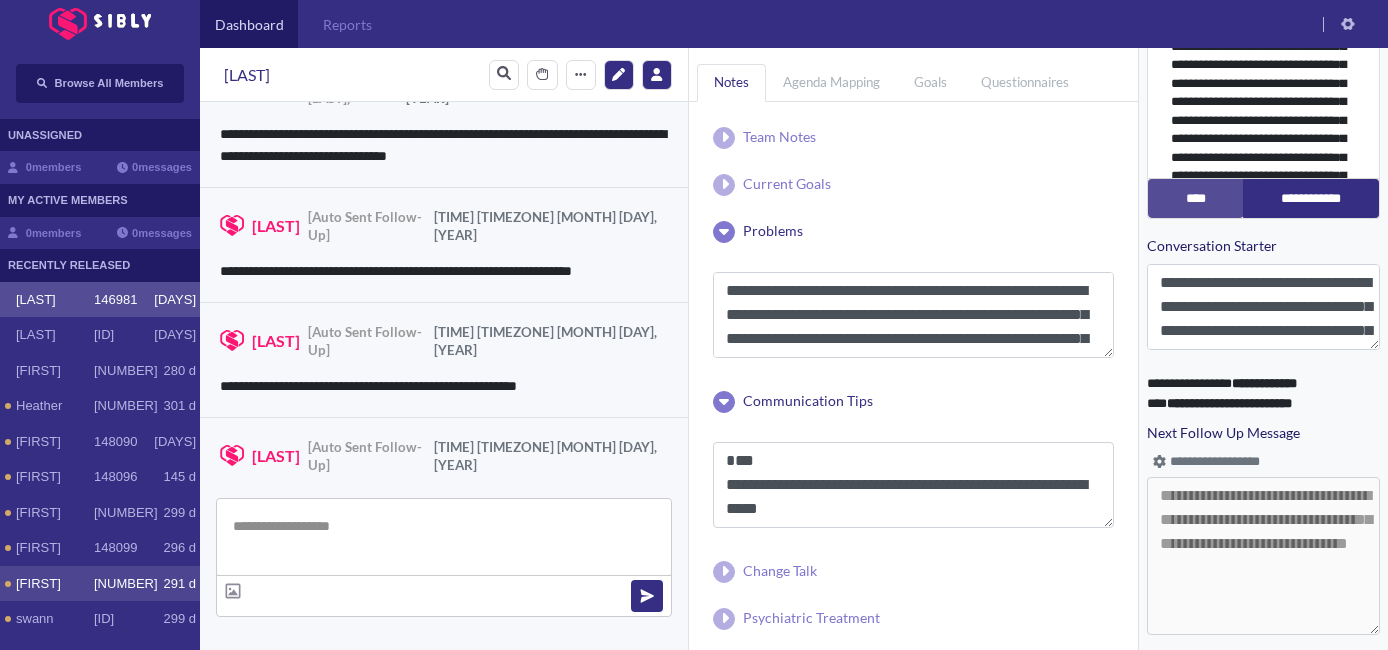 paste on "**********" 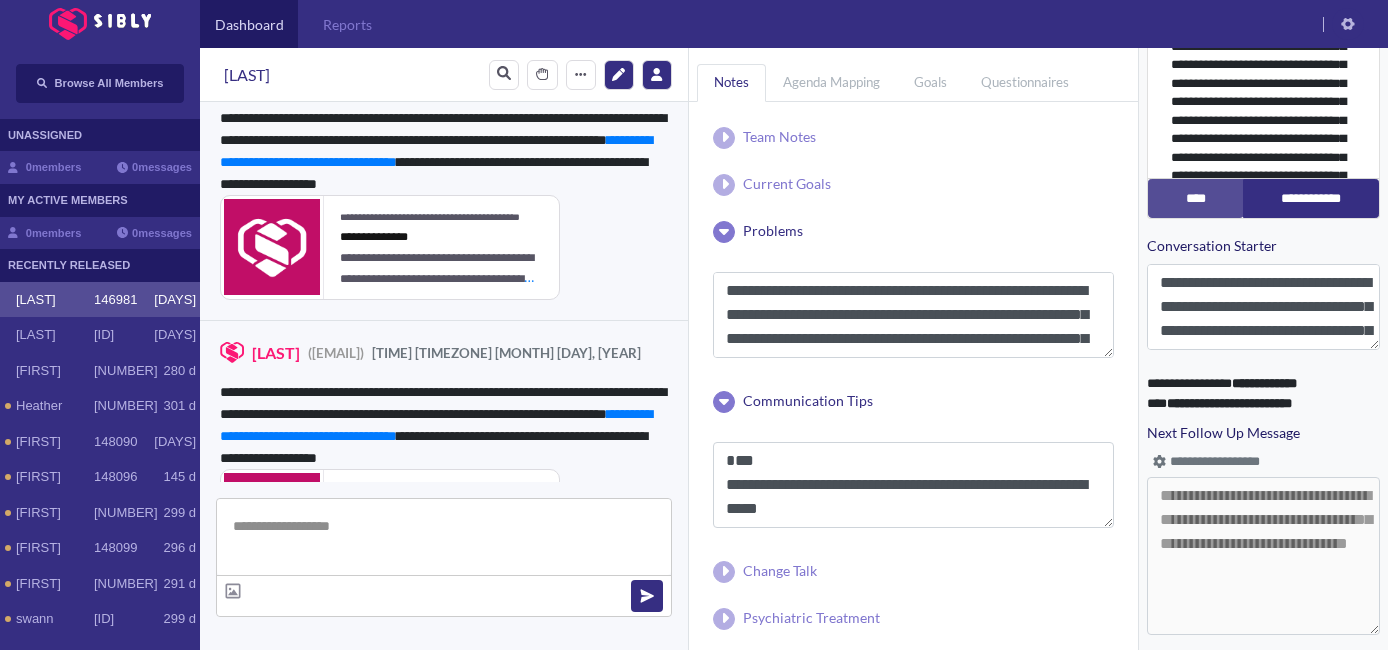 scroll, scrollTop: 4023, scrollLeft: 0, axis: vertical 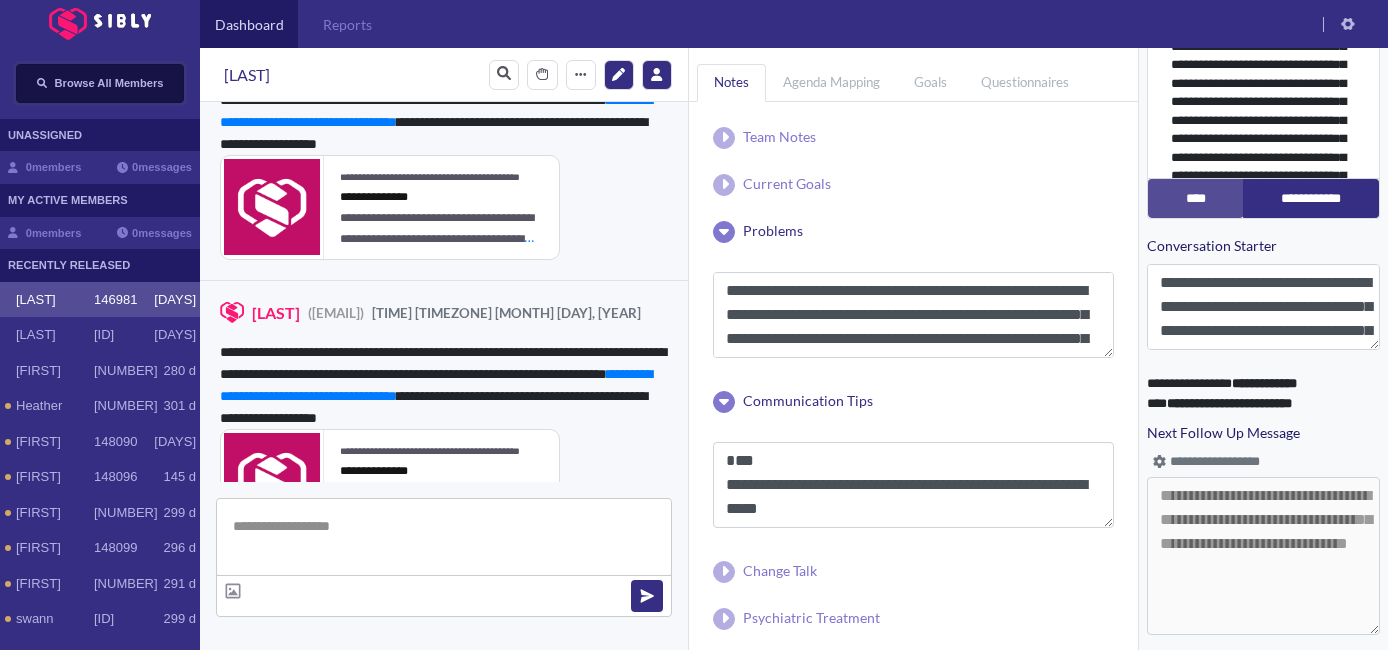click on "Browse All Members" at bounding box center (100, 83) 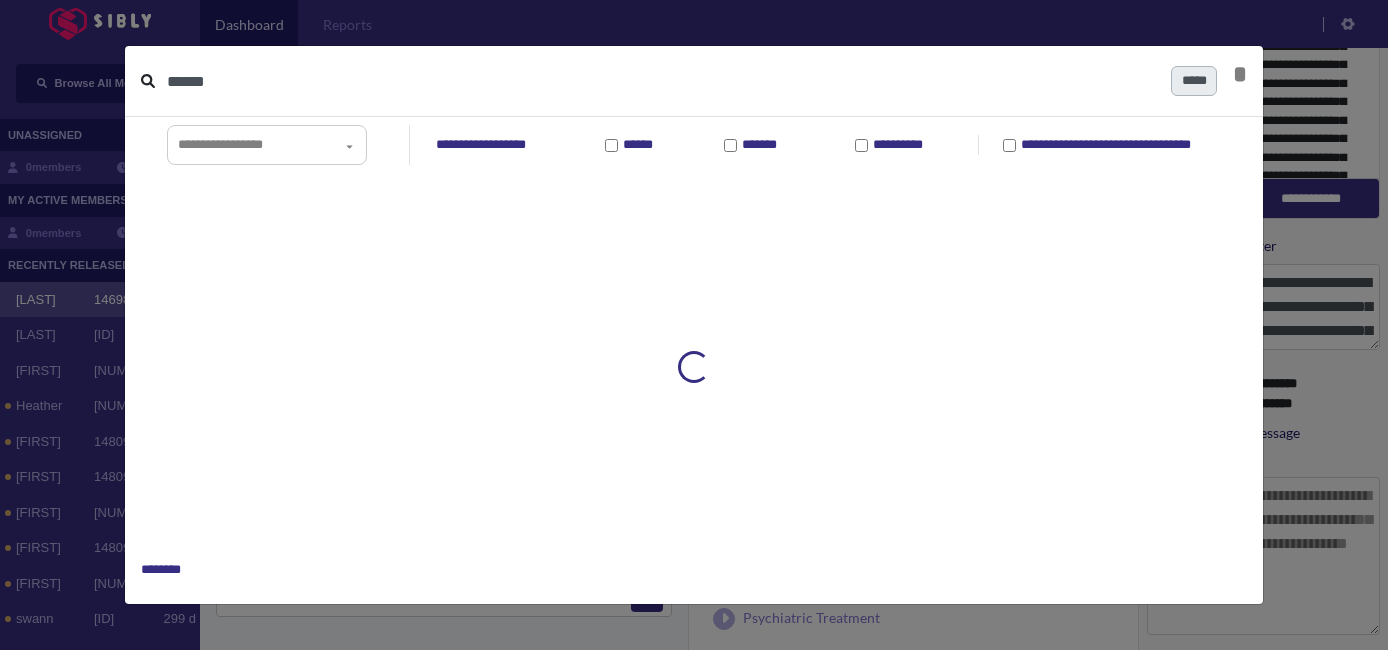 click on "******" at bounding box center [661, 81] 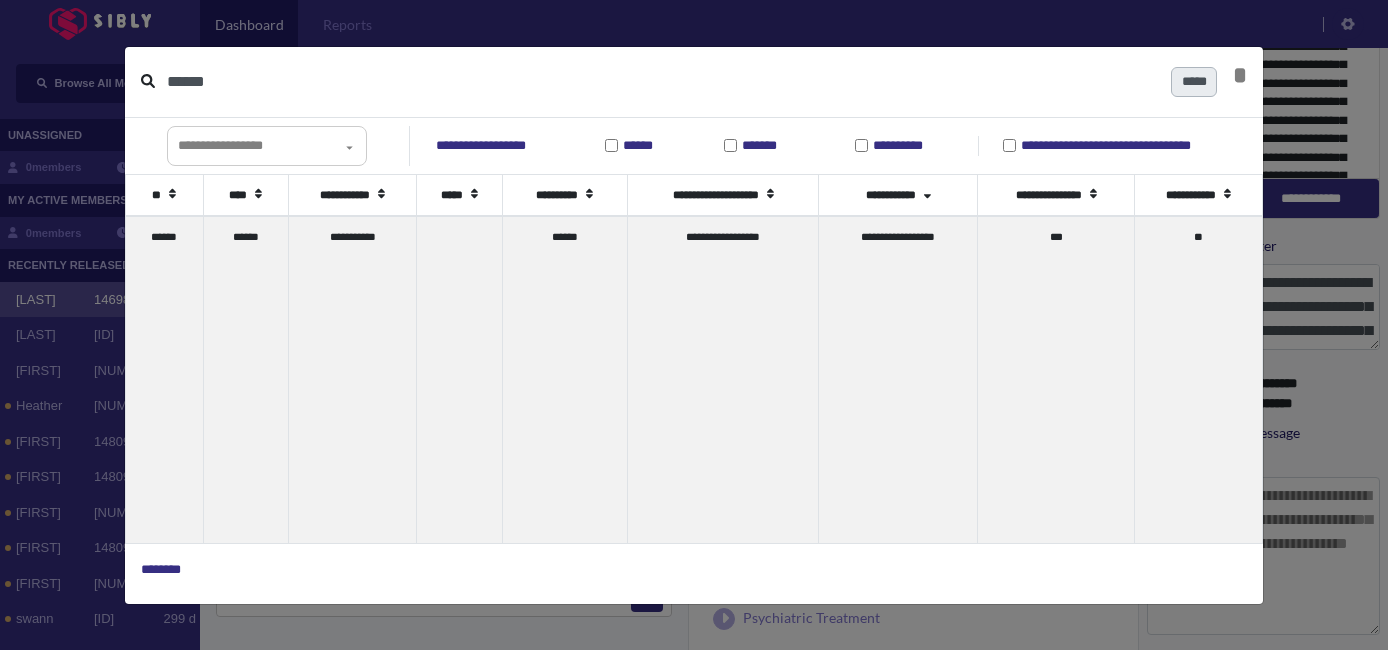 click on "******" at bounding box center (661, 82) 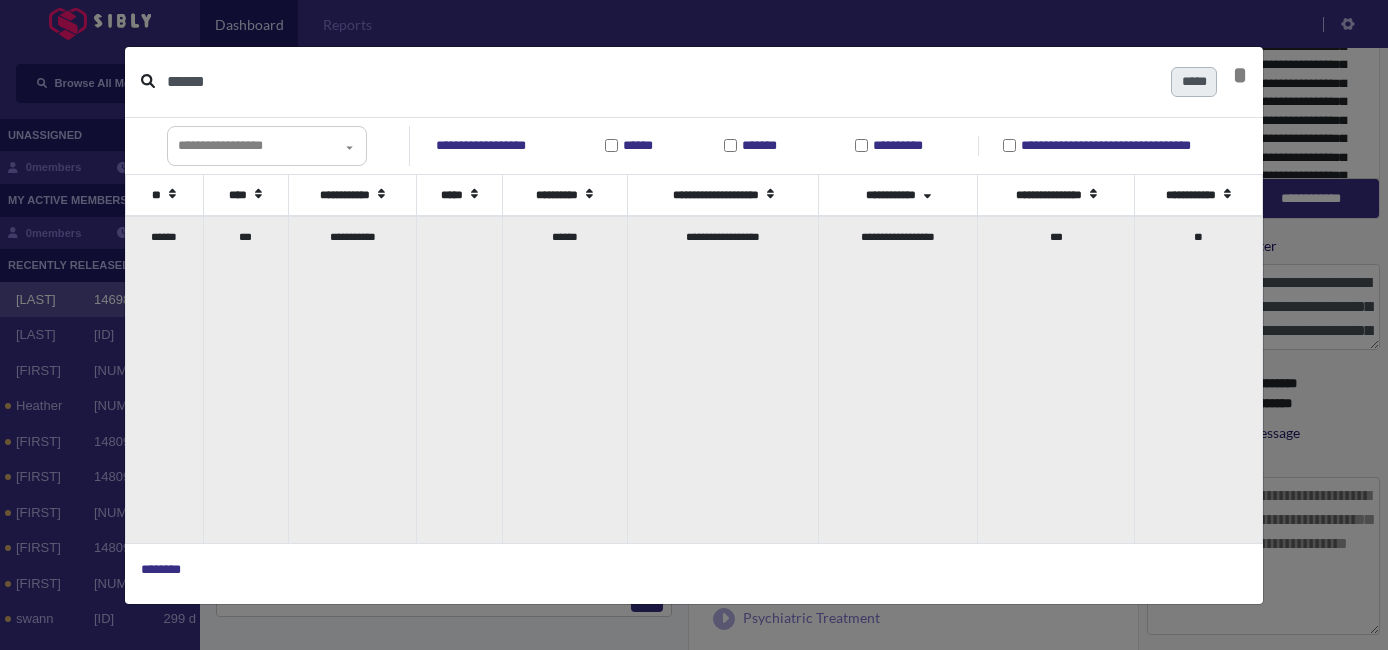click on "***" at bounding box center [245, 379] 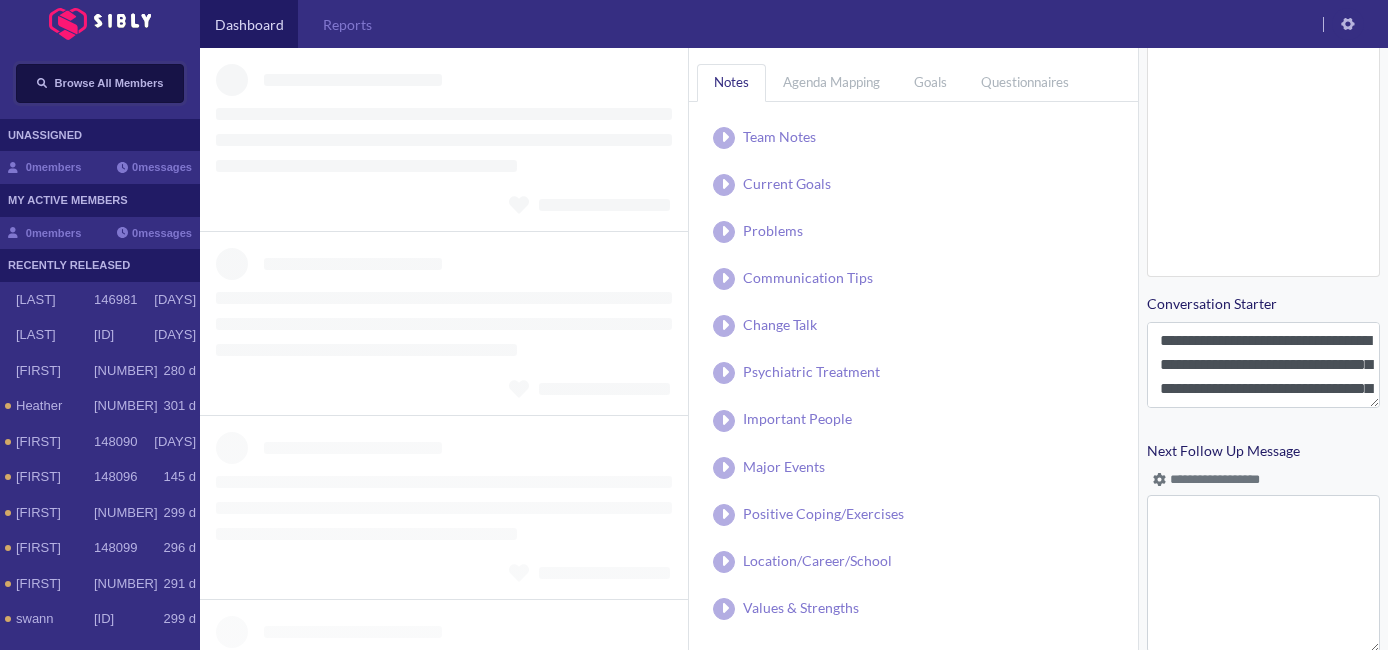 scroll, scrollTop: 935, scrollLeft: 0, axis: vertical 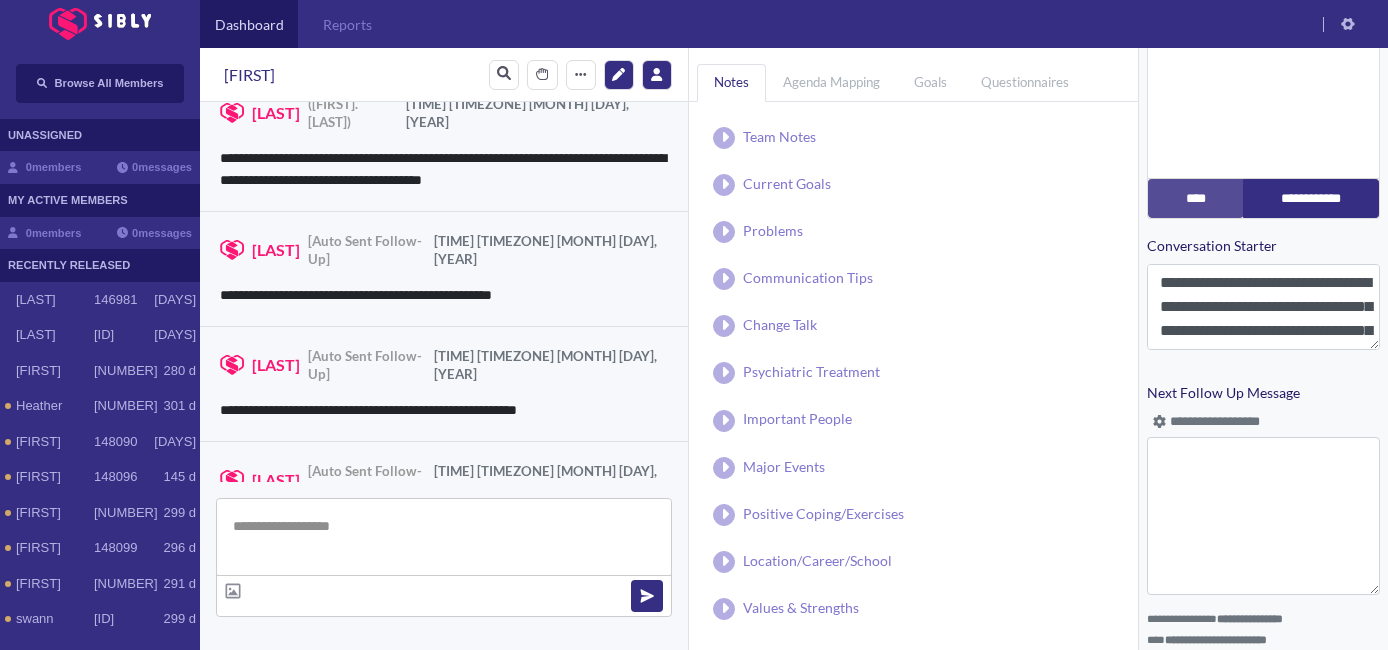 click at bounding box center [1159, 421] 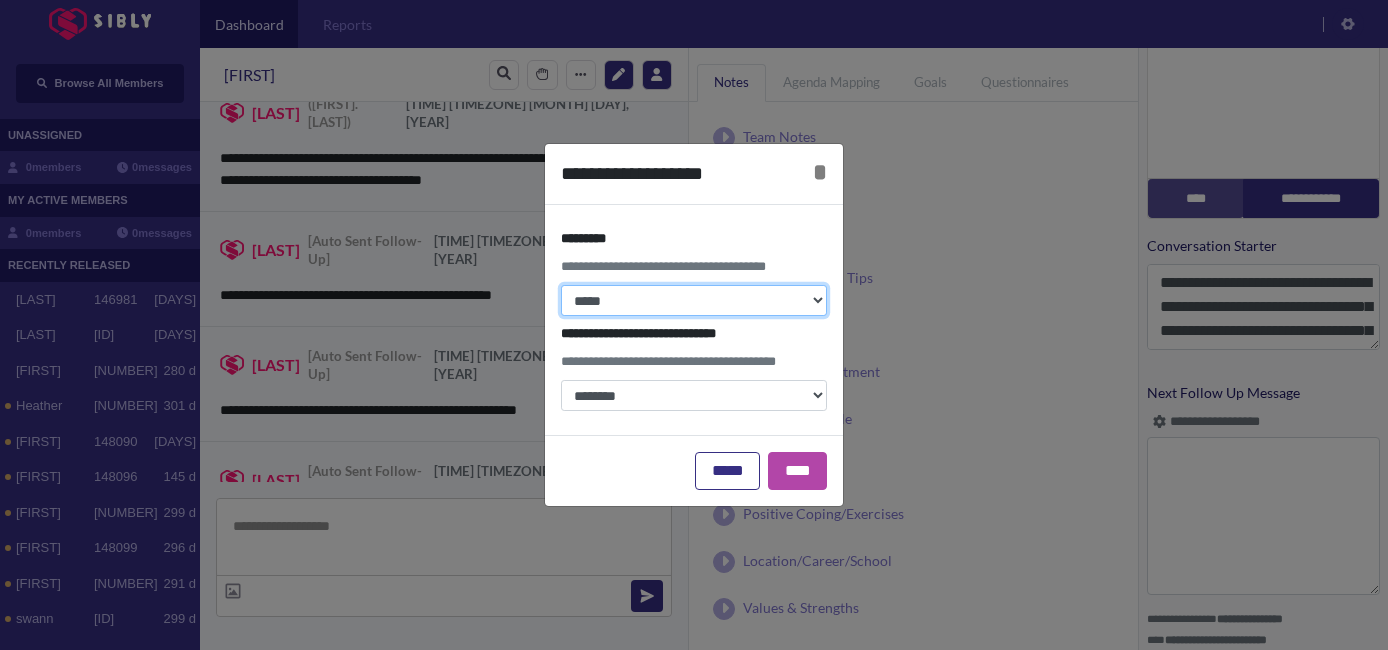 click on "**********" at bounding box center [694, 300] 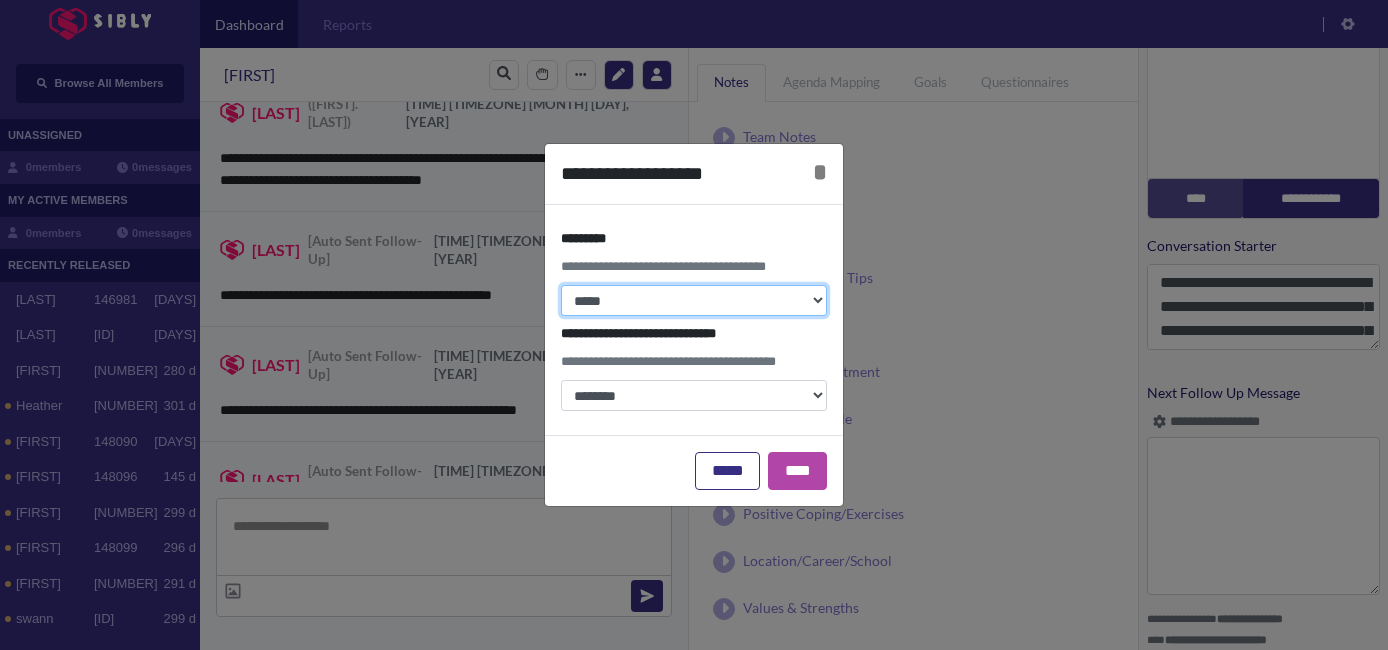 select on "*" 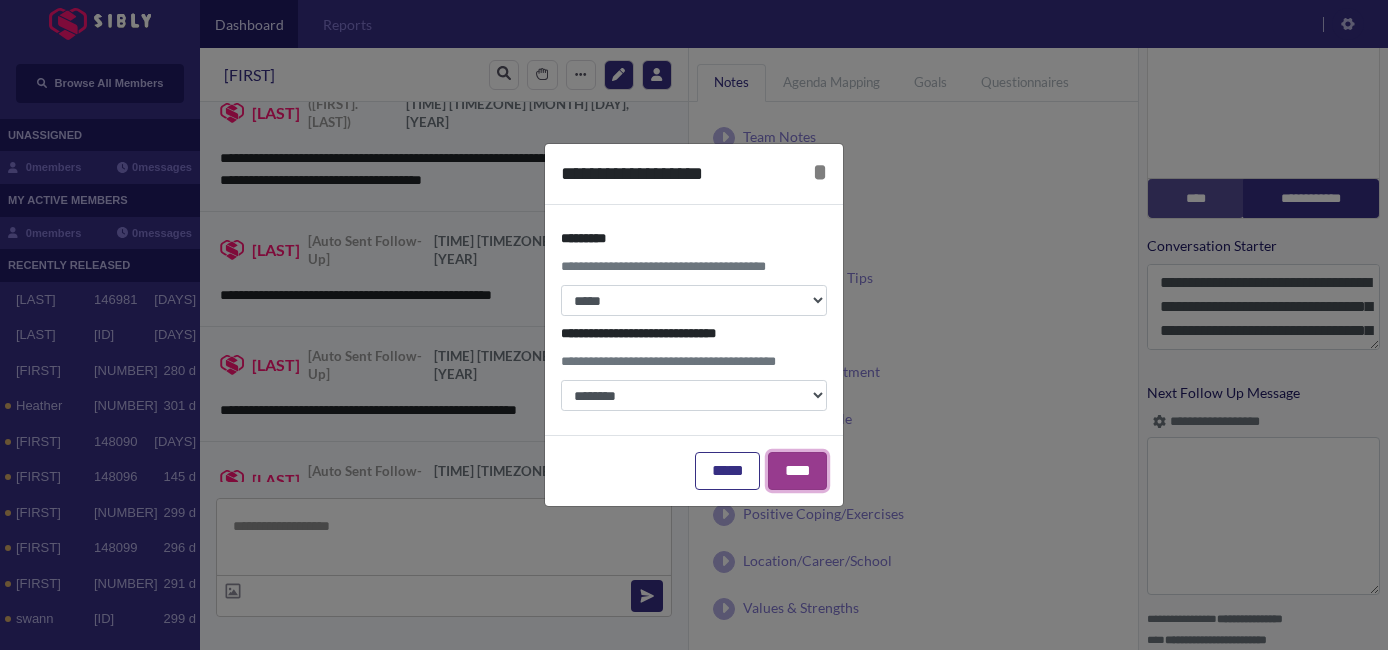 click on "****" at bounding box center (797, 471) 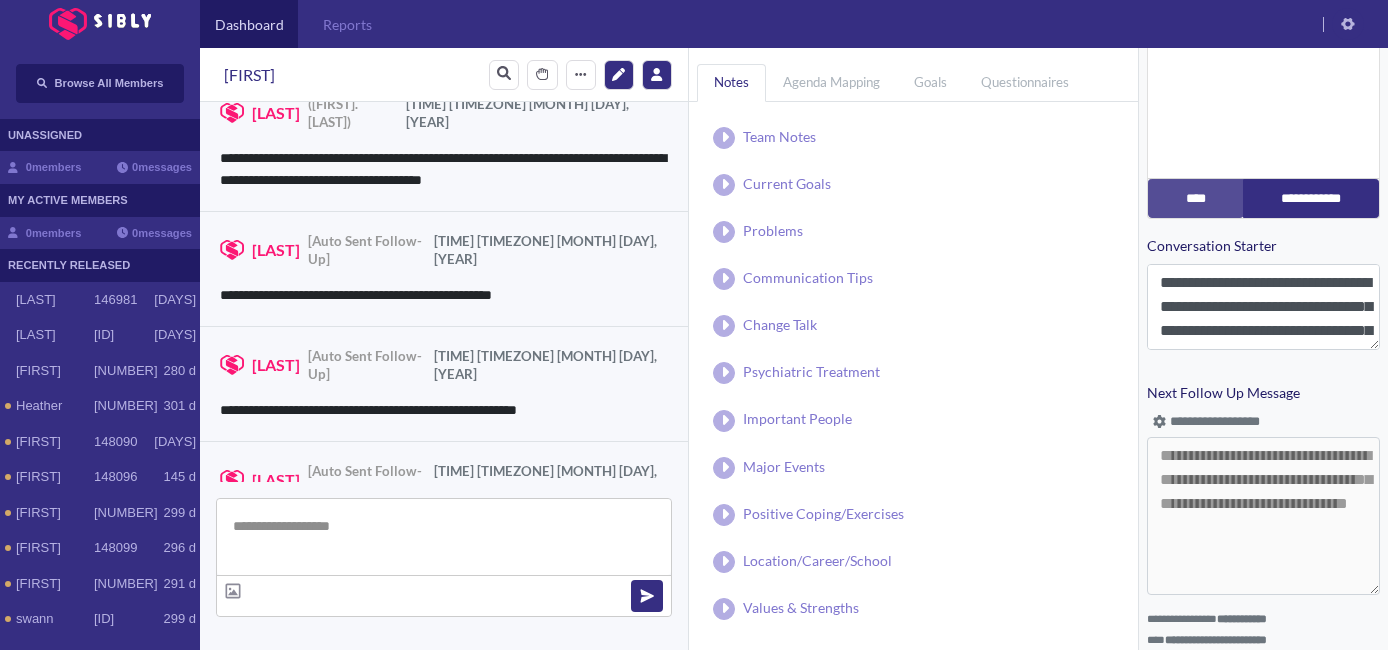 click at bounding box center (444, 537) 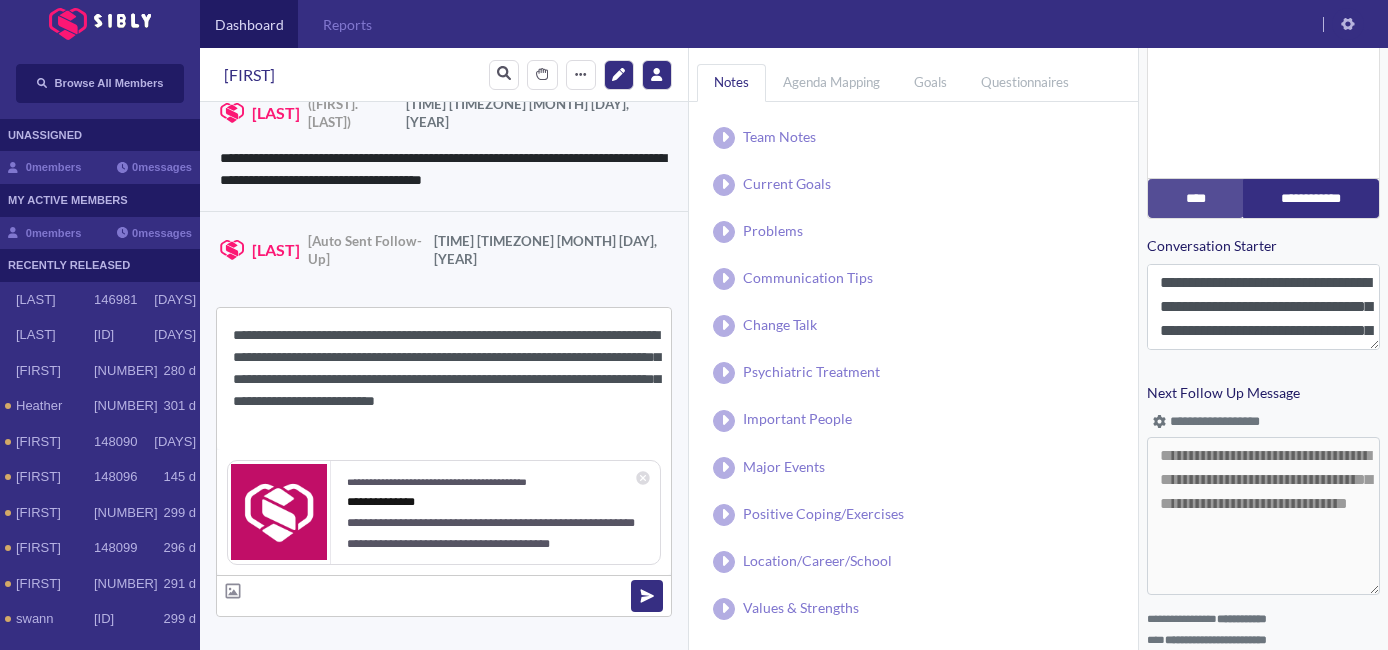 drag, startPoint x: 310, startPoint y: 334, endPoint x: 254, endPoint y: 334, distance: 56 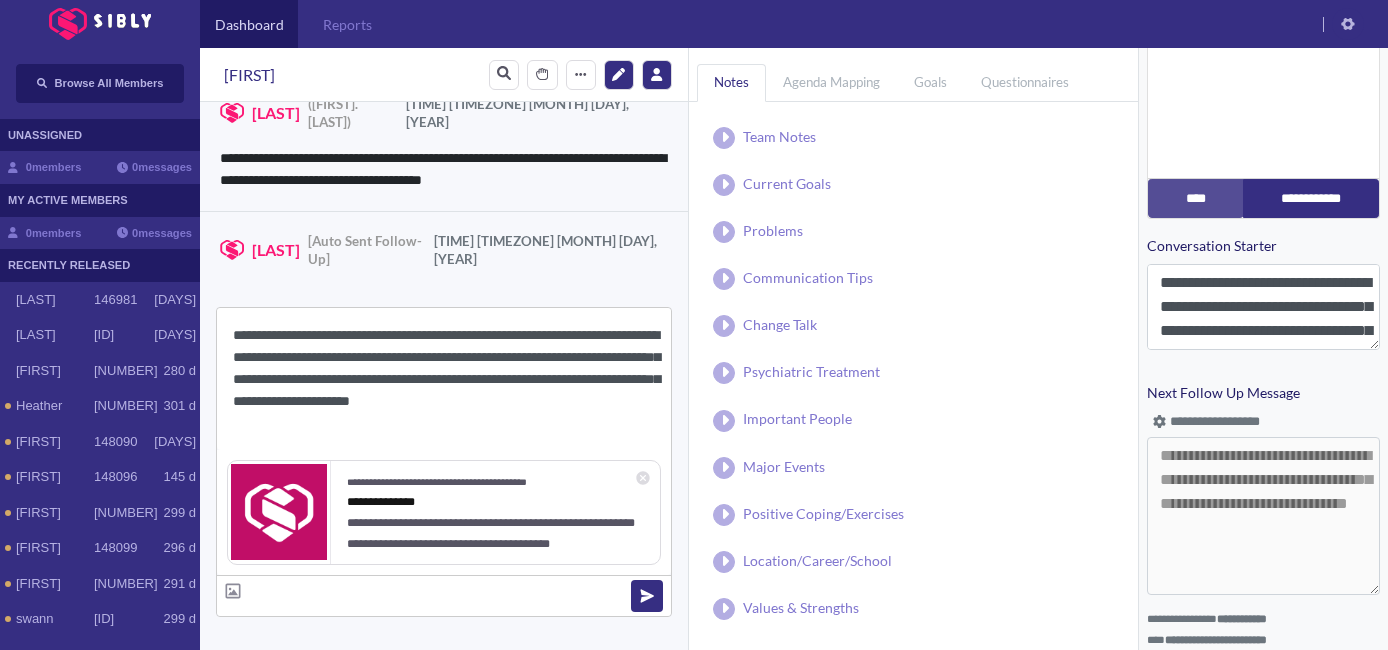 click on "**********" at bounding box center [444, 379] 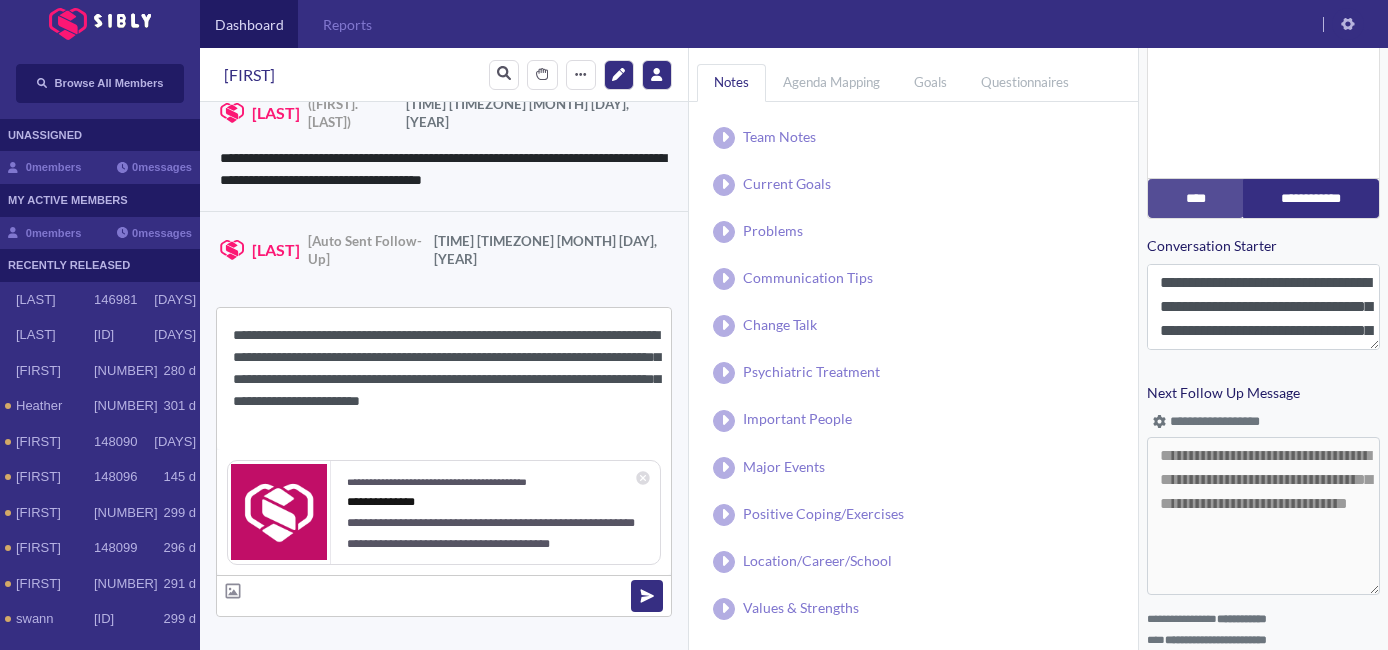 click on "**********" at bounding box center (444, 379) 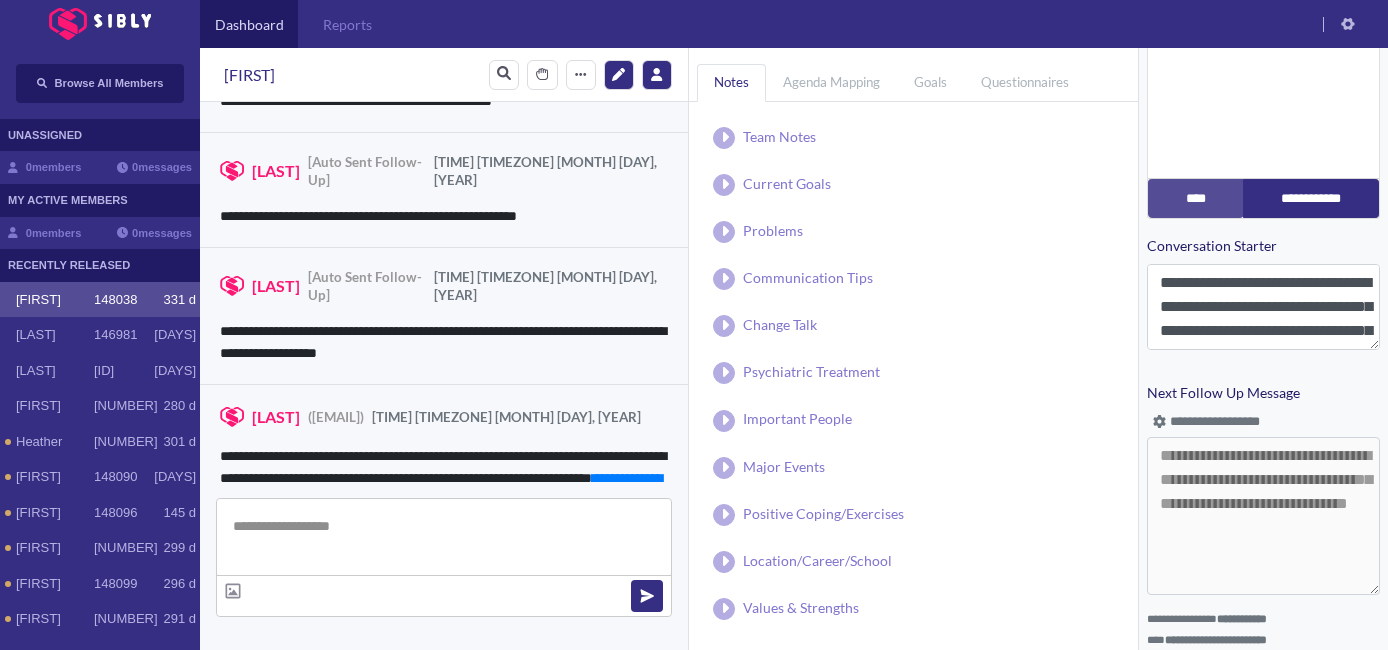 scroll, scrollTop: 2207, scrollLeft: 0, axis: vertical 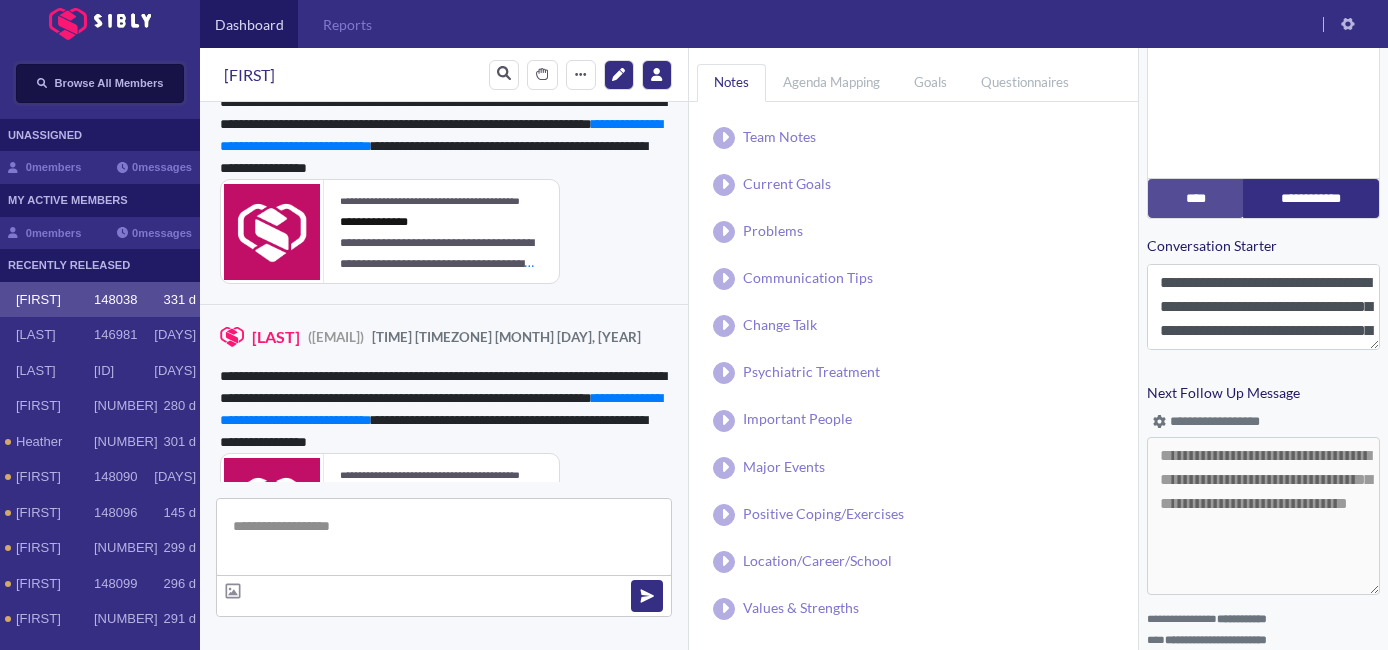 click on "Browse All Members" at bounding box center [109, 83] 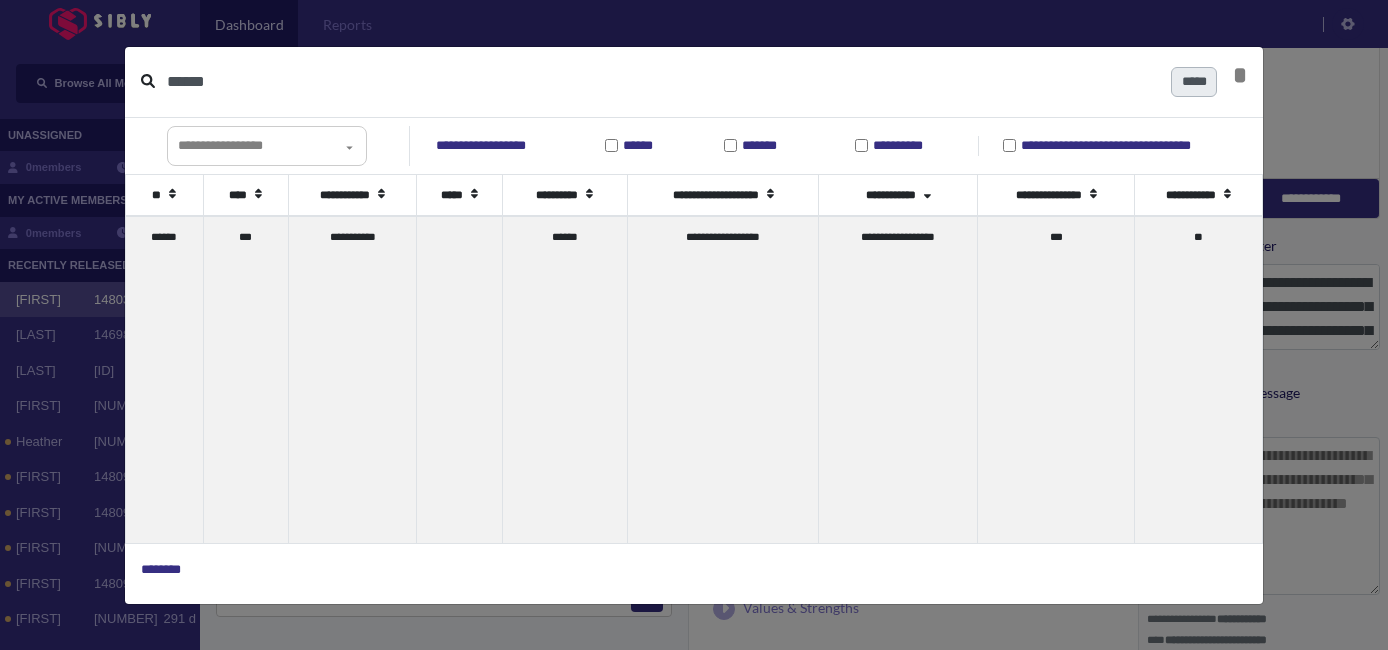 click on "******" at bounding box center [661, 82] 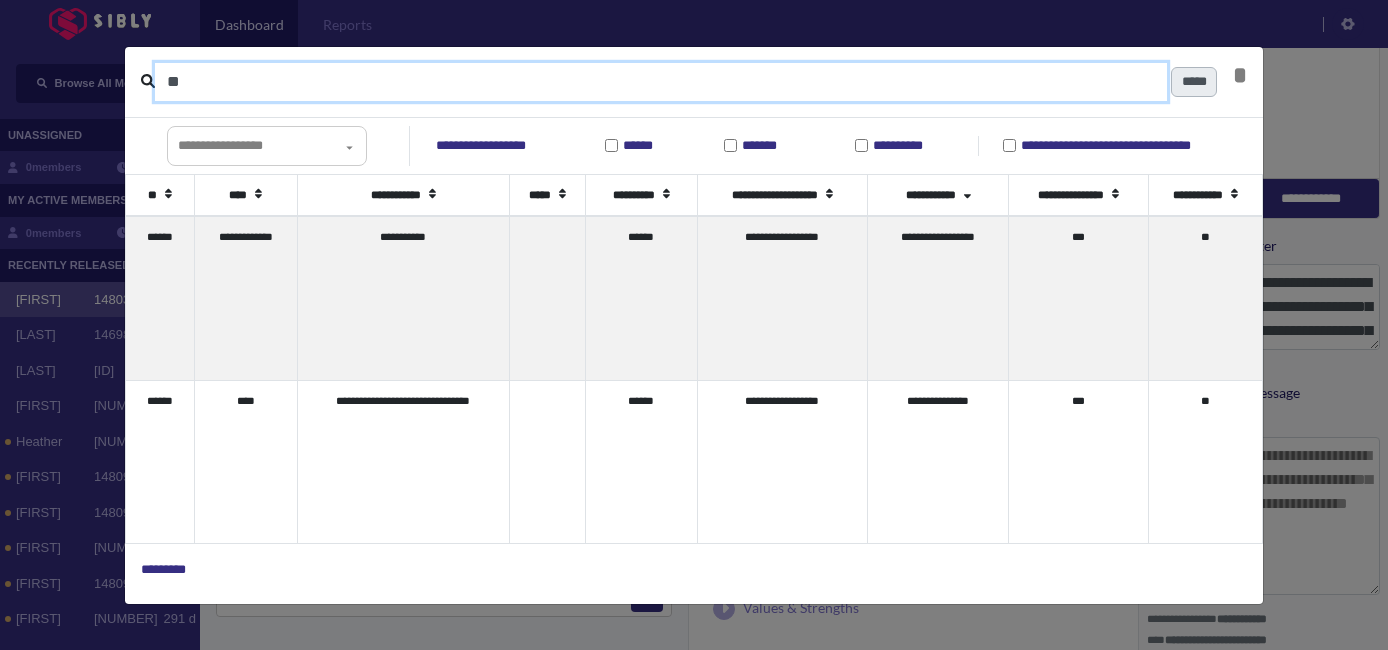 click on "**" at bounding box center (661, 82) 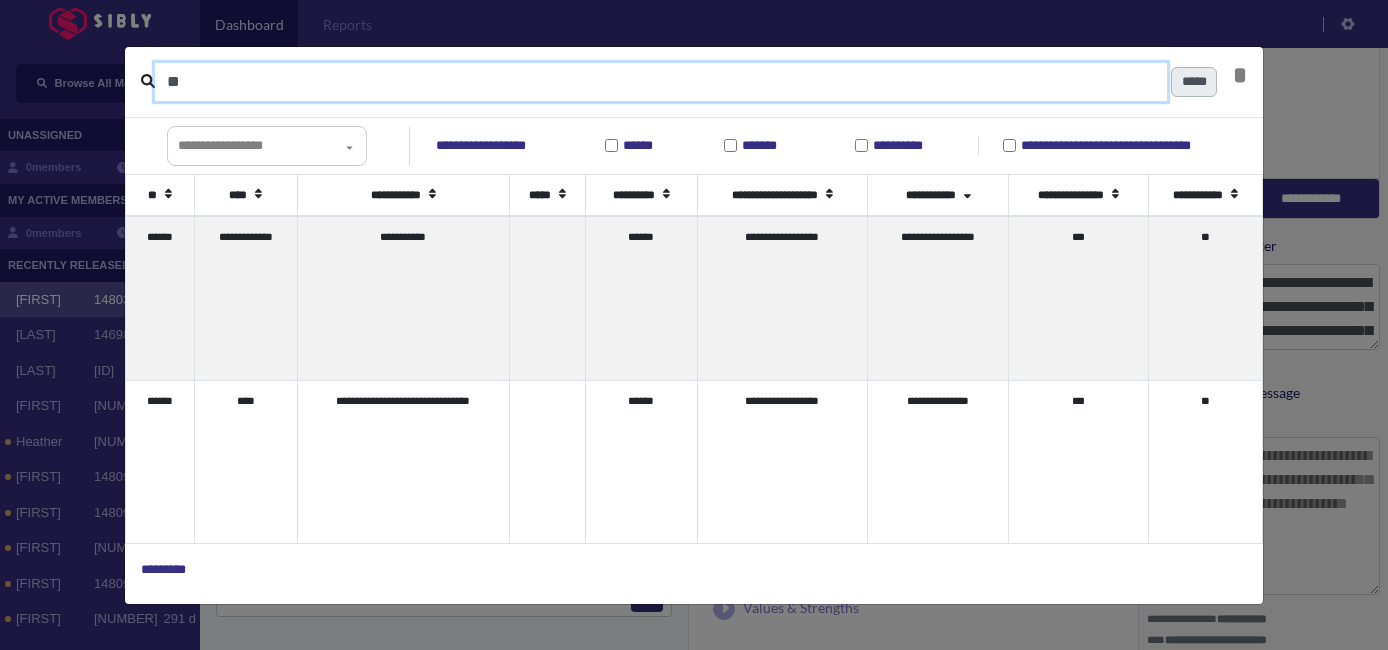 type on "**" 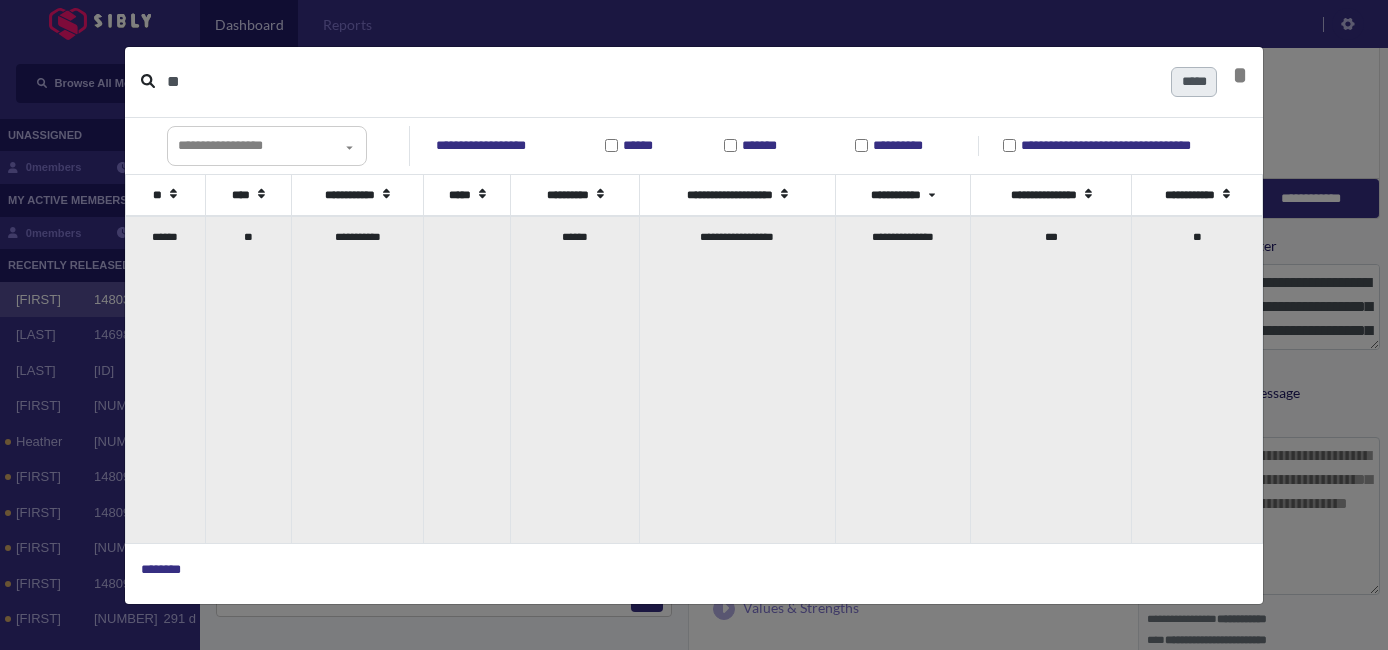 click on "[MASKED_DATA]" at bounding box center [358, 379] 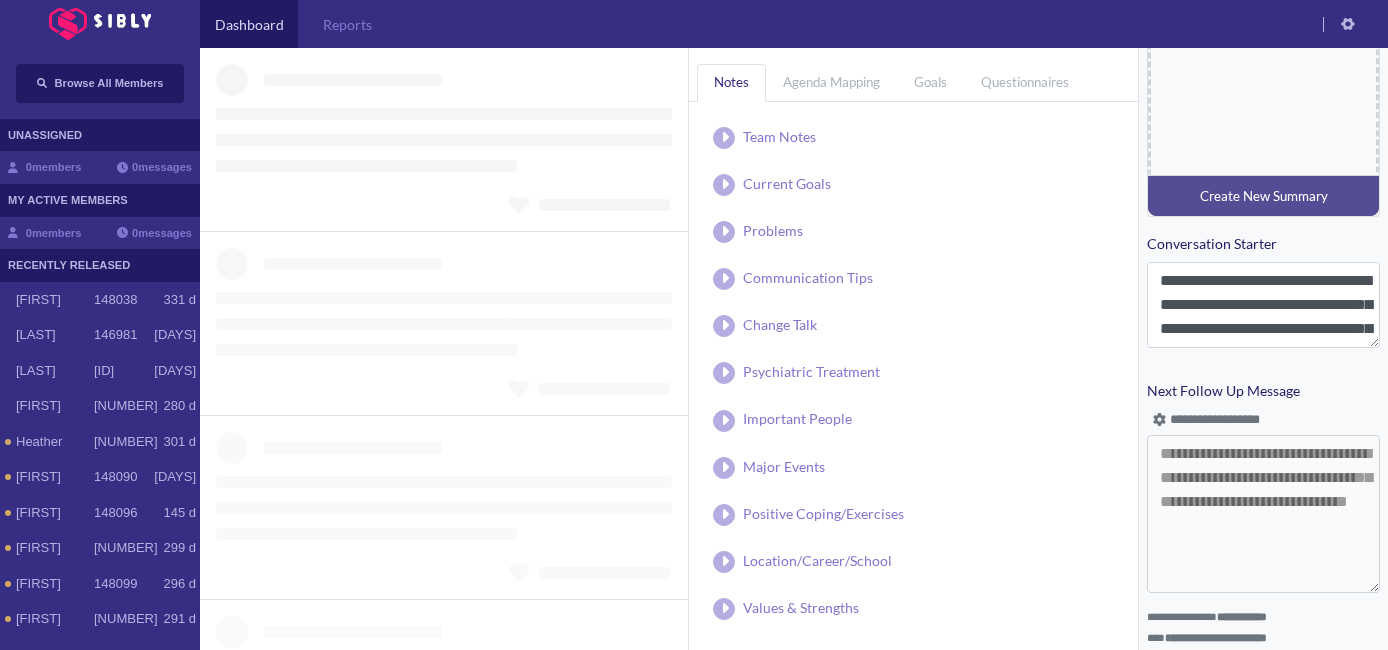 scroll, scrollTop: 877, scrollLeft: 0, axis: vertical 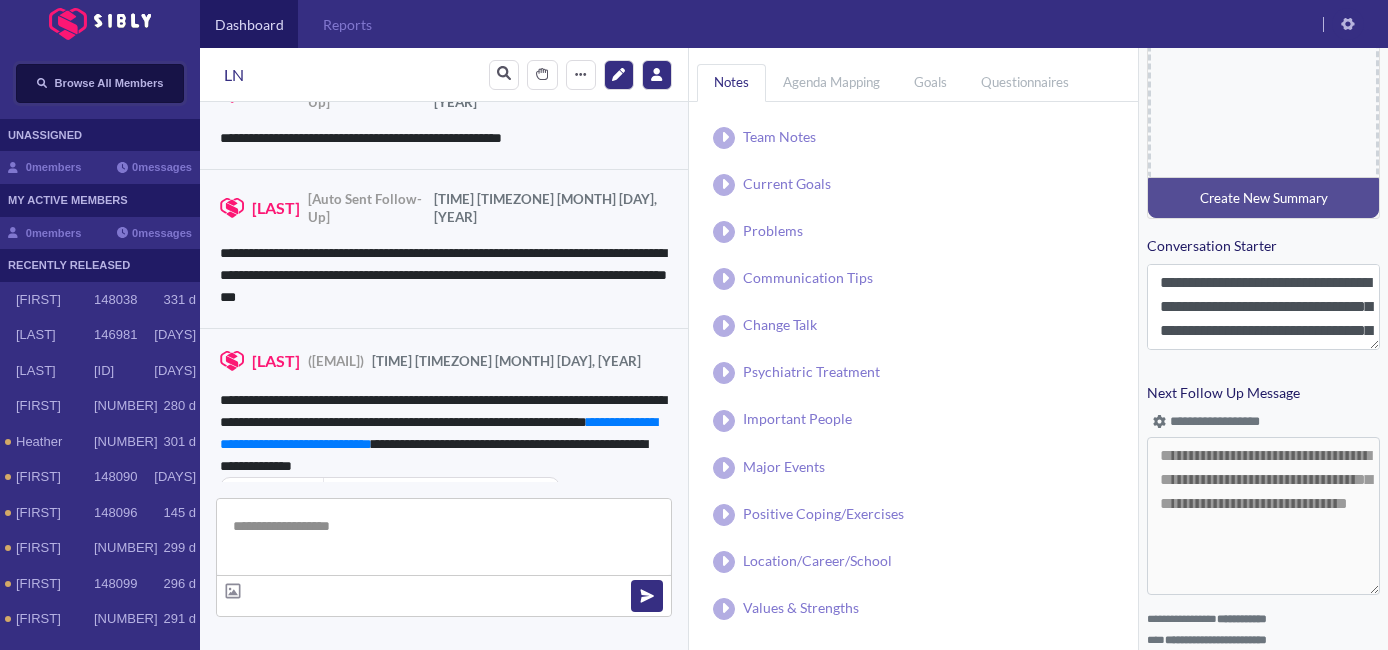 click on "Browse All Members" at bounding box center [109, 83] 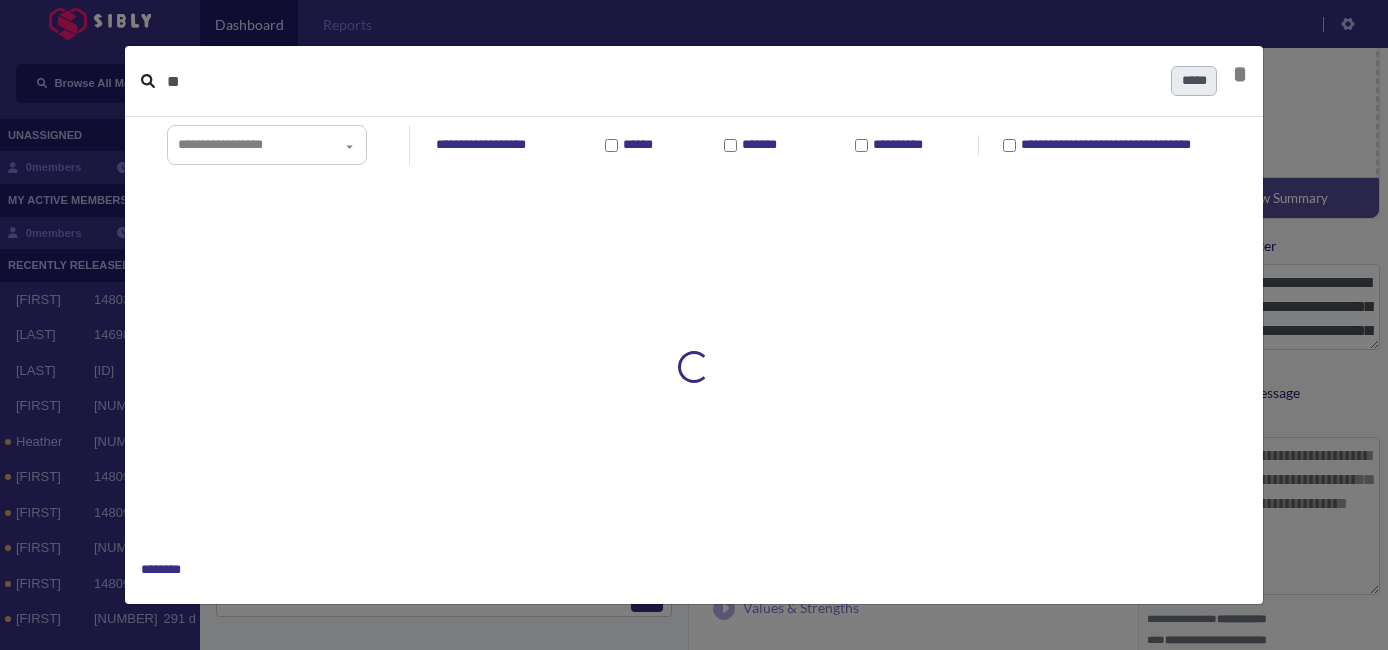 click on "**" at bounding box center (661, 81) 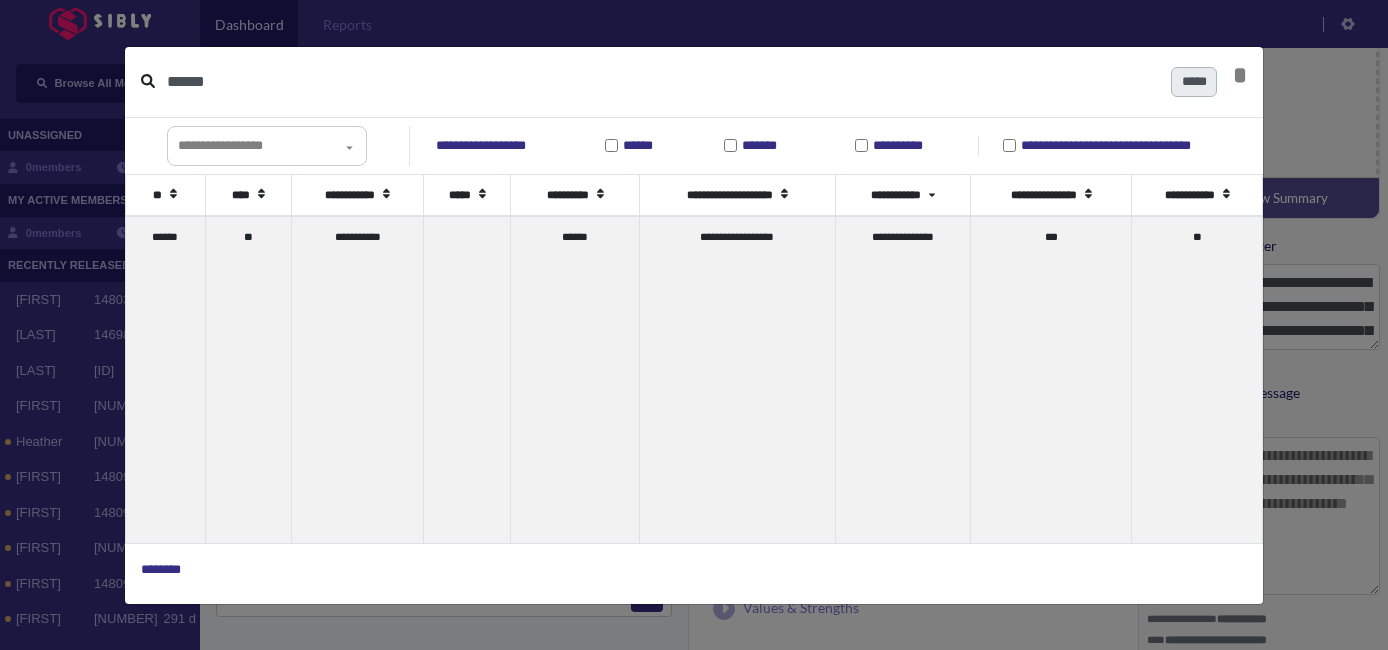 type on "******" 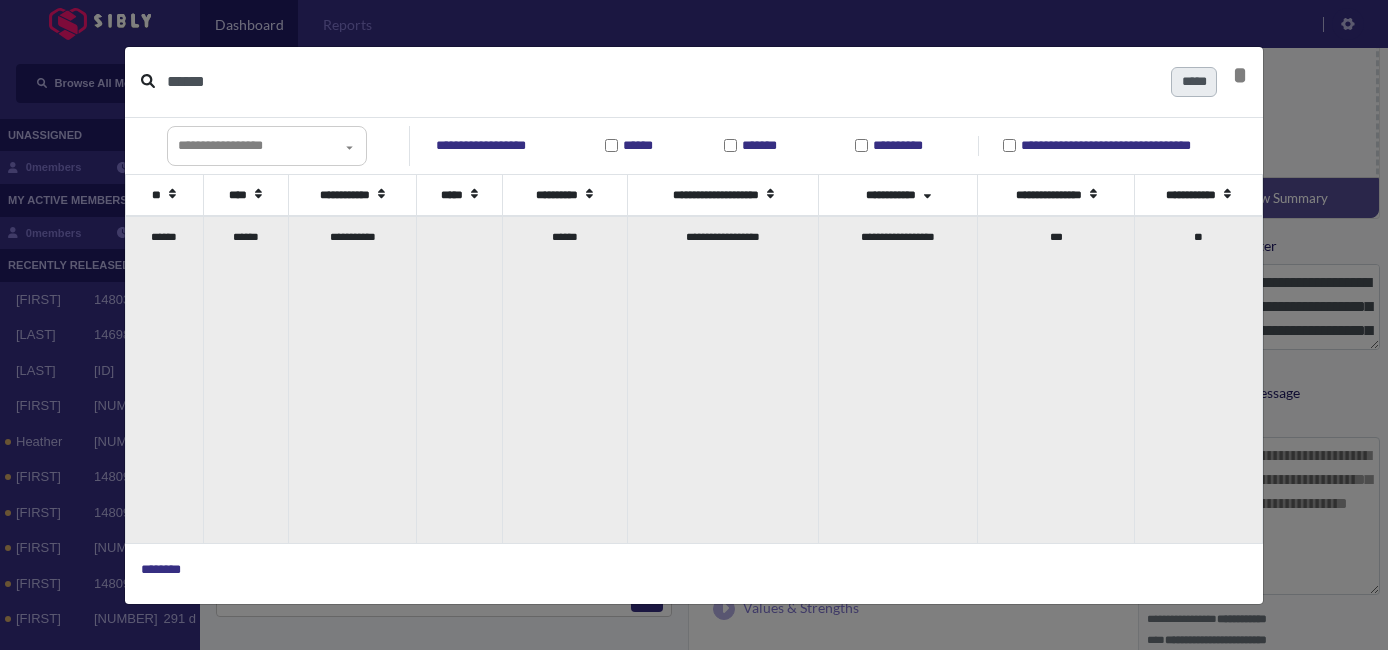 click on "[MASKED_DATA]" at bounding box center [352, 379] 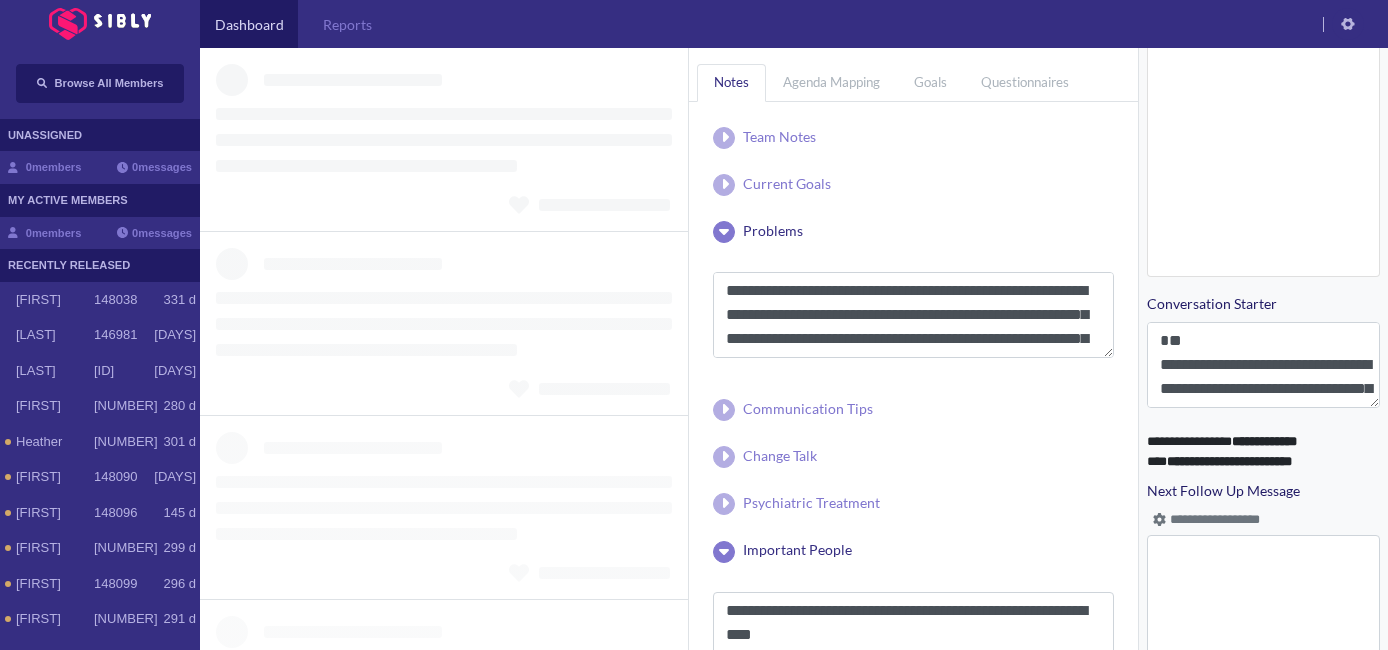 scroll, scrollTop: 935, scrollLeft: 0, axis: vertical 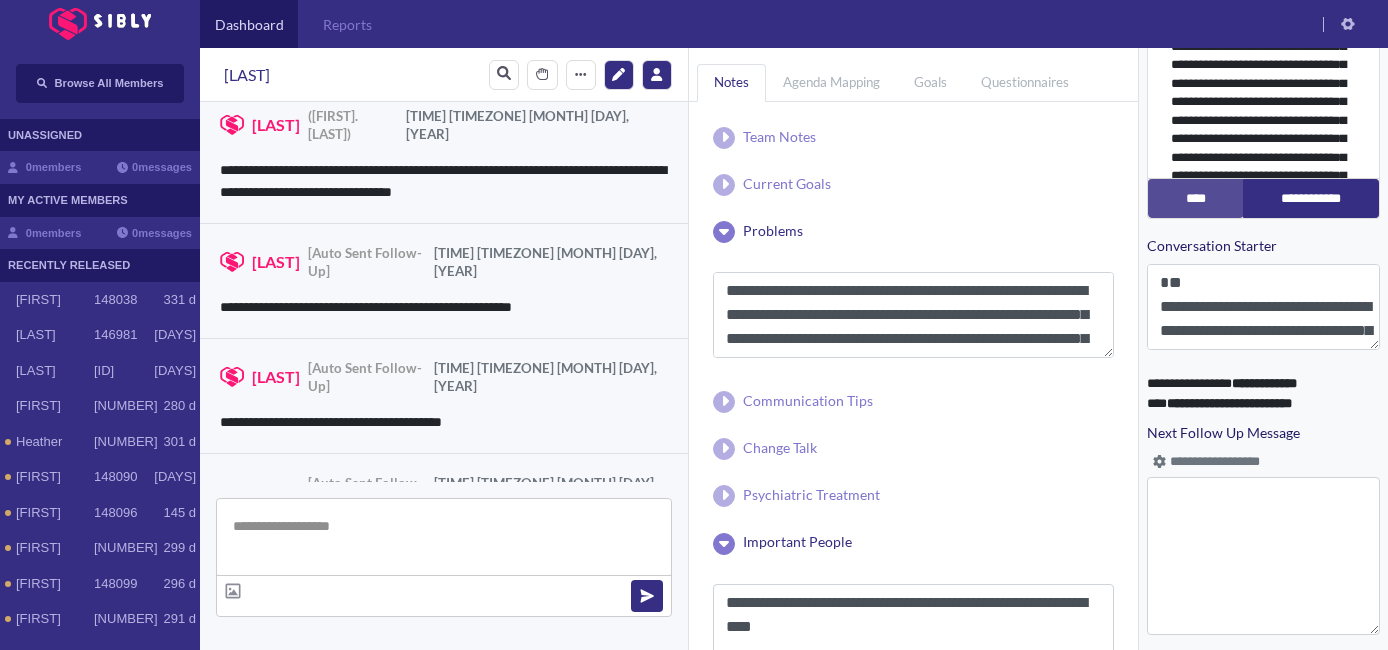 click at bounding box center (1159, 461) 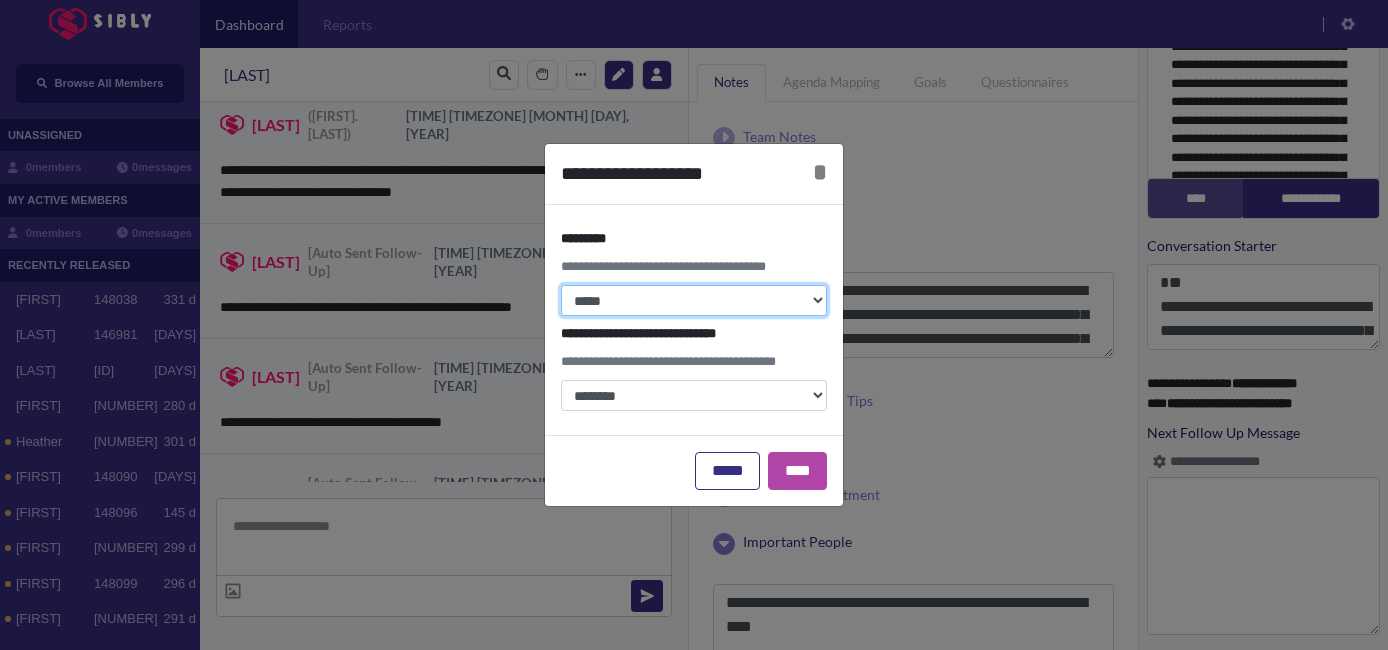 click on "**********" at bounding box center (694, 300) 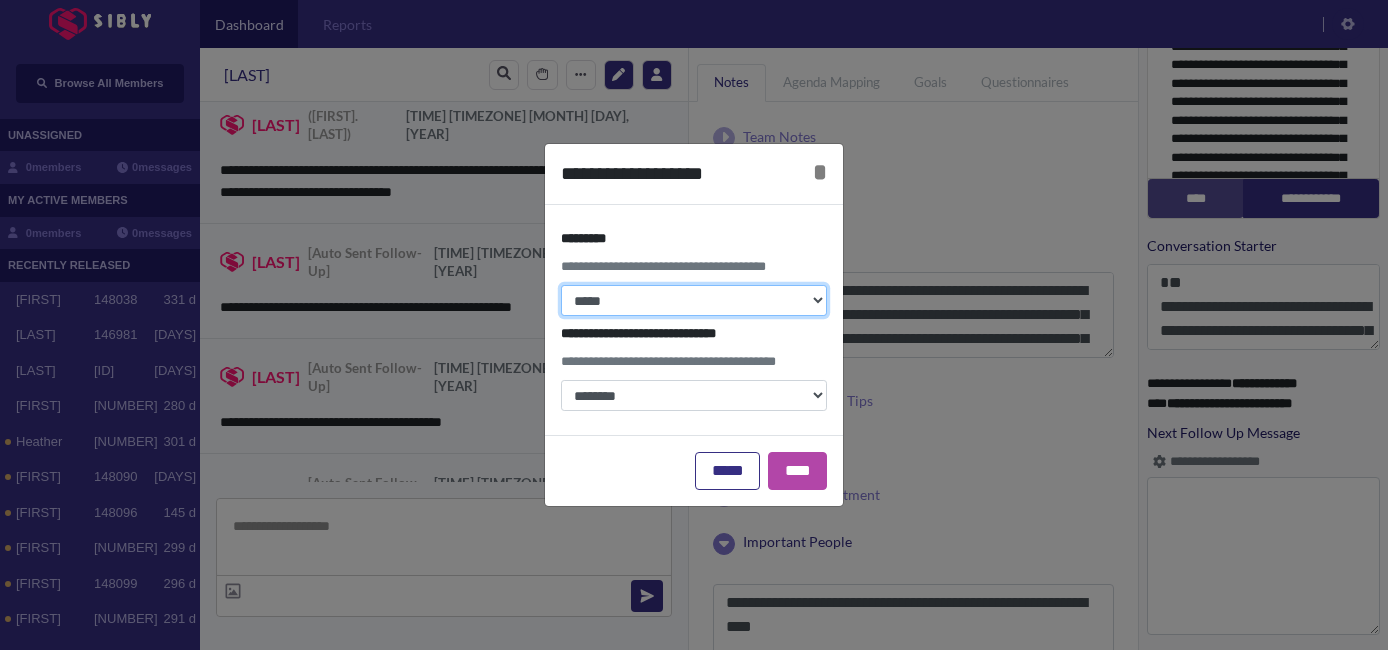 select on "*" 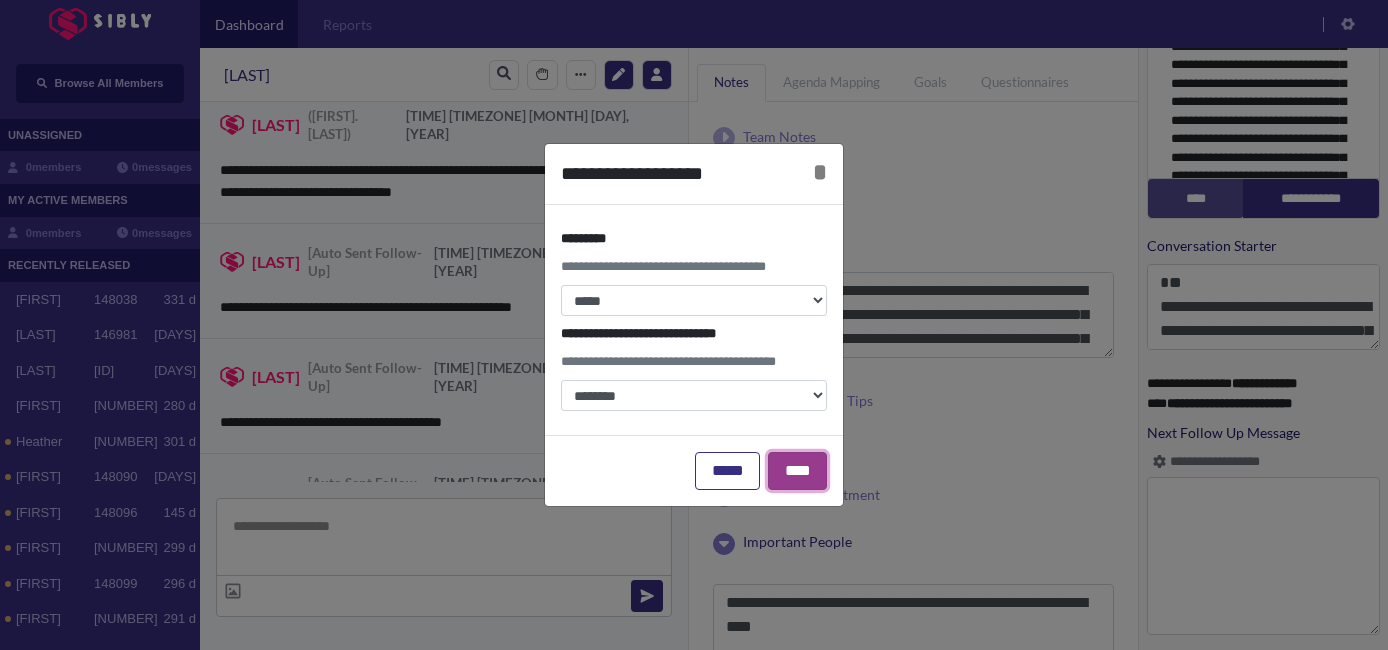 click on "****" at bounding box center (797, 471) 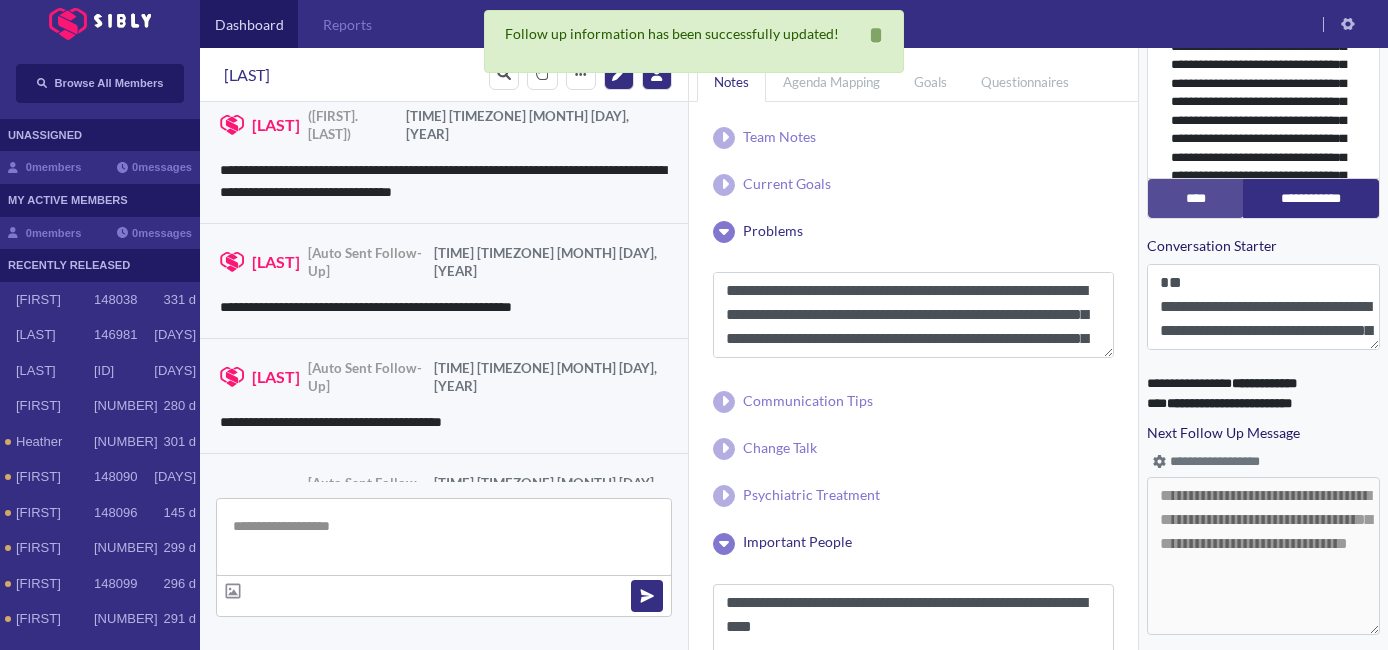 click at bounding box center (444, 537) 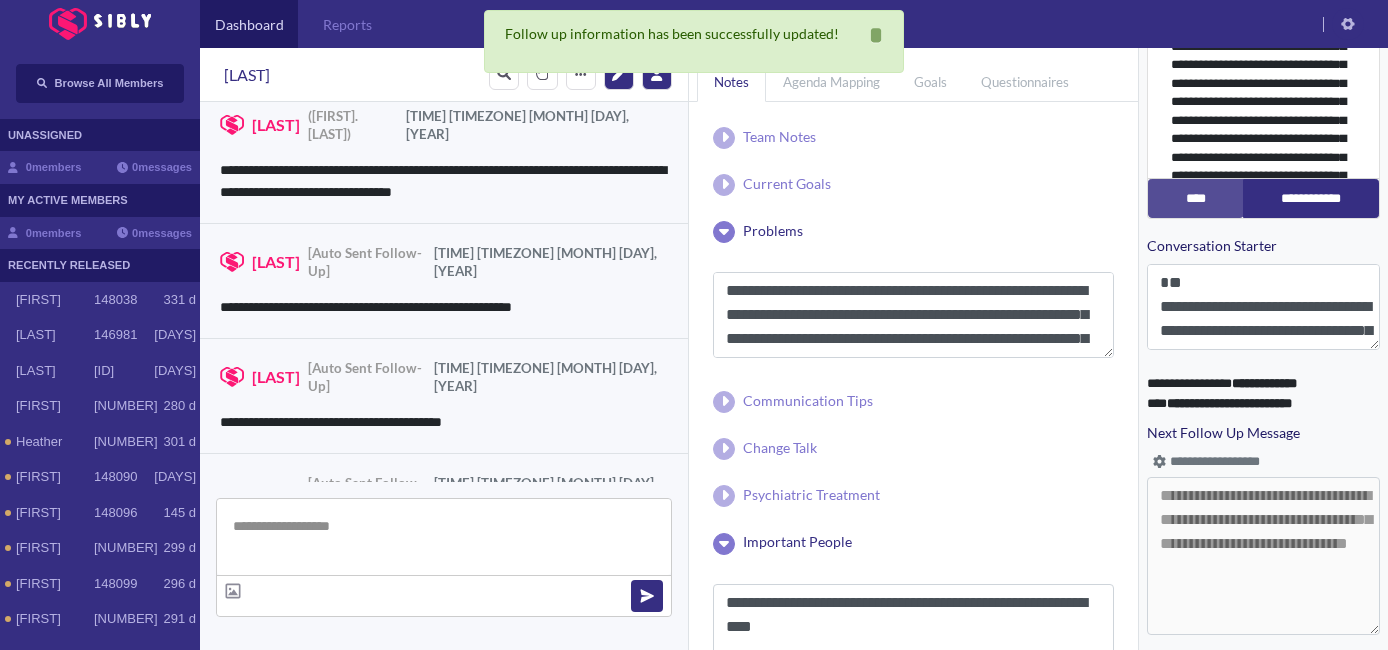 paste on "******" 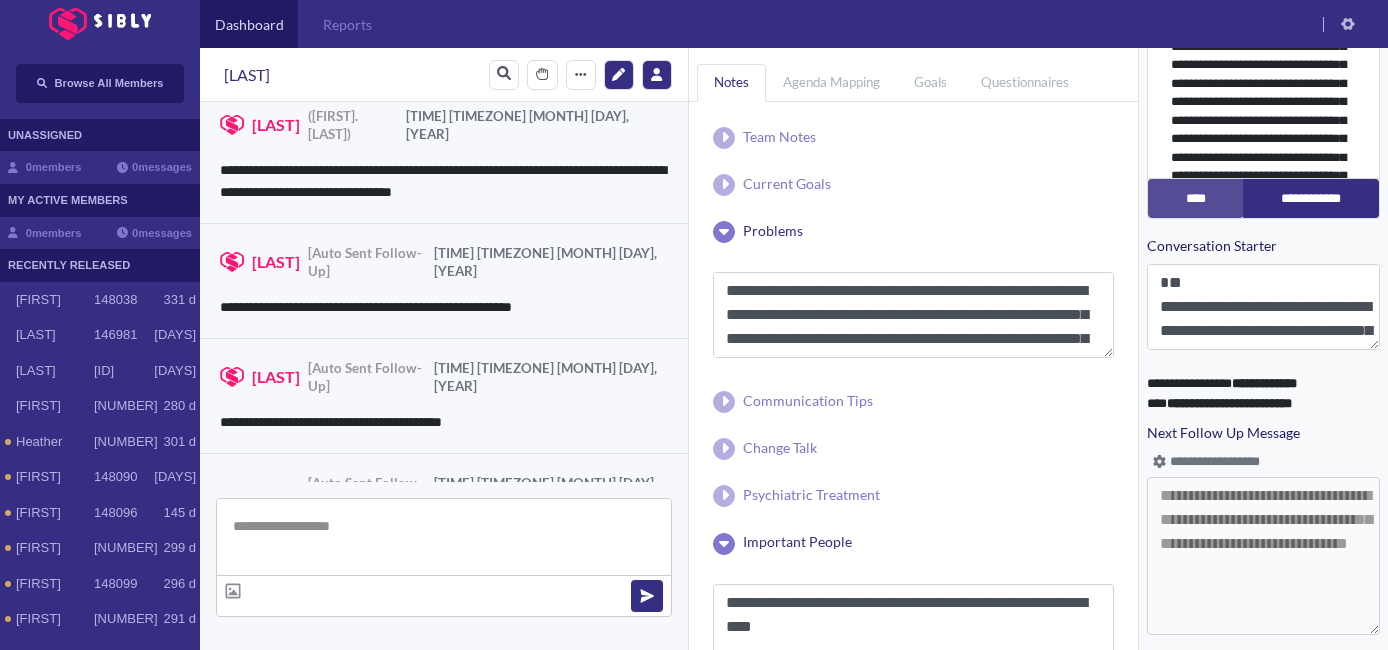 paste on "******" 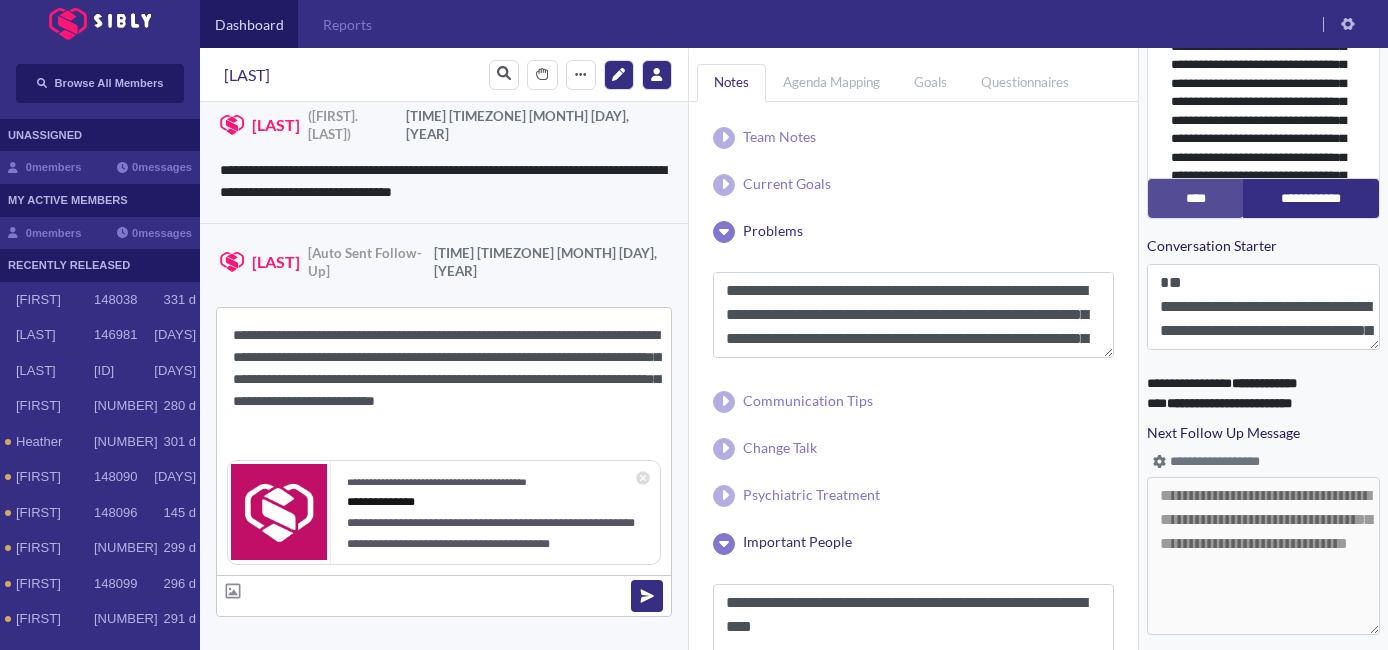click on "**********" at bounding box center [444, 379] 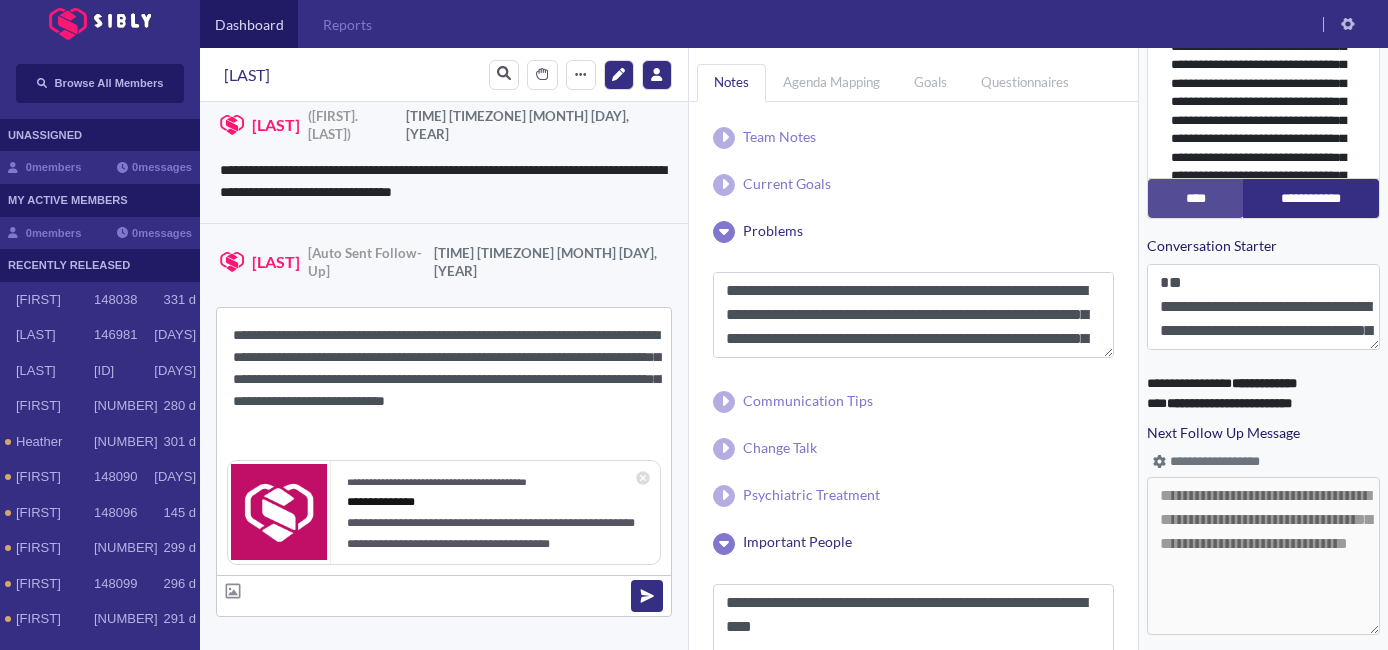 drag, startPoint x: 309, startPoint y: 335, endPoint x: 253, endPoint y: 339, distance: 56.142673 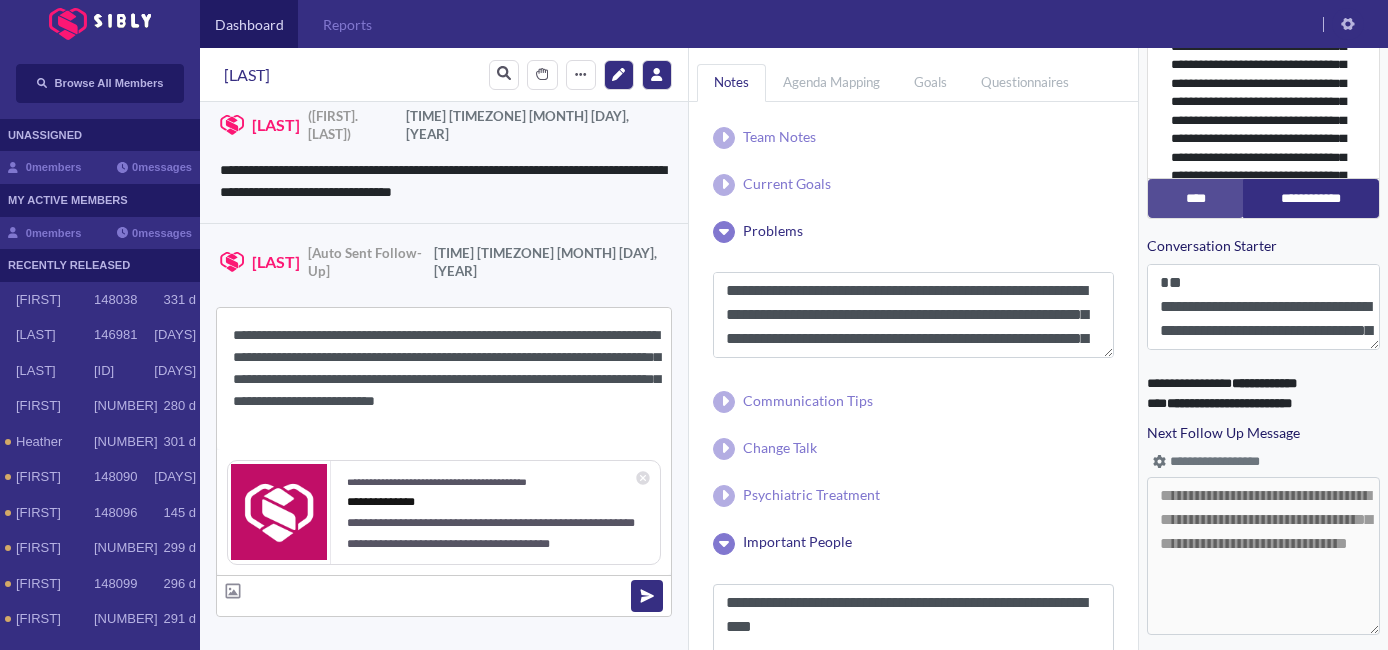 click on "**********" at bounding box center (444, 379) 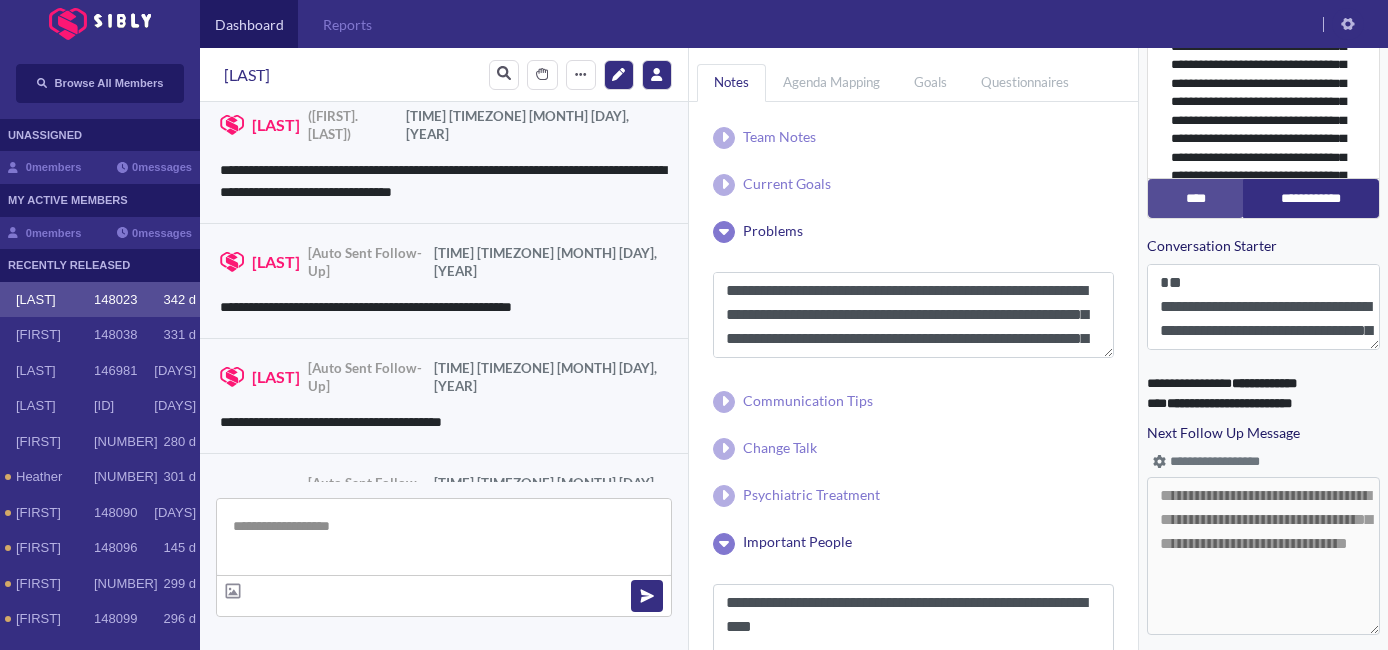scroll, scrollTop: 4218, scrollLeft: 0, axis: vertical 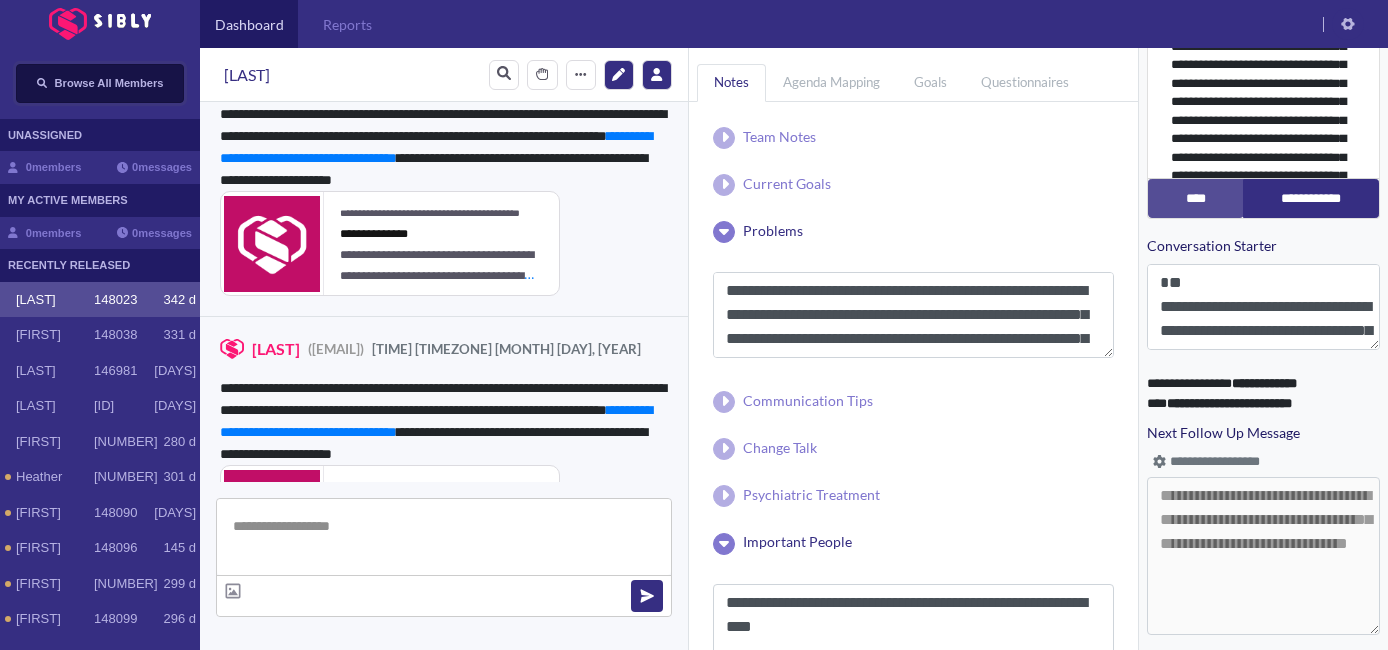 click on "Browse All Members" at bounding box center [109, 83] 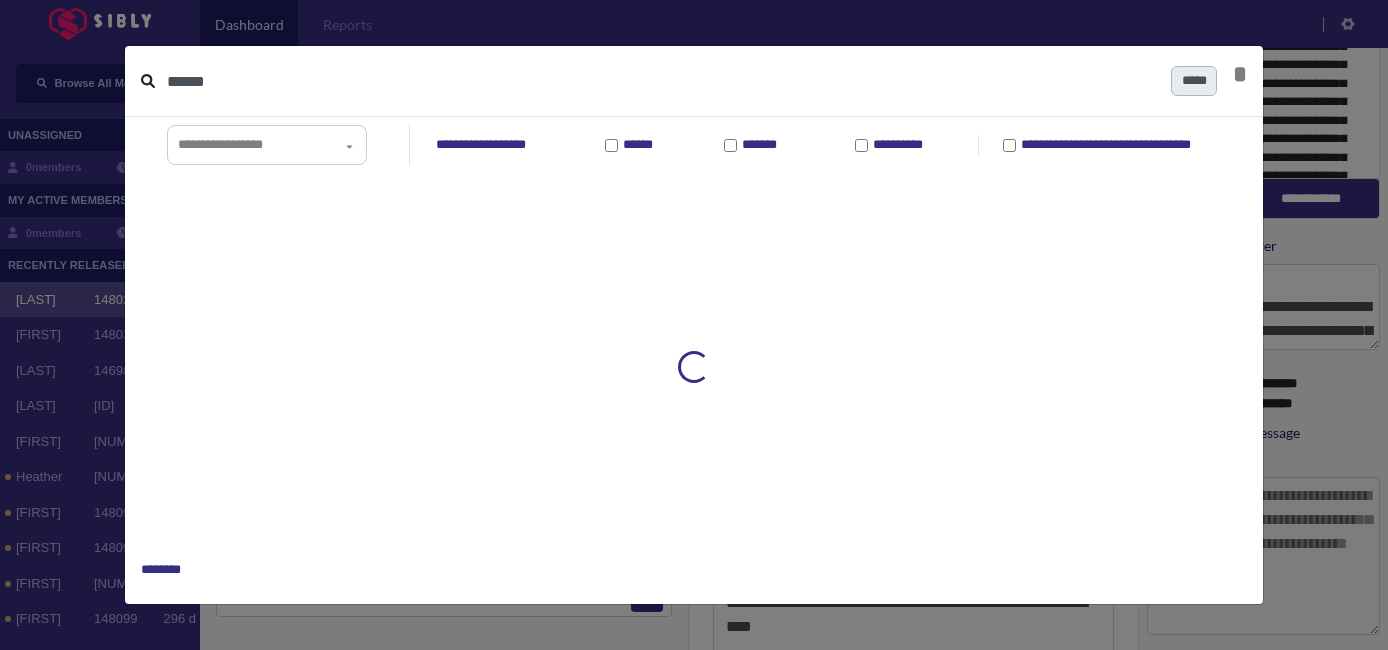 click on "******" at bounding box center (661, 81) 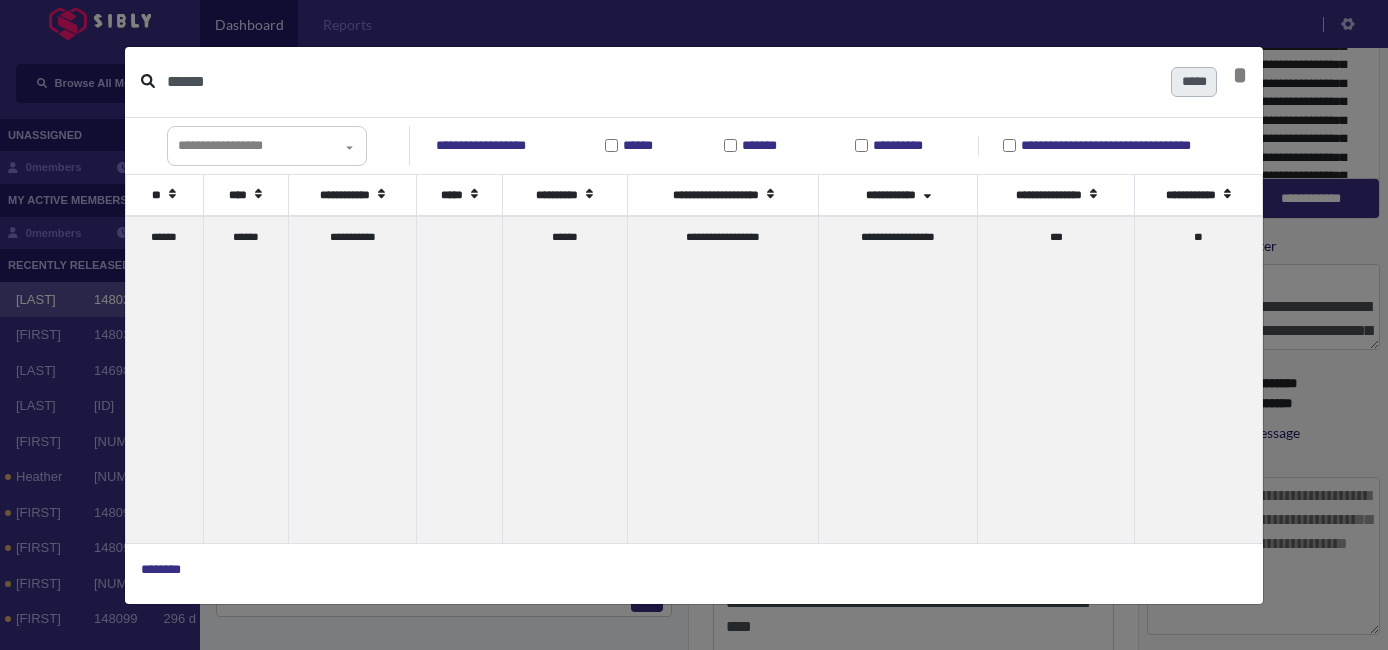 type on "******" 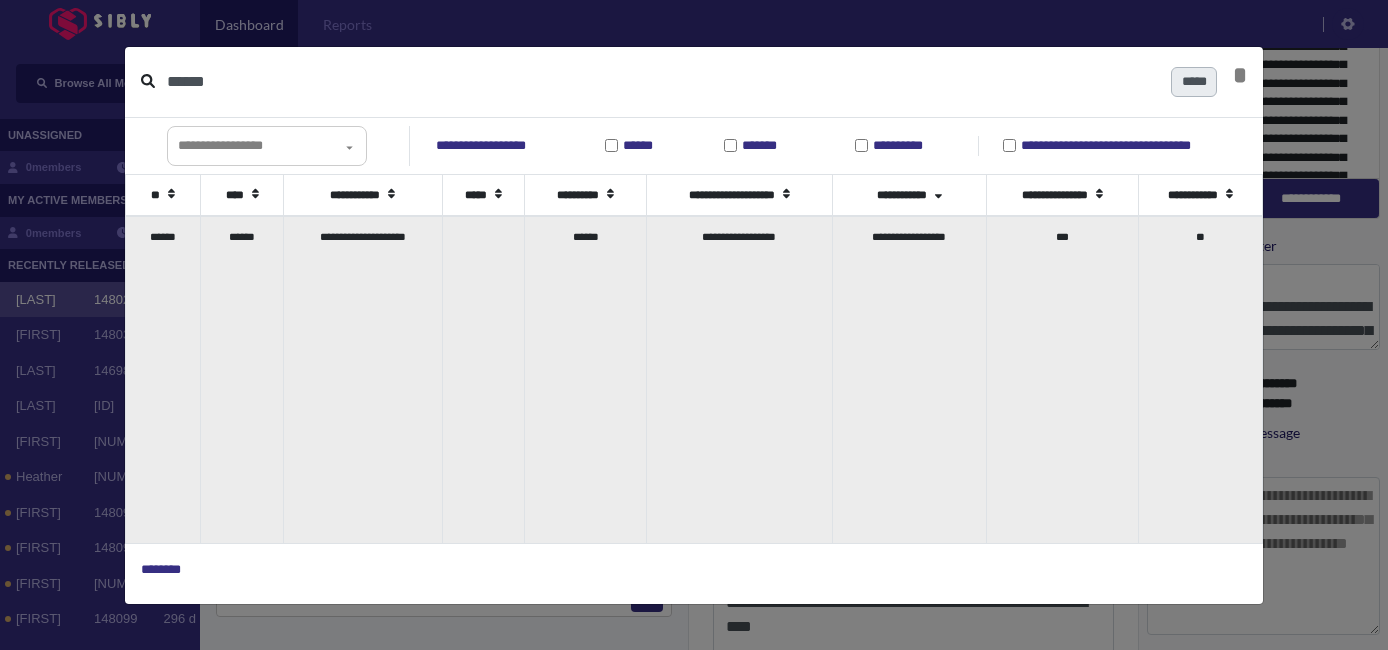 click on "**********" at bounding box center (362, 379) 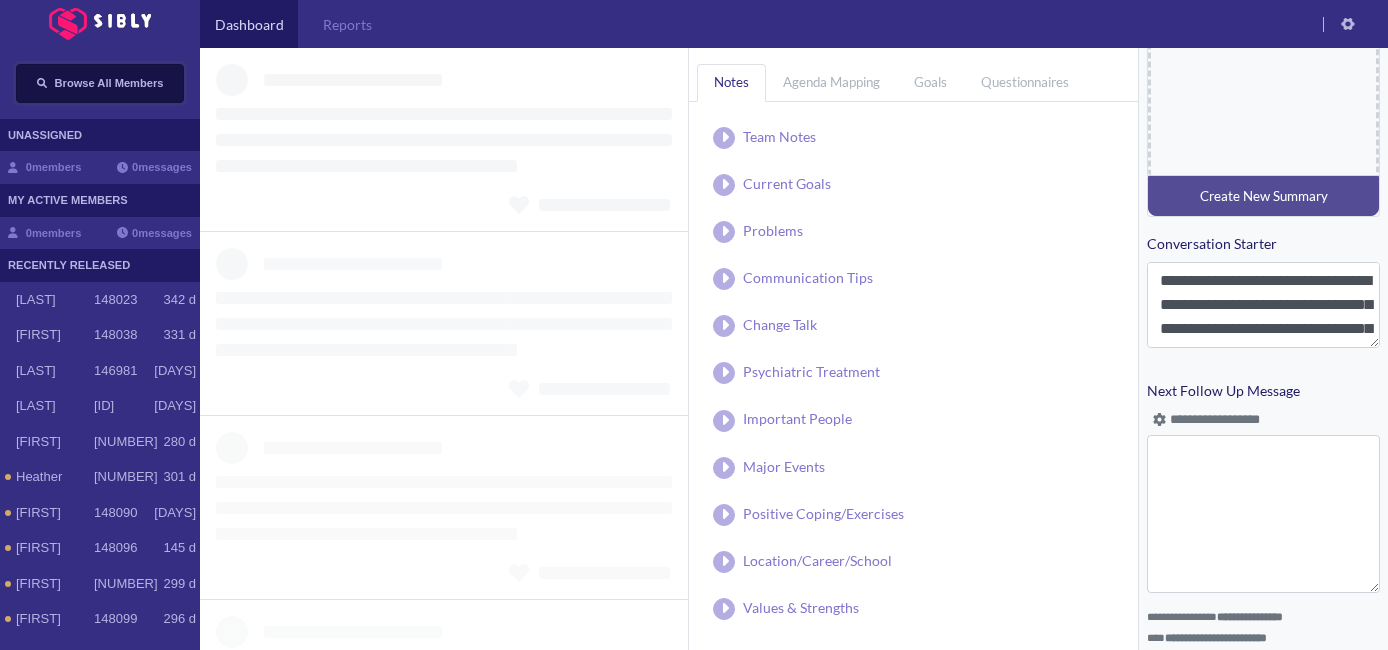 scroll, scrollTop: 956, scrollLeft: 0, axis: vertical 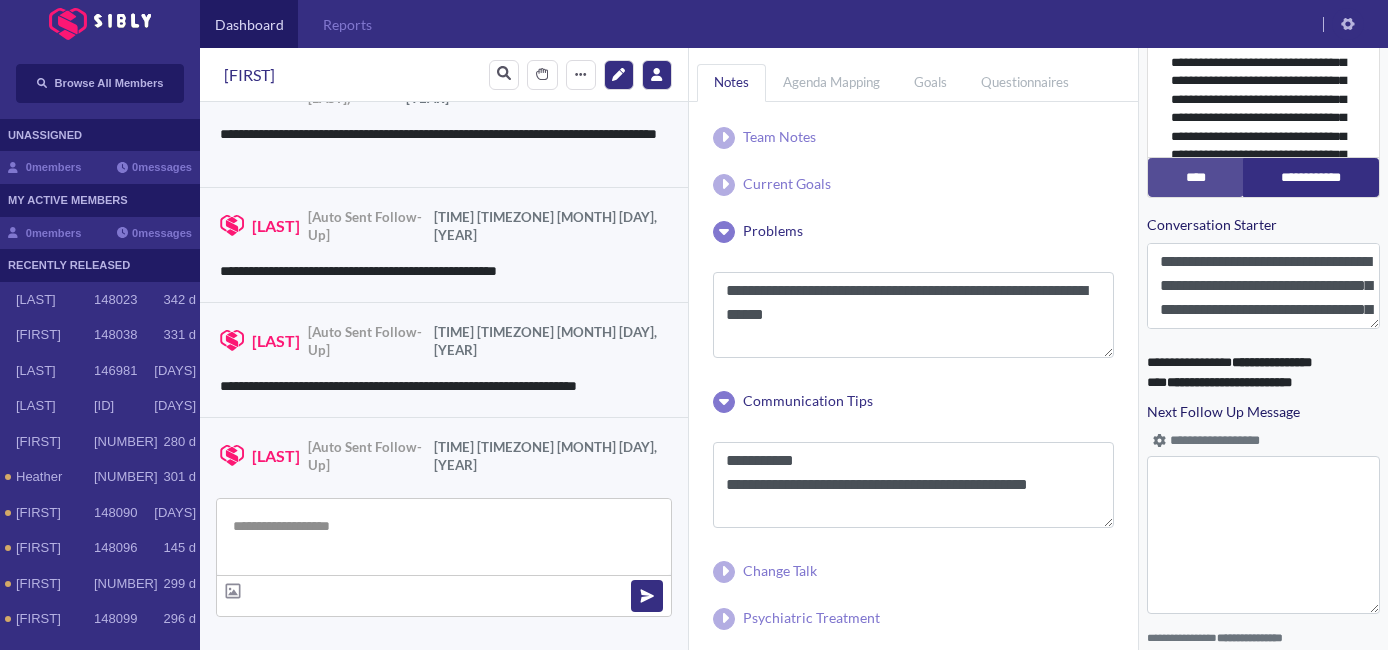 click at bounding box center [444, 537] 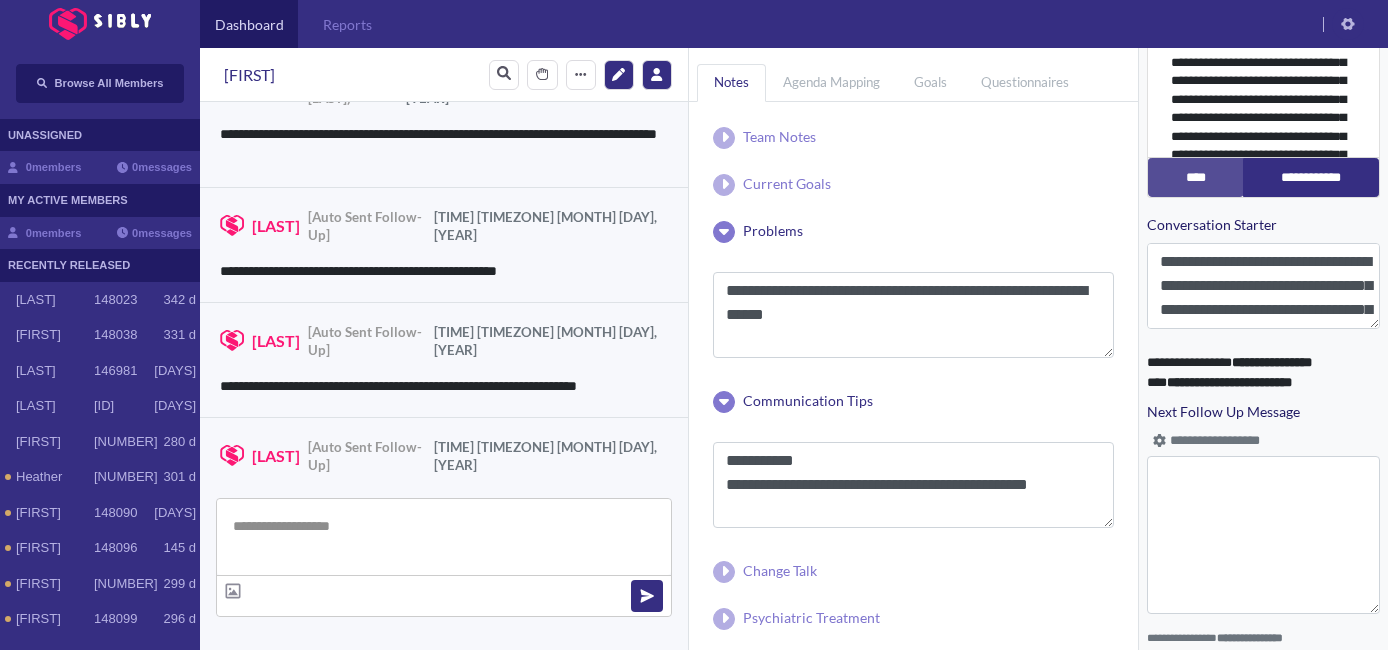 paste on "**********" 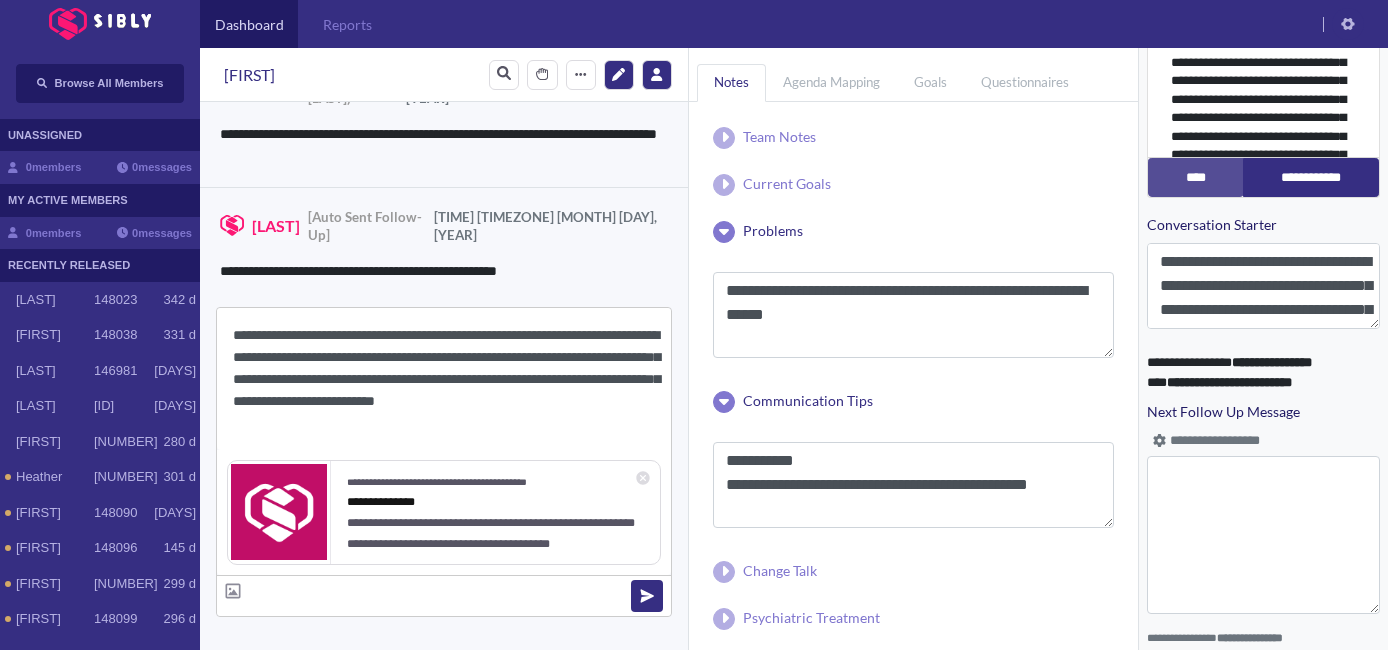 drag, startPoint x: 309, startPoint y: 340, endPoint x: 250, endPoint y: 339, distance: 59.008472 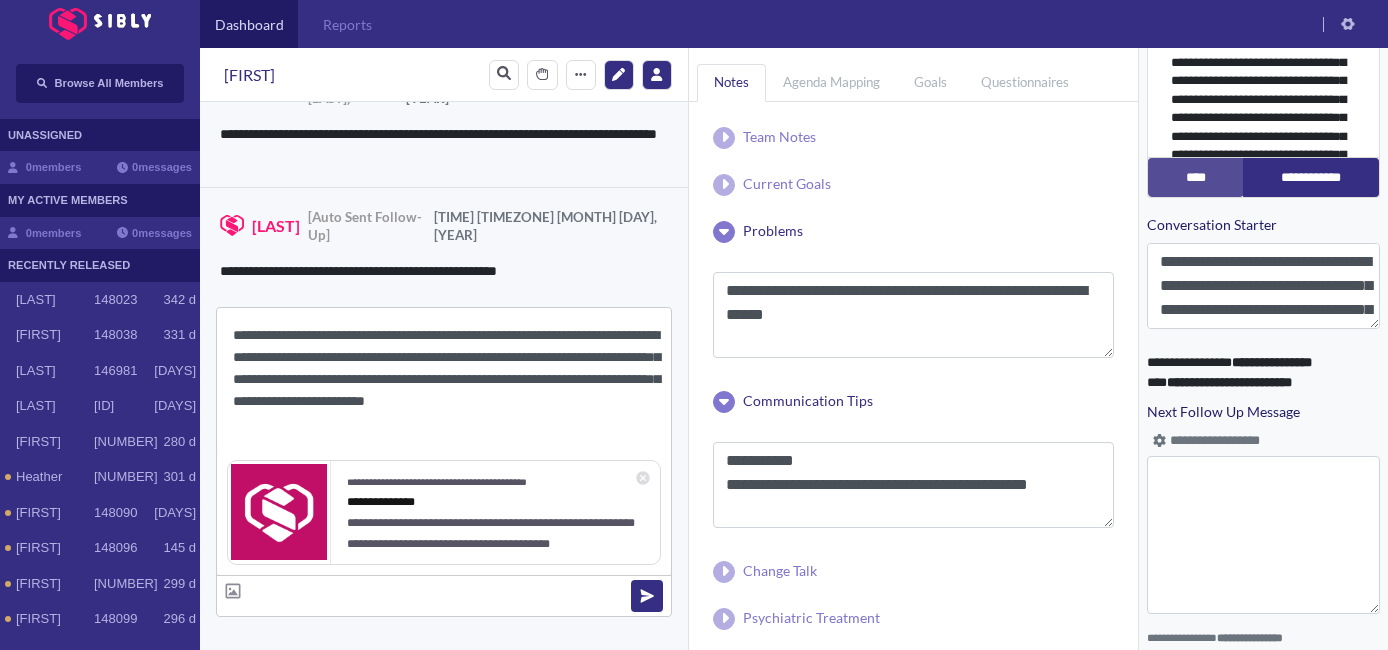 click on "**********" at bounding box center [444, 379] 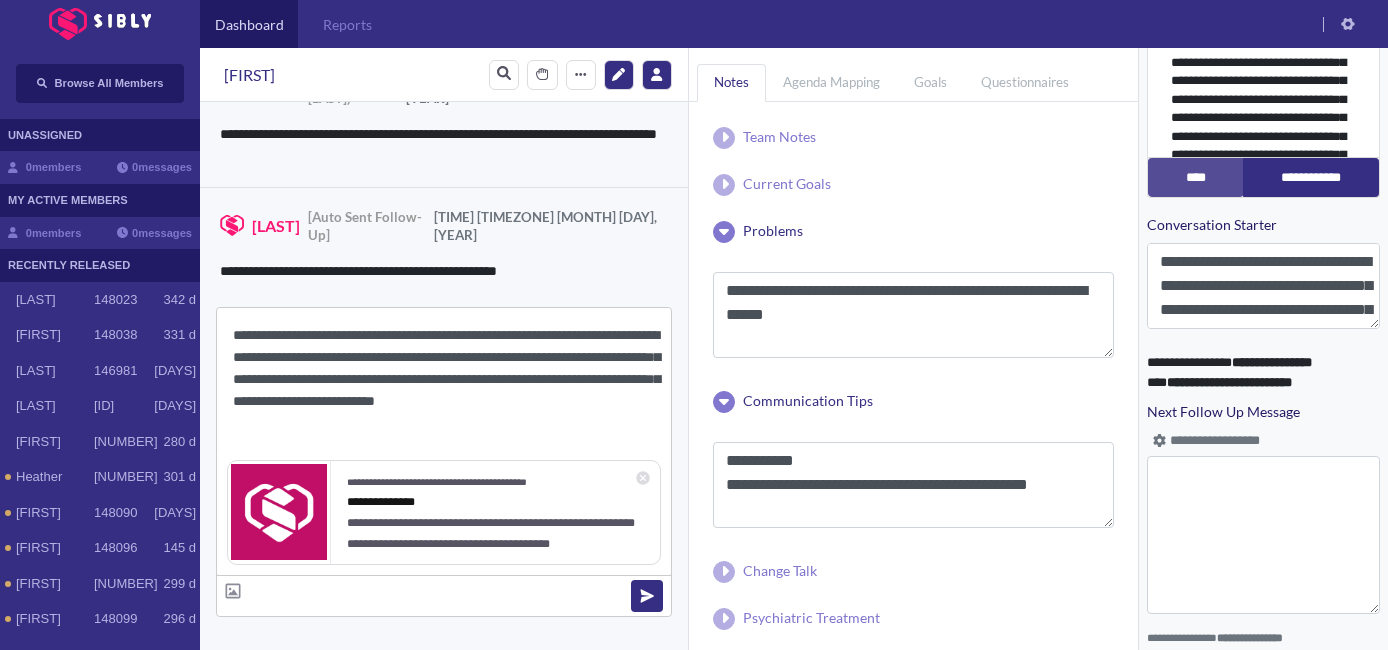 click on "**********" at bounding box center [444, 379] 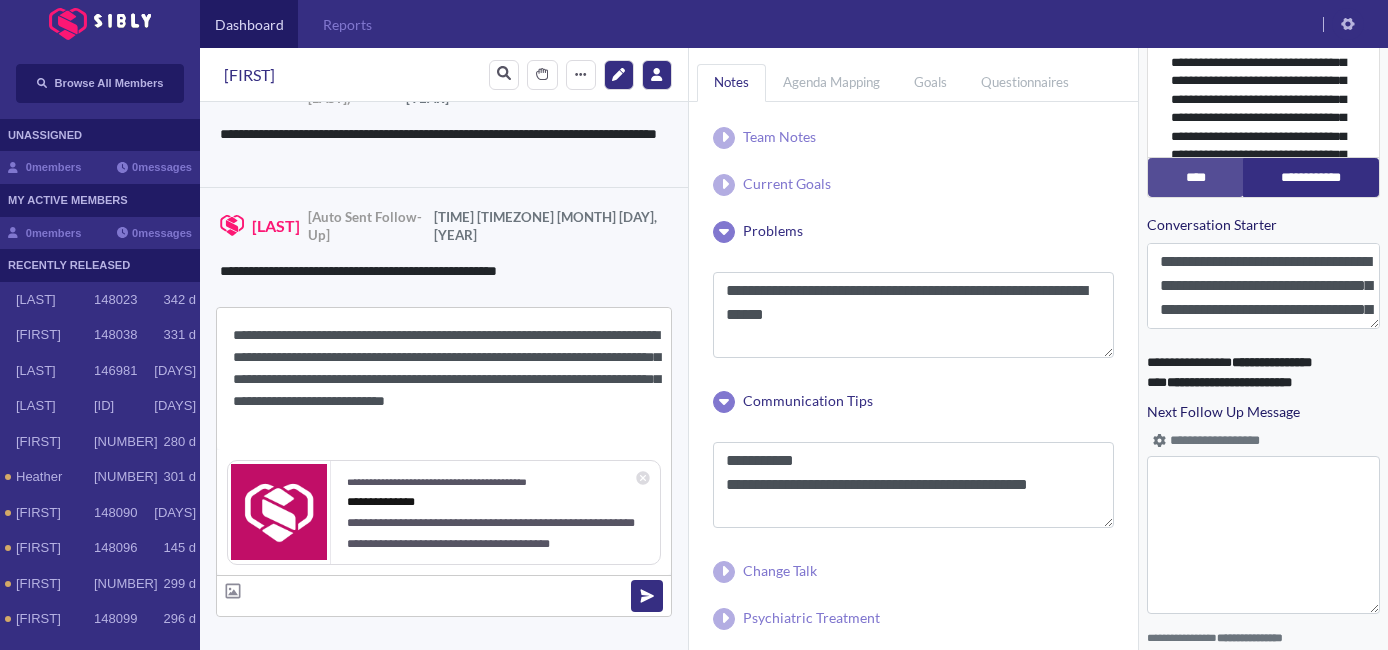 type on "**********" 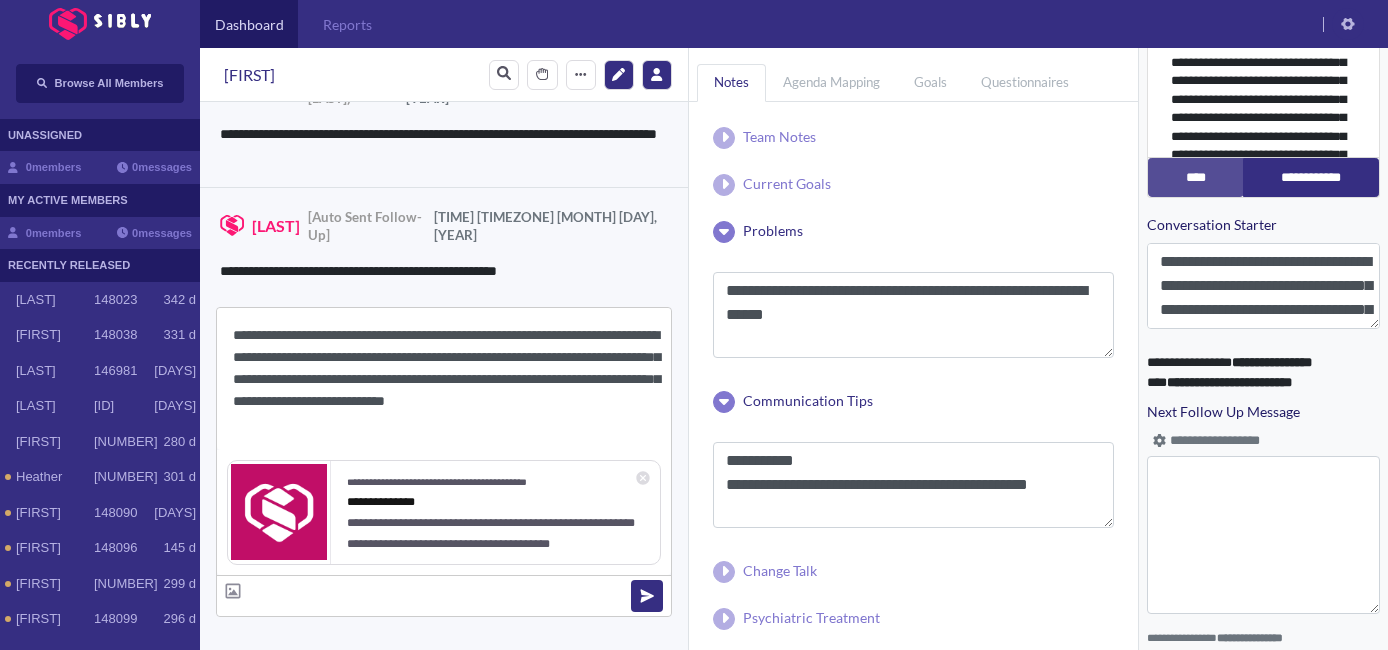click at bounding box center [647, 596] 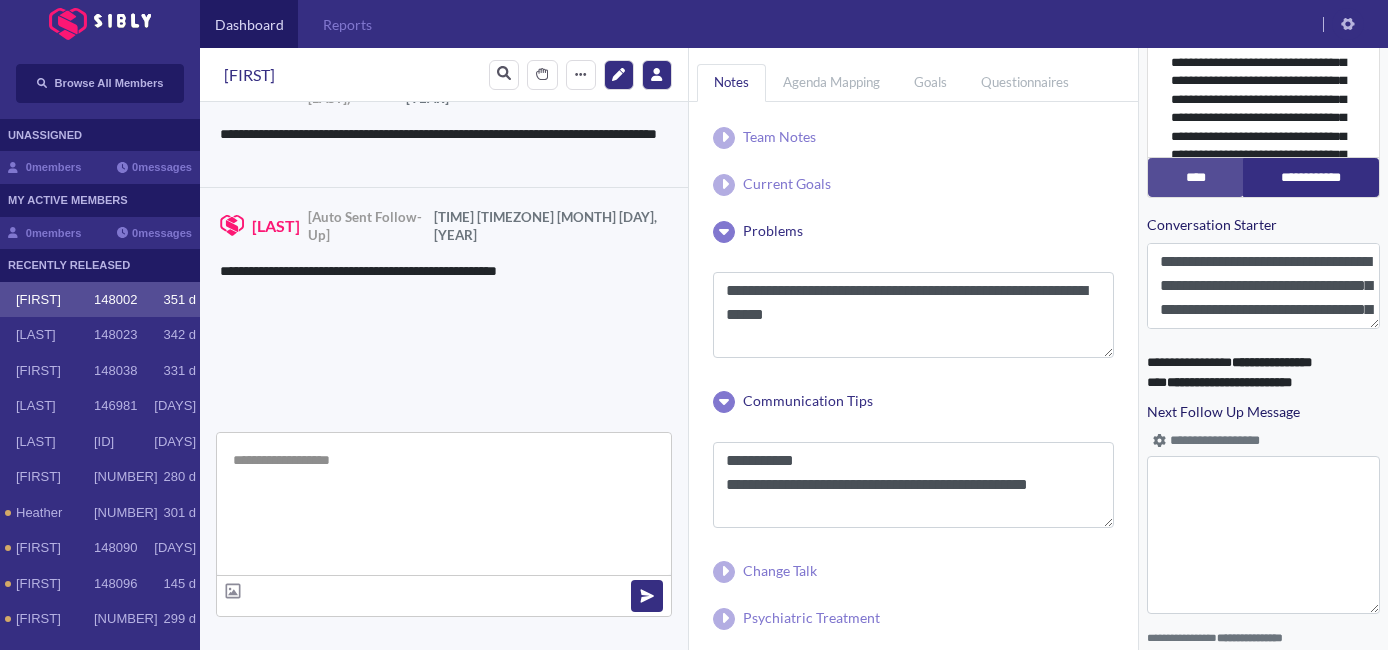 click at bounding box center (647, 596) 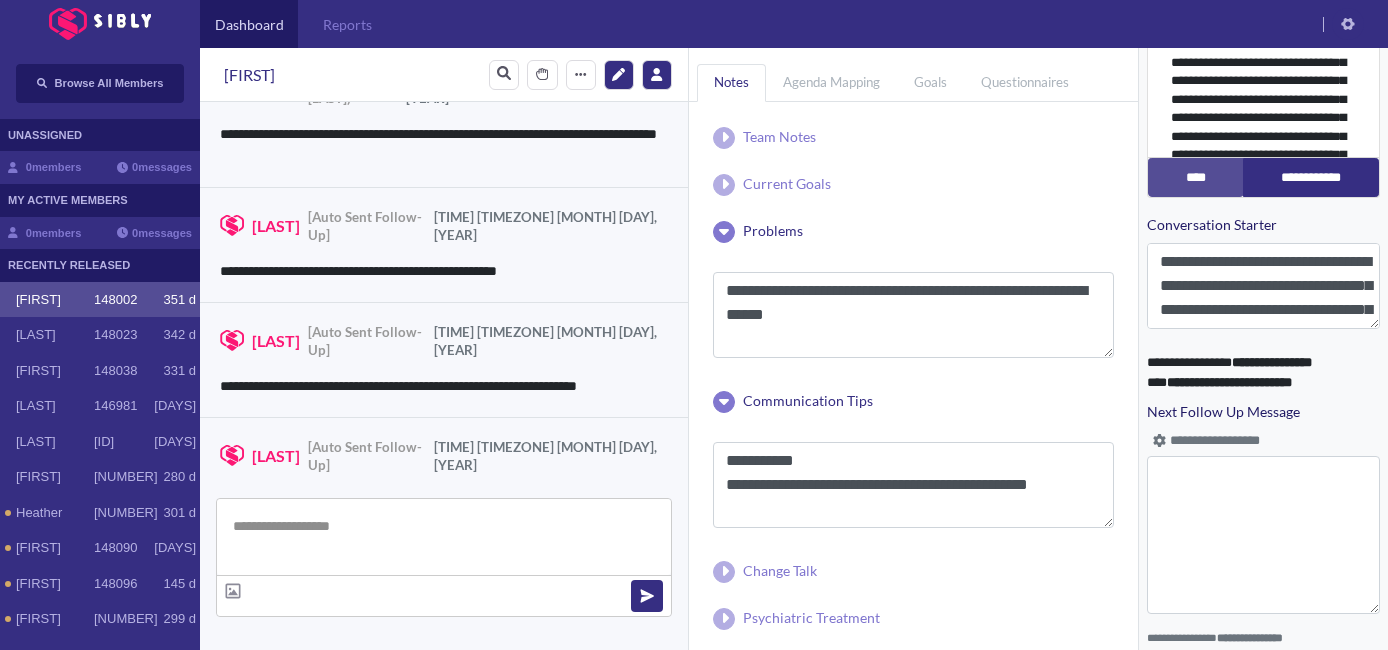 scroll, scrollTop: 4307, scrollLeft: 0, axis: vertical 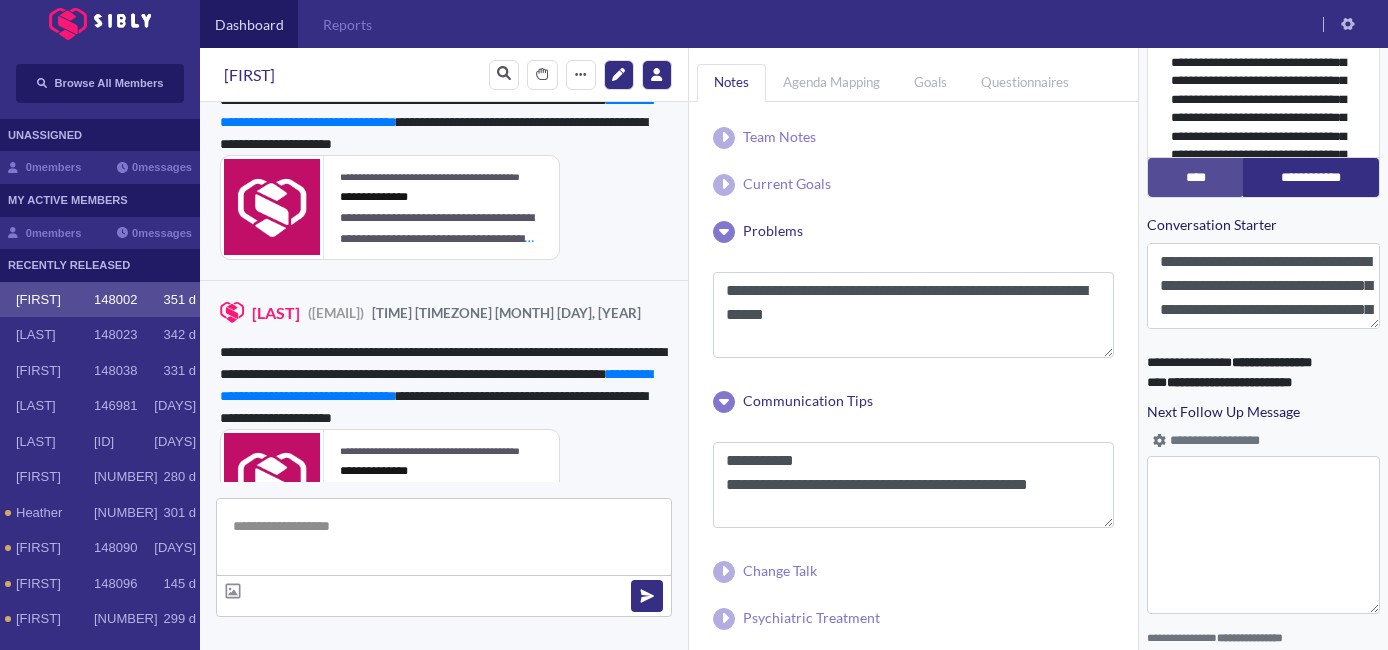 click at bounding box center (1159, 440) 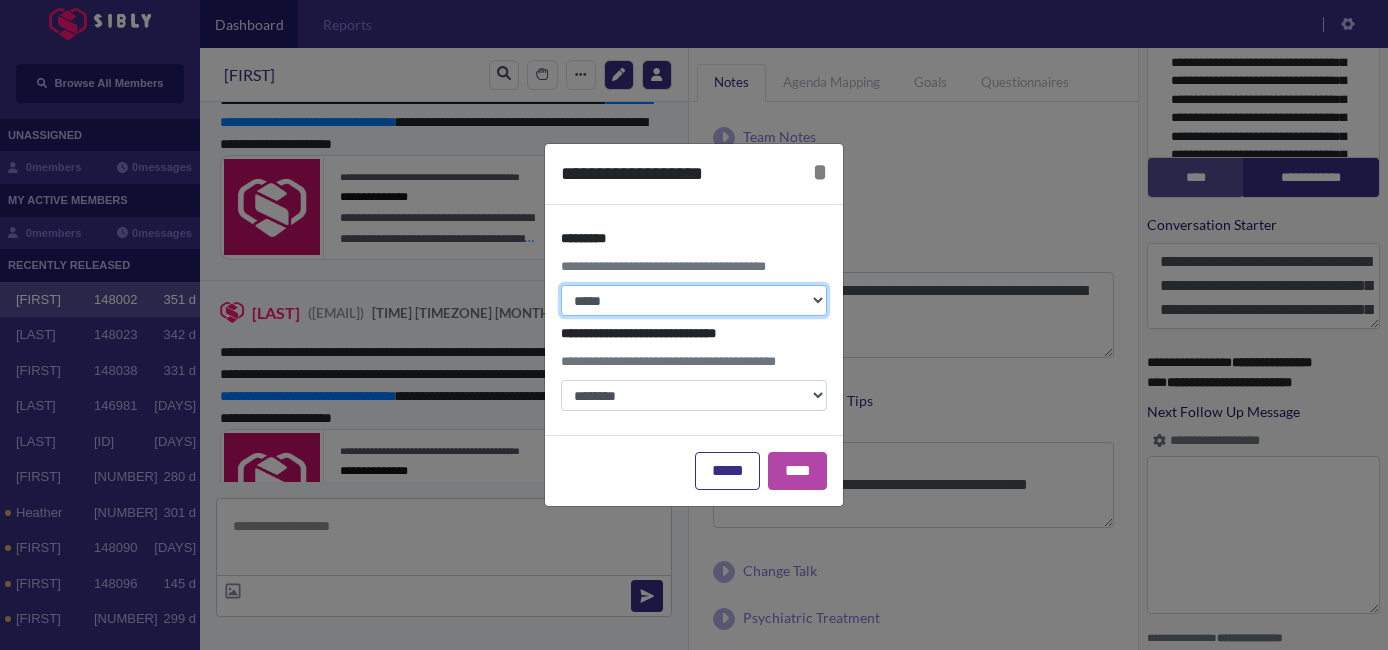 click on "**********" at bounding box center (694, 300) 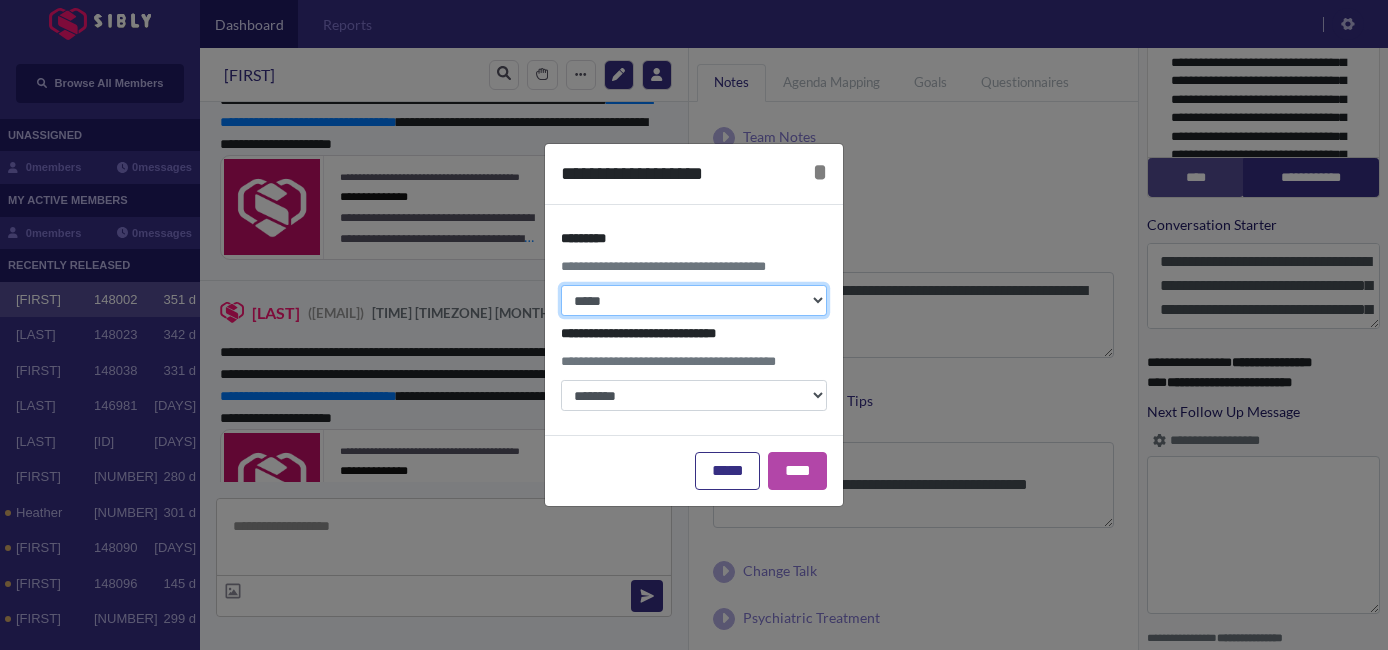 select on "*" 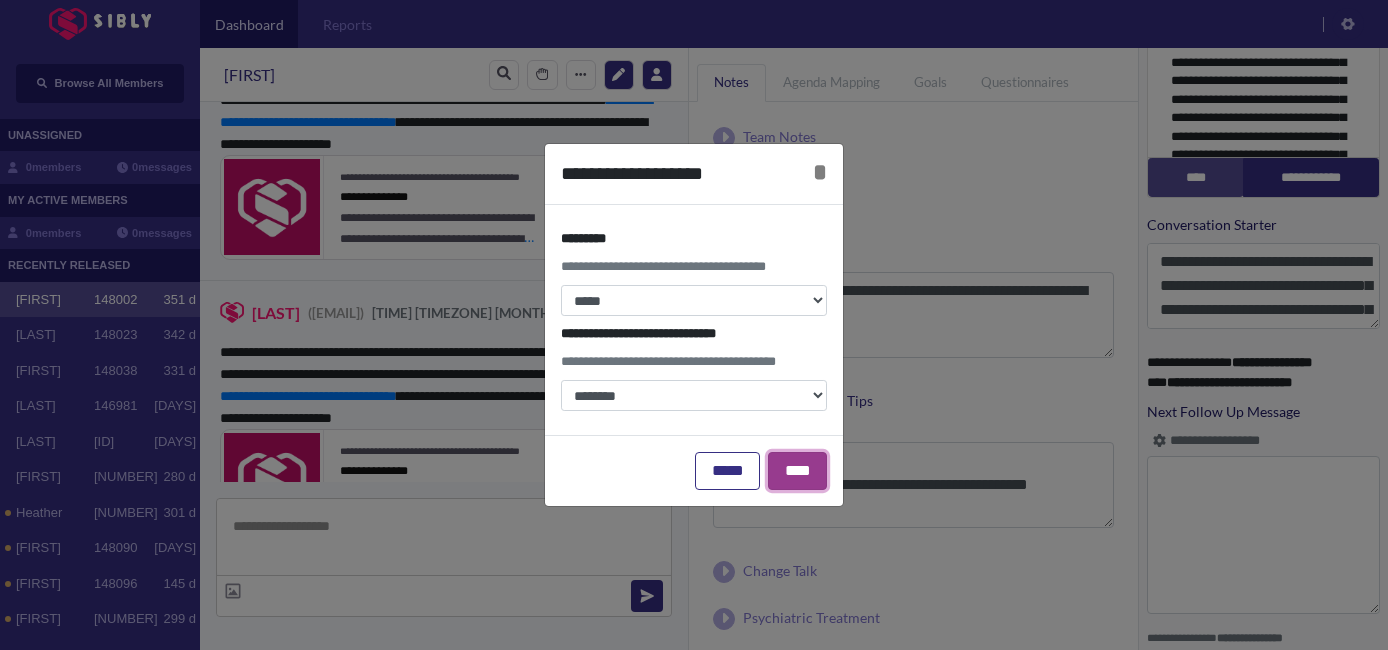 click on "****" at bounding box center [797, 471] 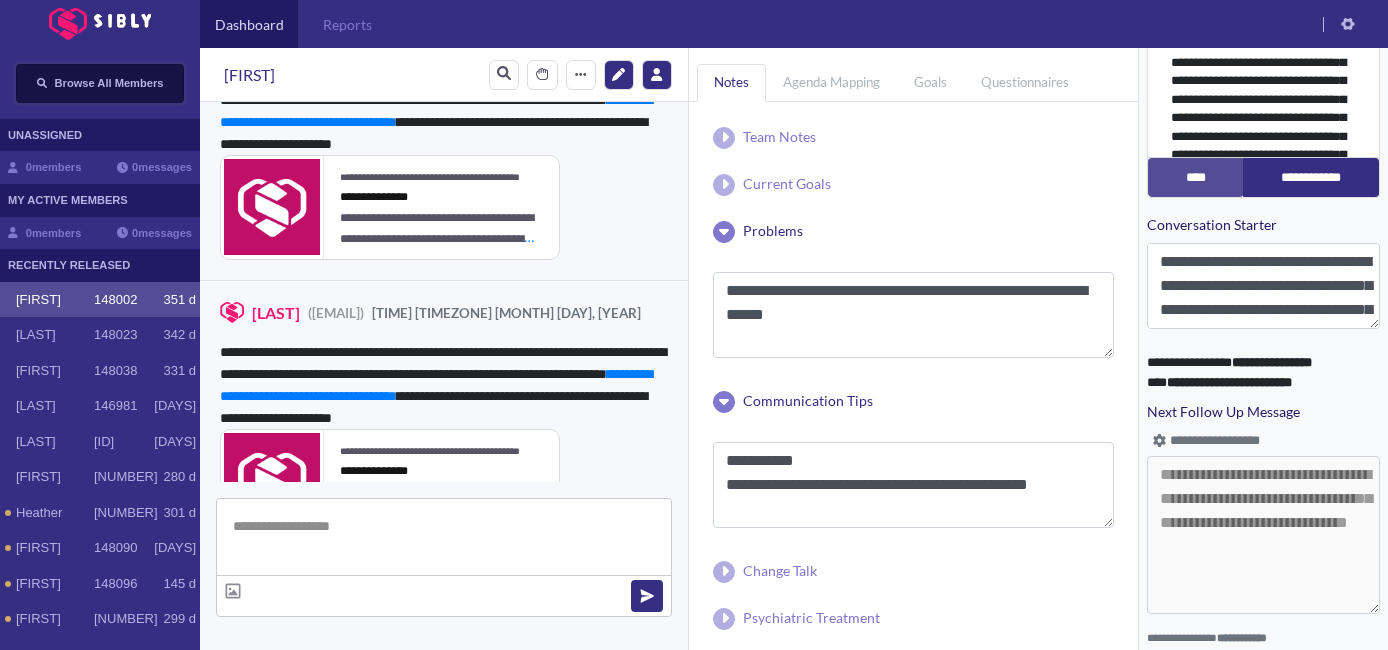 click on "Browse All Members" at bounding box center (100, 83) 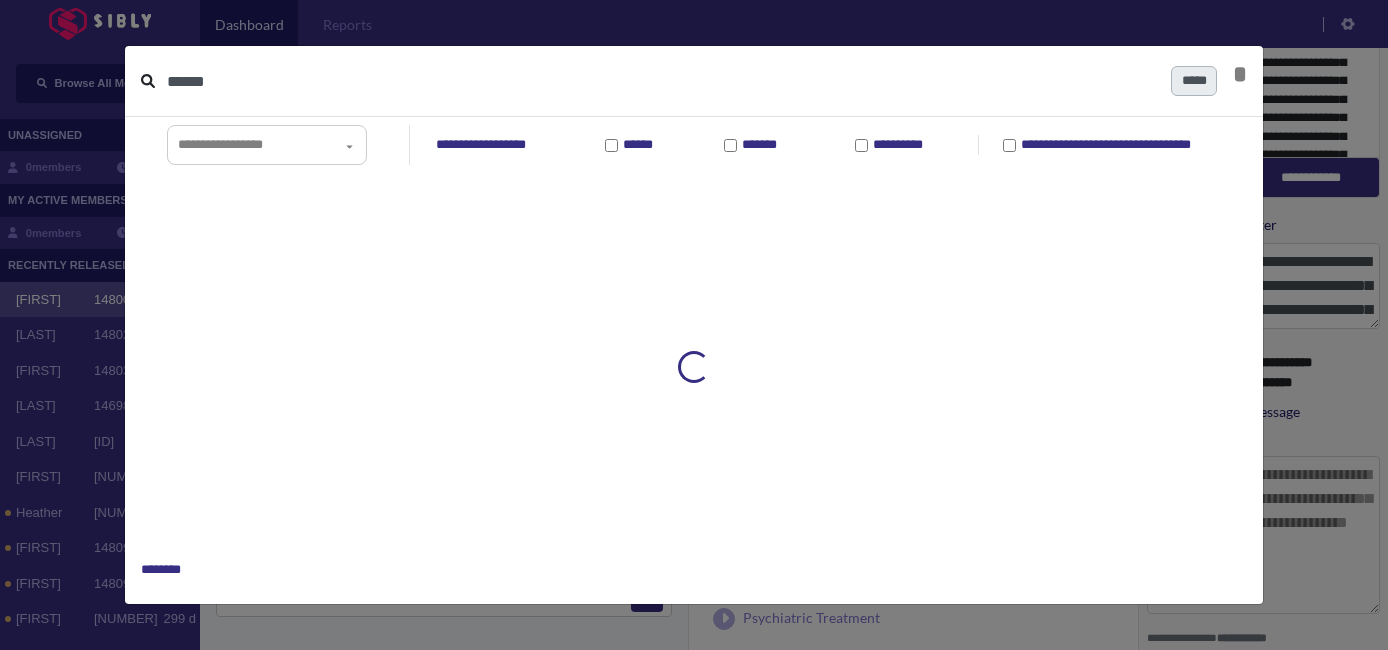 click on "******" at bounding box center (661, 81) 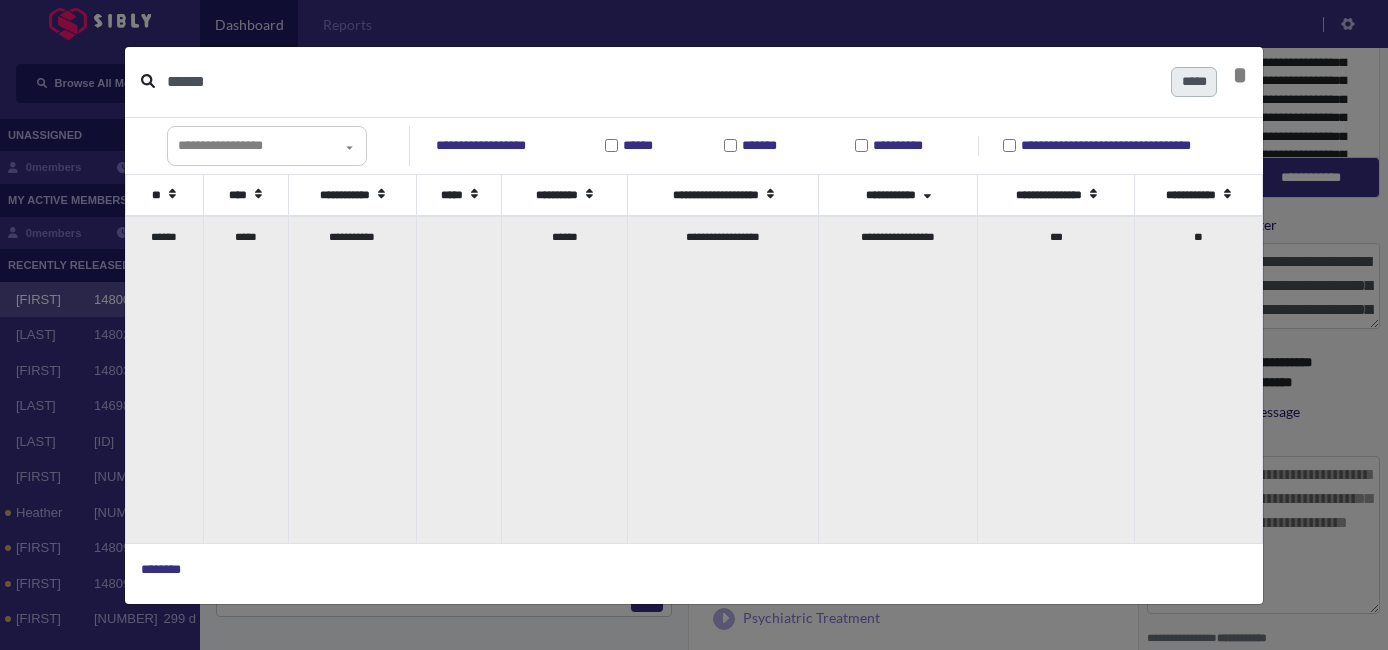 click on "*****" at bounding box center (245, 379) 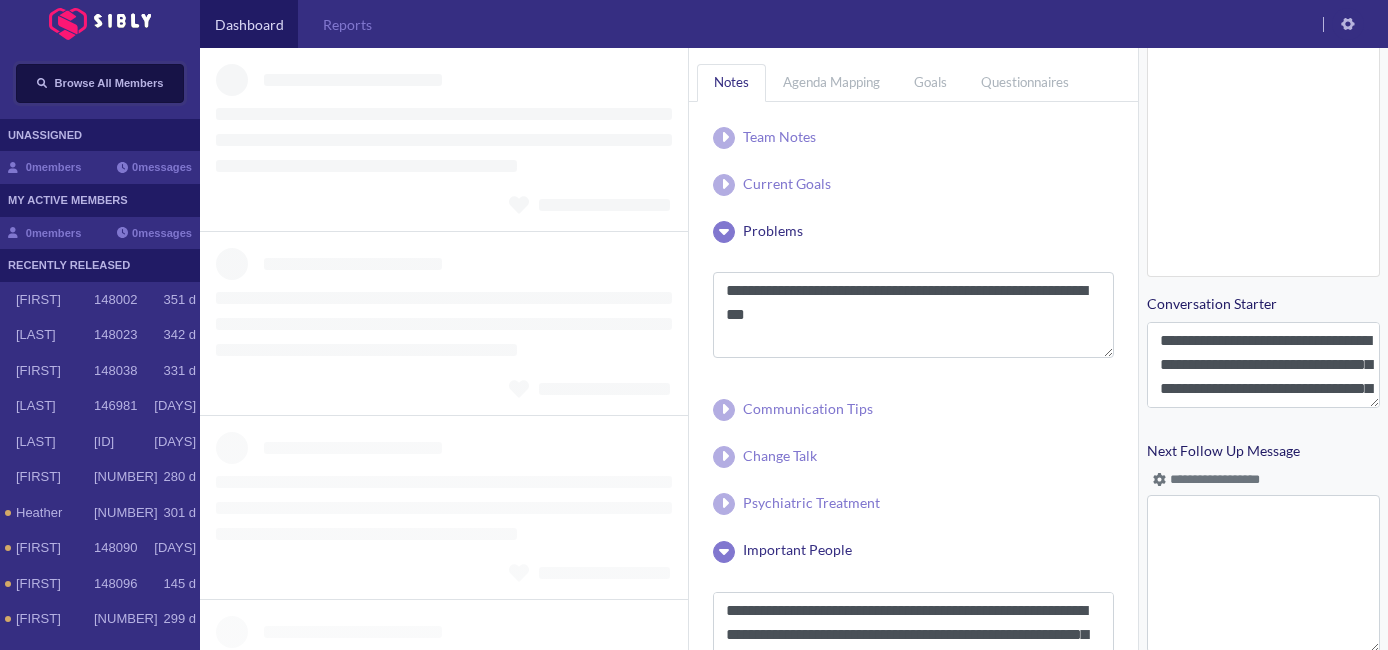 scroll, scrollTop: 935, scrollLeft: 0, axis: vertical 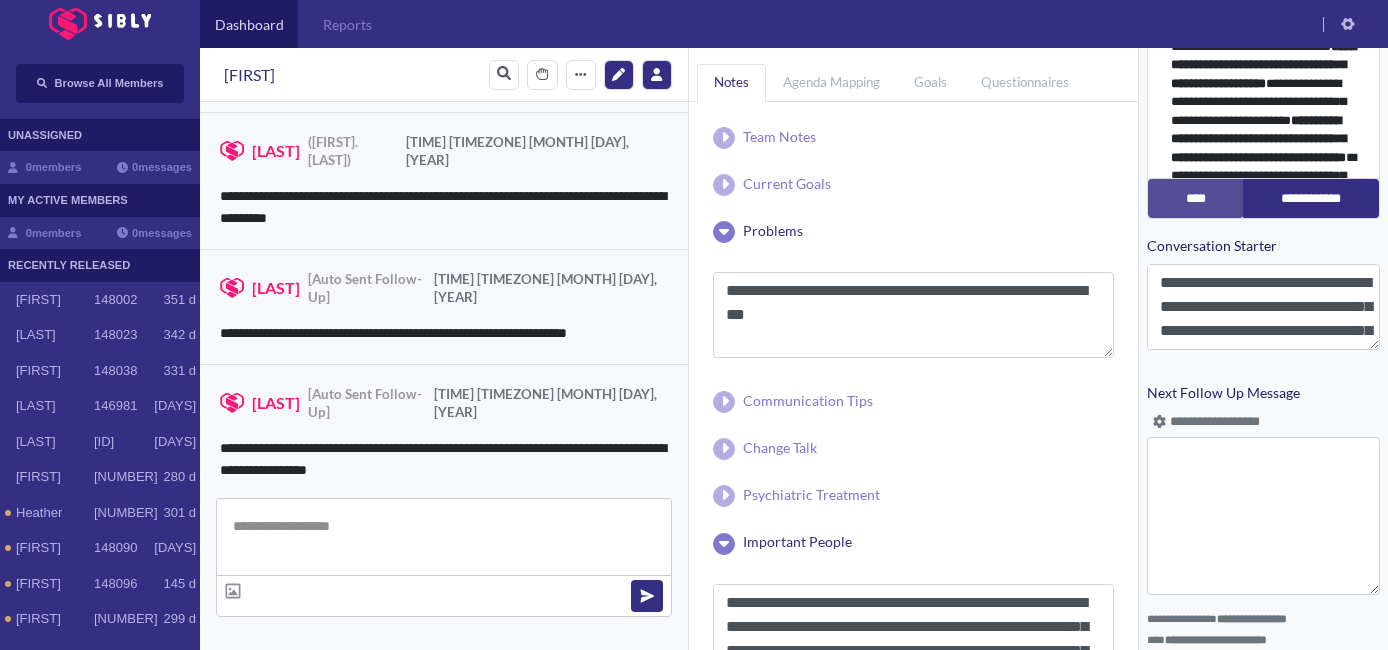 click at bounding box center (444, 537) 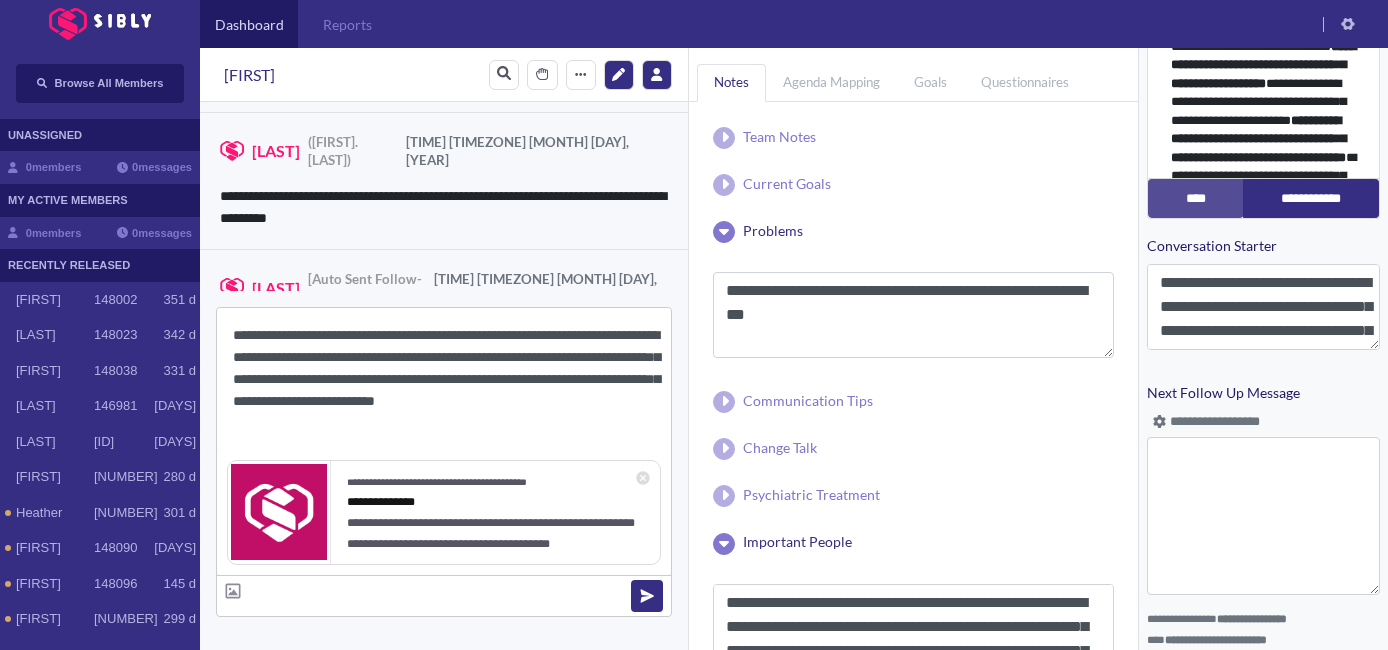 drag, startPoint x: 309, startPoint y: 334, endPoint x: 255, endPoint y: 334, distance: 54 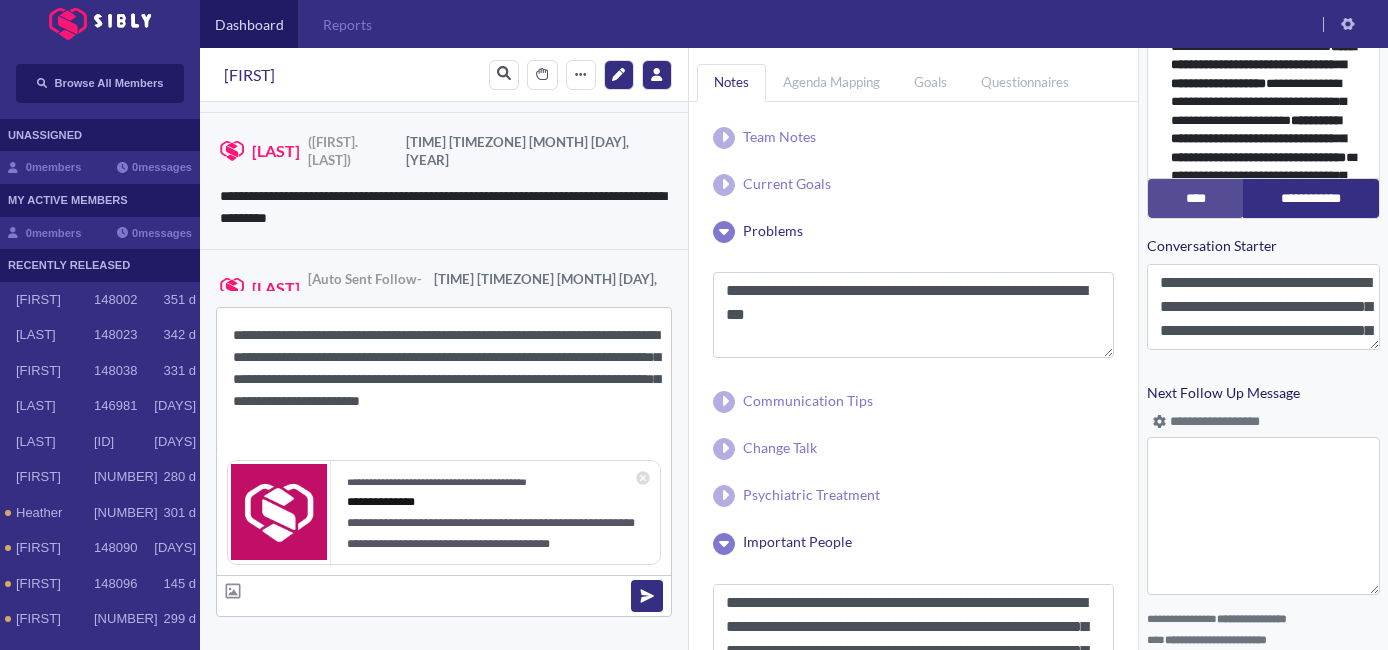 click on "**********" at bounding box center [444, 379] 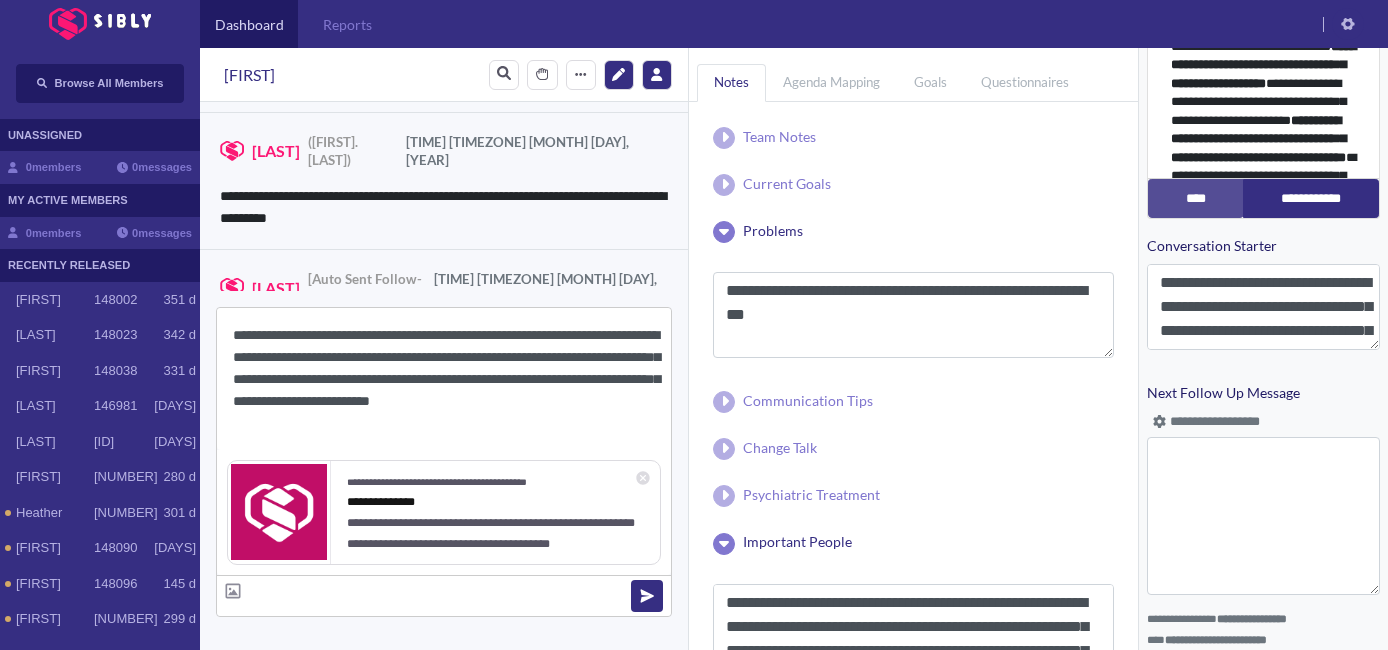 click on "**********" at bounding box center [444, 379] 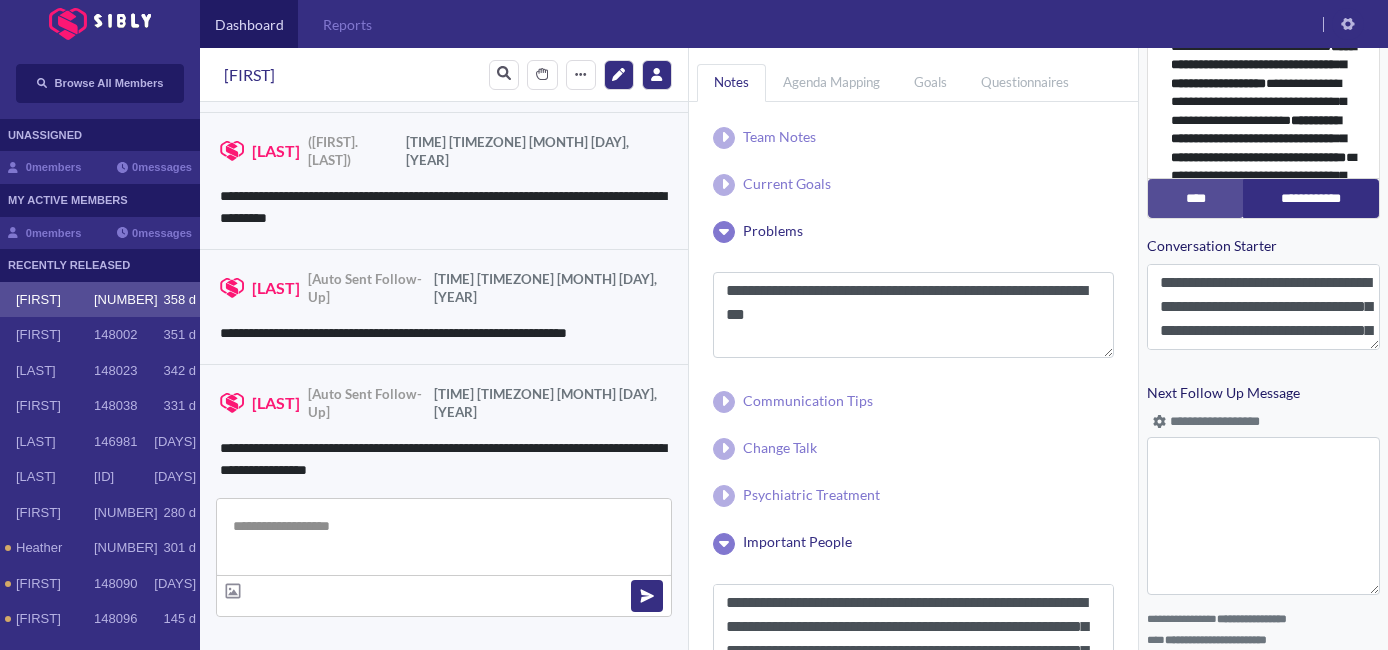 click on "**********" at bounding box center (1216, 422) 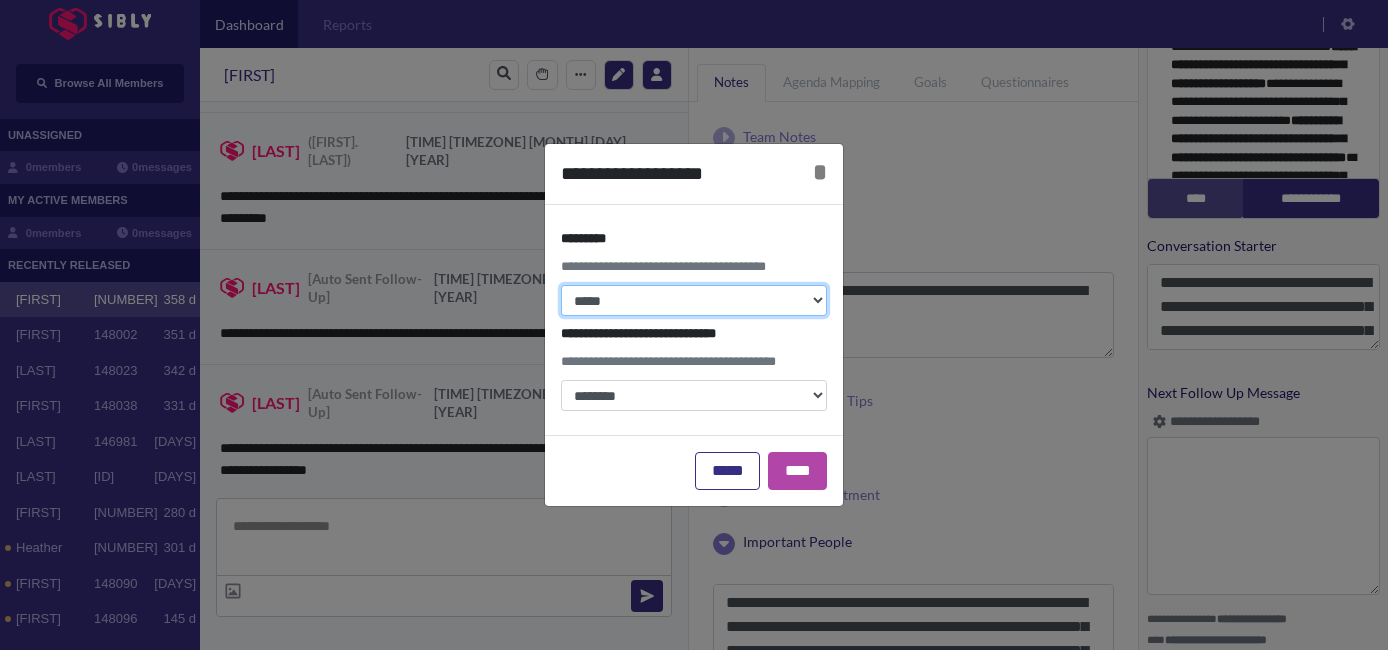 click on "**********" at bounding box center (694, 300) 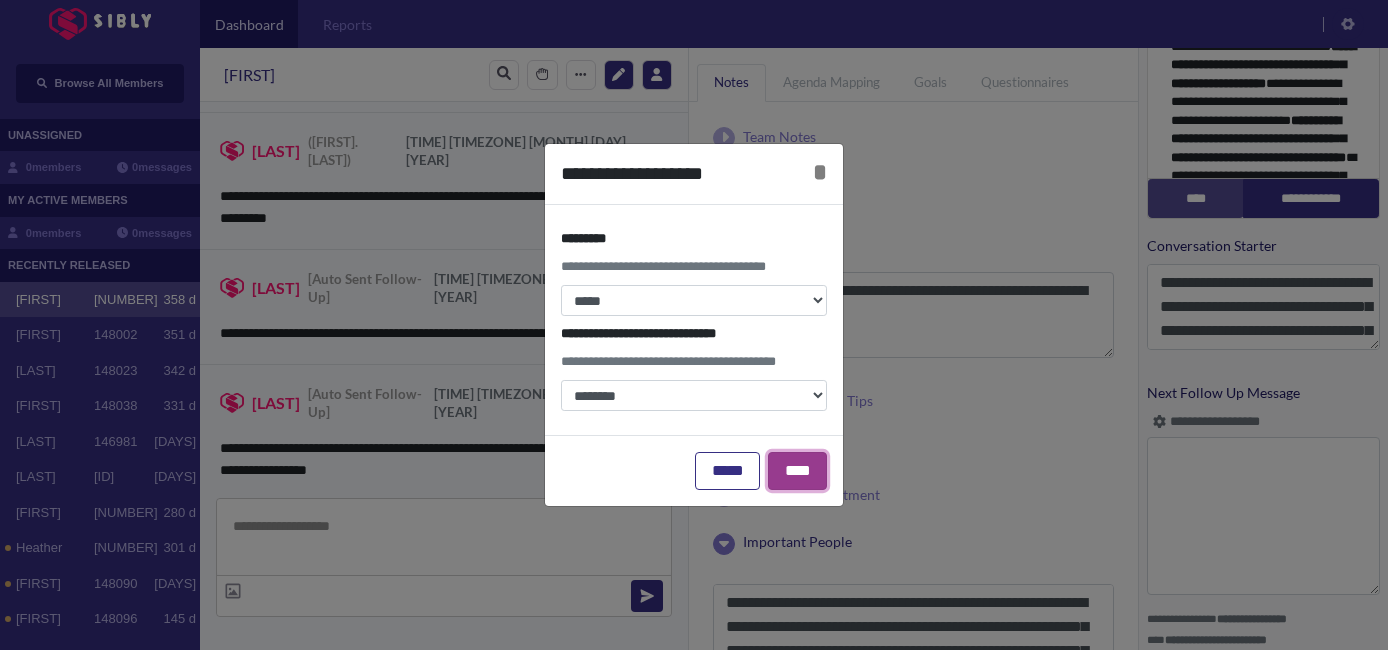 click on "****" at bounding box center (797, 471) 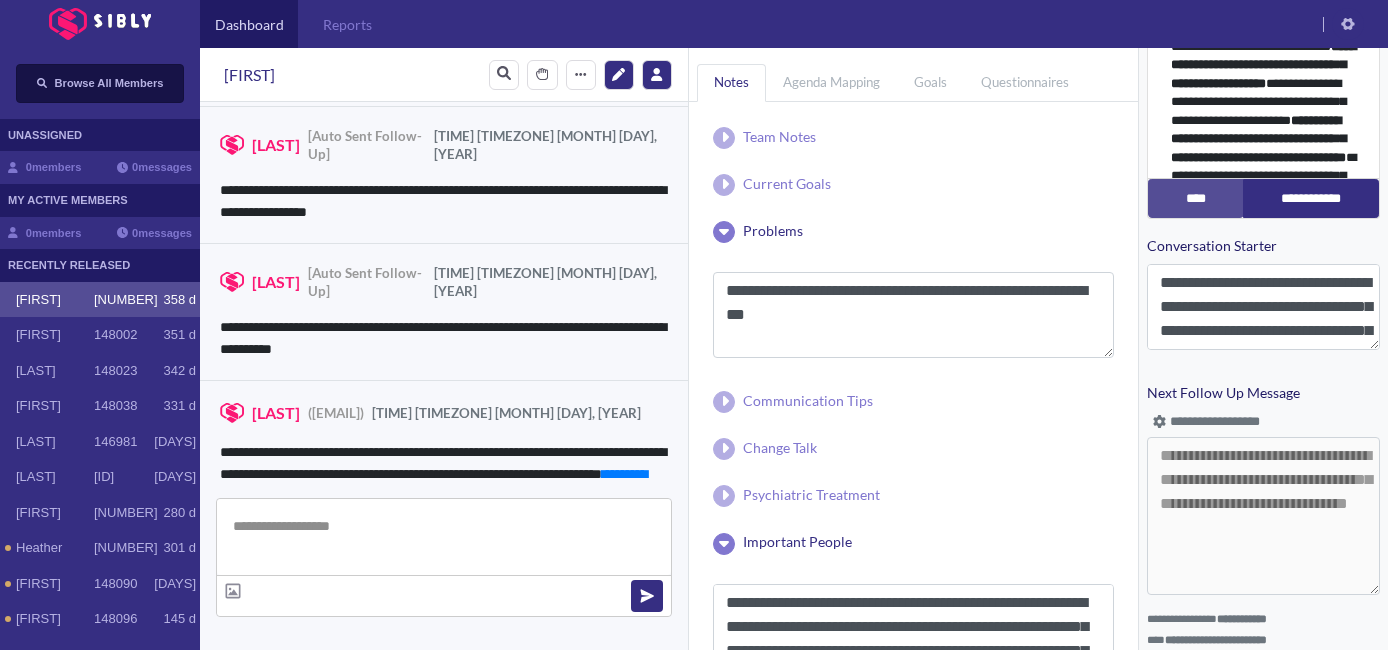 scroll, scrollTop: 2353, scrollLeft: 0, axis: vertical 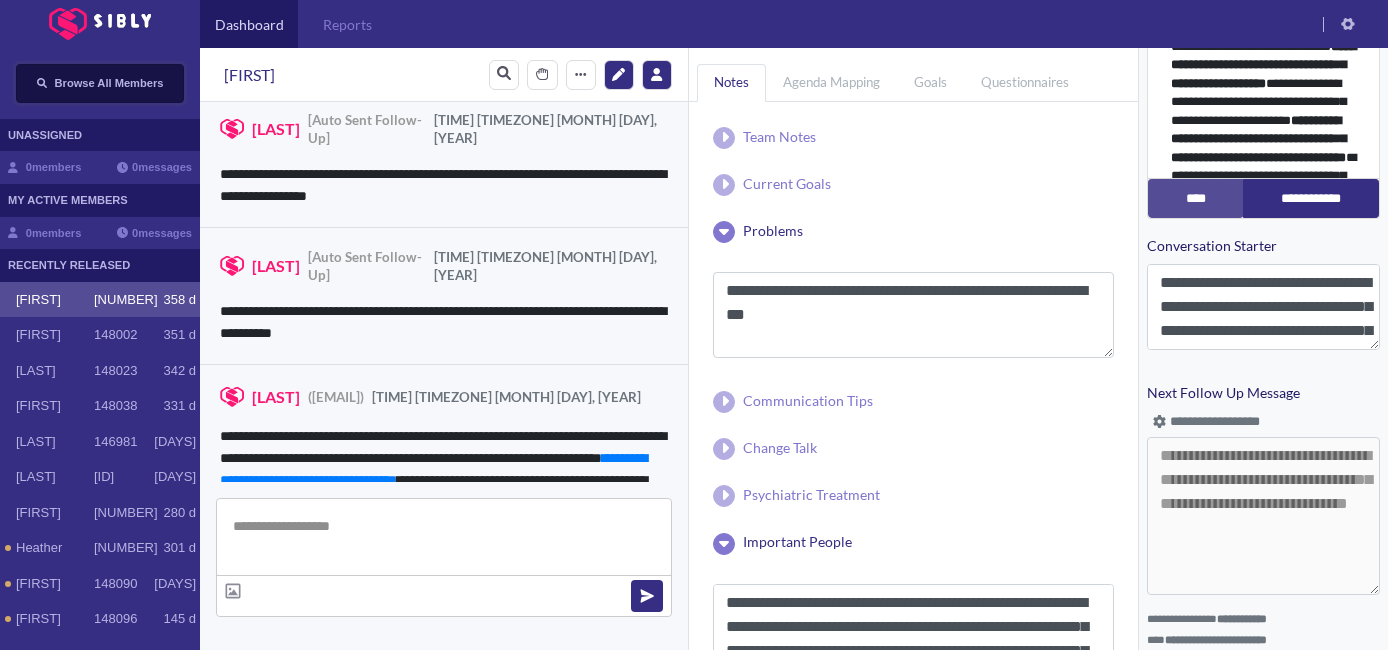 click on "Browse All Members" at bounding box center (109, 83) 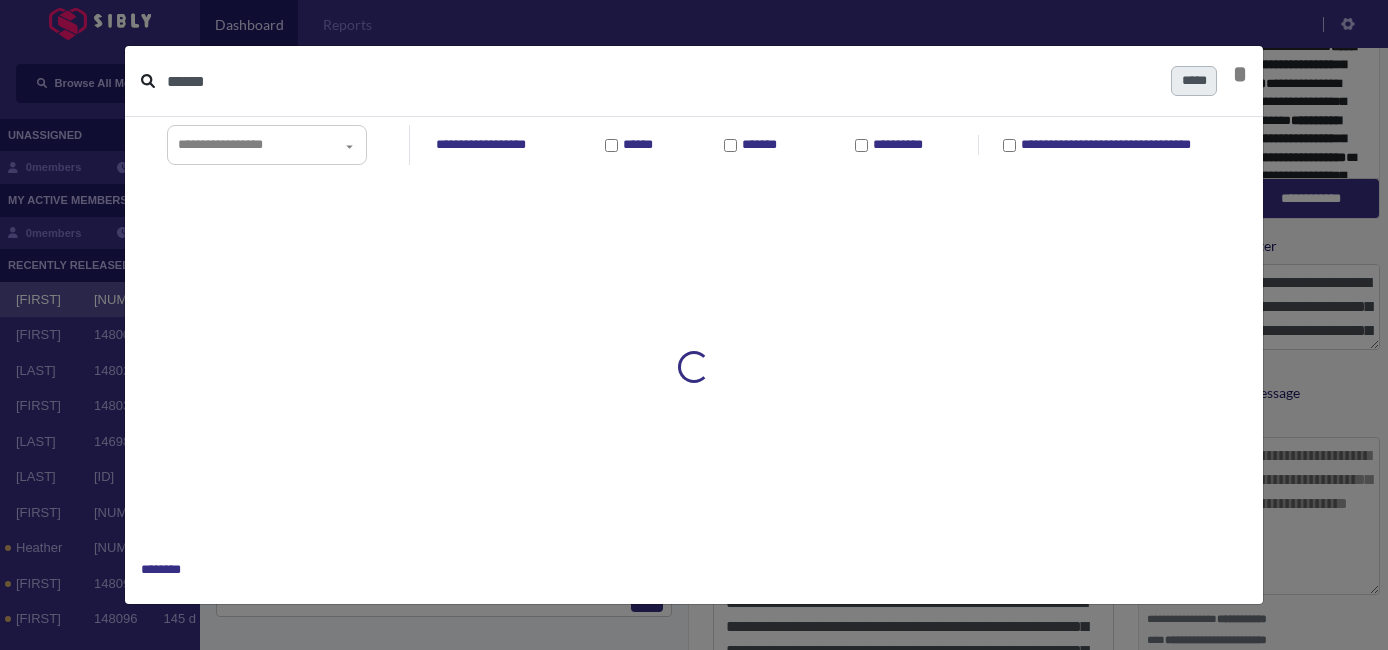 click on "******" at bounding box center [661, 81] 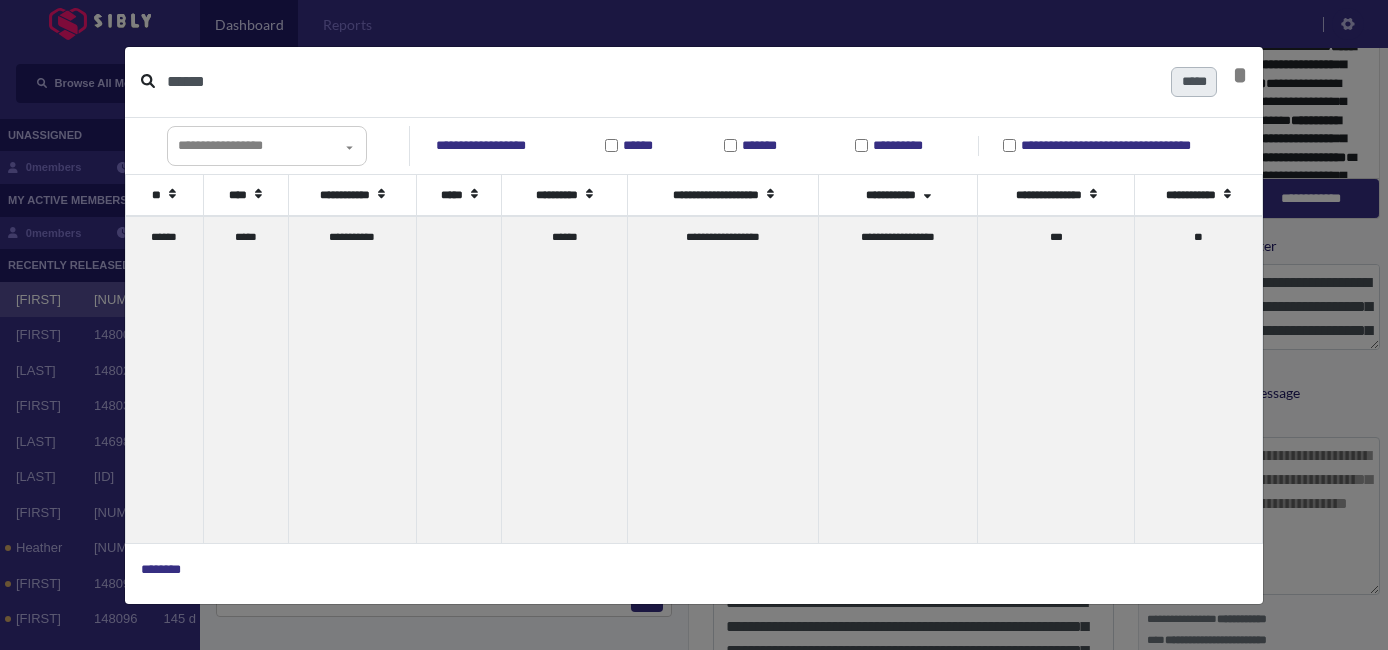 type on "******" 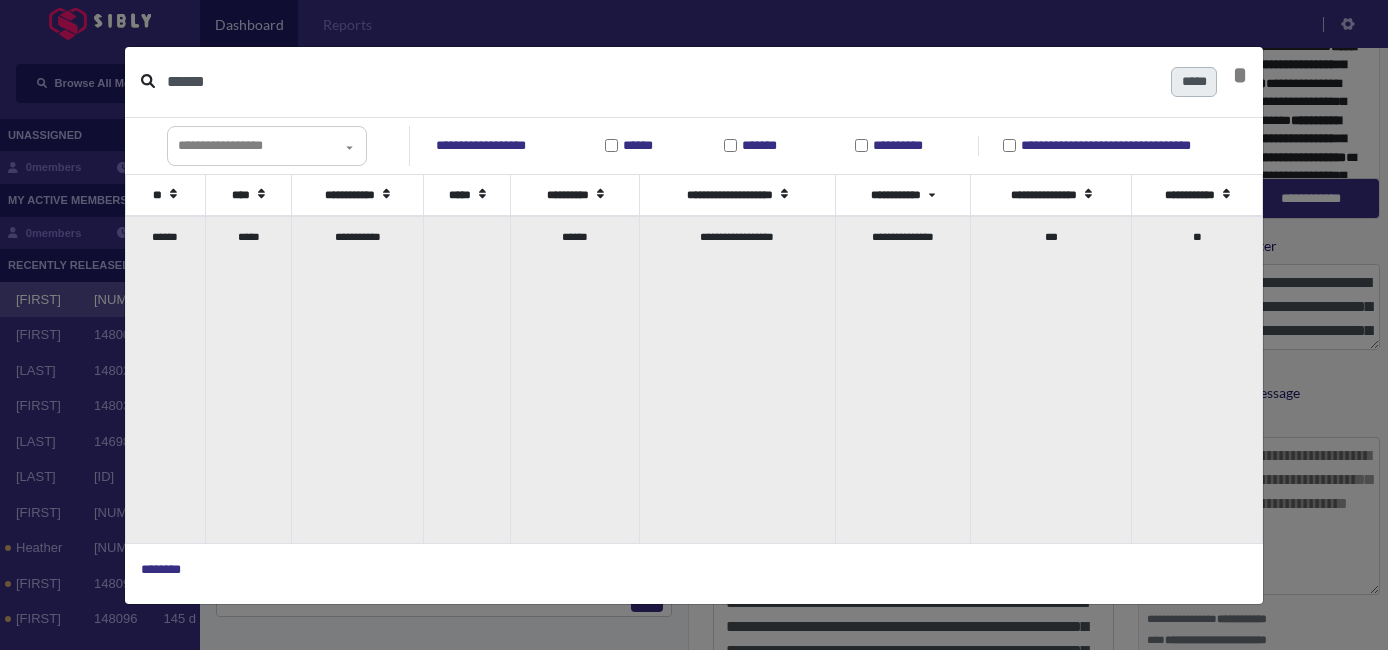 click on "[MASKED_DATA]" at bounding box center [358, 379] 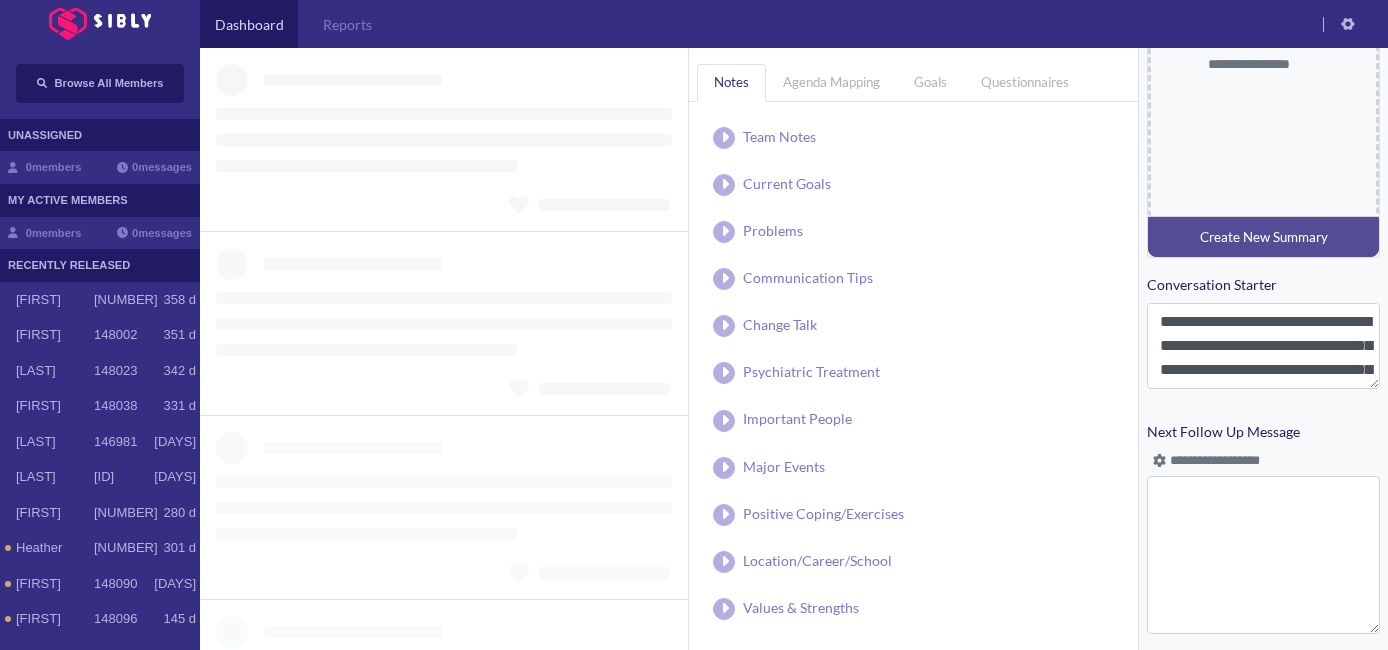 scroll, scrollTop: 836, scrollLeft: 0, axis: vertical 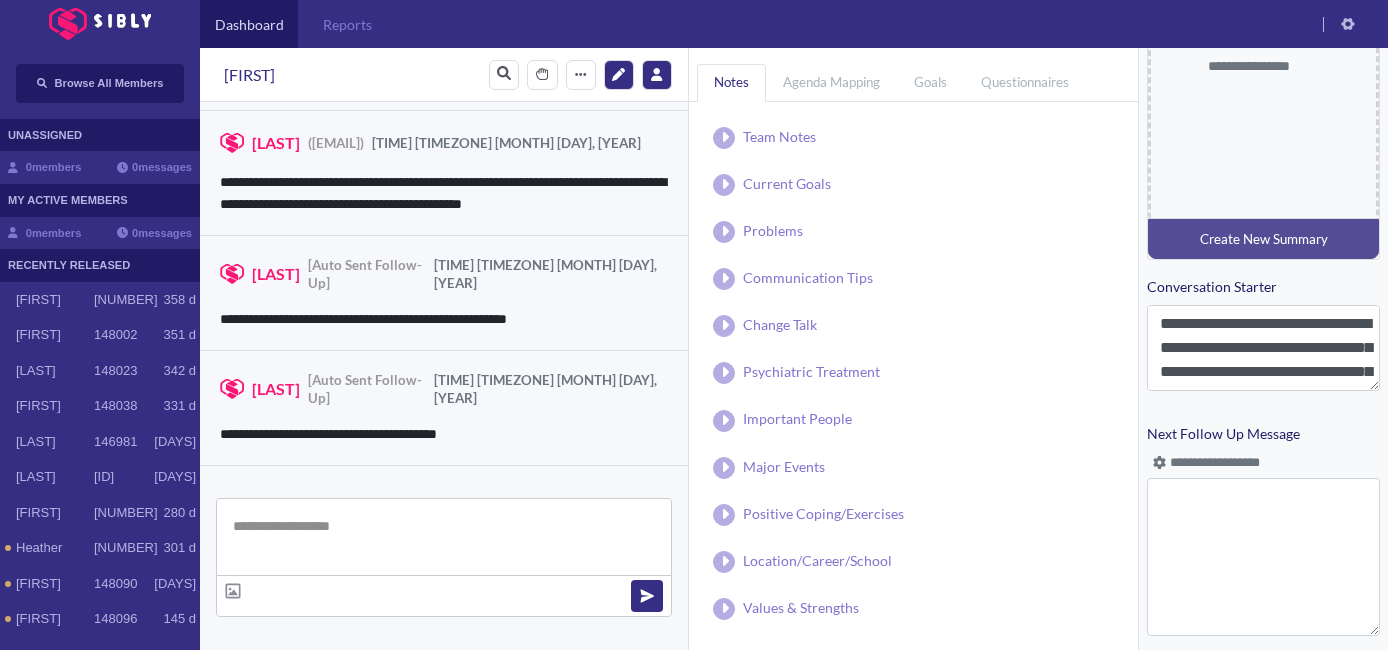 click at bounding box center (444, 537) 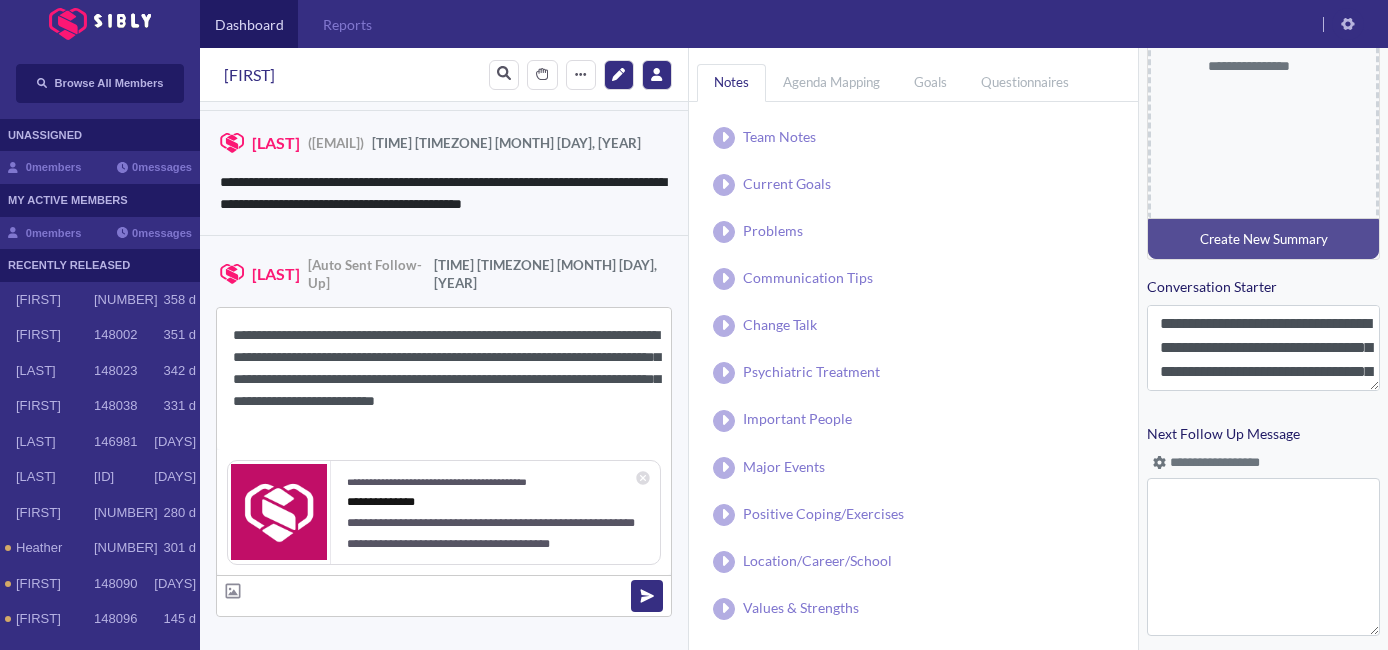 drag, startPoint x: 310, startPoint y: 333, endPoint x: 254, endPoint y: 332, distance: 56.008926 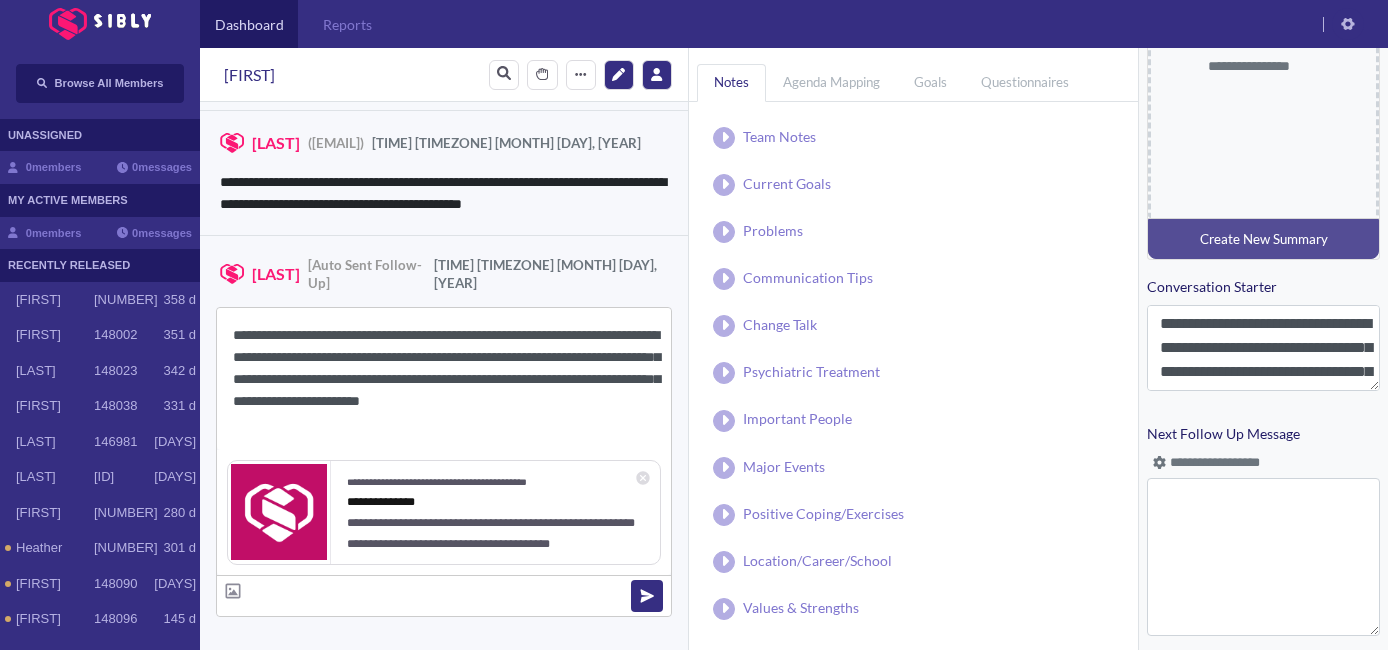click on "**********" at bounding box center [444, 379] 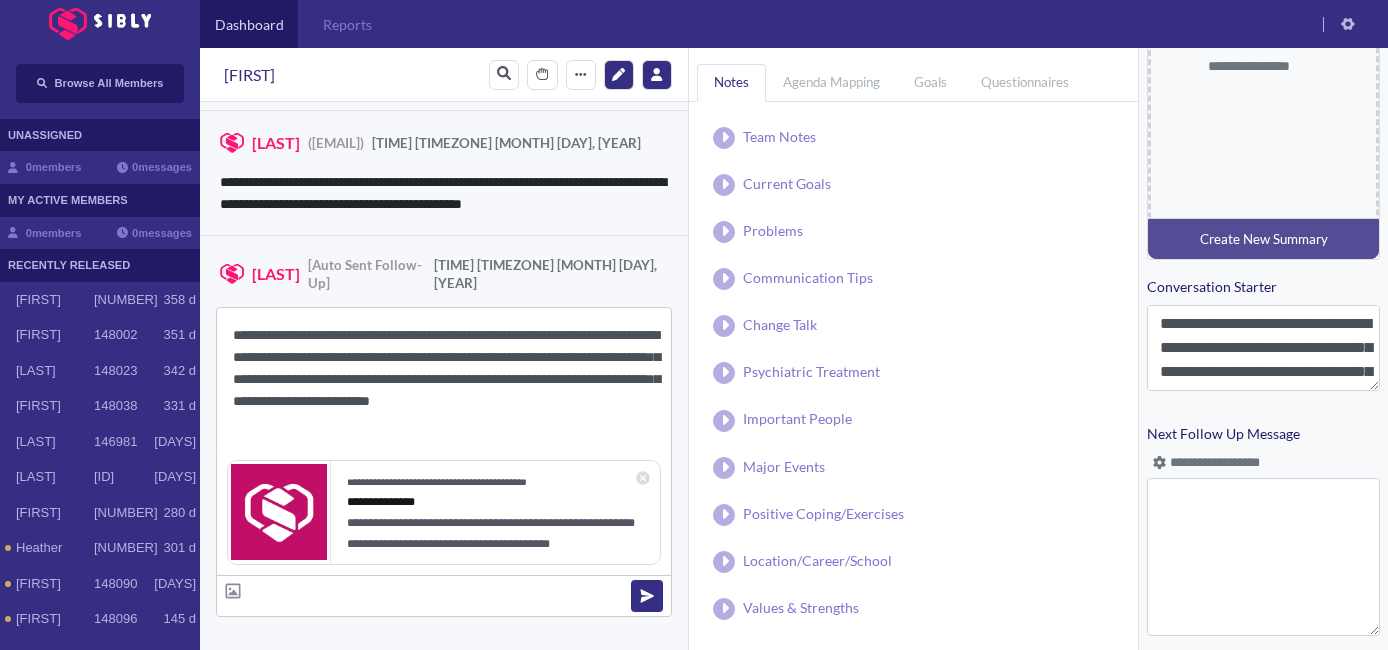 click on "**********" at bounding box center (444, 379) 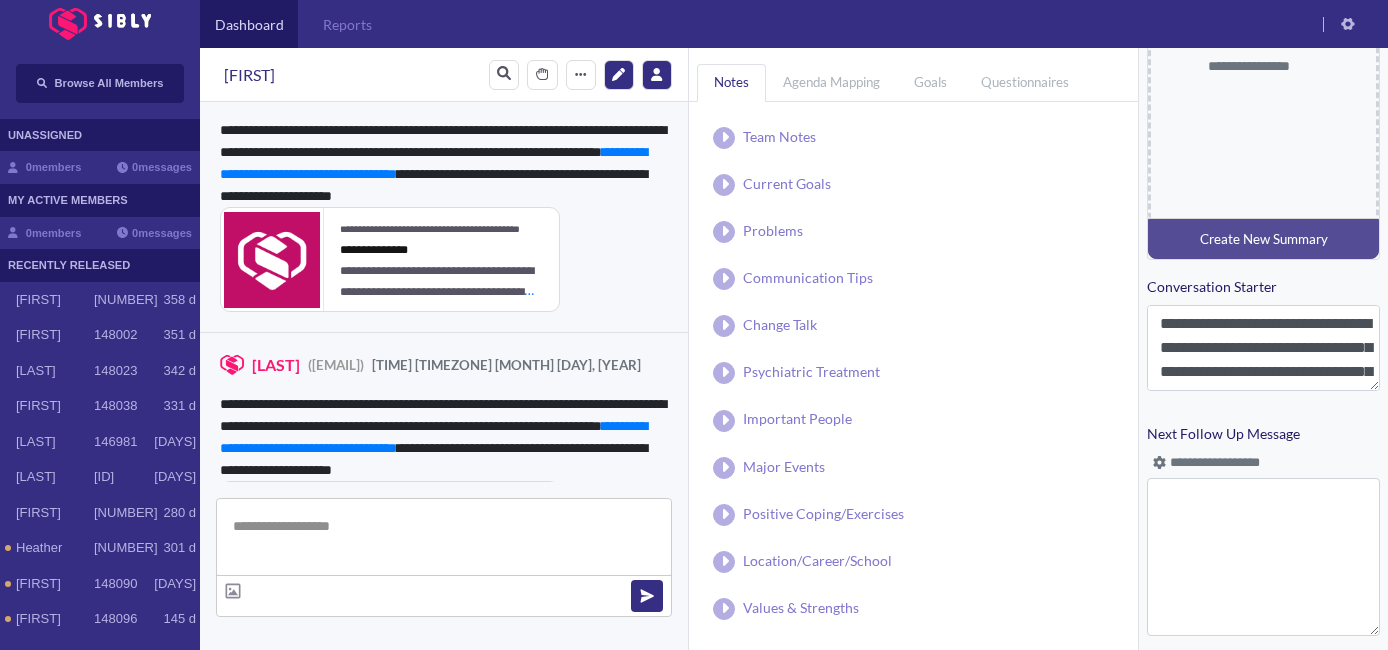 scroll, scrollTop: 1707, scrollLeft: 0, axis: vertical 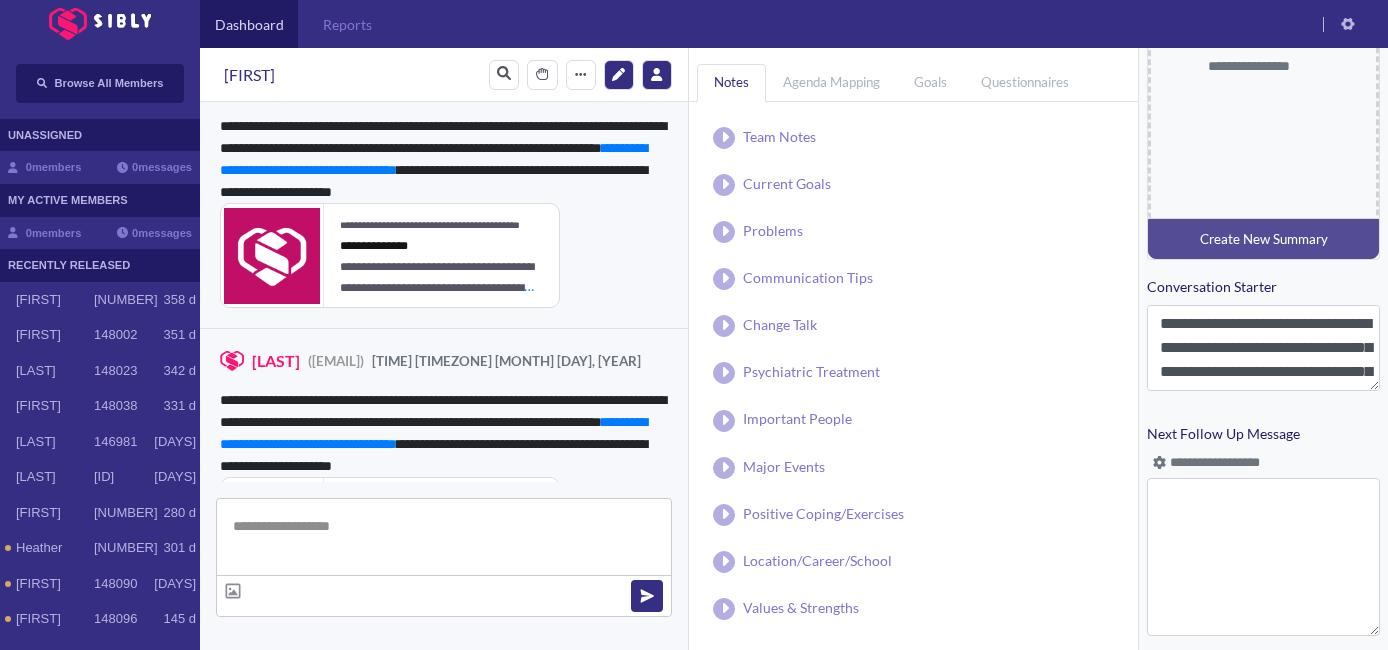 click at bounding box center [1159, 462] 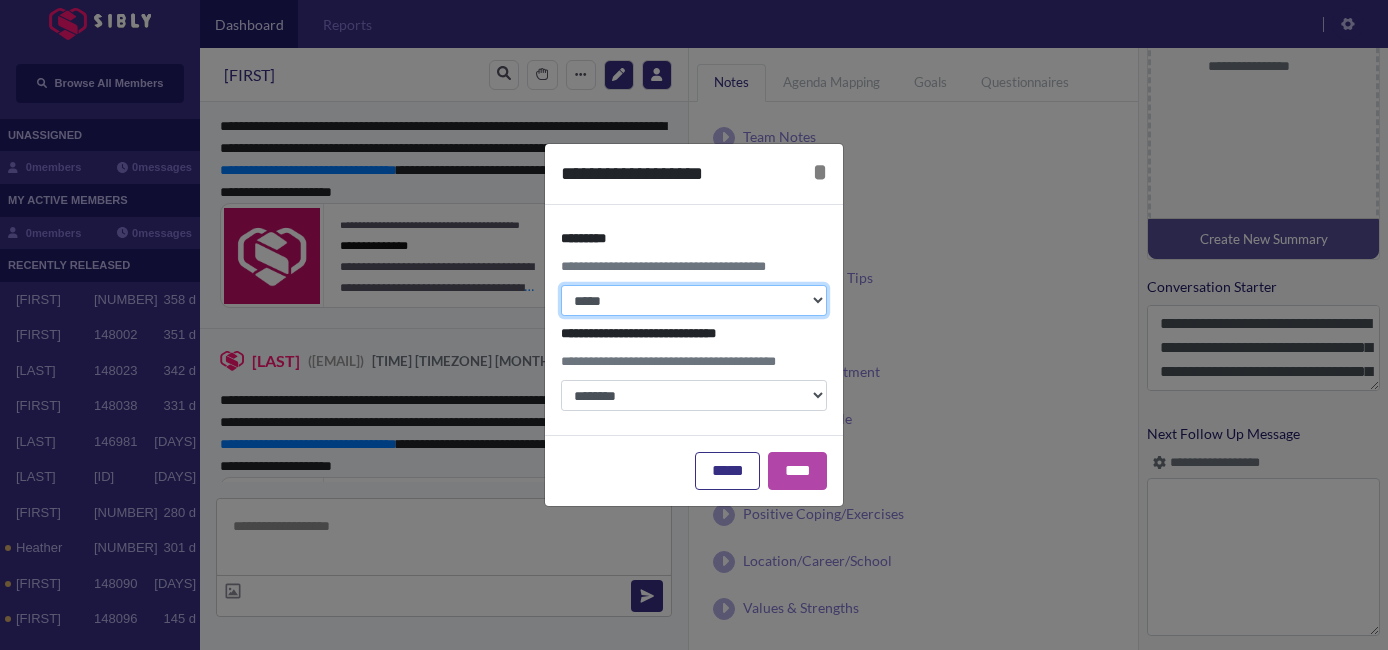 click on "**********" at bounding box center [694, 300] 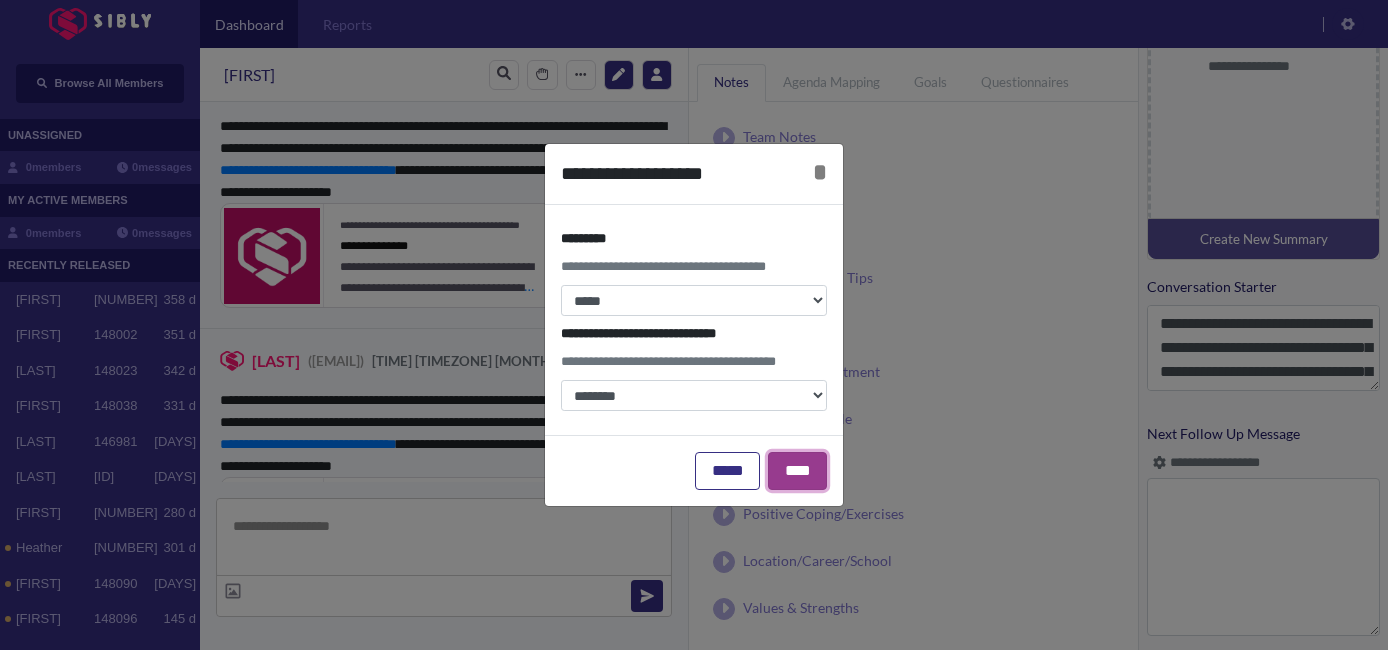 click on "****" at bounding box center (797, 471) 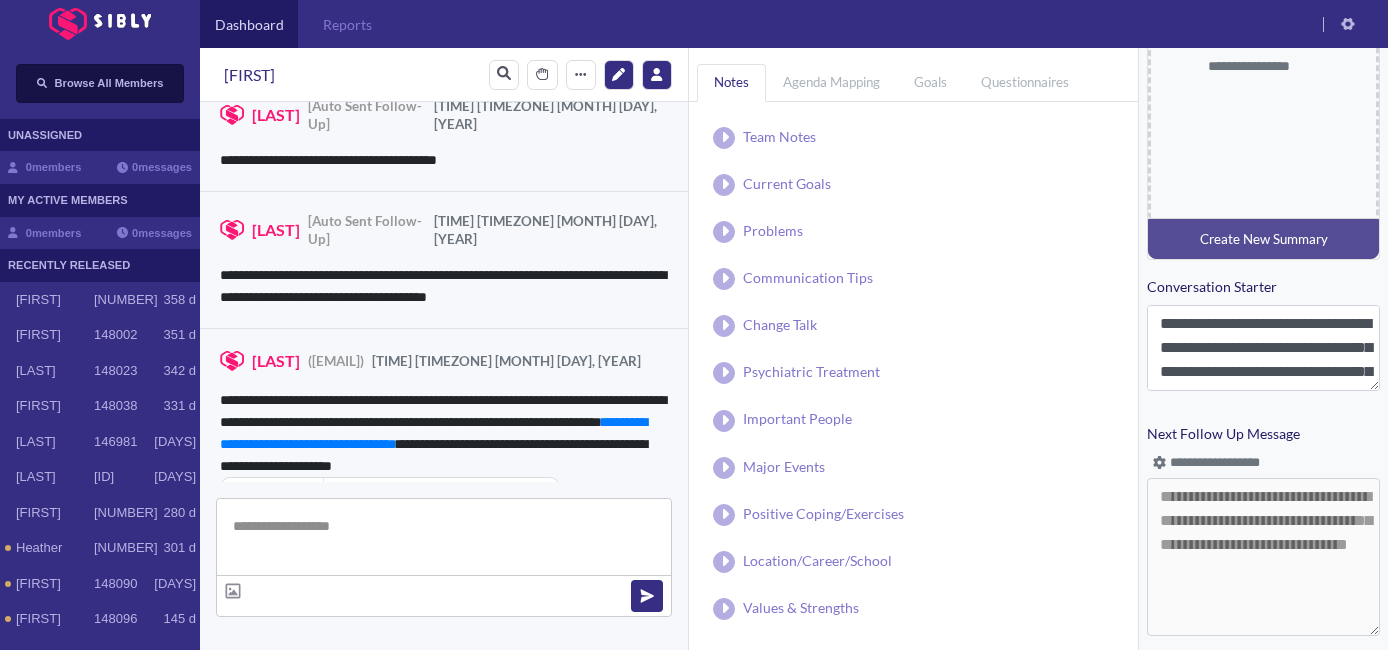 scroll, scrollTop: 1159, scrollLeft: 0, axis: vertical 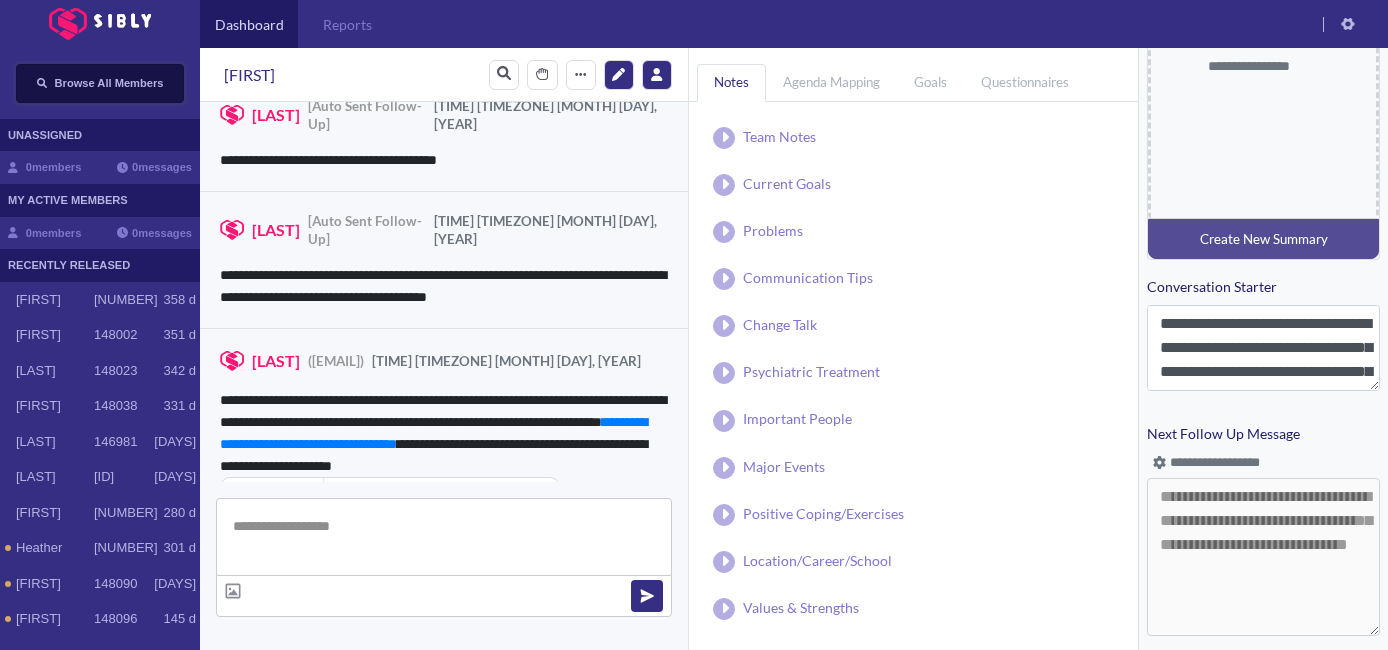click on "Browse All Members" at bounding box center (109, 83) 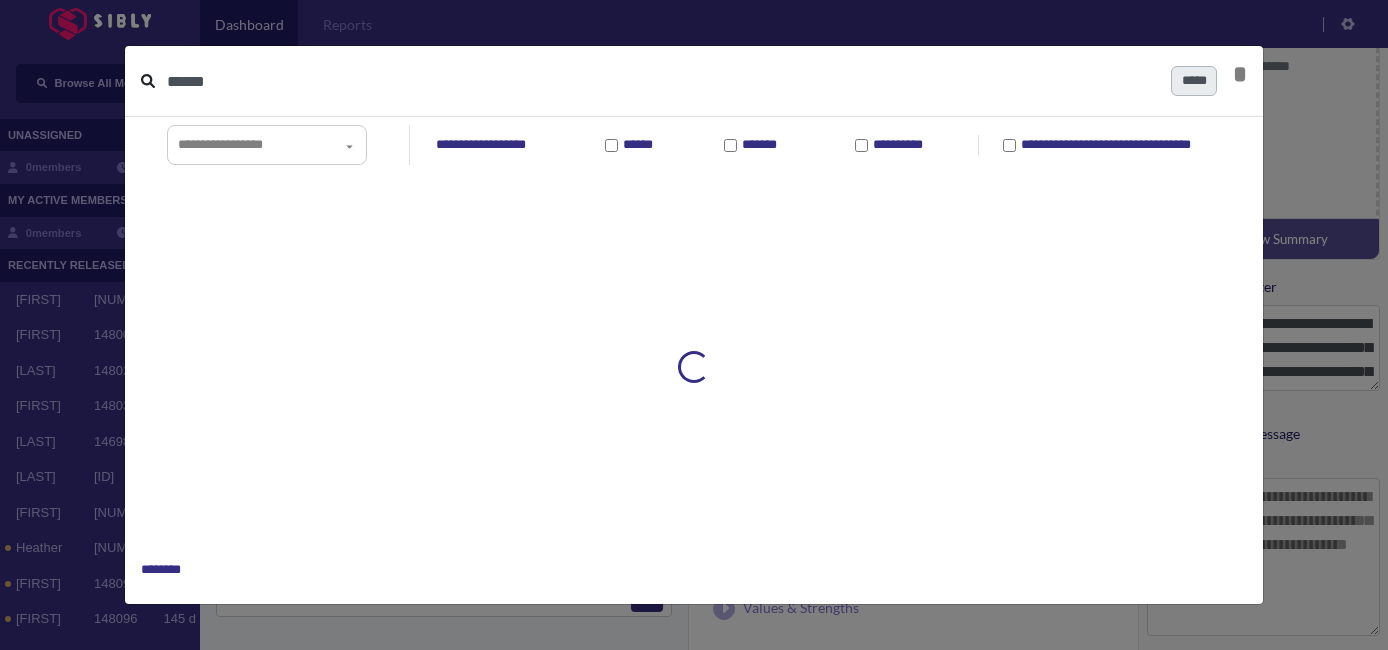 click on "******" at bounding box center [661, 81] 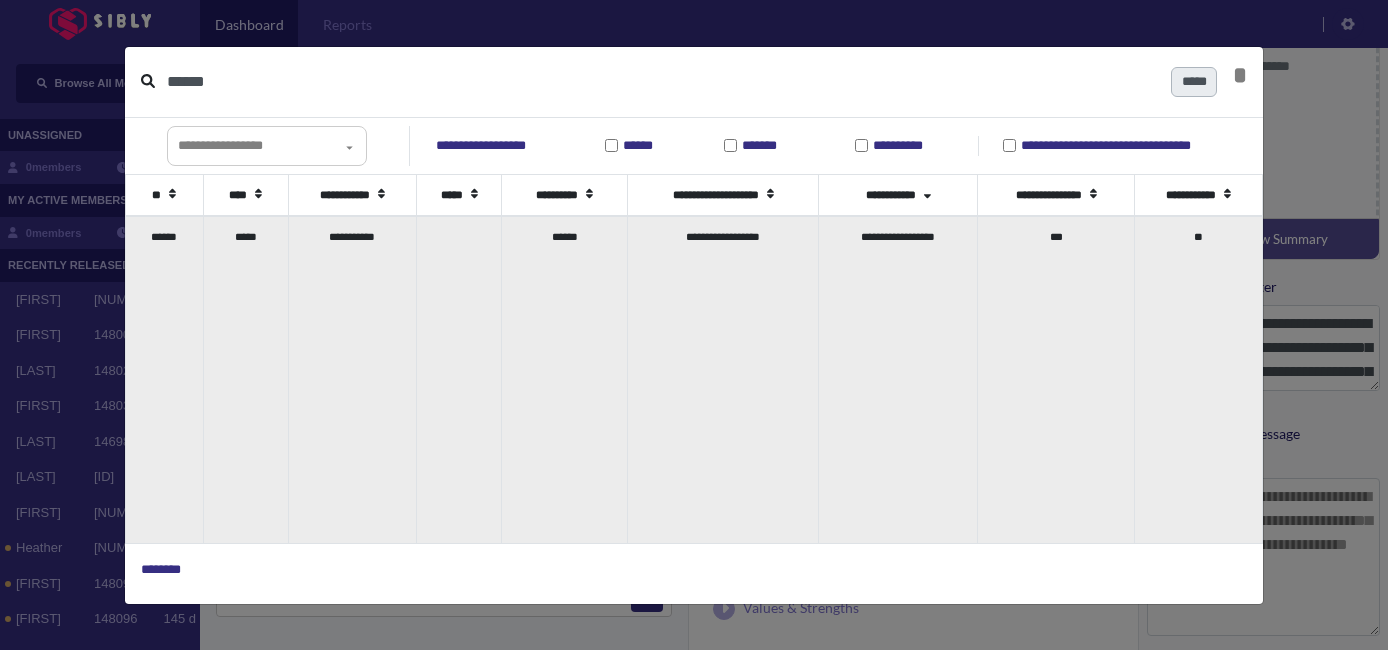 click on "*****" at bounding box center (245, 379) 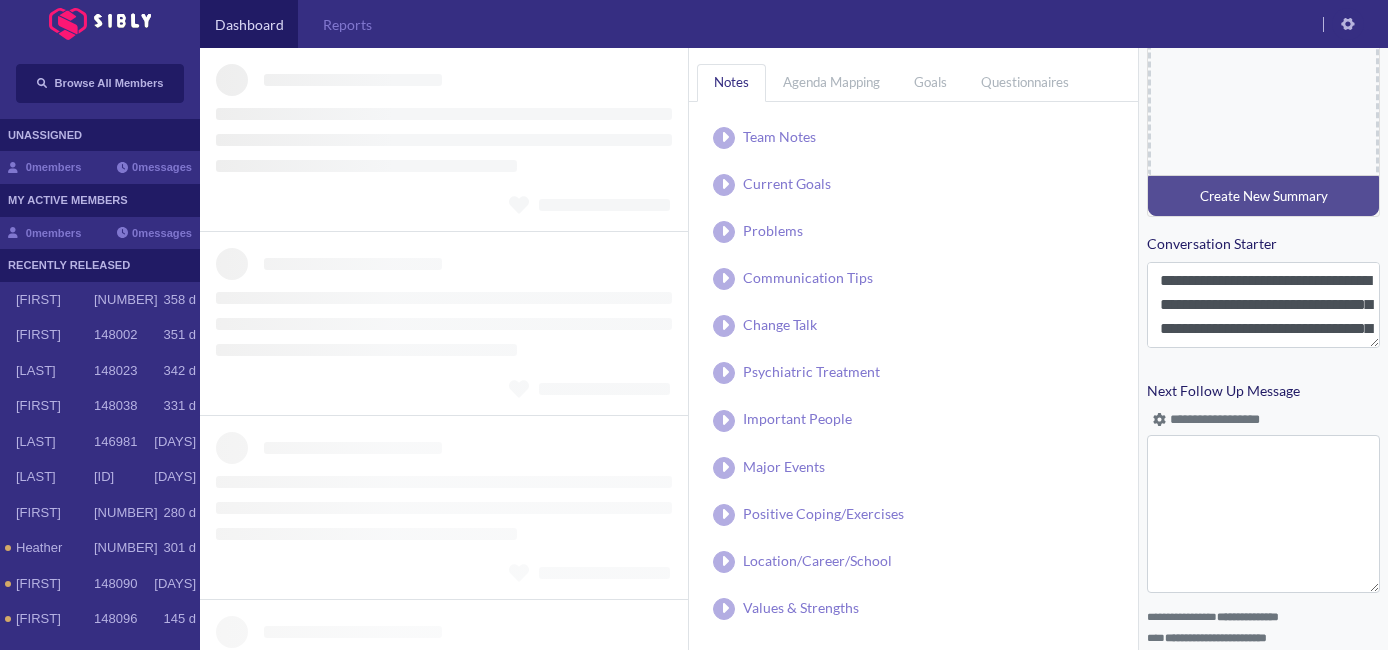 scroll, scrollTop: 836, scrollLeft: 0, axis: vertical 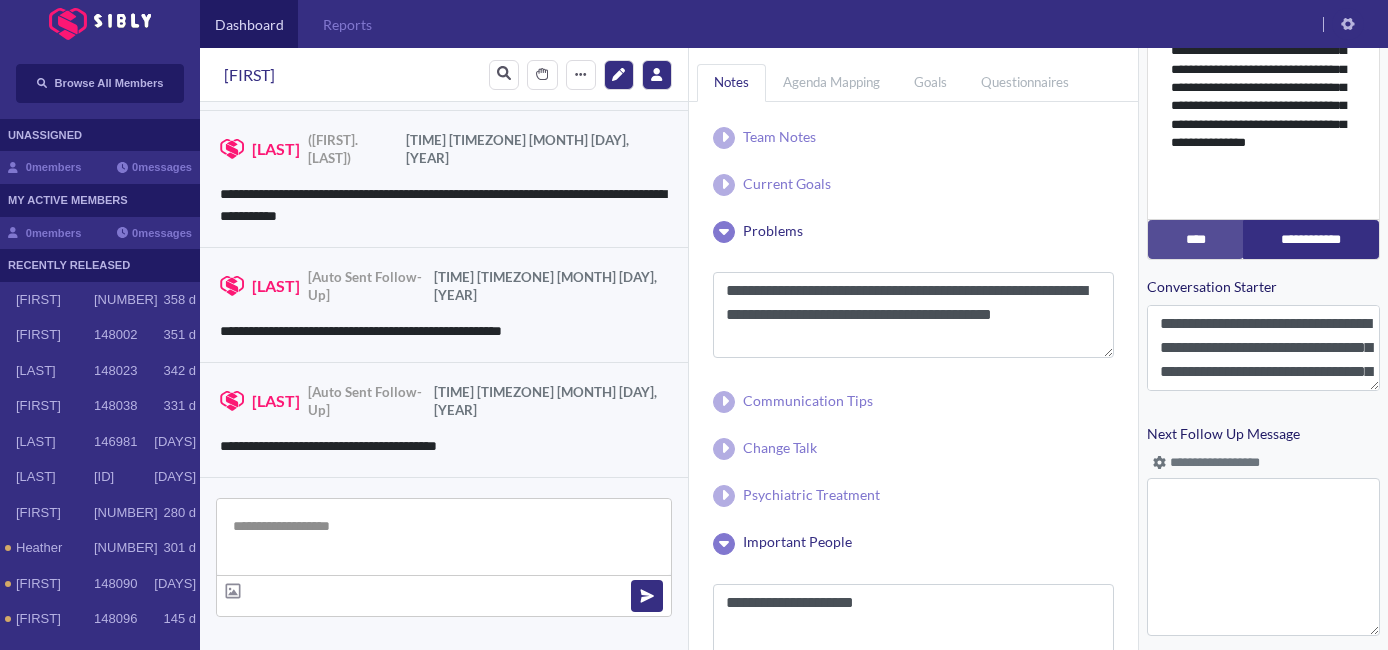 click at bounding box center (444, 537) 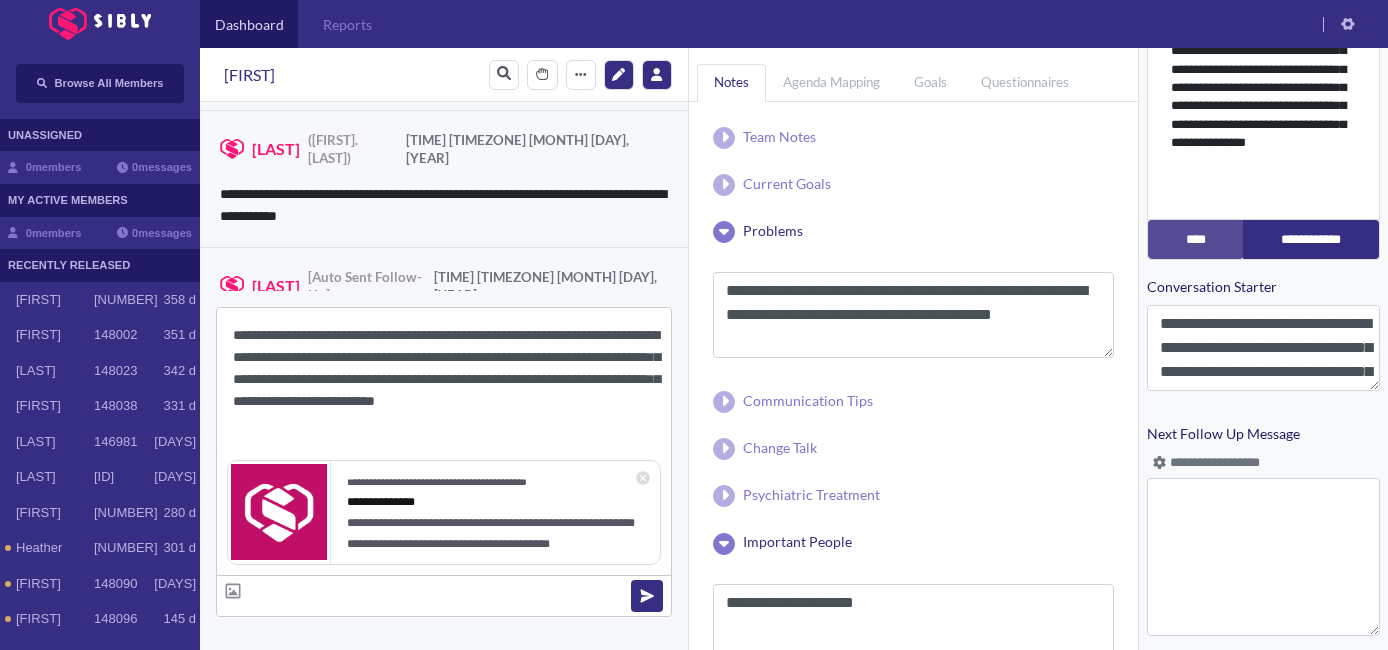 drag, startPoint x: 309, startPoint y: 336, endPoint x: 250, endPoint y: 340, distance: 59.135437 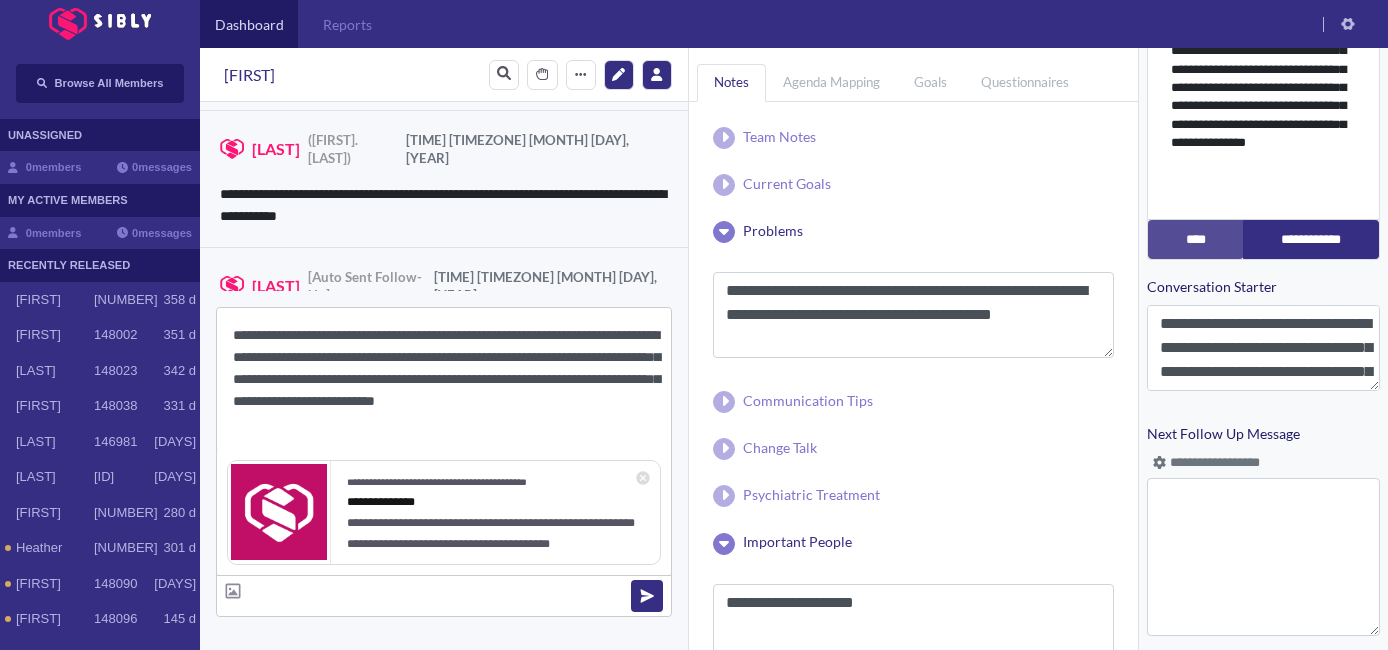 click on "**********" at bounding box center [444, 379] 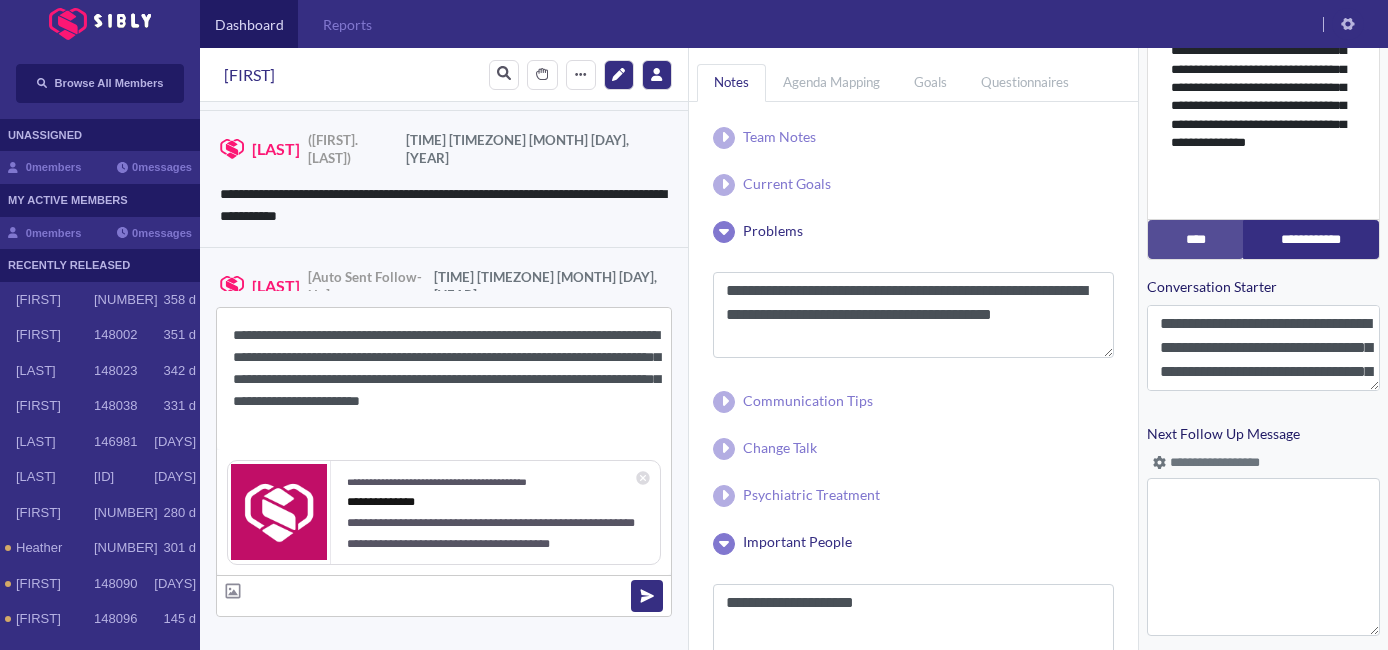 click on "**********" at bounding box center [444, 379] 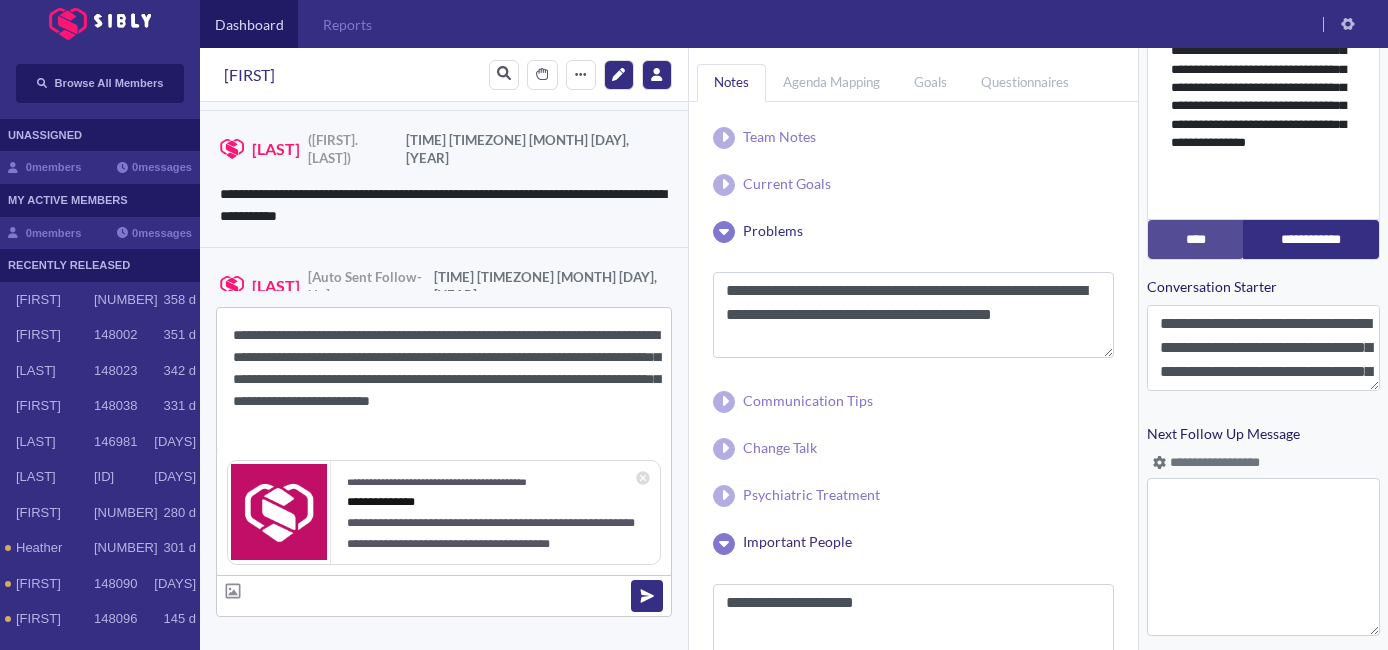 click on "**********" at bounding box center (444, 379) 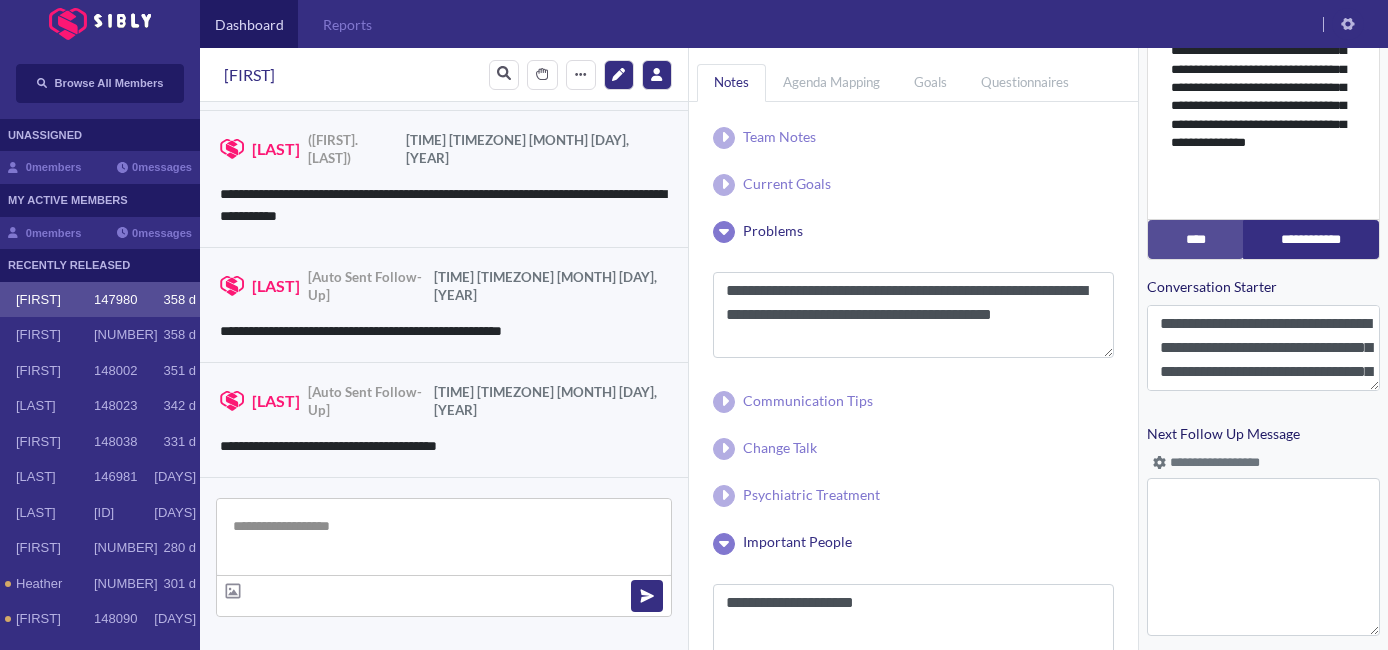 click on "**********" at bounding box center [1216, 463] 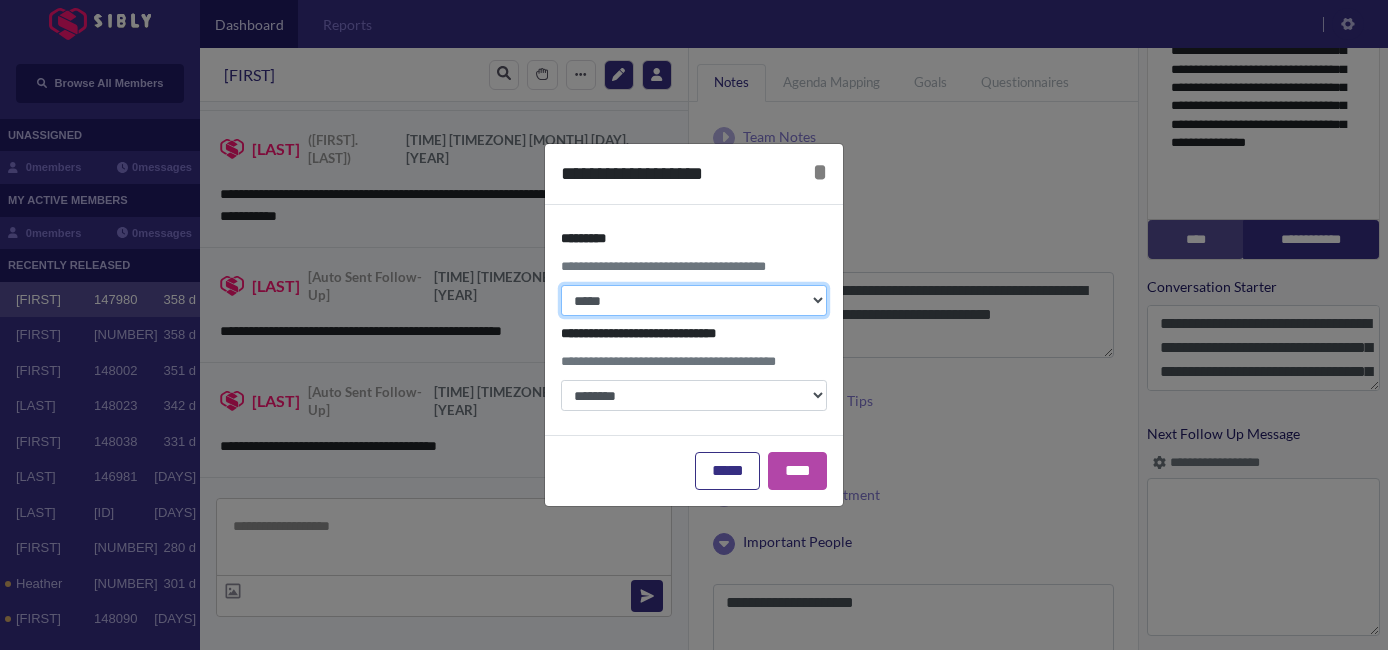 click on "**********" at bounding box center [694, 300] 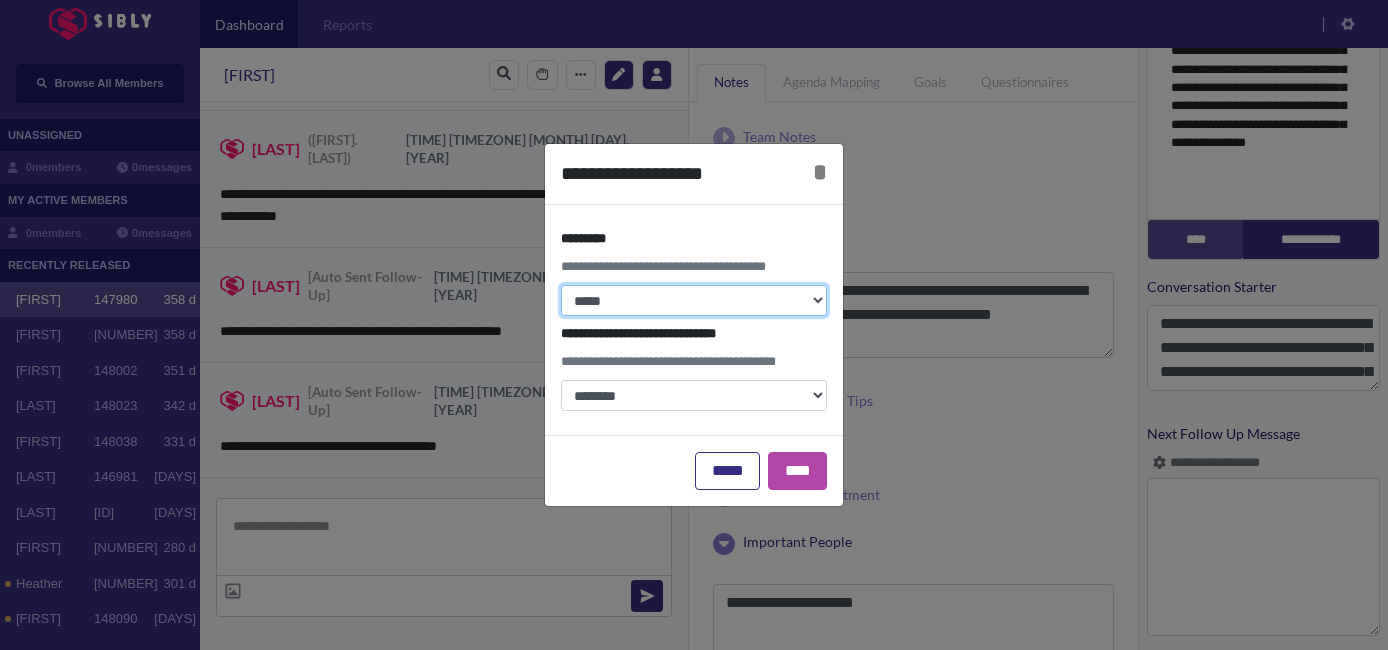 select on "*" 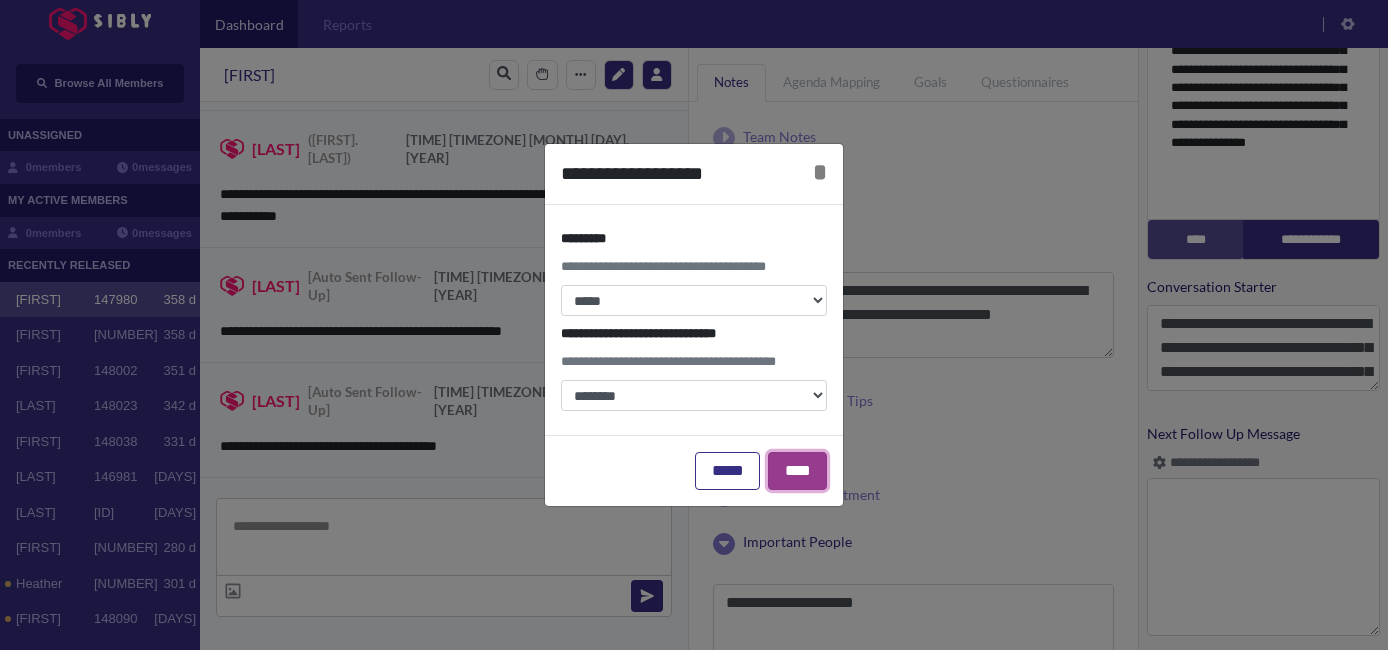 click on "****" at bounding box center [797, 471] 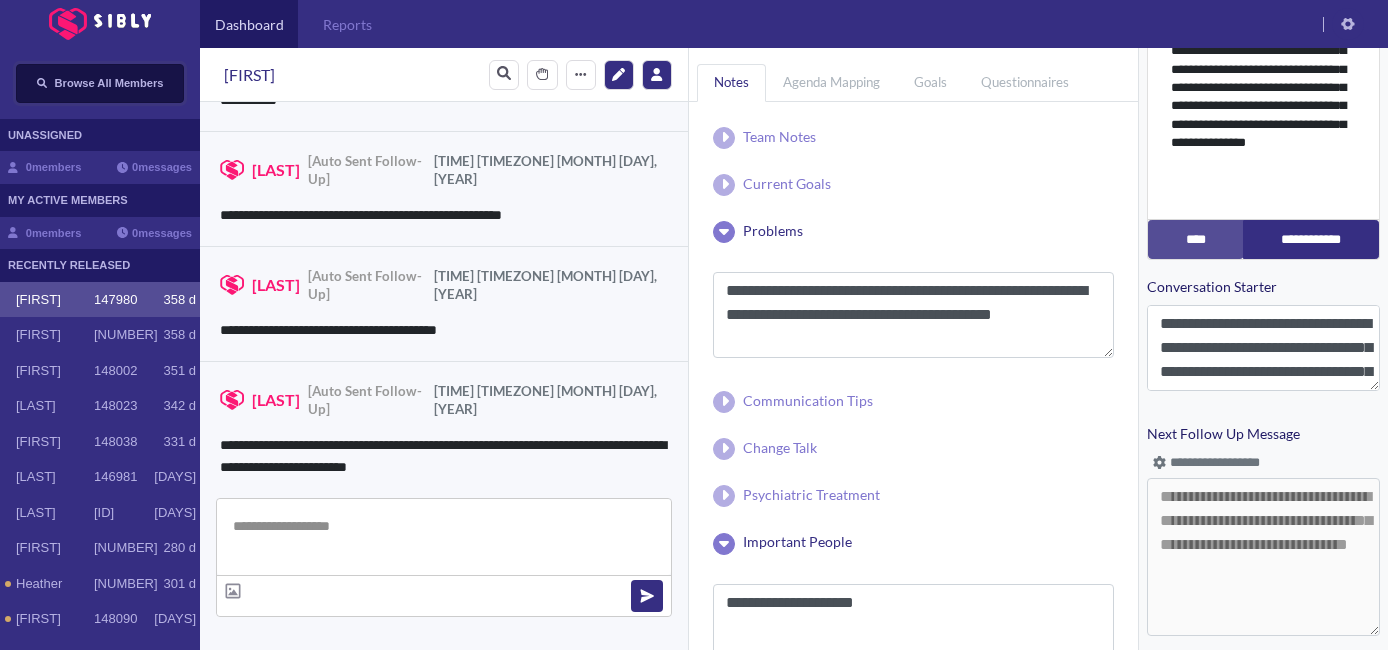 scroll, scrollTop: 2432, scrollLeft: 0, axis: vertical 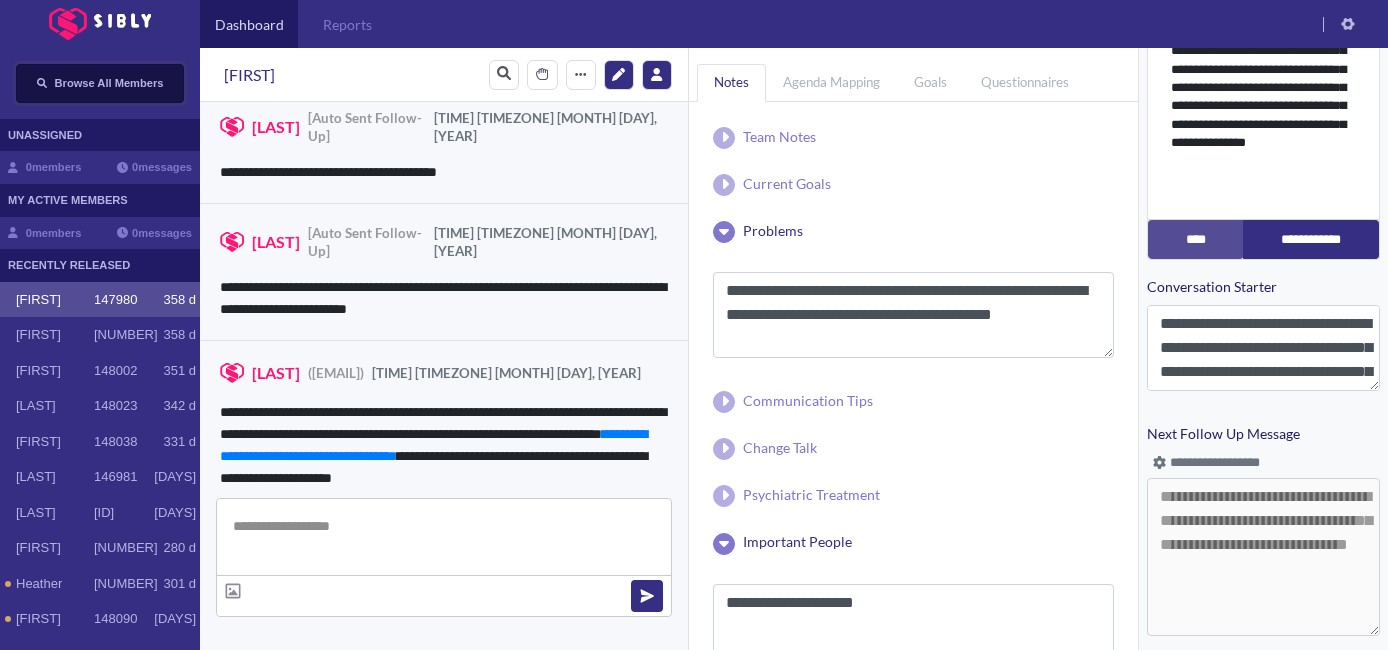 click on "Browse All Members" at bounding box center [100, 83] 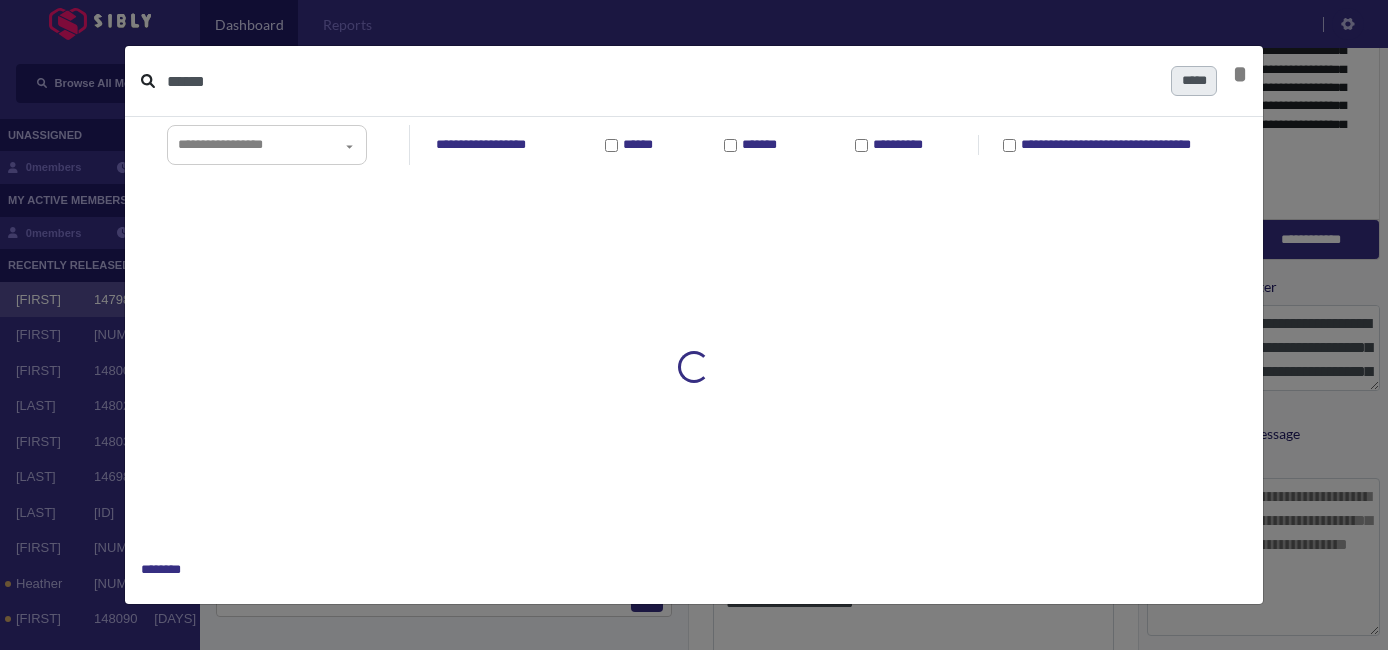 click on "******" at bounding box center [661, 81] 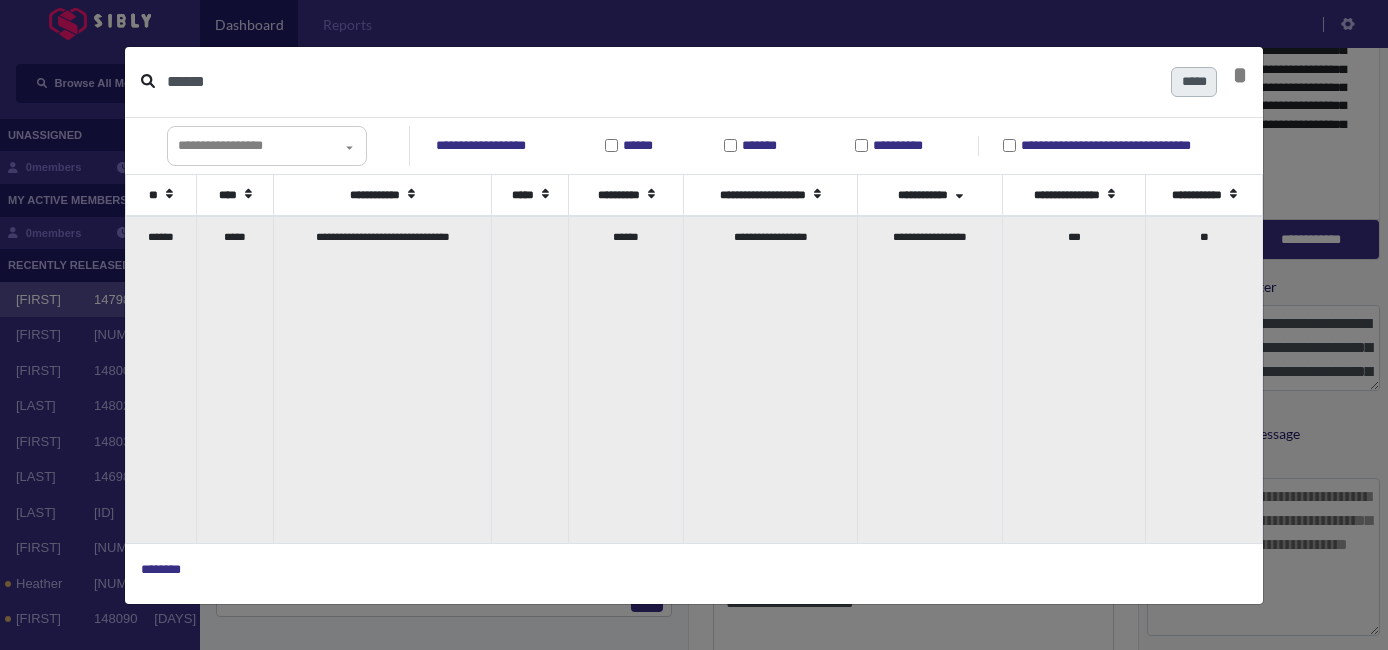 click on "**********" at bounding box center [930, 379] 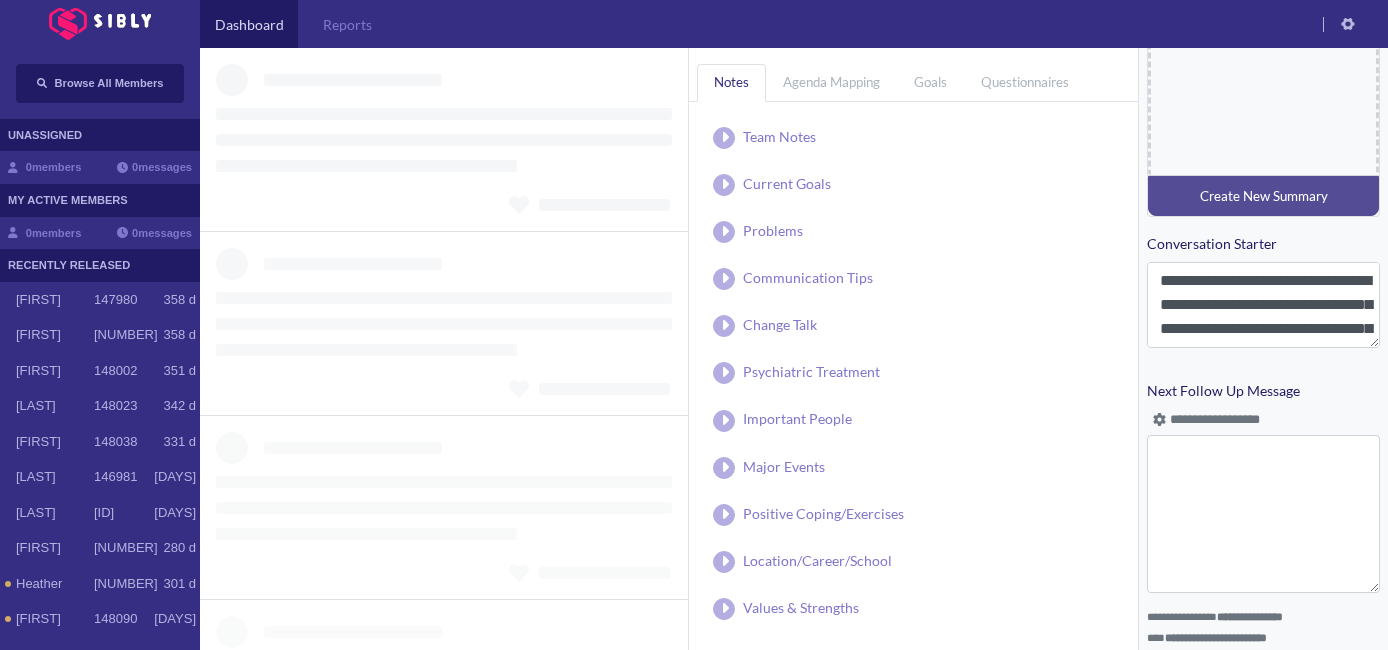 scroll, scrollTop: 857, scrollLeft: 0, axis: vertical 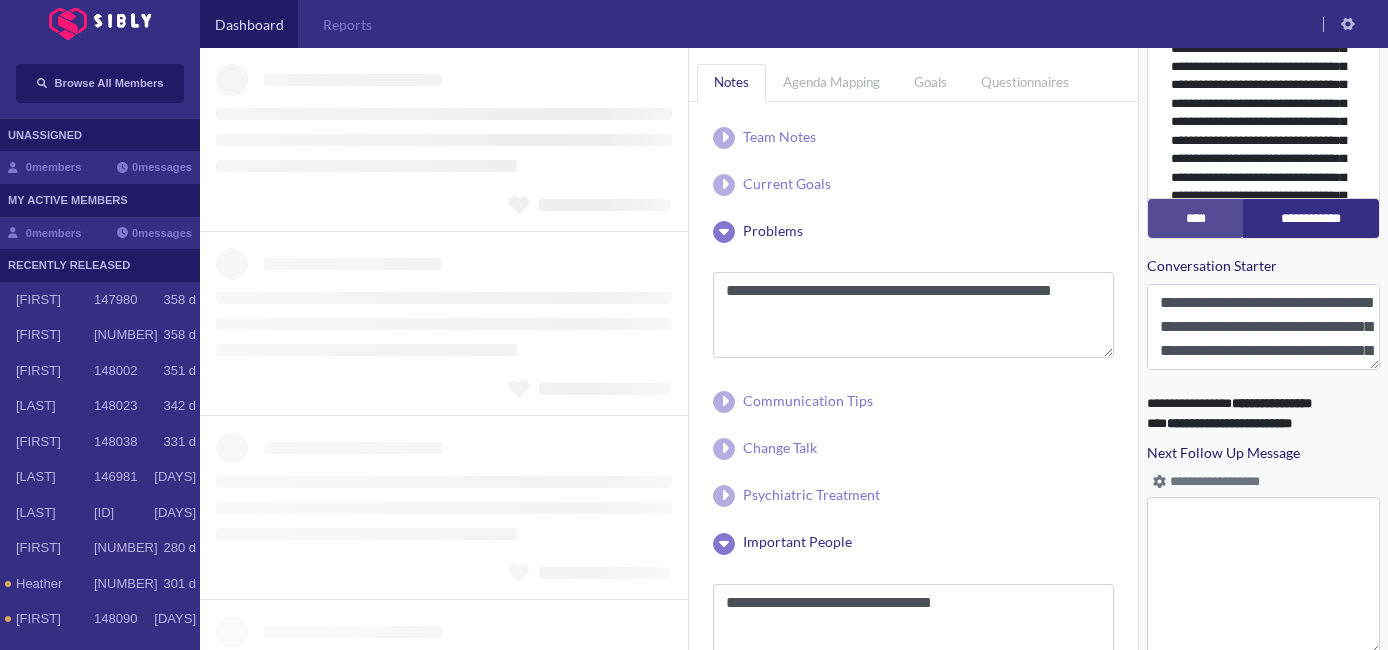click at bounding box center [1159, 481] 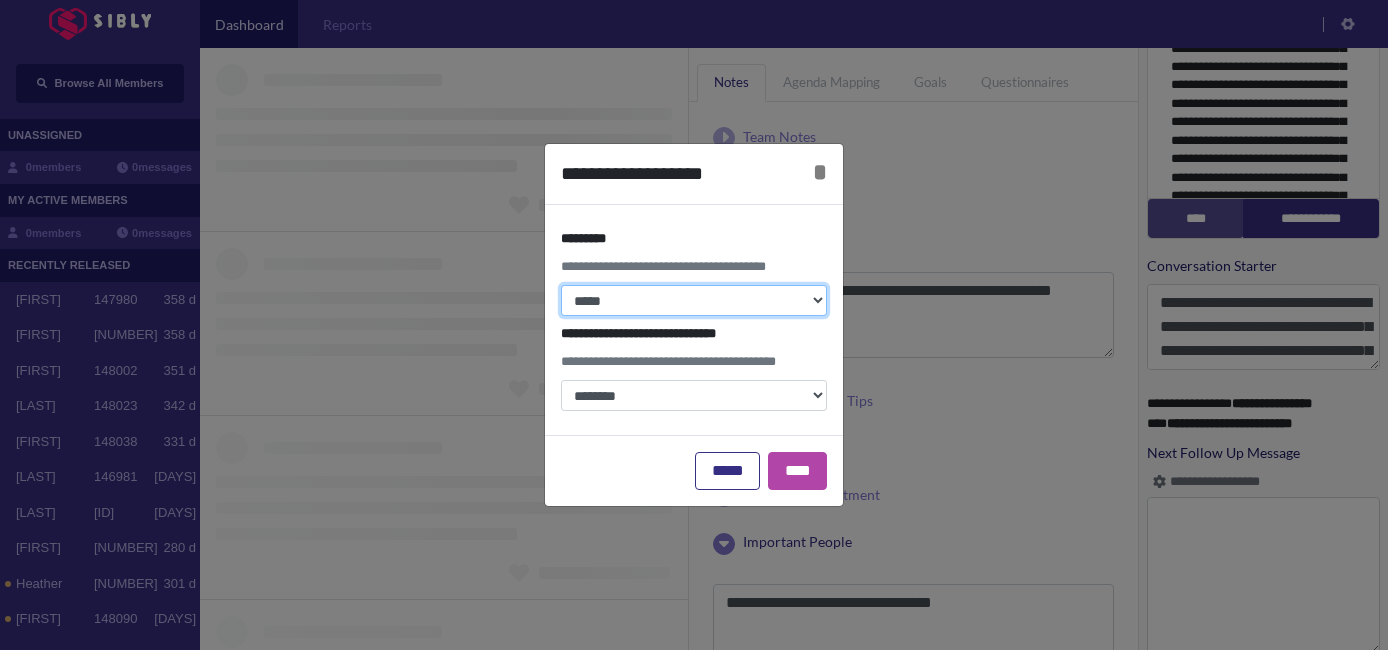 click on "**********" at bounding box center [694, 300] 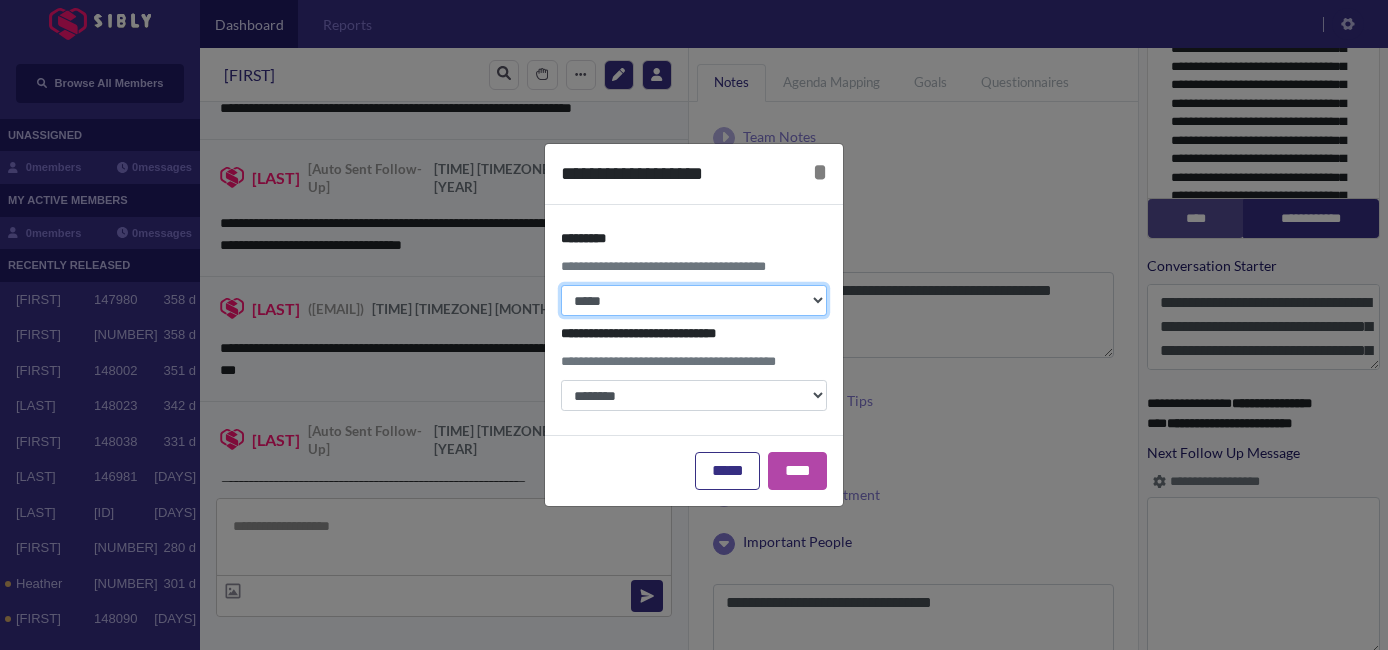 scroll, scrollTop: 3819, scrollLeft: 0, axis: vertical 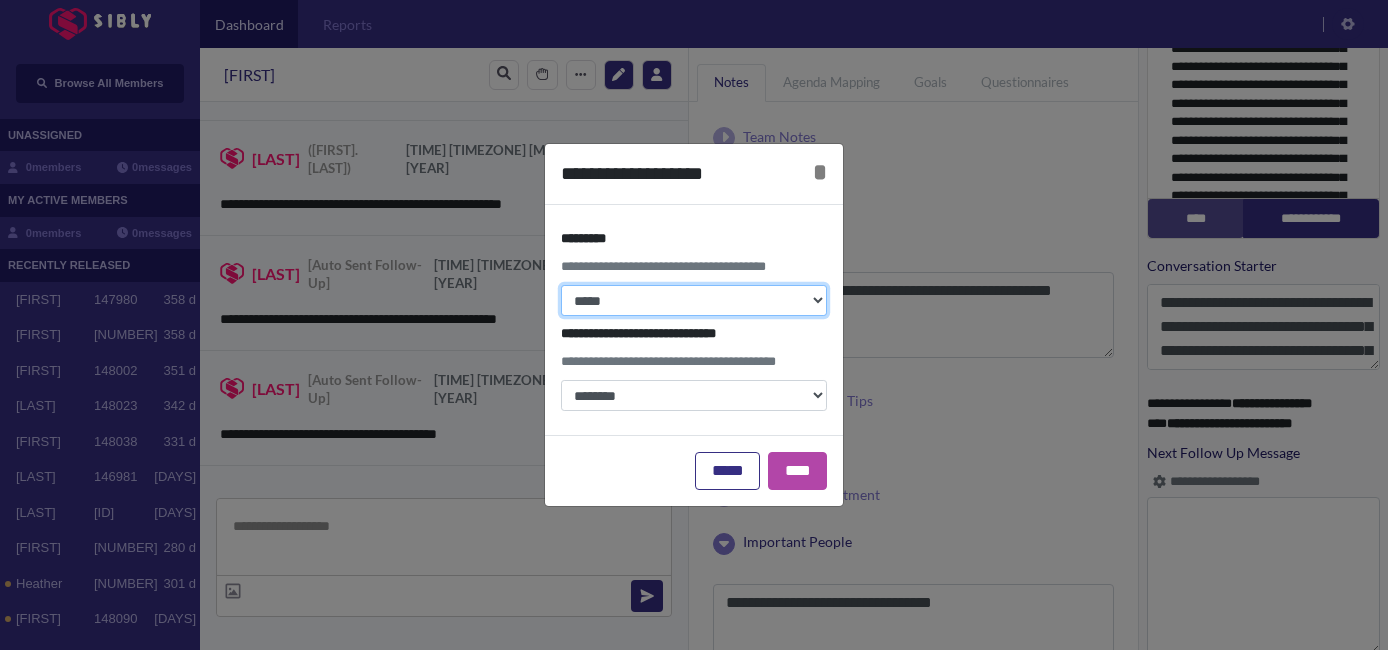 select on "*" 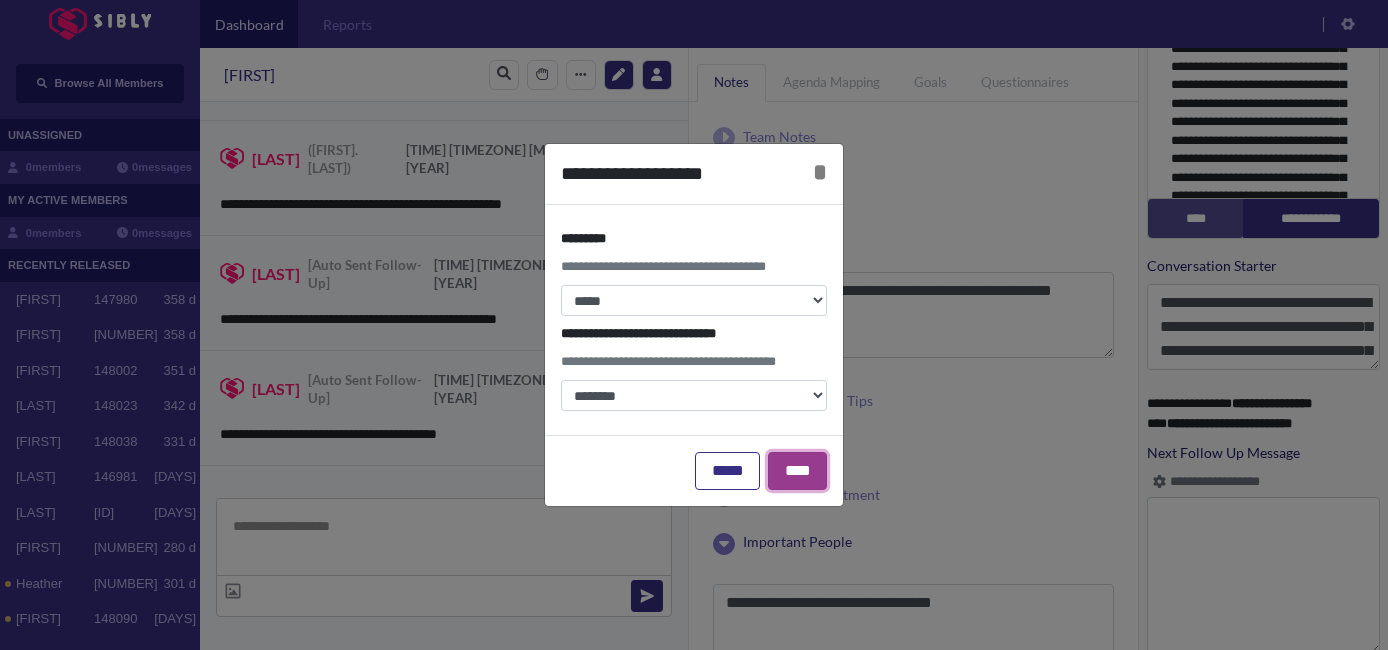 click on "****" at bounding box center [797, 471] 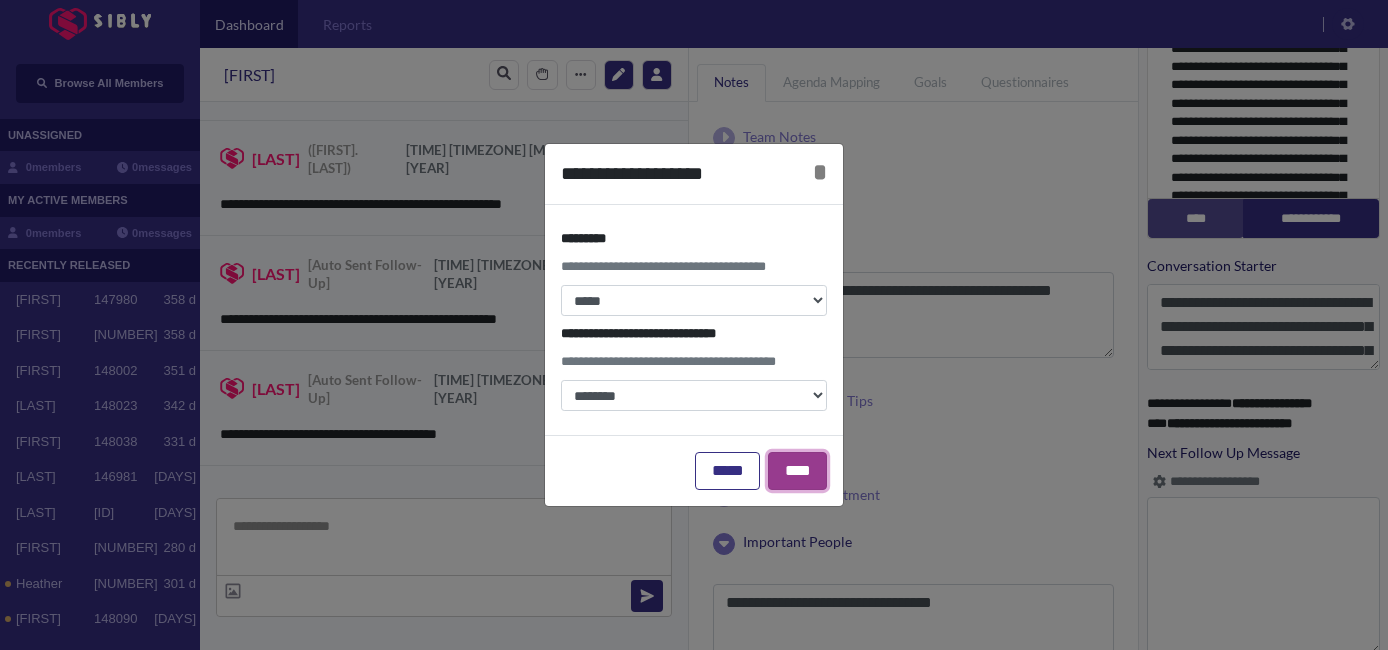 click on "****" at bounding box center (797, 471) 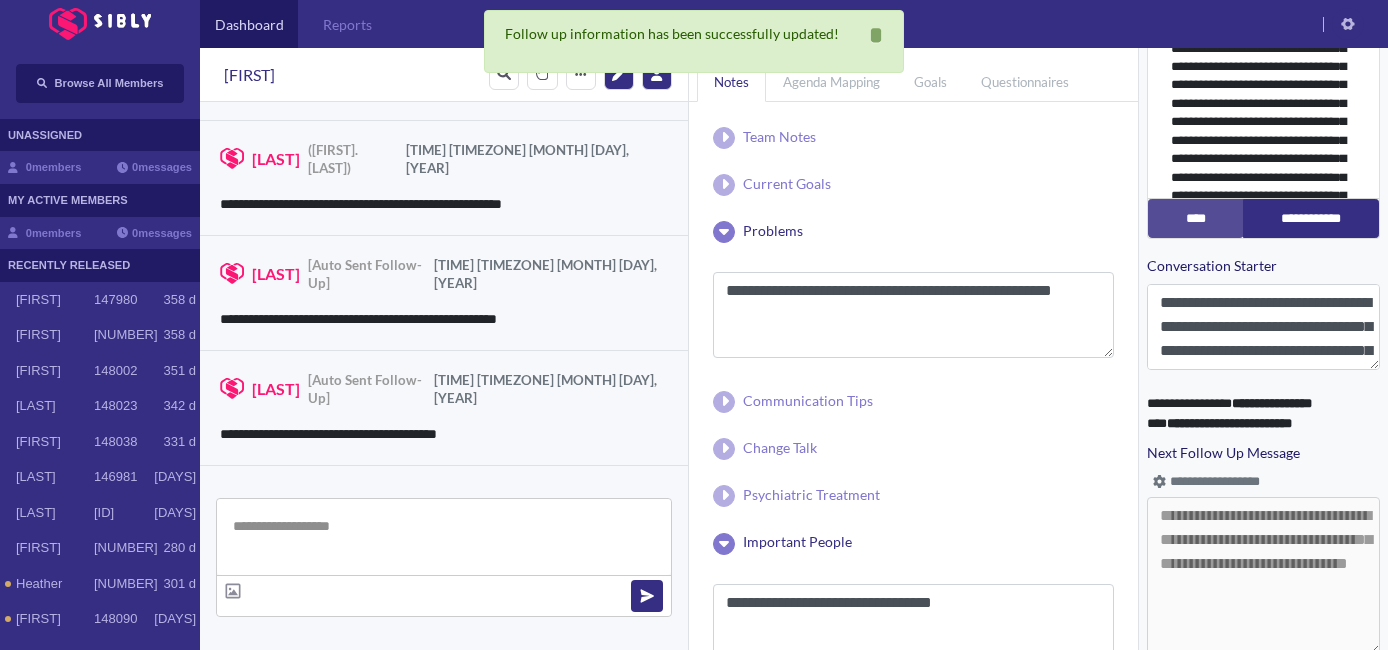 click at bounding box center (444, 537) 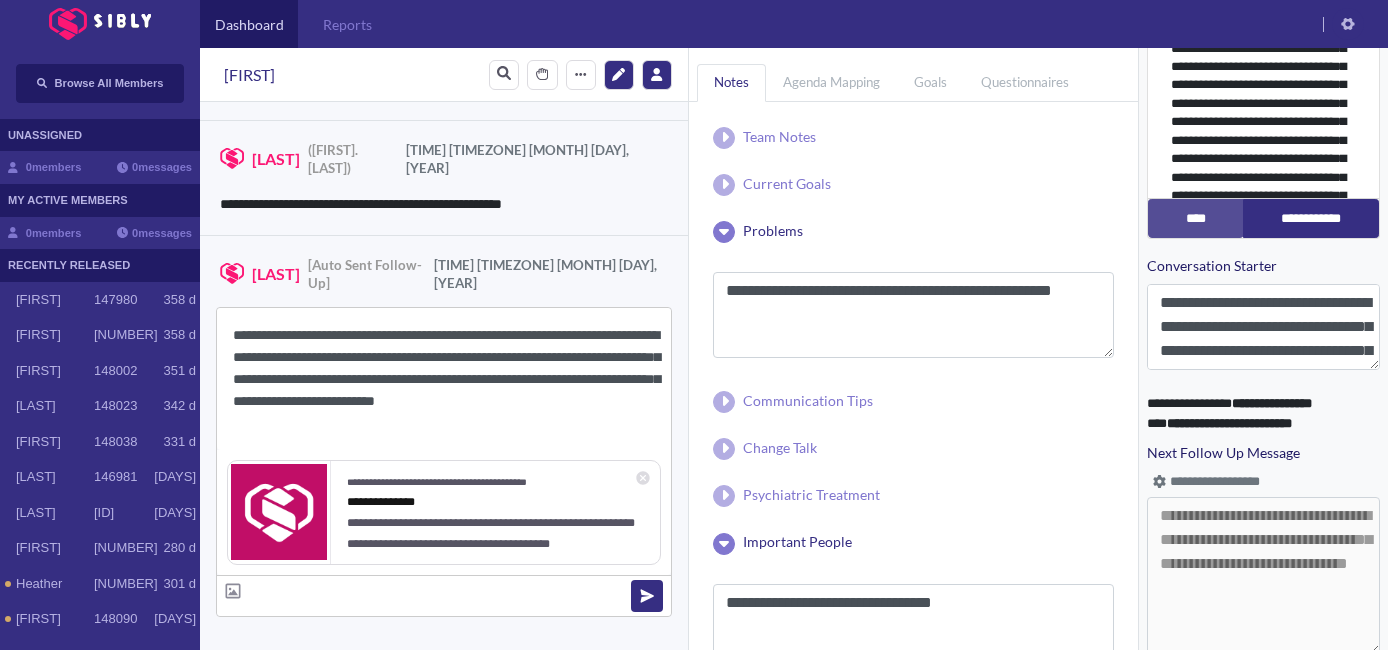 drag, startPoint x: 308, startPoint y: 337, endPoint x: 253, endPoint y: 335, distance: 55.03635 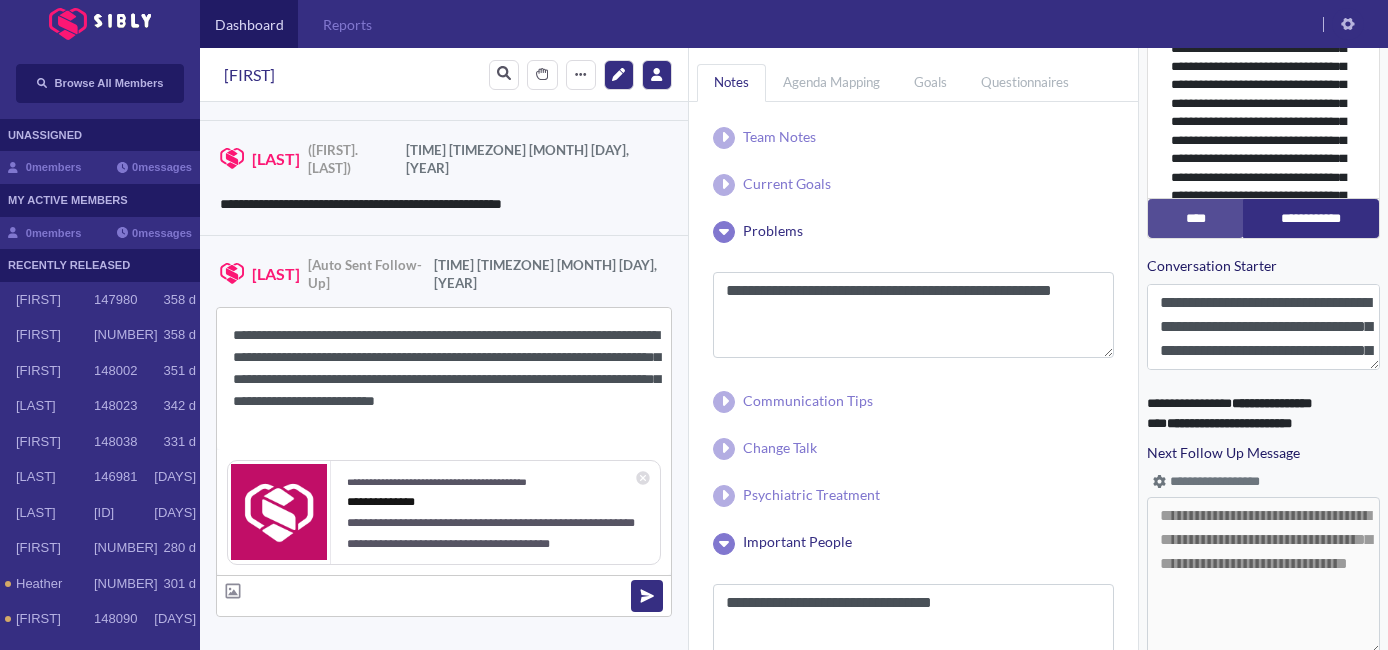 click on "**********" at bounding box center [444, 379] 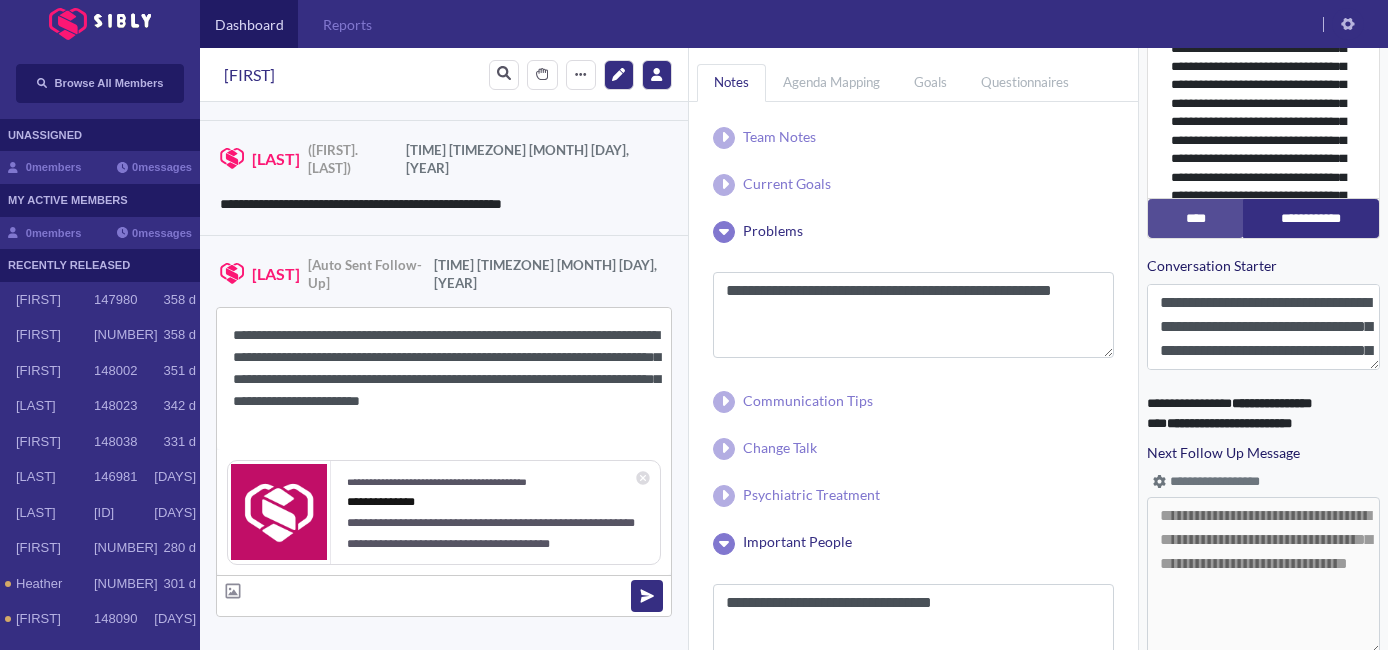 click on "**********" at bounding box center (444, 379) 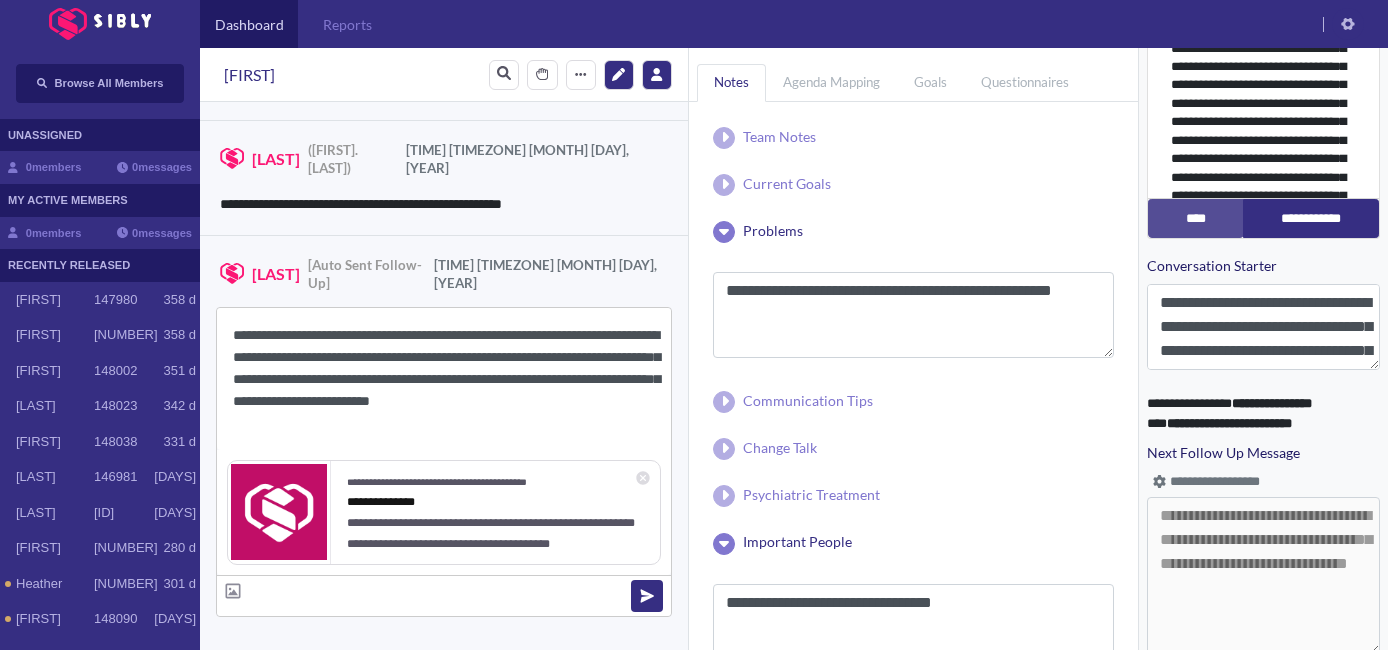 click on "**********" at bounding box center [444, 379] 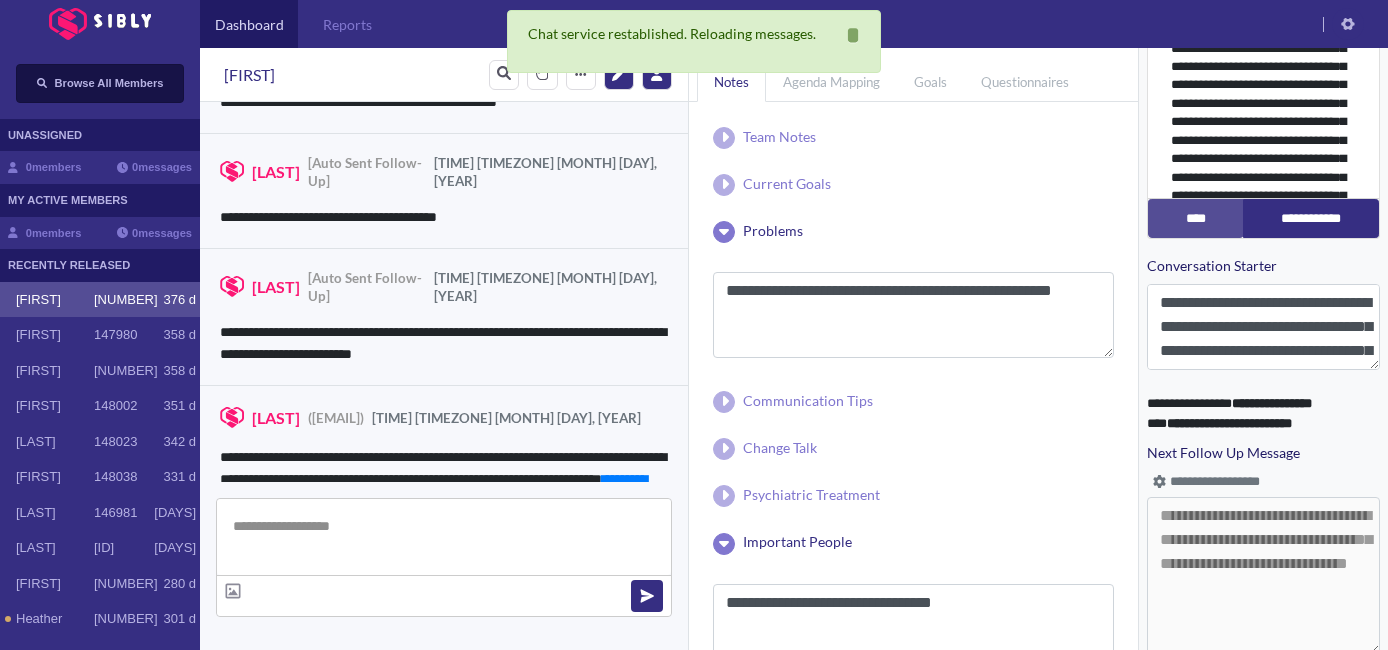 scroll, scrollTop: 3946, scrollLeft: 0, axis: vertical 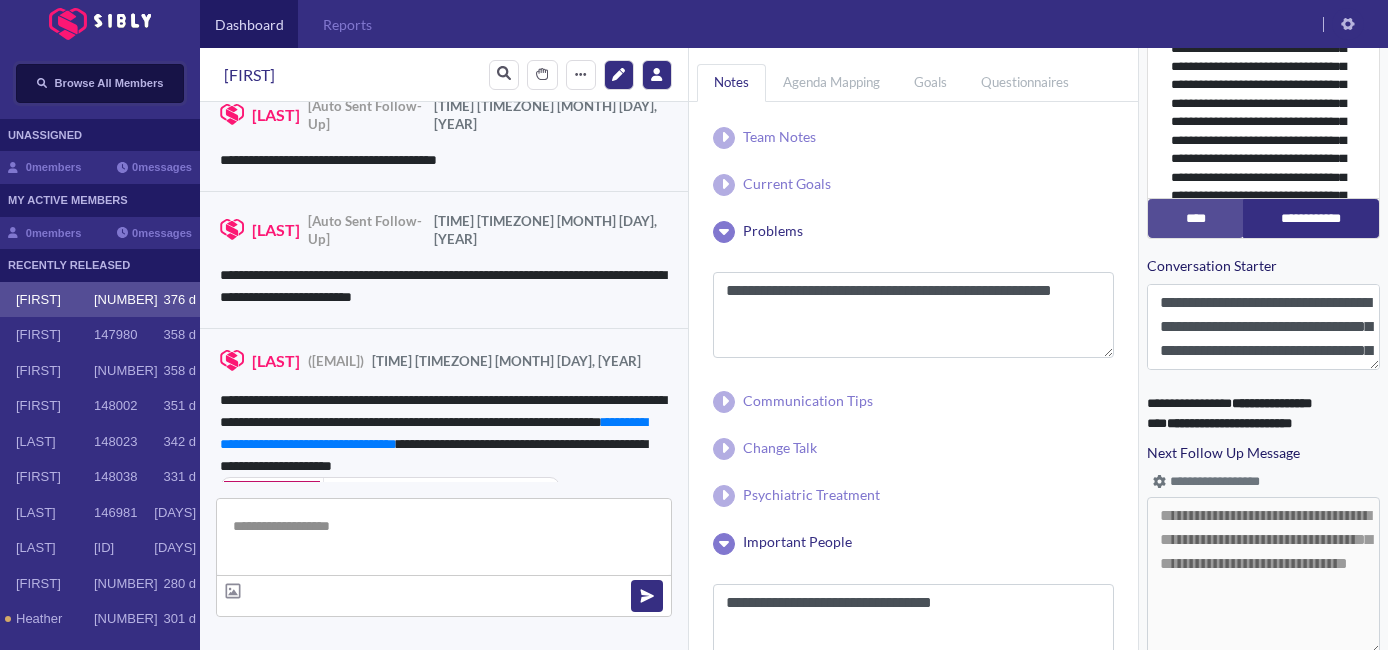 click on "Browse All Members" at bounding box center (109, 83) 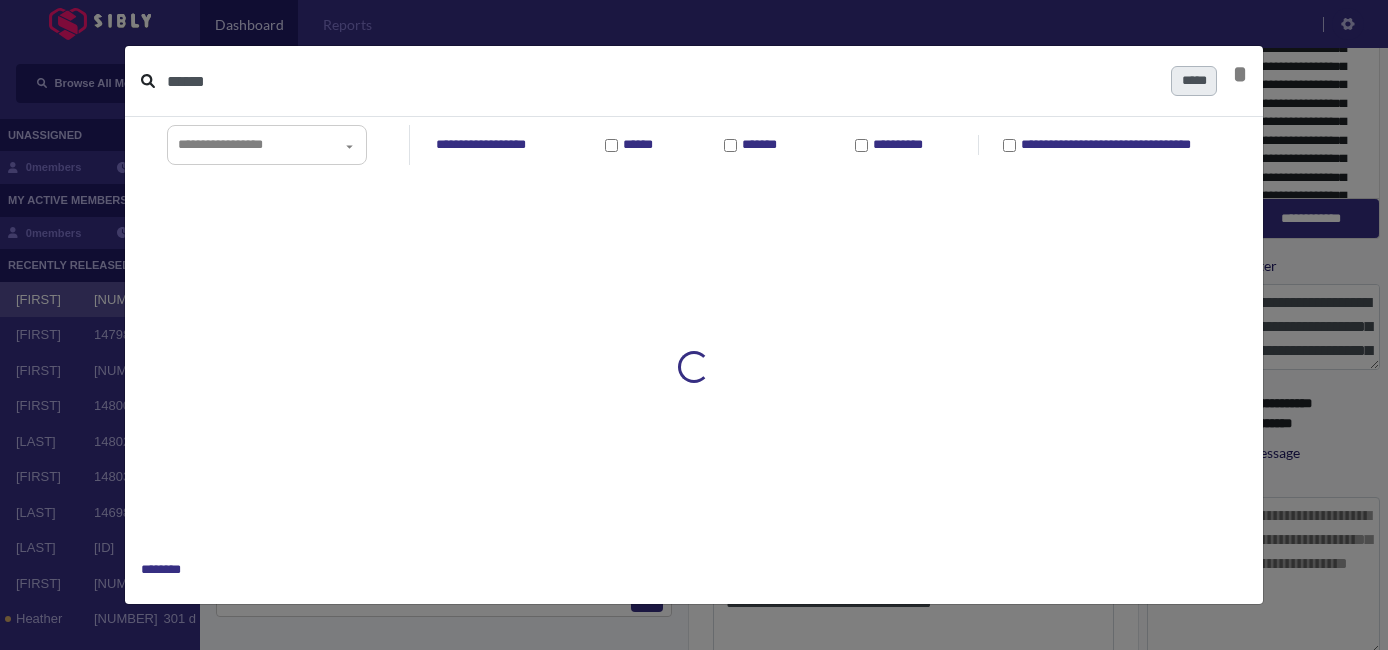 click on "******" at bounding box center (661, 81) 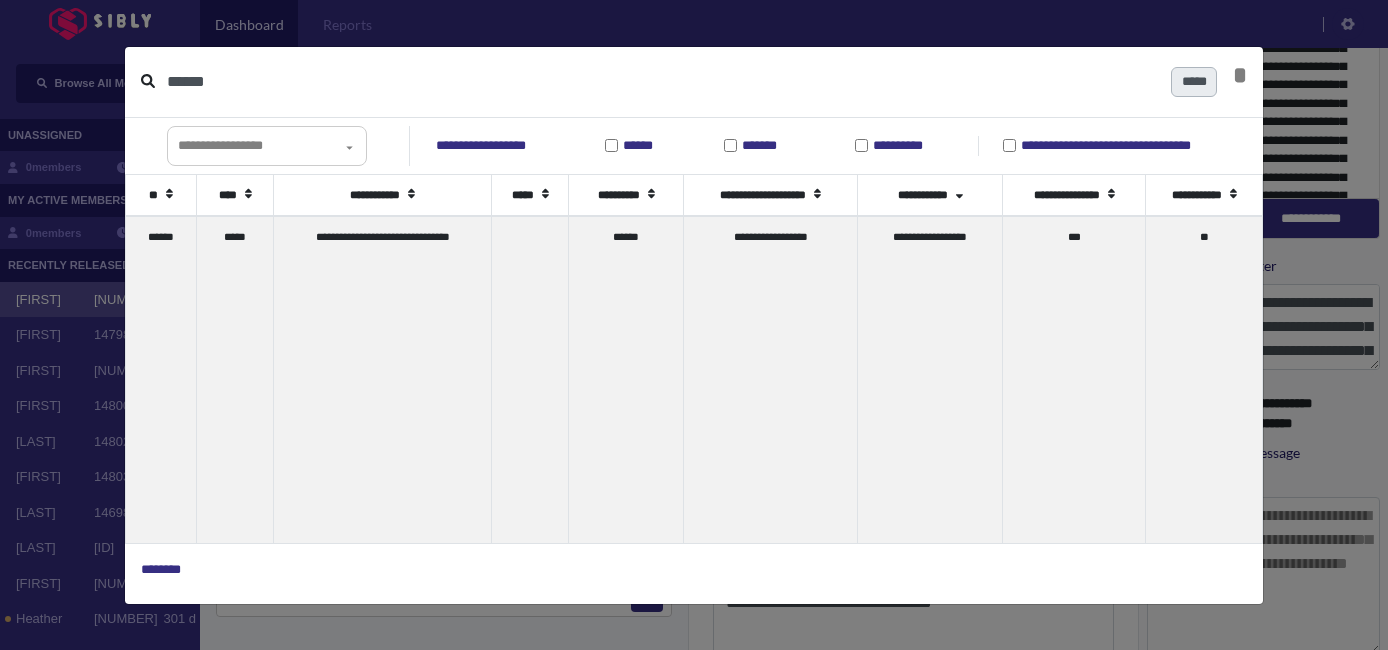 type on "******" 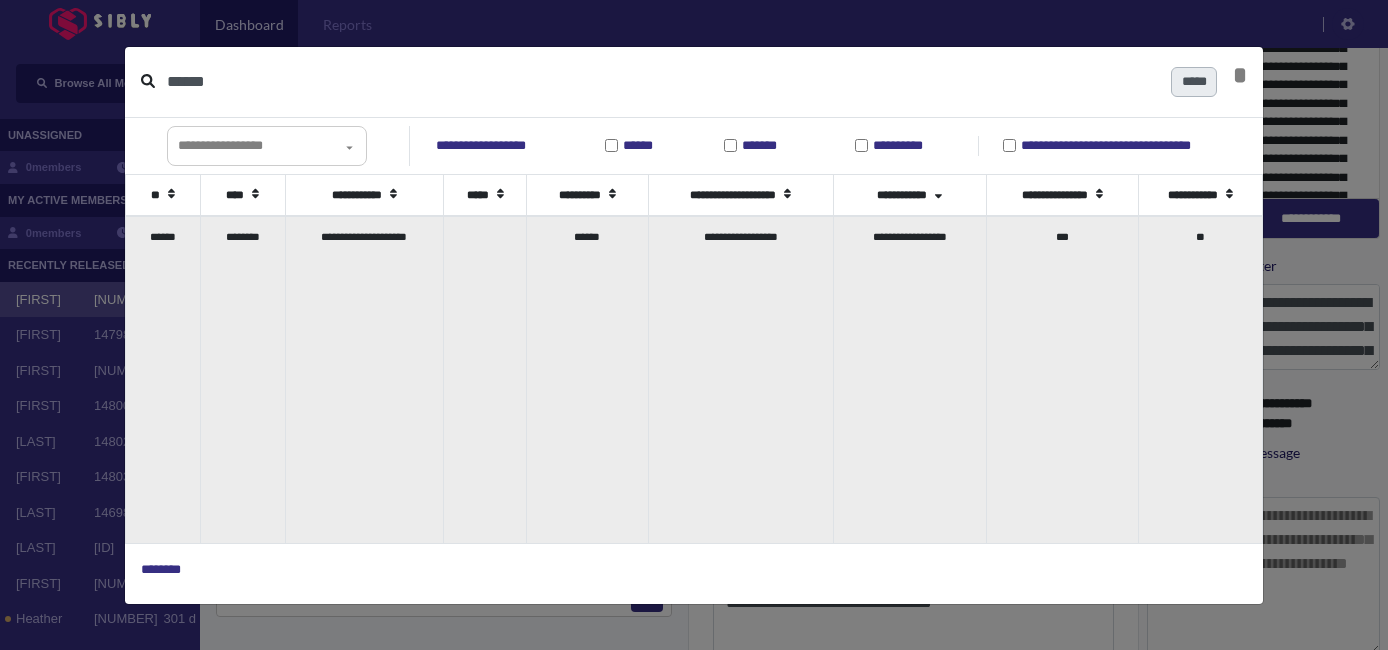 click on "**********" at bounding box center [364, 379] 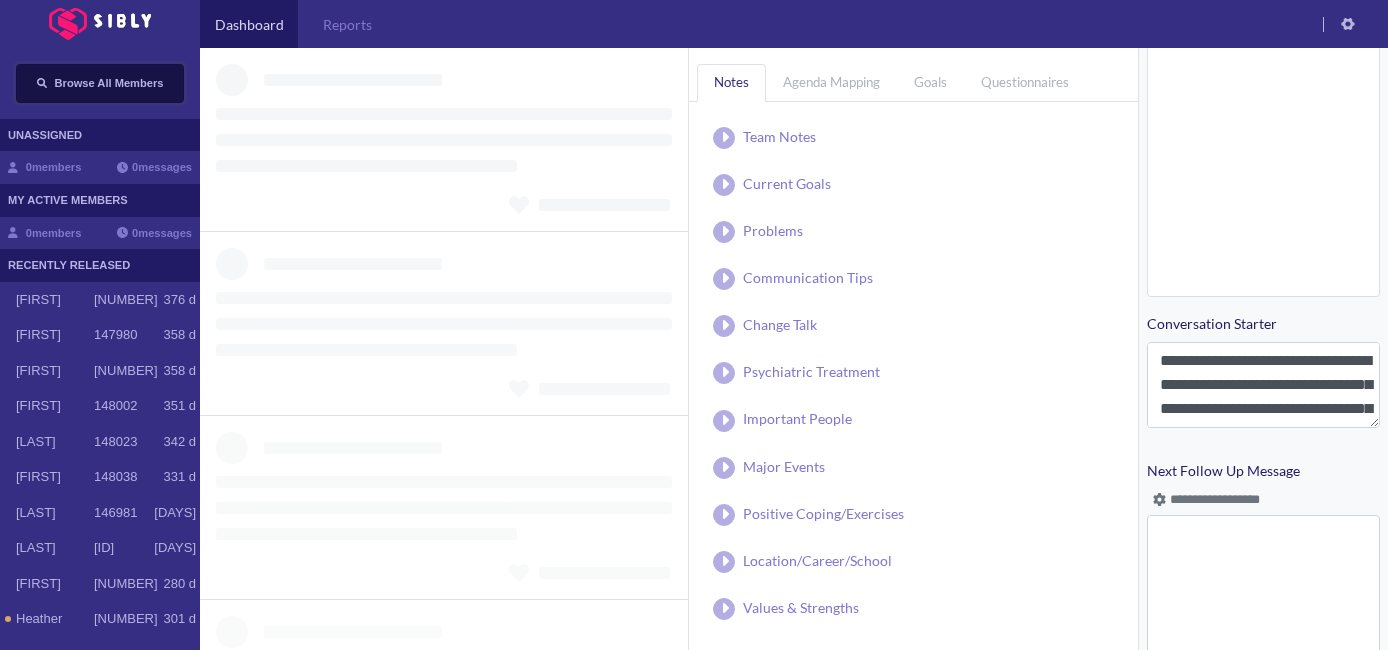 scroll, scrollTop: 915, scrollLeft: 0, axis: vertical 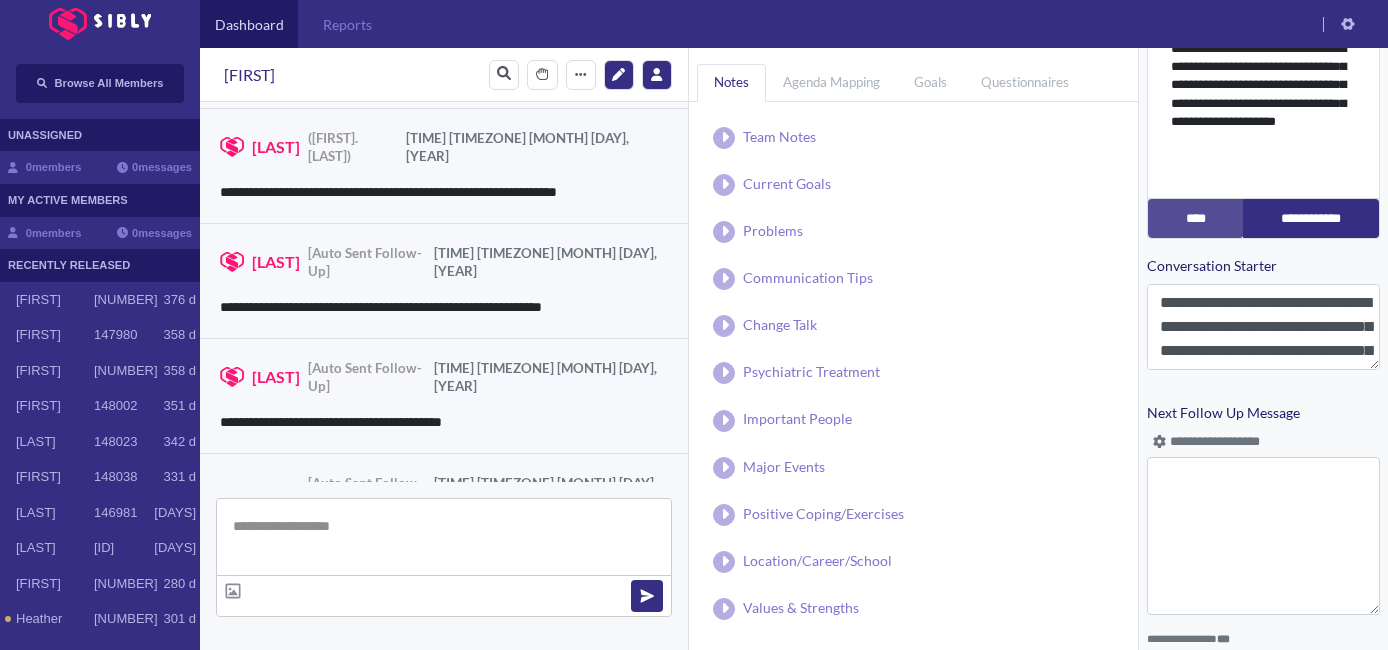 click at bounding box center [1159, 441] 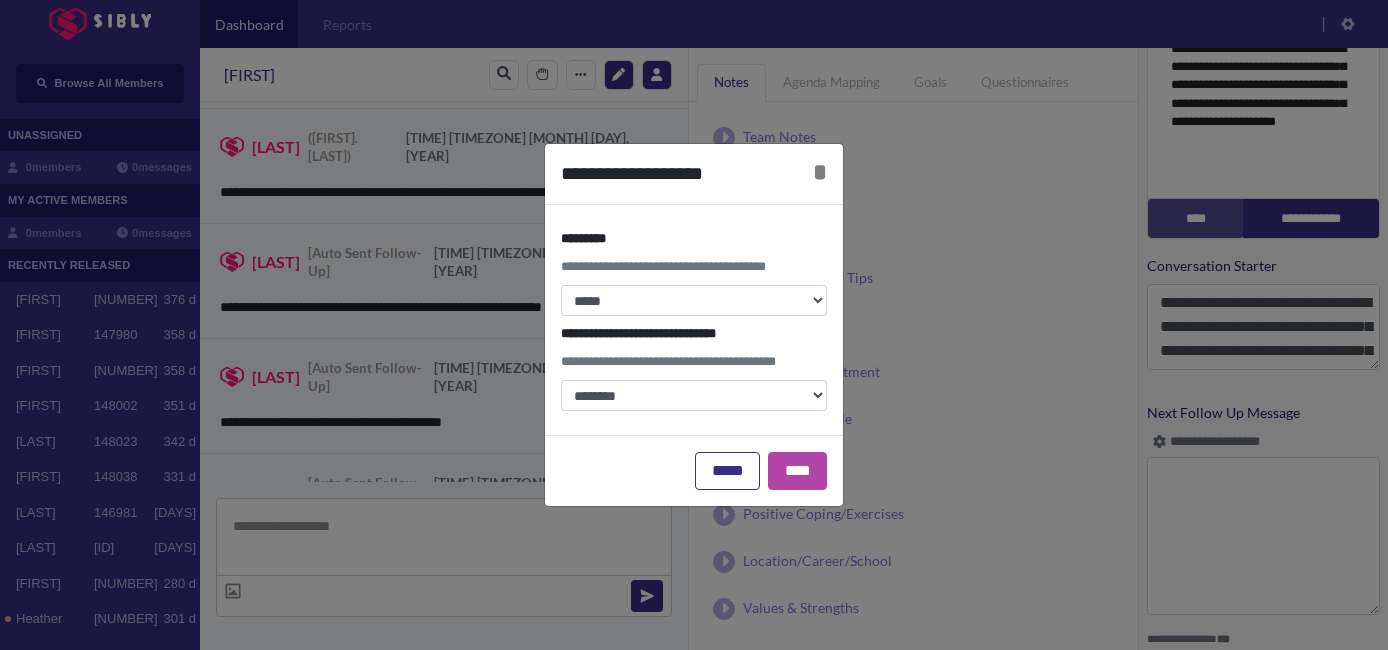 click on "**********" at bounding box center [694, 272] 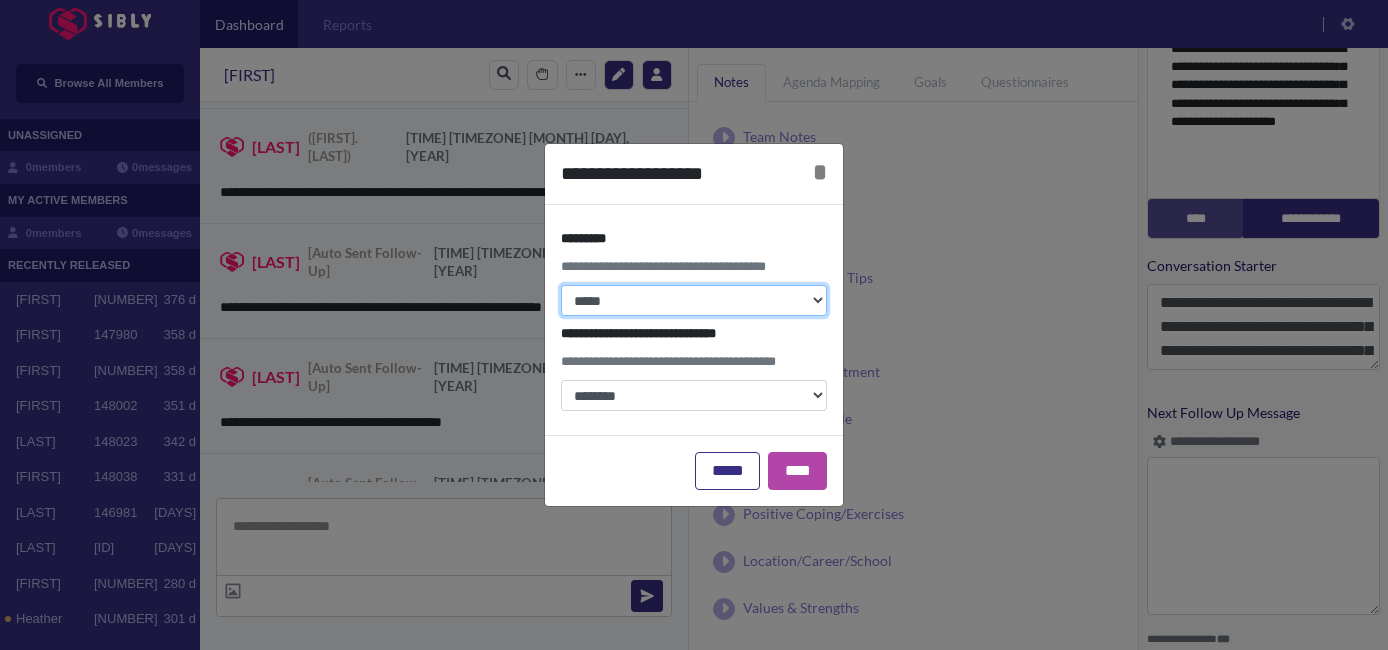 click on "**********" at bounding box center [694, 300] 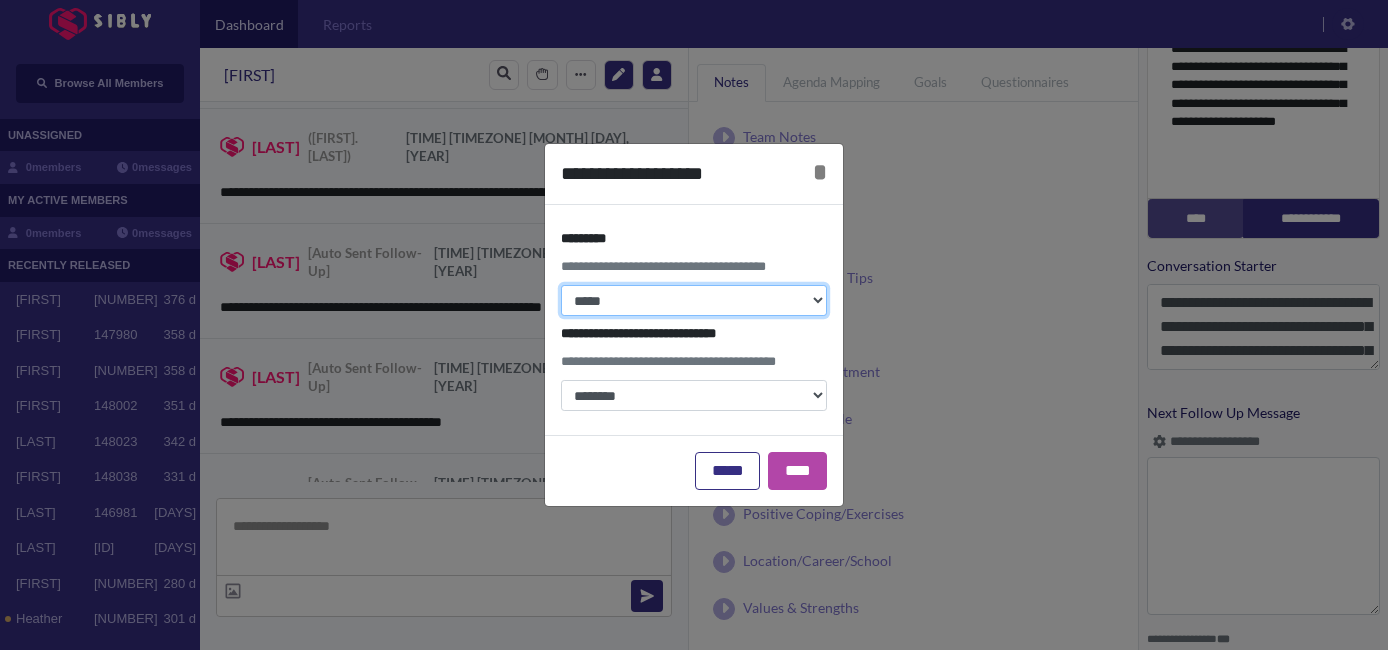 select on "*" 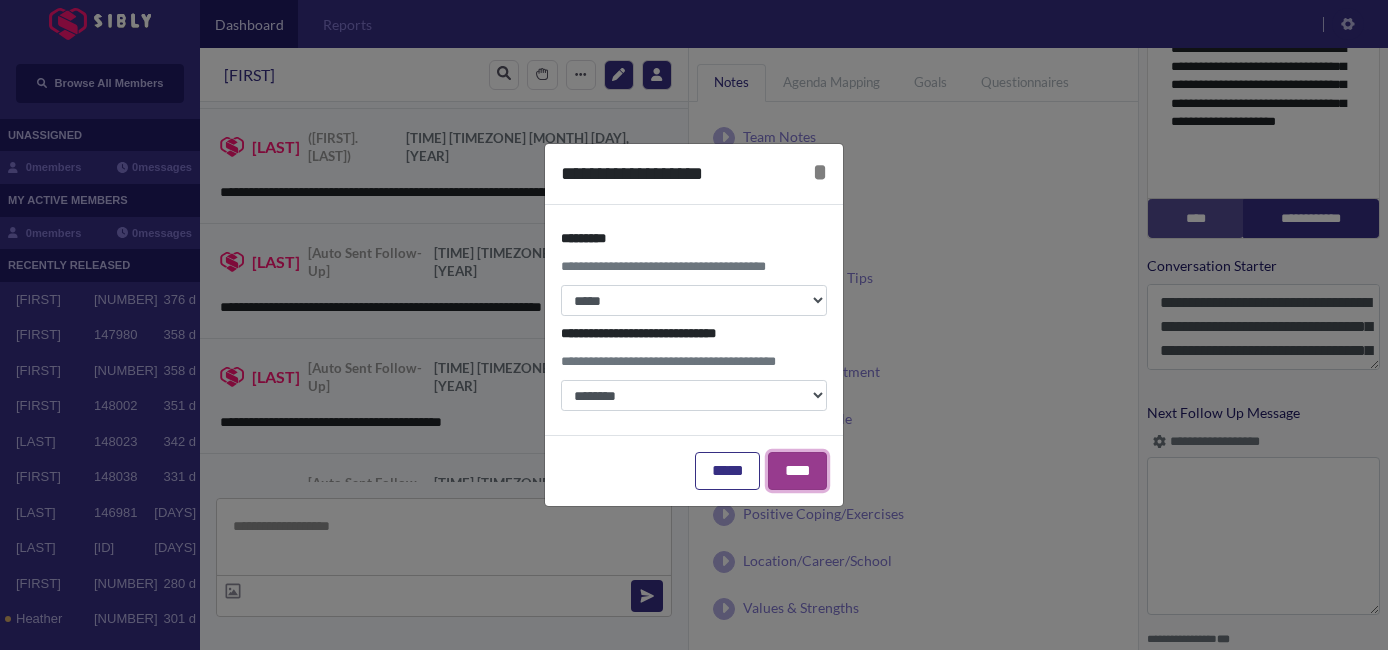 click on "****" at bounding box center (797, 471) 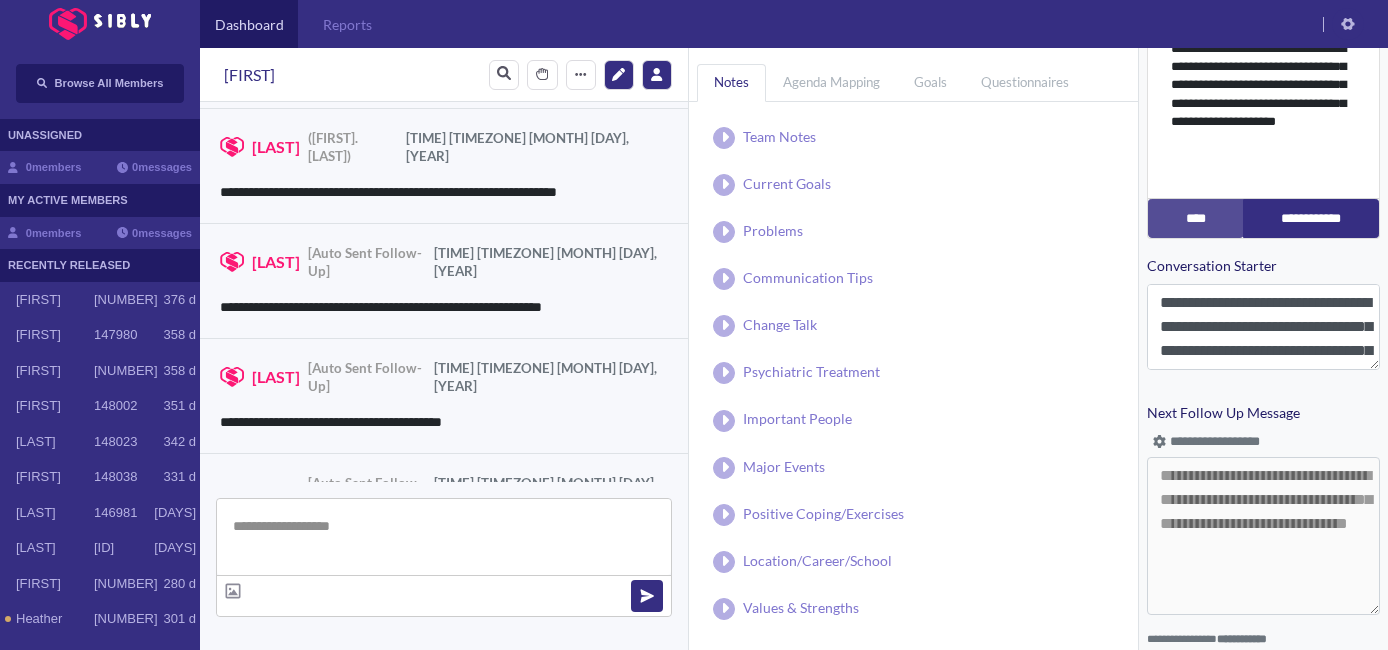 click at bounding box center (444, 537) 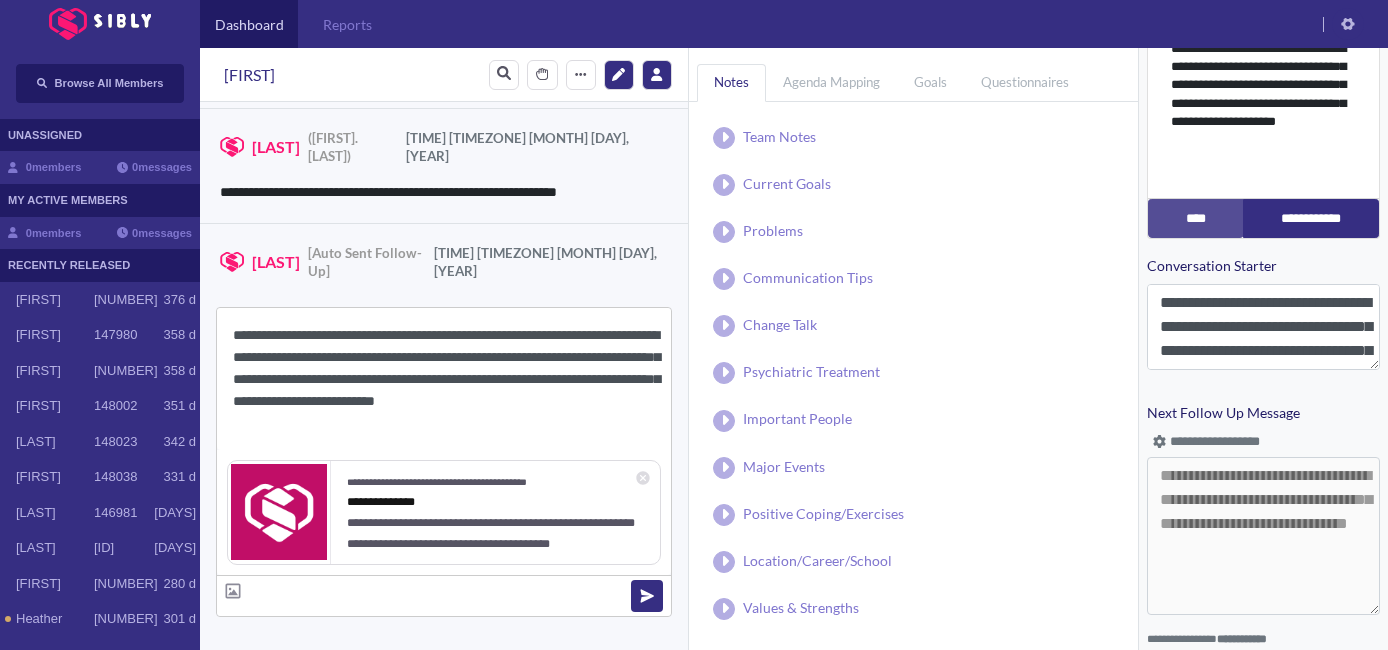 drag, startPoint x: 312, startPoint y: 341, endPoint x: 251, endPoint y: 341, distance: 61 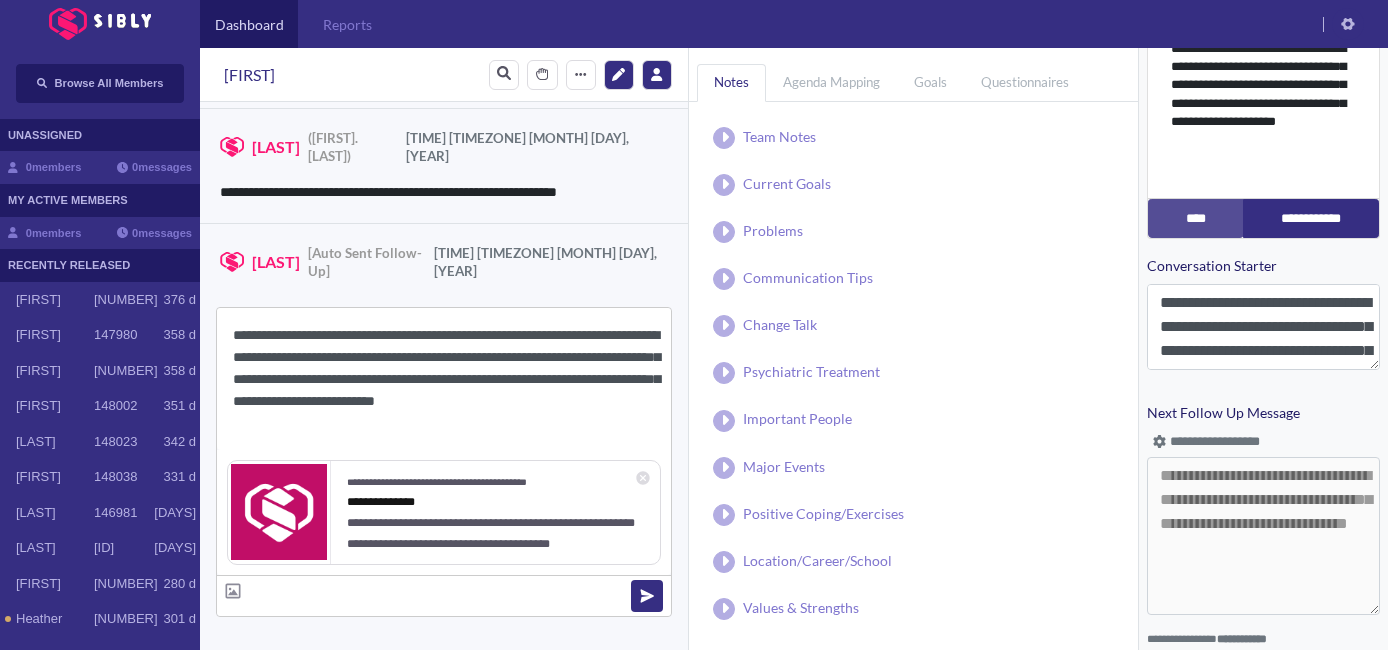 click on "**********" at bounding box center (444, 379) 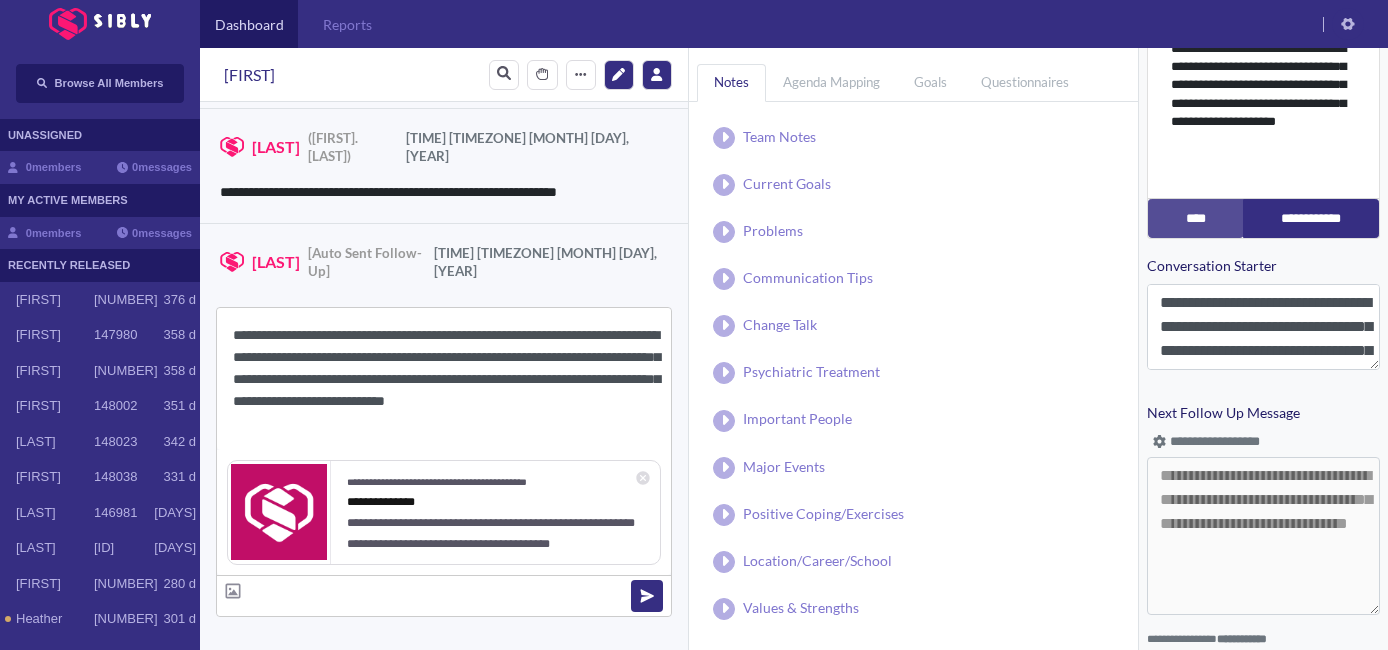 click on "**********" at bounding box center [444, 379] 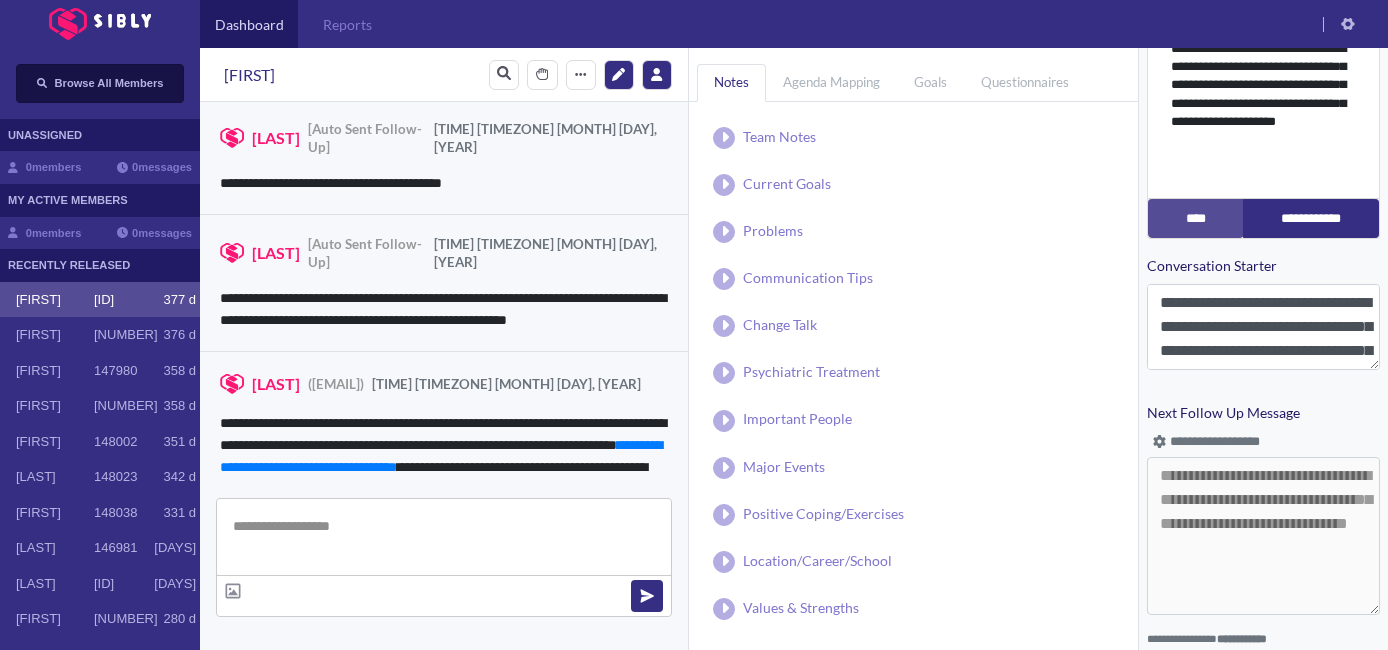 scroll, scrollTop: 2134, scrollLeft: 0, axis: vertical 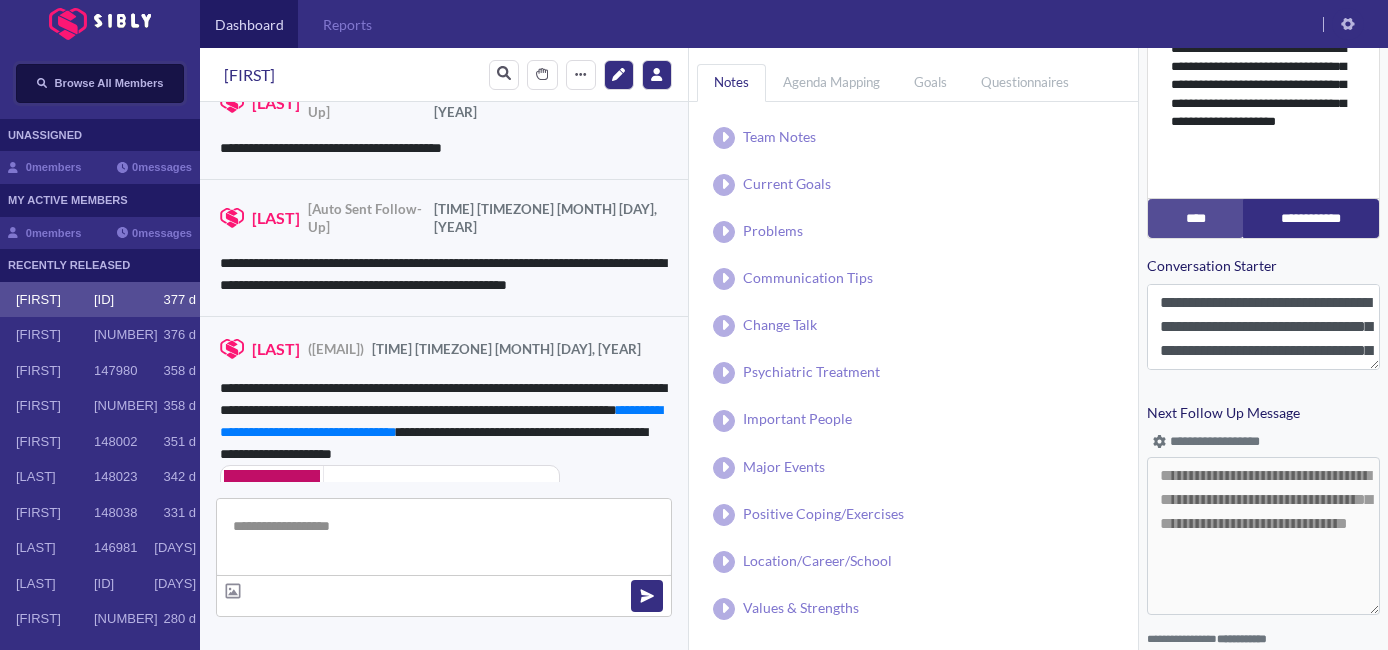click on "Browse All Members" at bounding box center (109, 83) 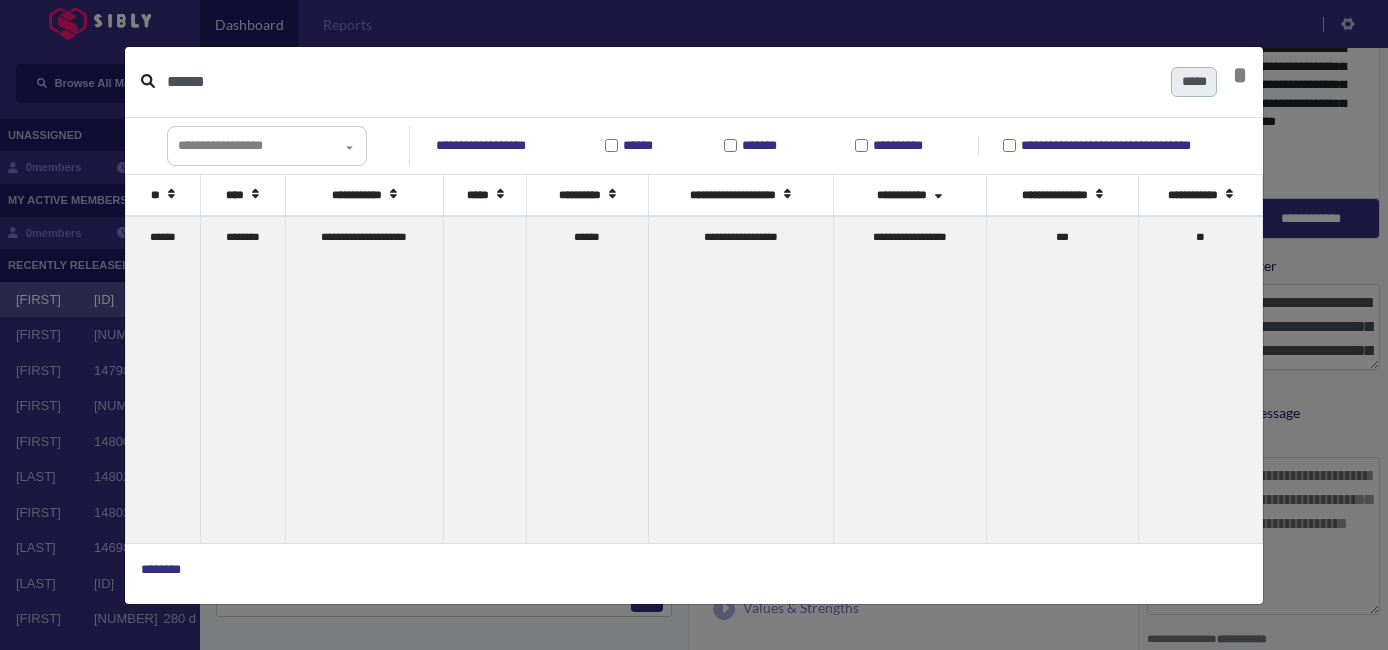 click on "******" at bounding box center [661, 82] 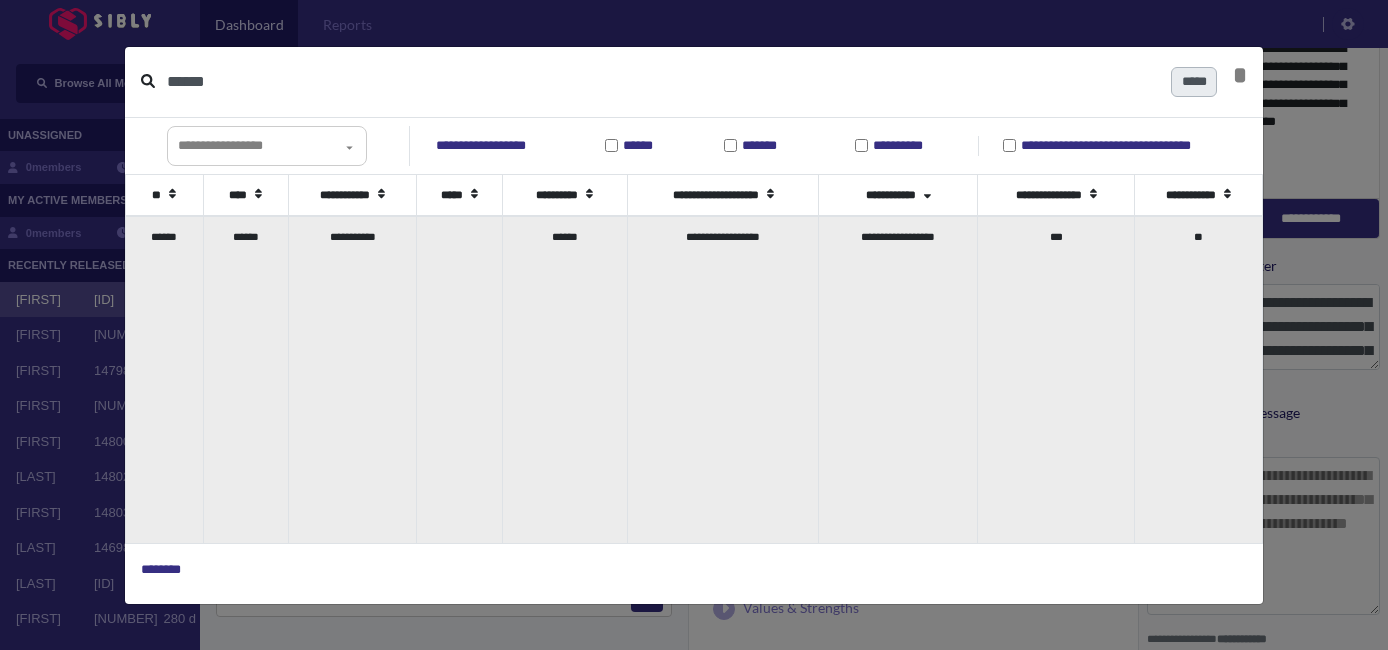 click on "******" at bounding box center (245, 379) 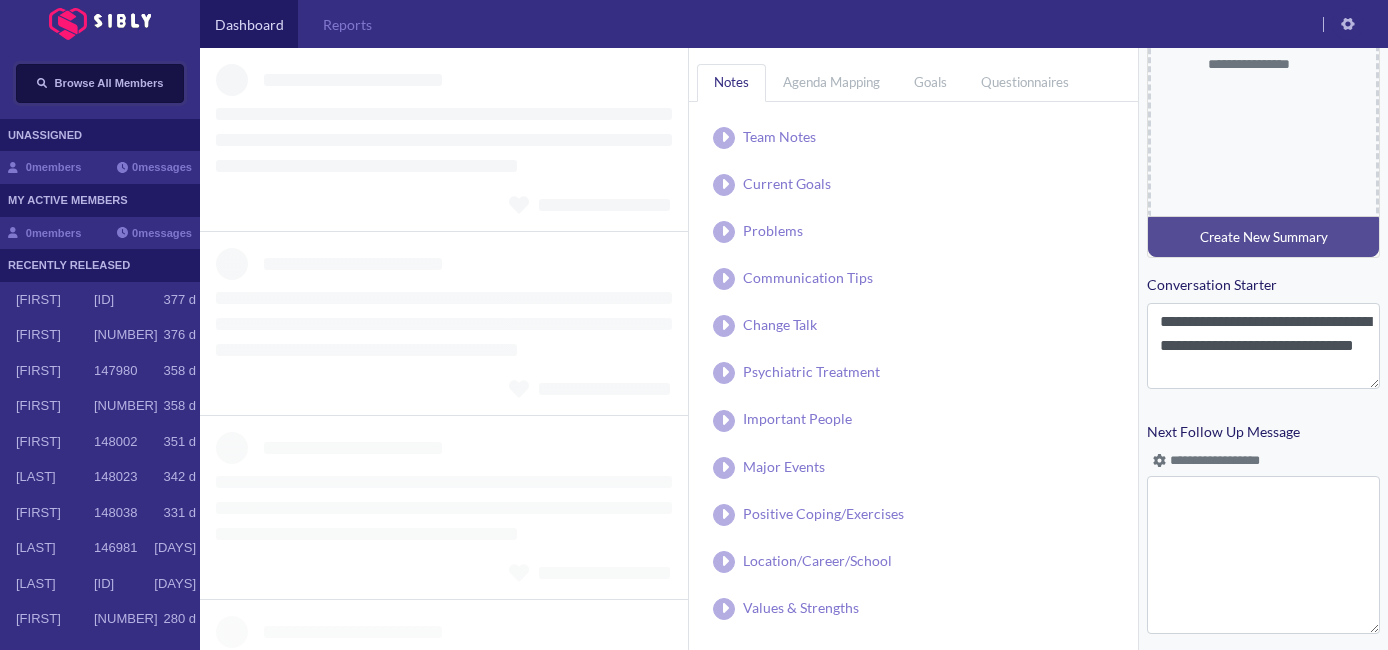 scroll, scrollTop: 894, scrollLeft: 0, axis: vertical 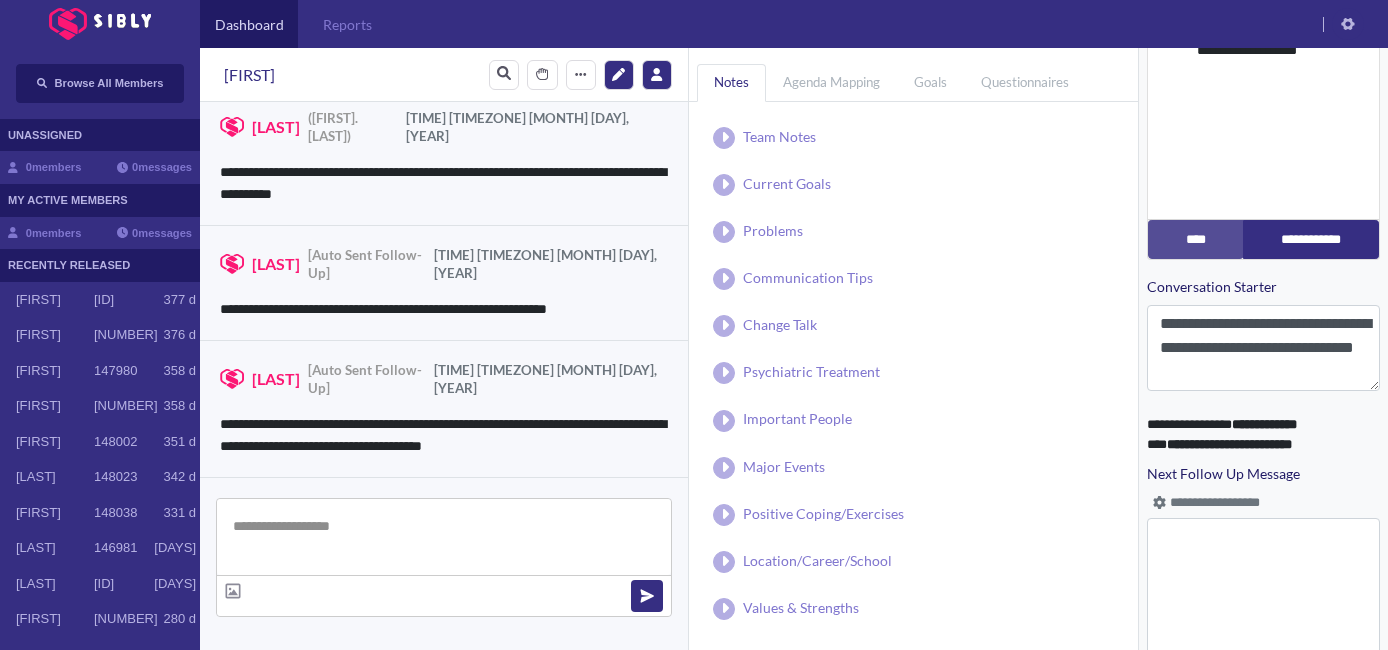 click at bounding box center [444, 537] 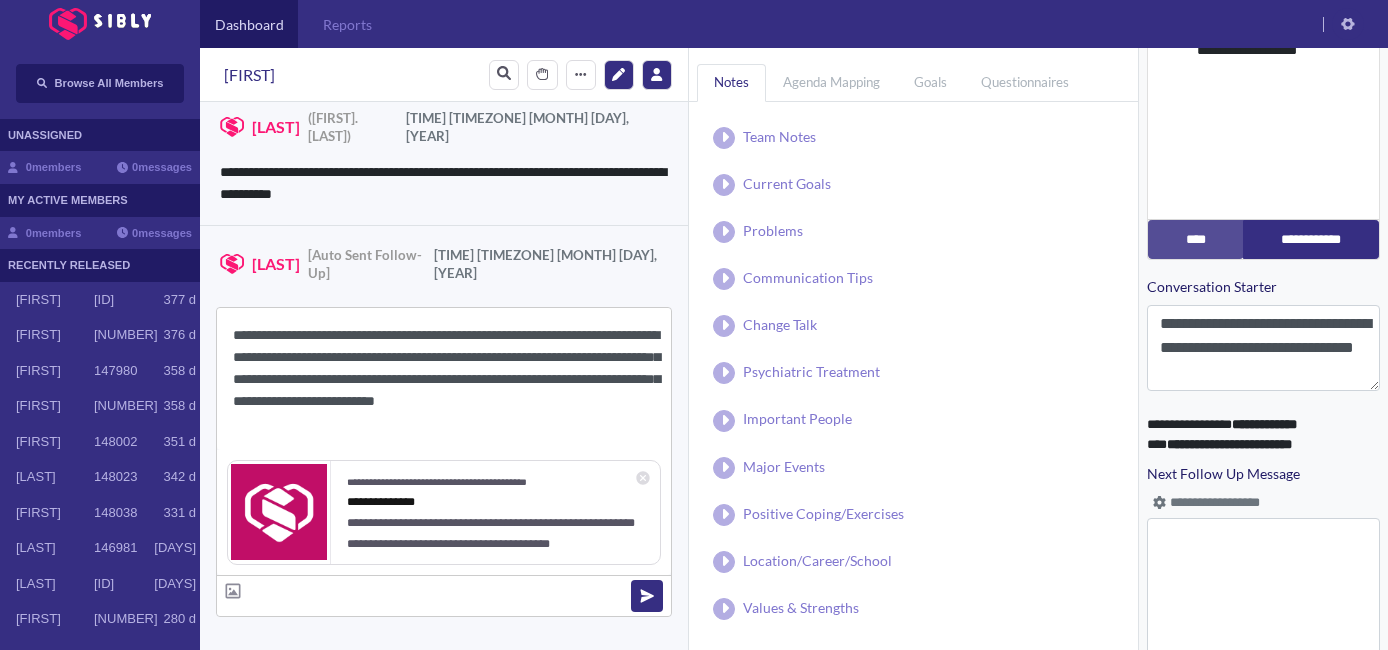 drag, startPoint x: 311, startPoint y: 335, endPoint x: 251, endPoint y: 339, distance: 60.133186 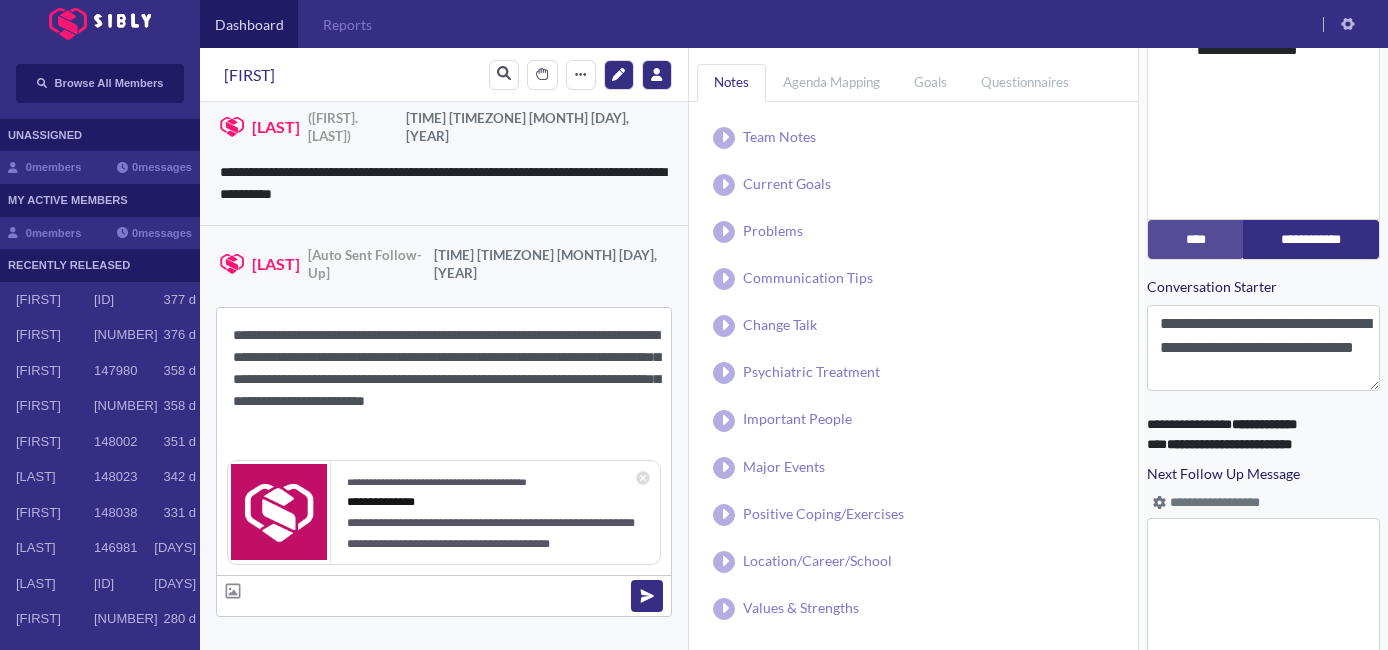 click on "**********" at bounding box center (444, 379) 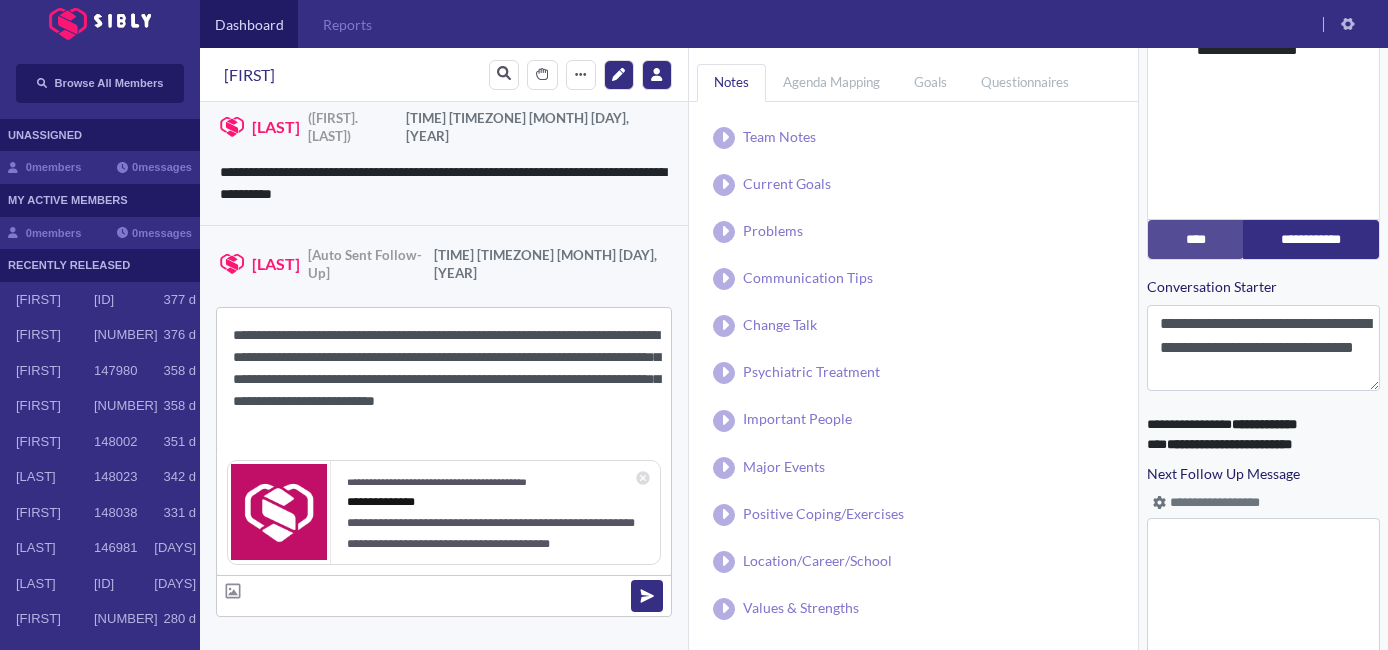 click on "**********" at bounding box center (444, 379) 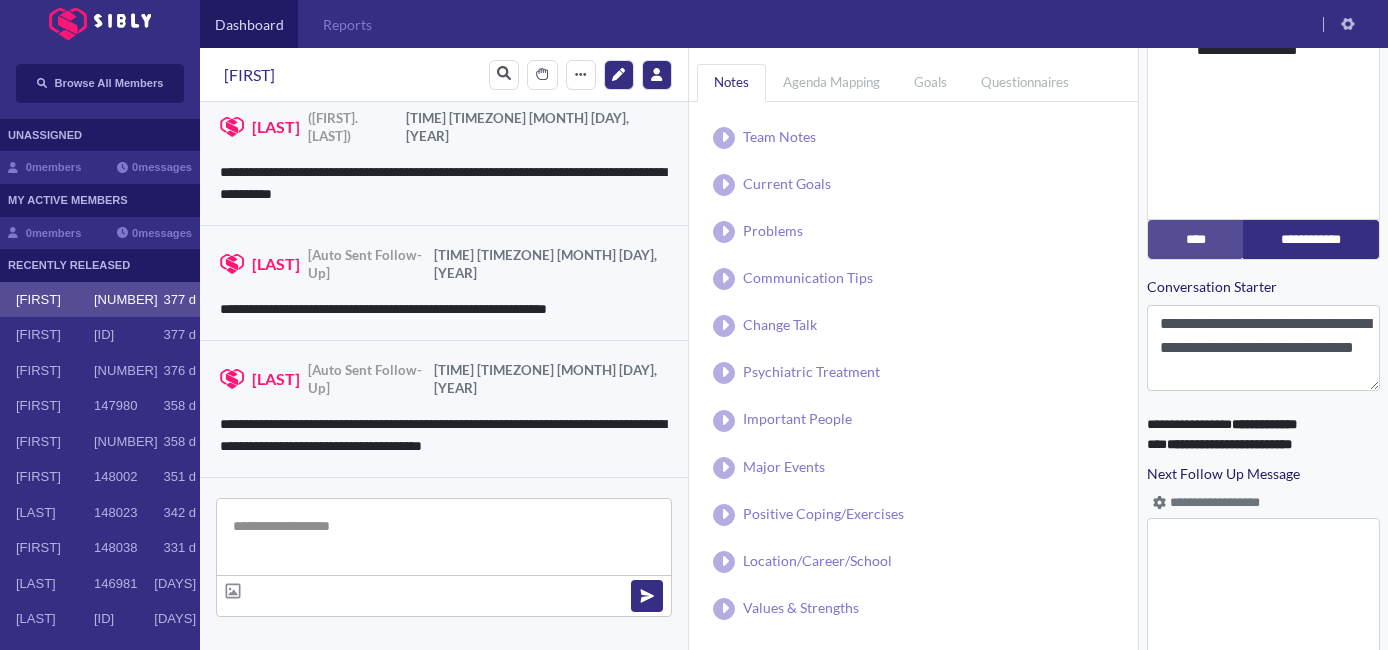 click at bounding box center [1159, 502] 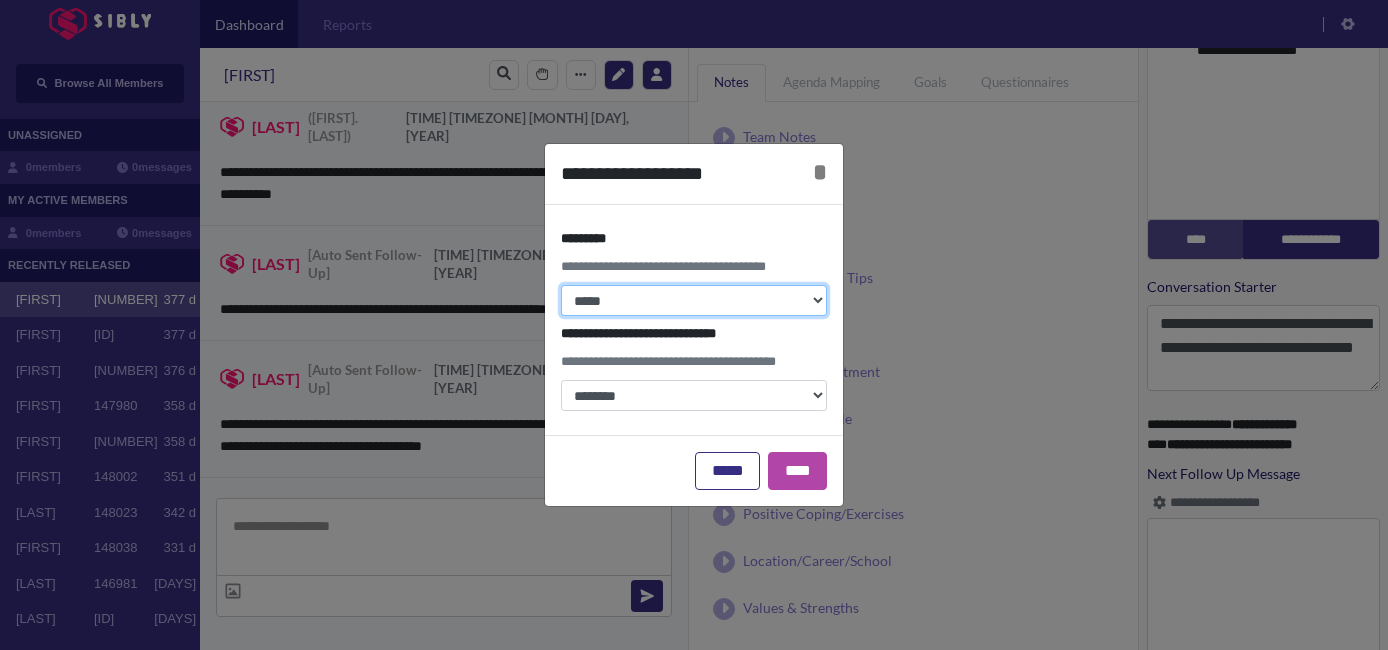 click on "**********" at bounding box center [694, 300] 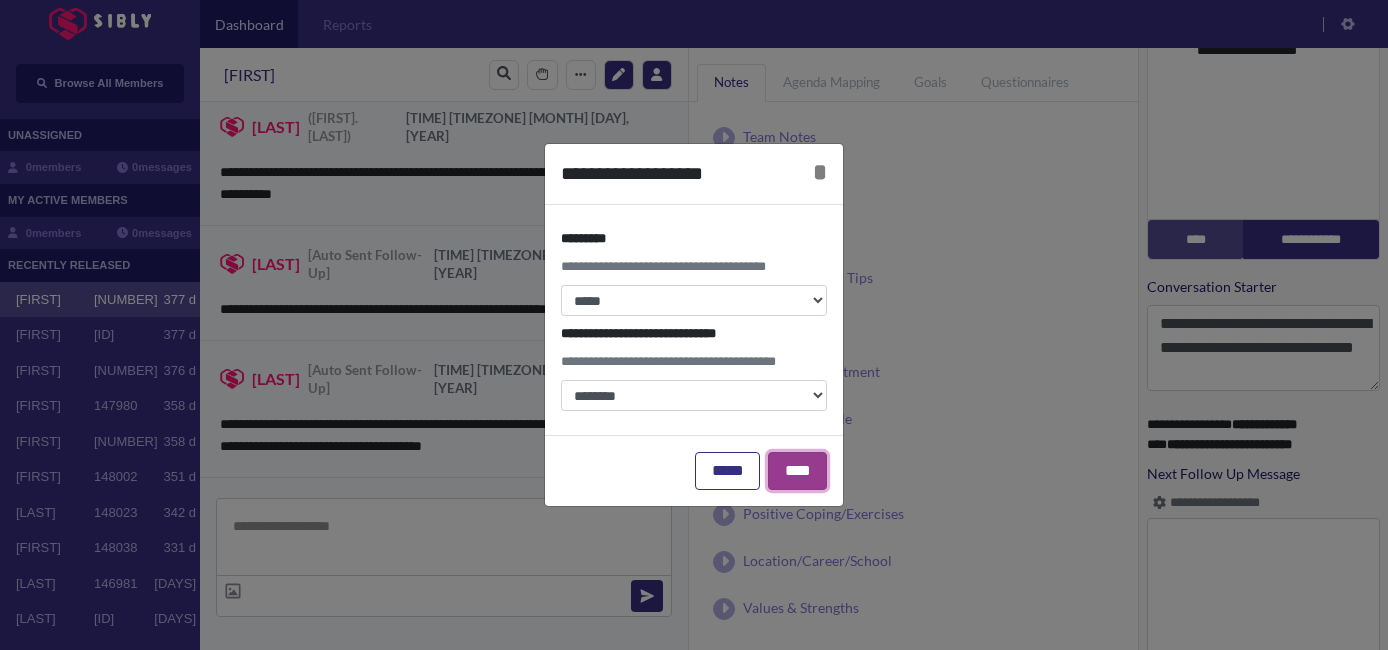 click on "****" at bounding box center (797, 471) 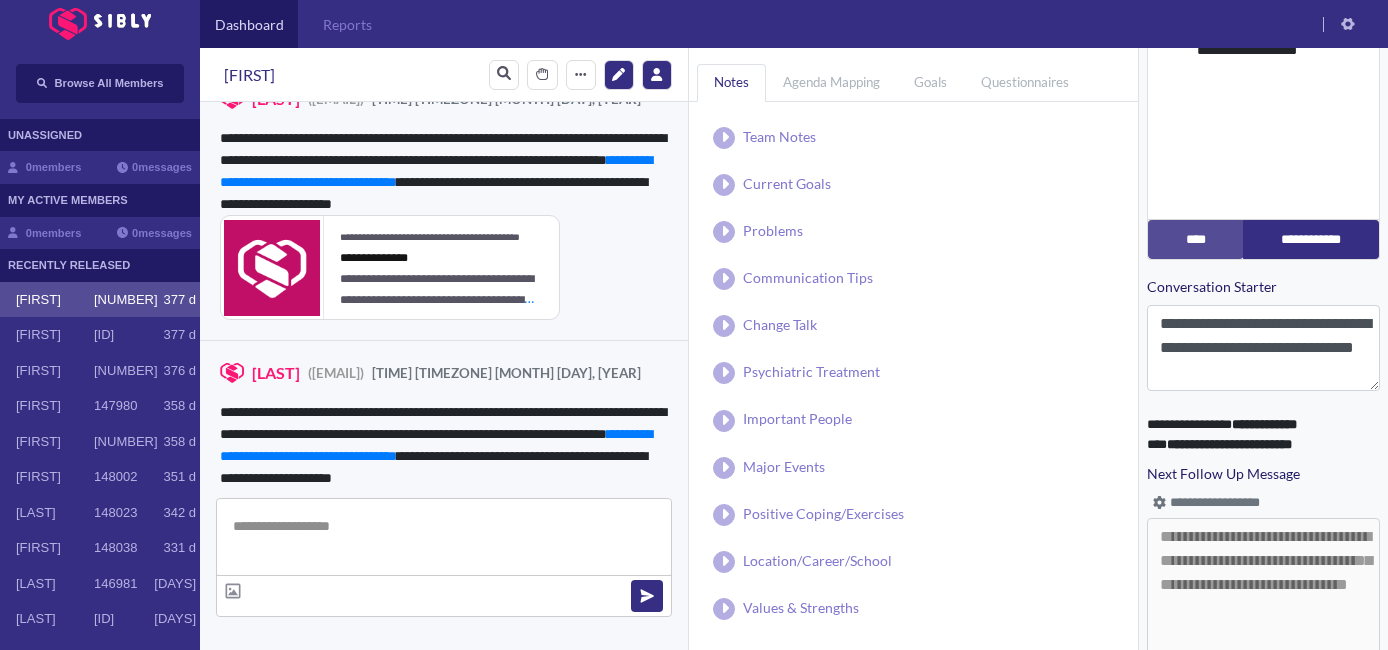 scroll, scrollTop: 2433, scrollLeft: 0, axis: vertical 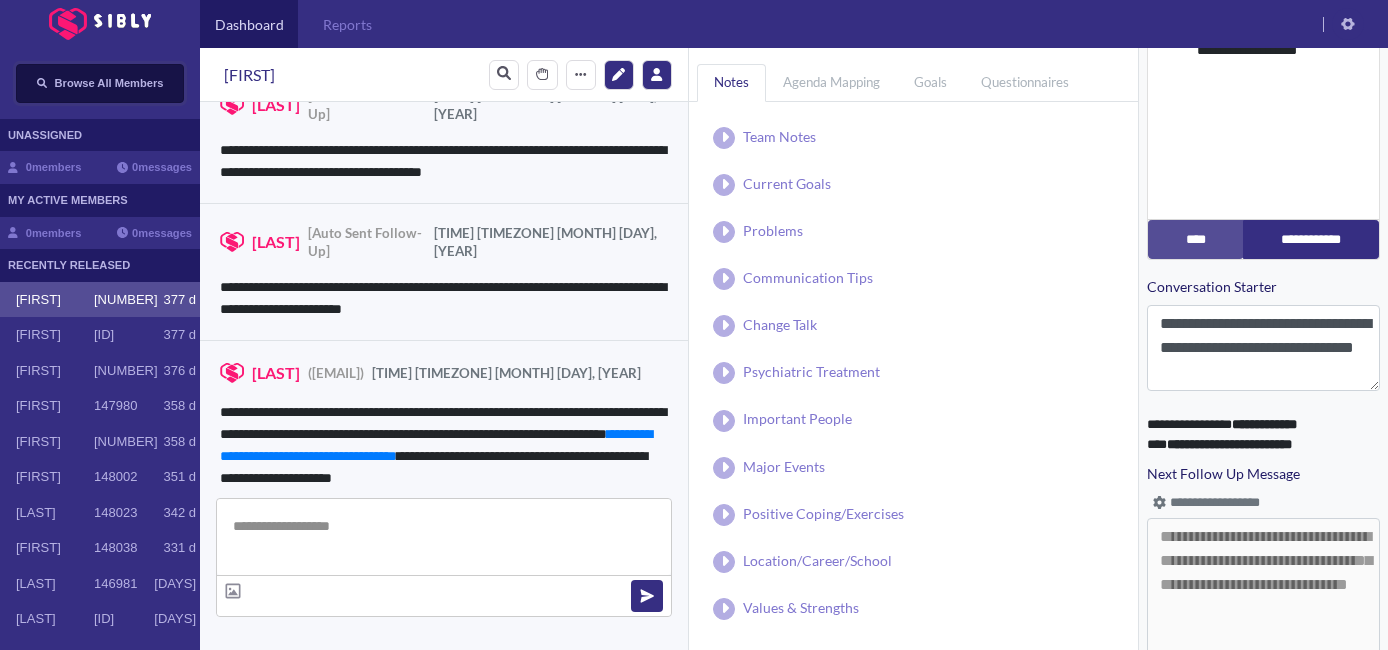 click on "Browse All Members" at bounding box center [109, 83] 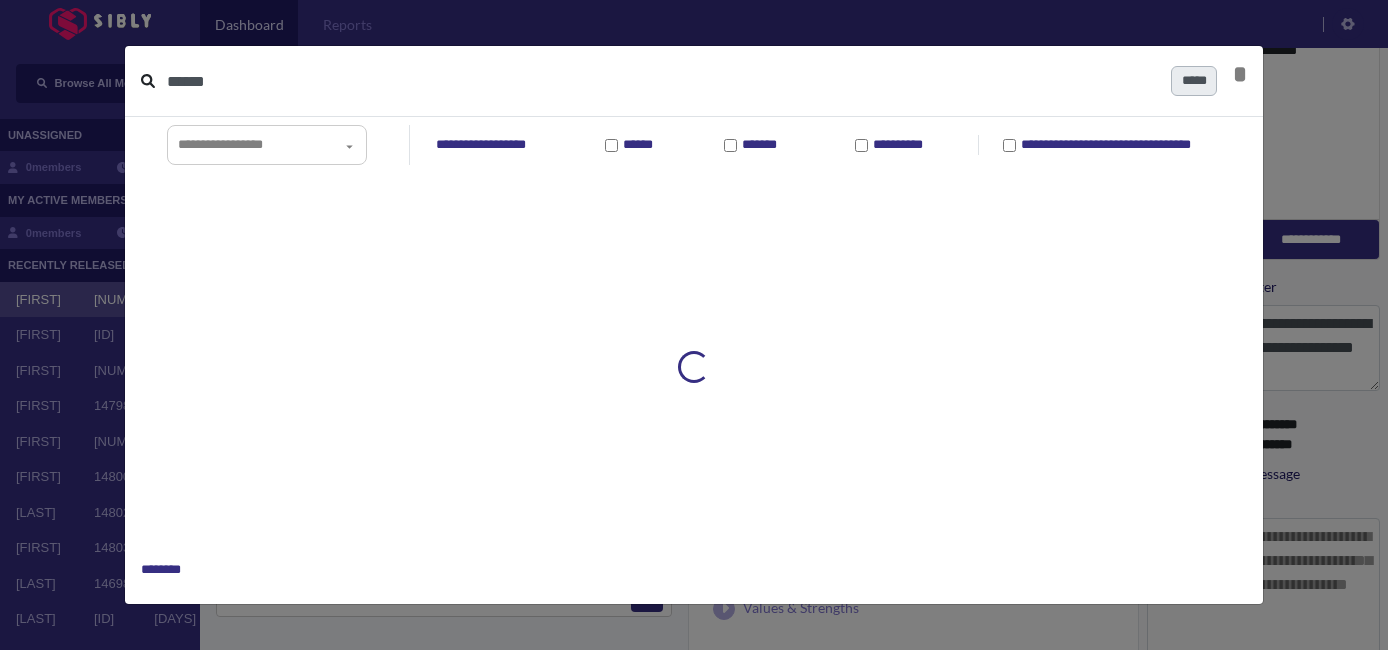 click on "******" at bounding box center (661, 81) 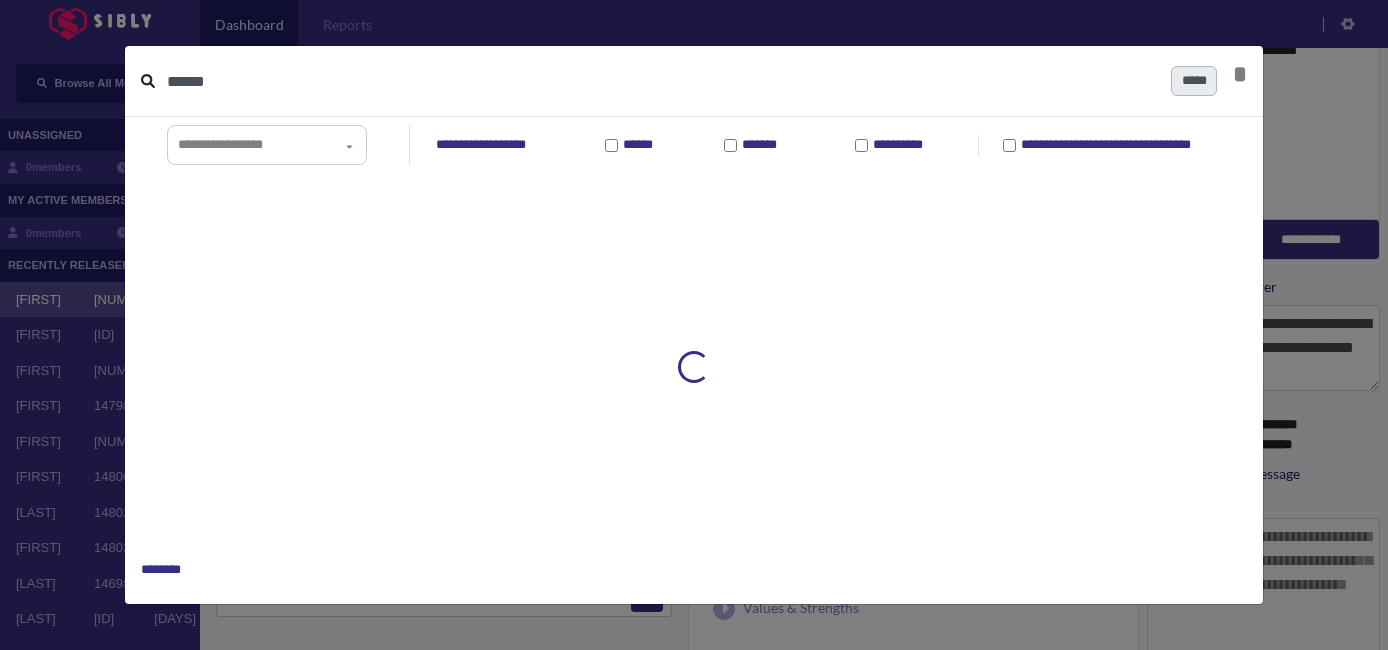 type on "******" 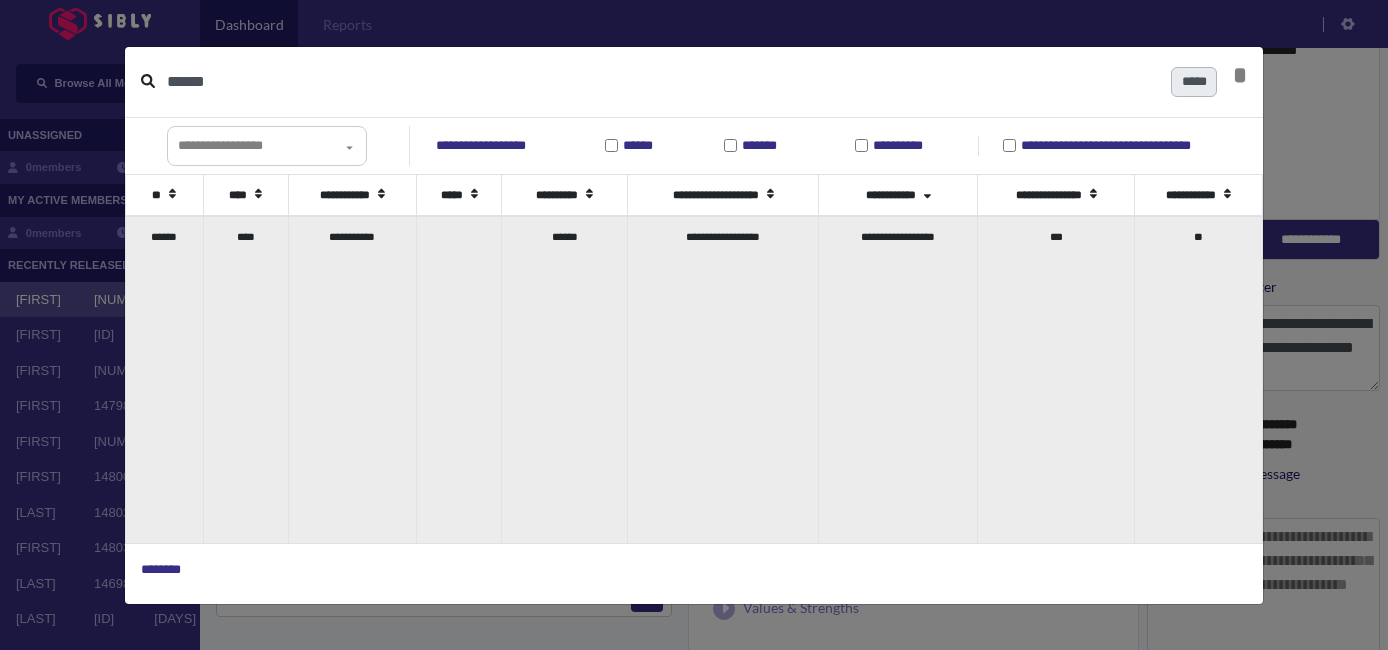 click on "****" at bounding box center [245, 379] 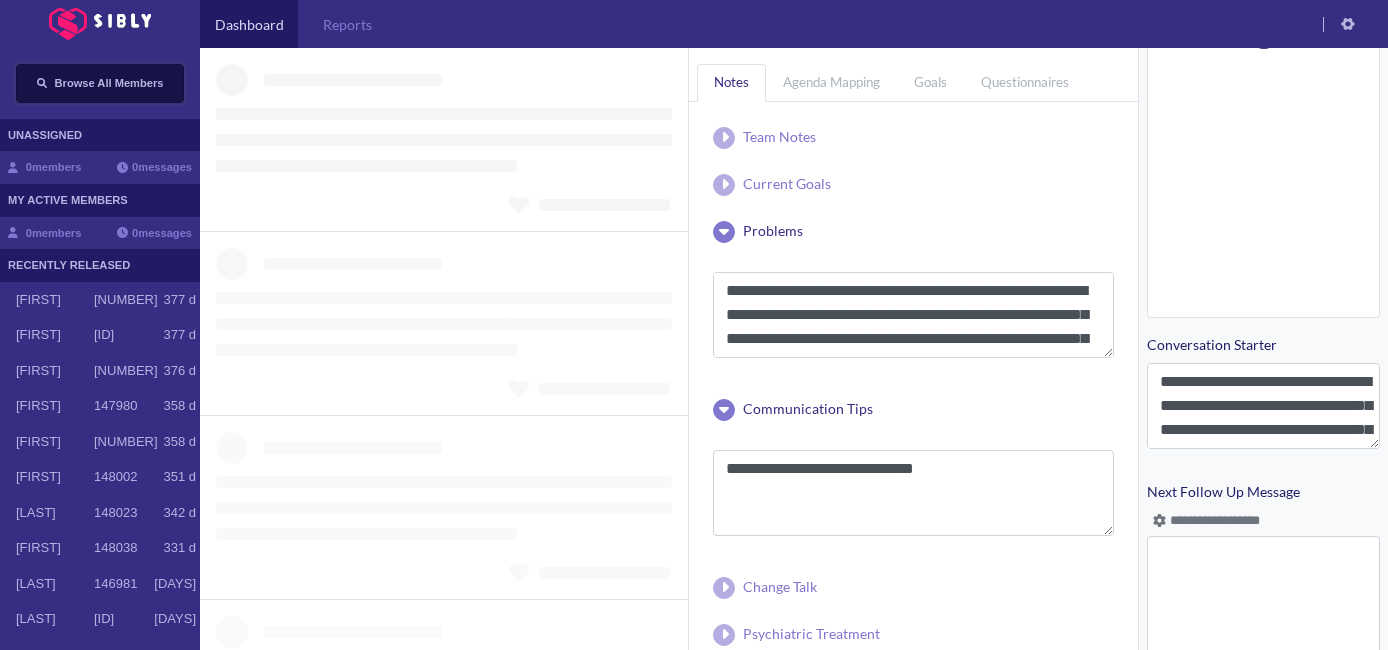 scroll, scrollTop: 894, scrollLeft: 0, axis: vertical 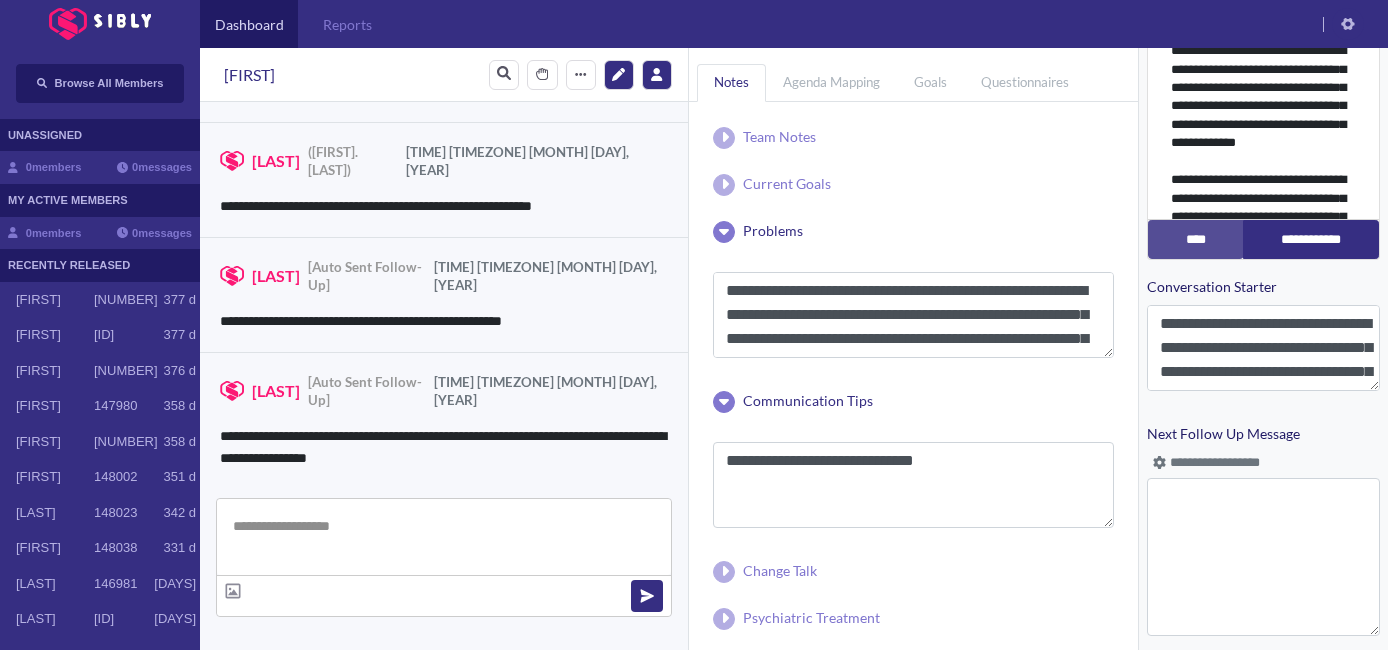 click at bounding box center (444, 537) 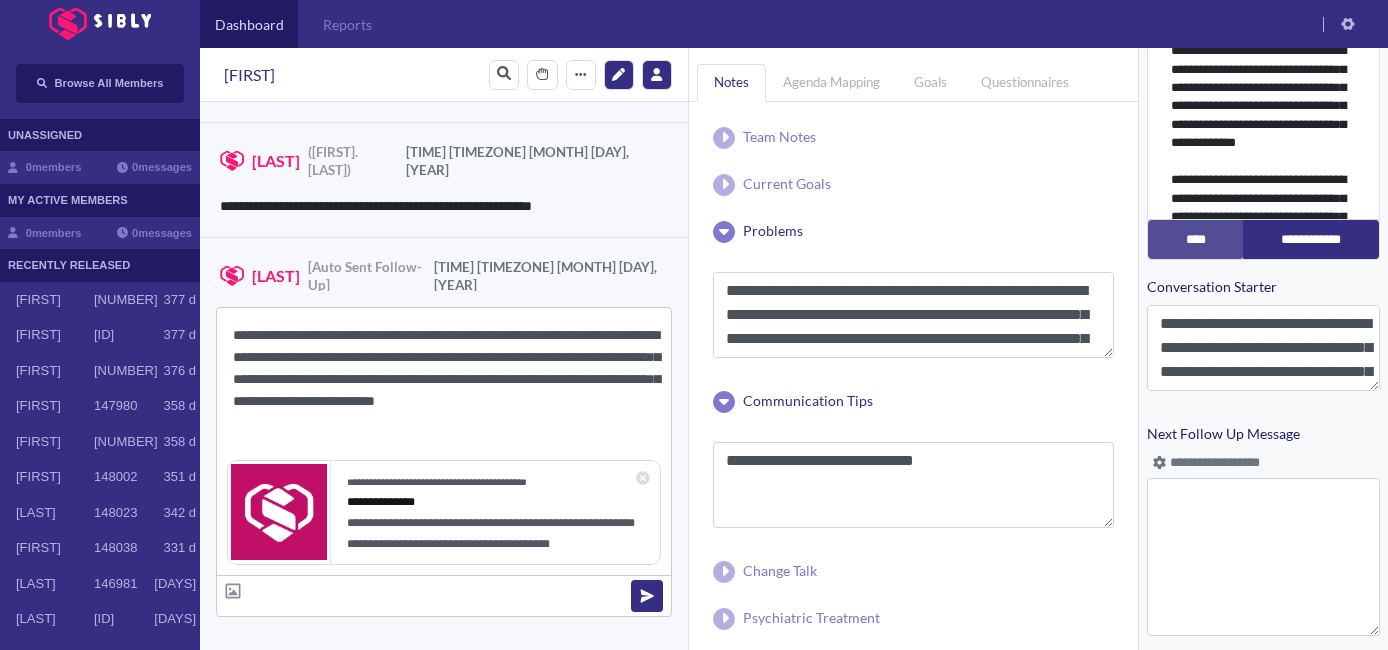 drag, startPoint x: 313, startPoint y: 334, endPoint x: 250, endPoint y: 336, distance: 63.03174 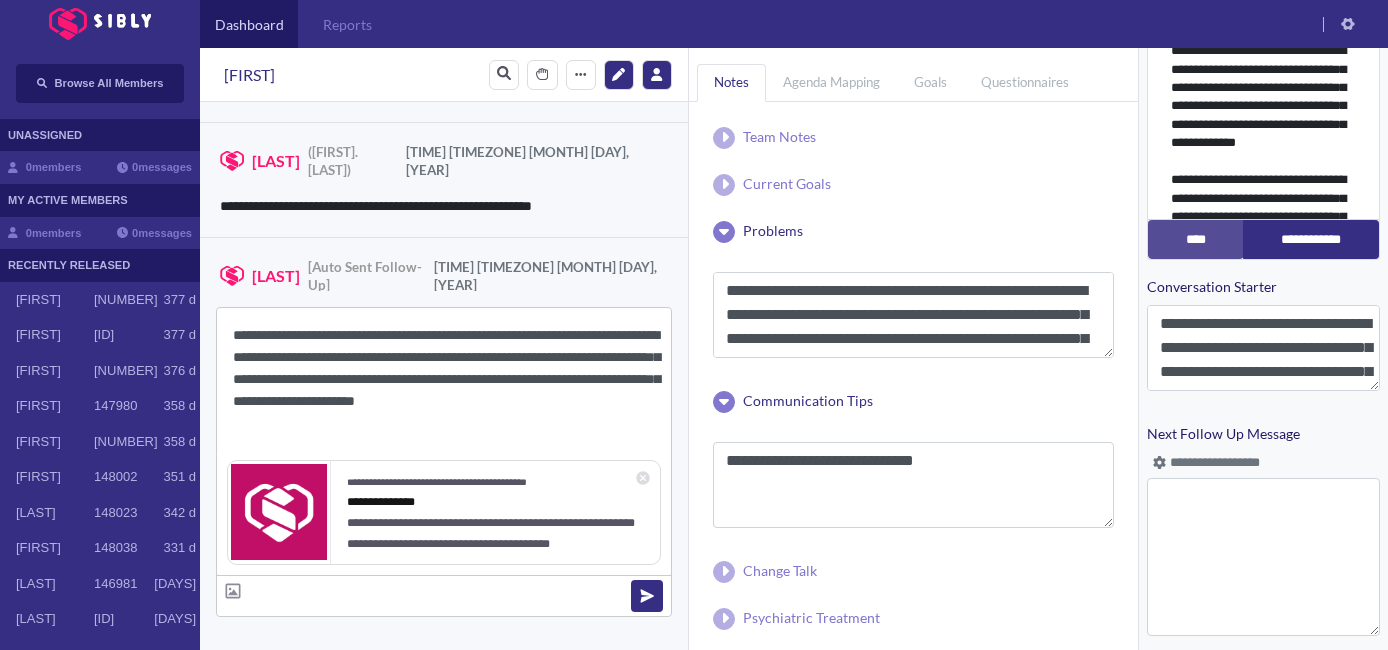 click on "**********" at bounding box center [444, 379] 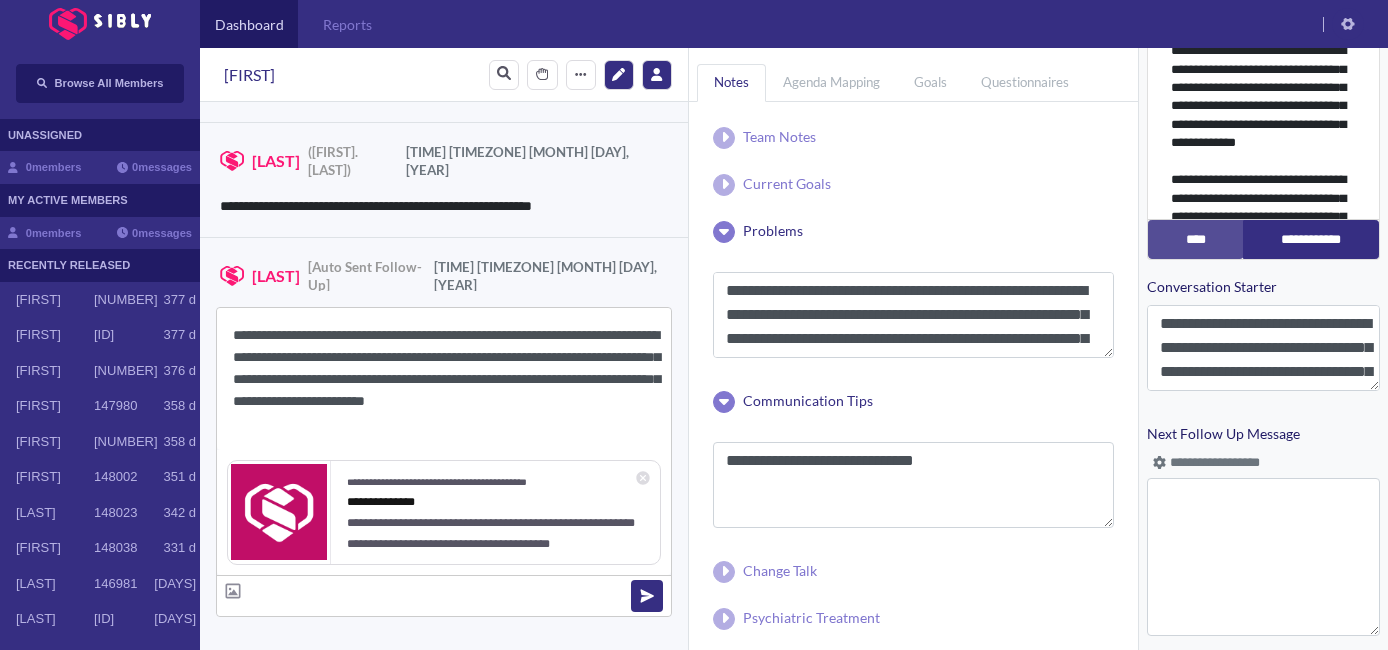 click on "**********" at bounding box center (444, 379) 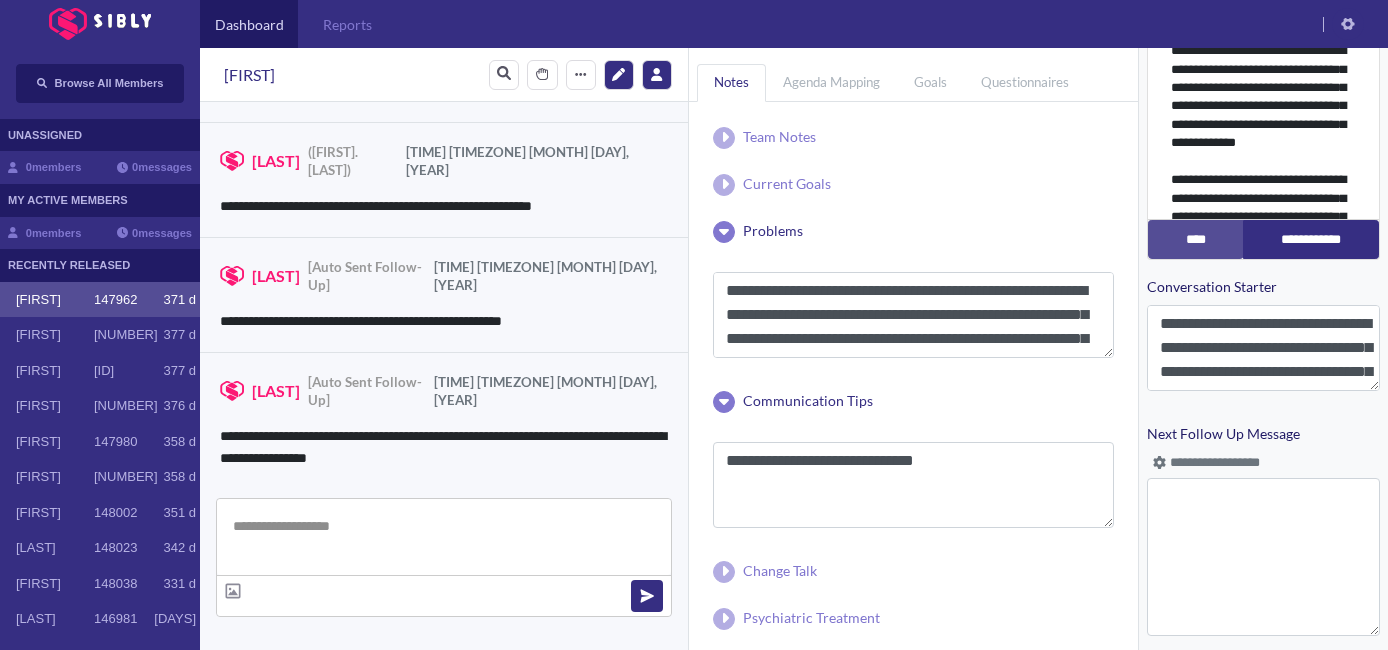 paste on "**********" 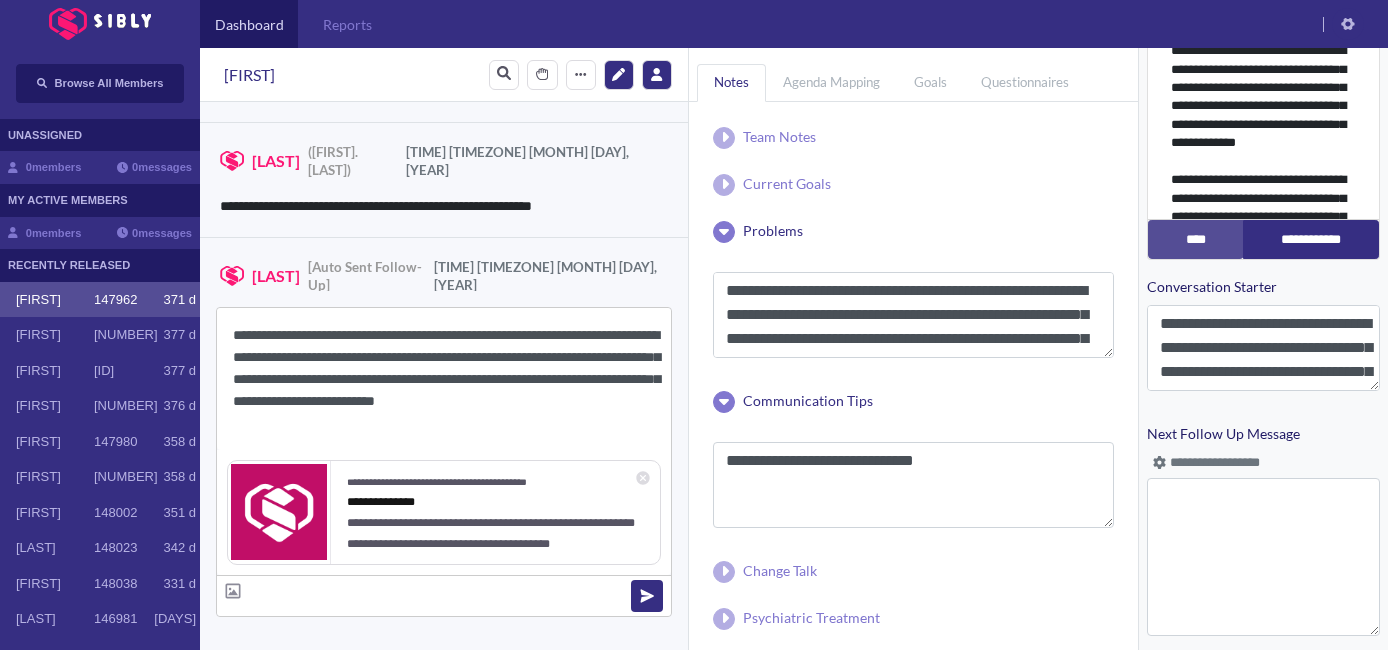 drag, startPoint x: 310, startPoint y: 339, endPoint x: 251, endPoint y: 341, distance: 59.03389 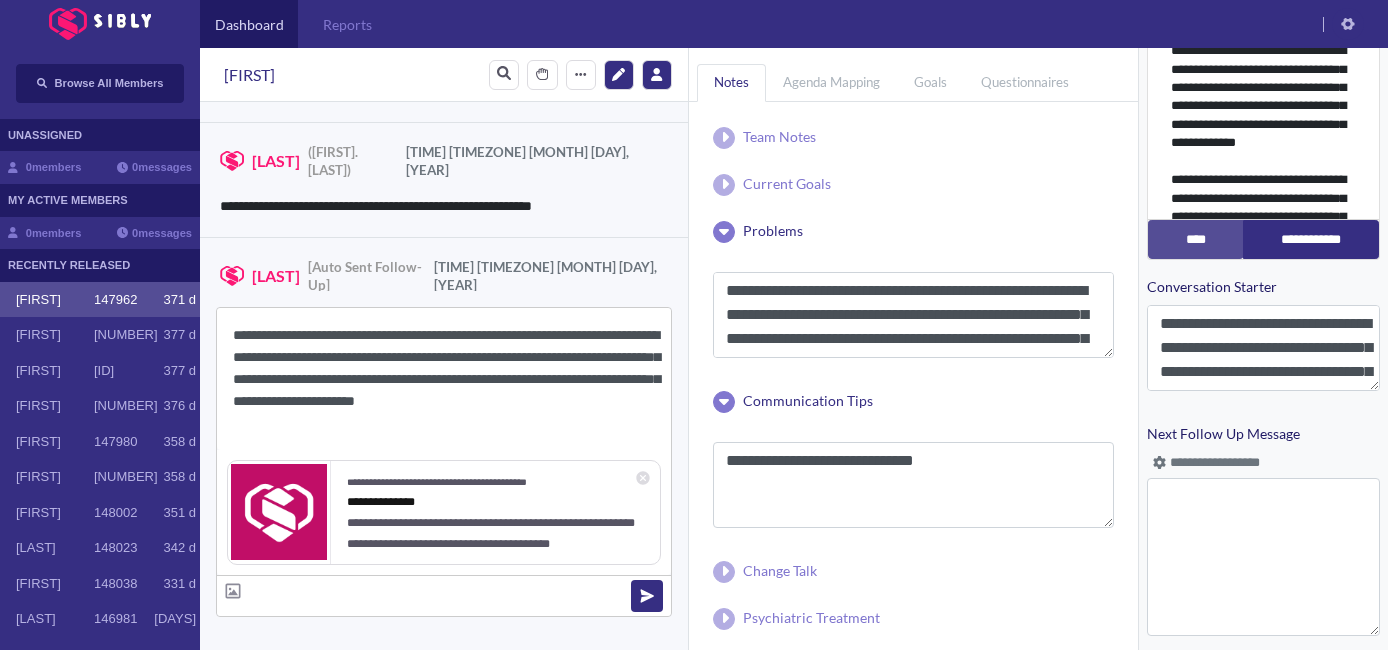 click on "**********" at bounding box center [444, 379] 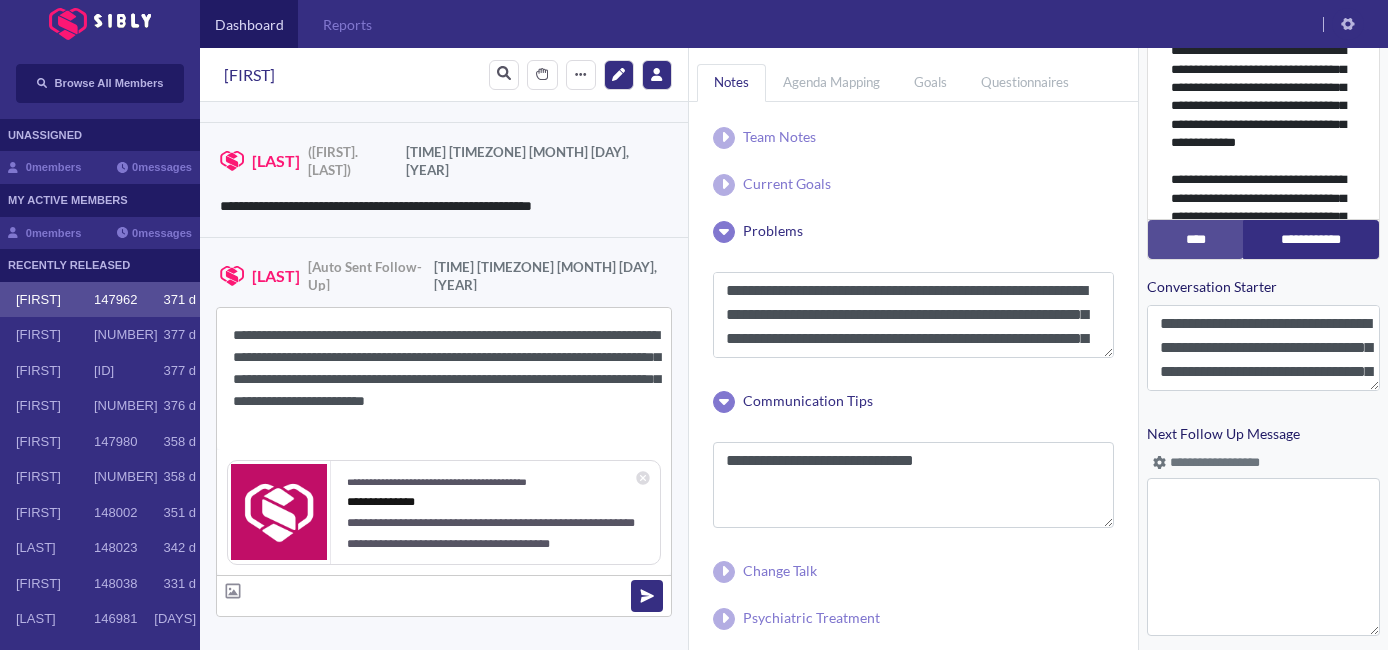 click on "**********" at bounding box center [444, 379] 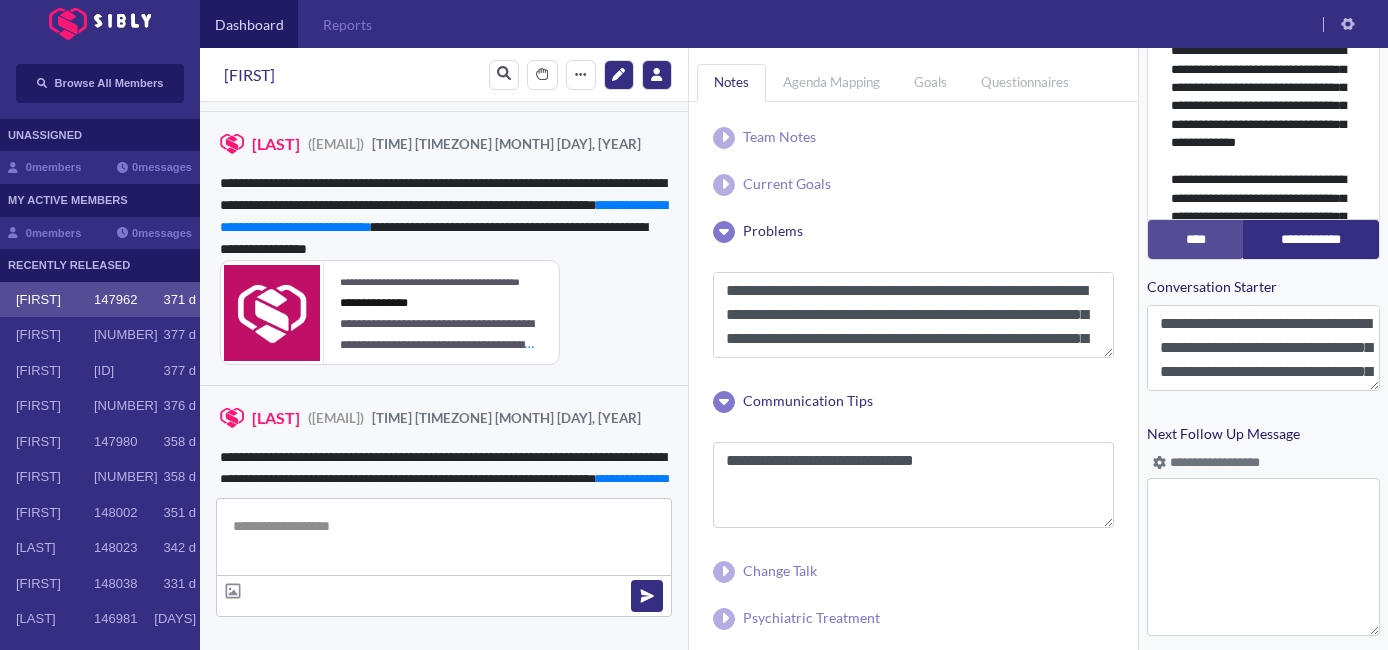 scroll, scrollTop: 3959, scrollLeft: 0, axis: vertical 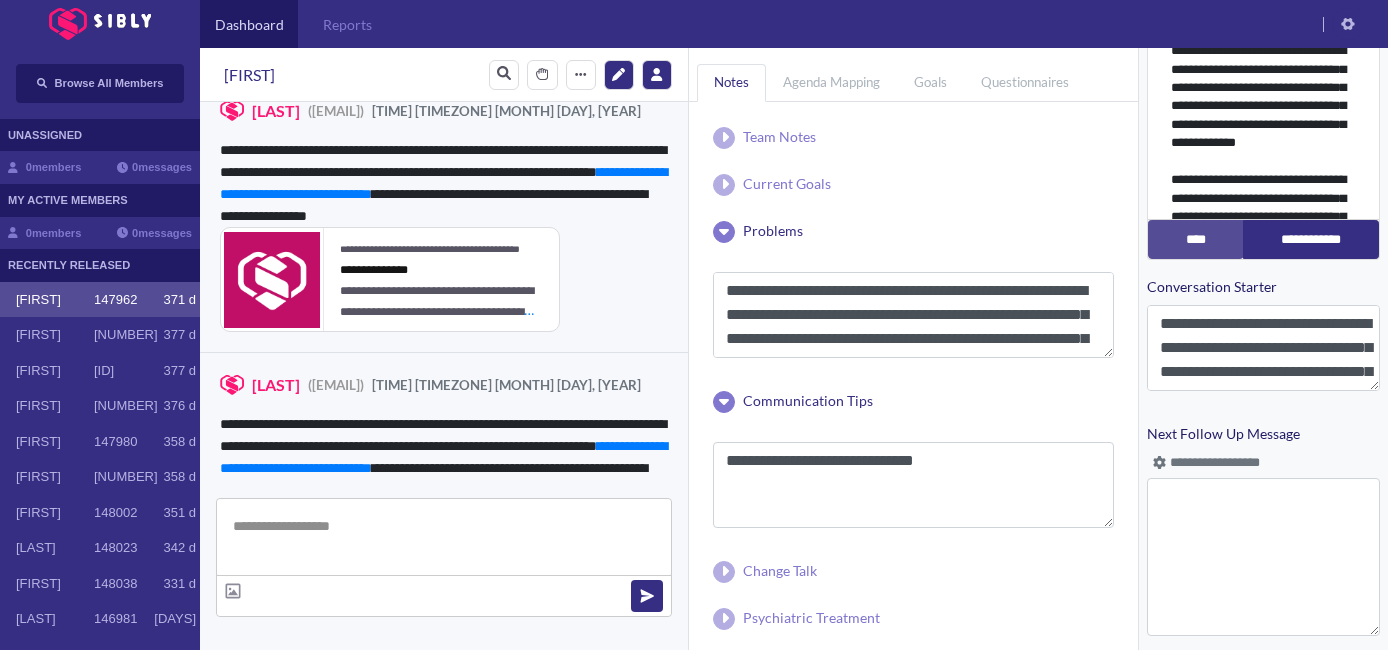 click at bounding box center [1159, 462] 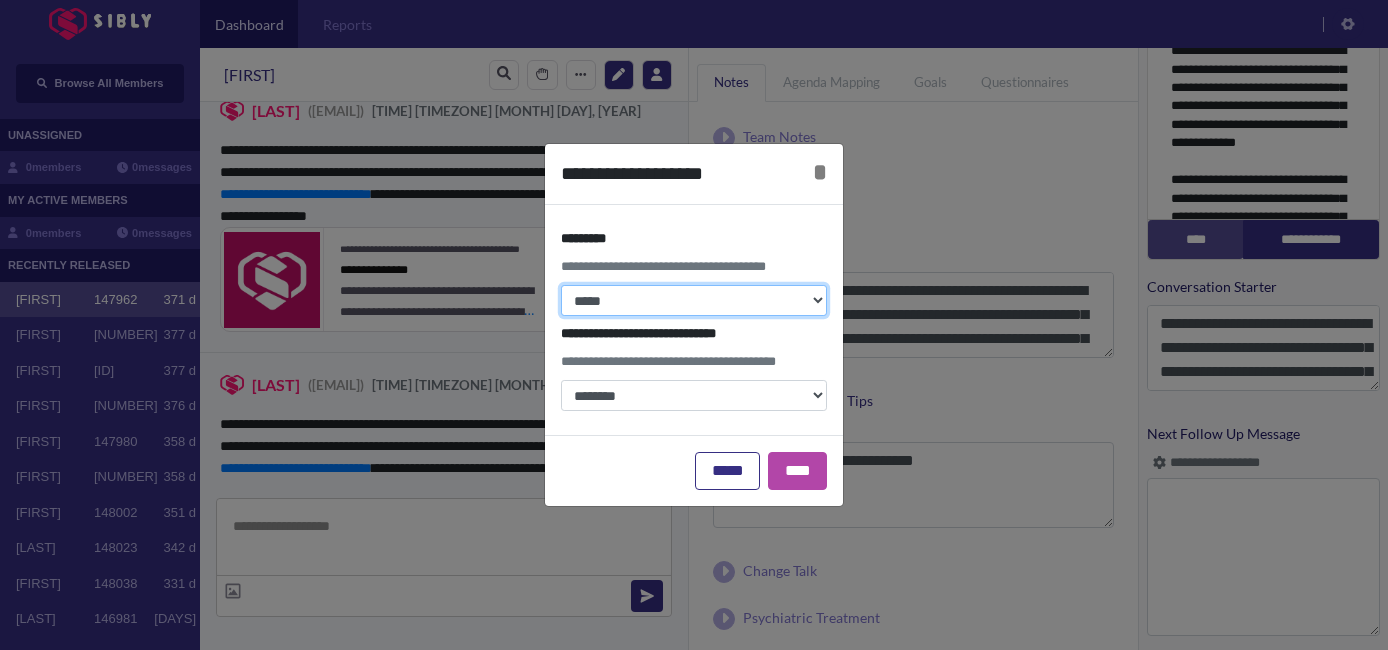 click on "**********" at bounding box center [694, 300] 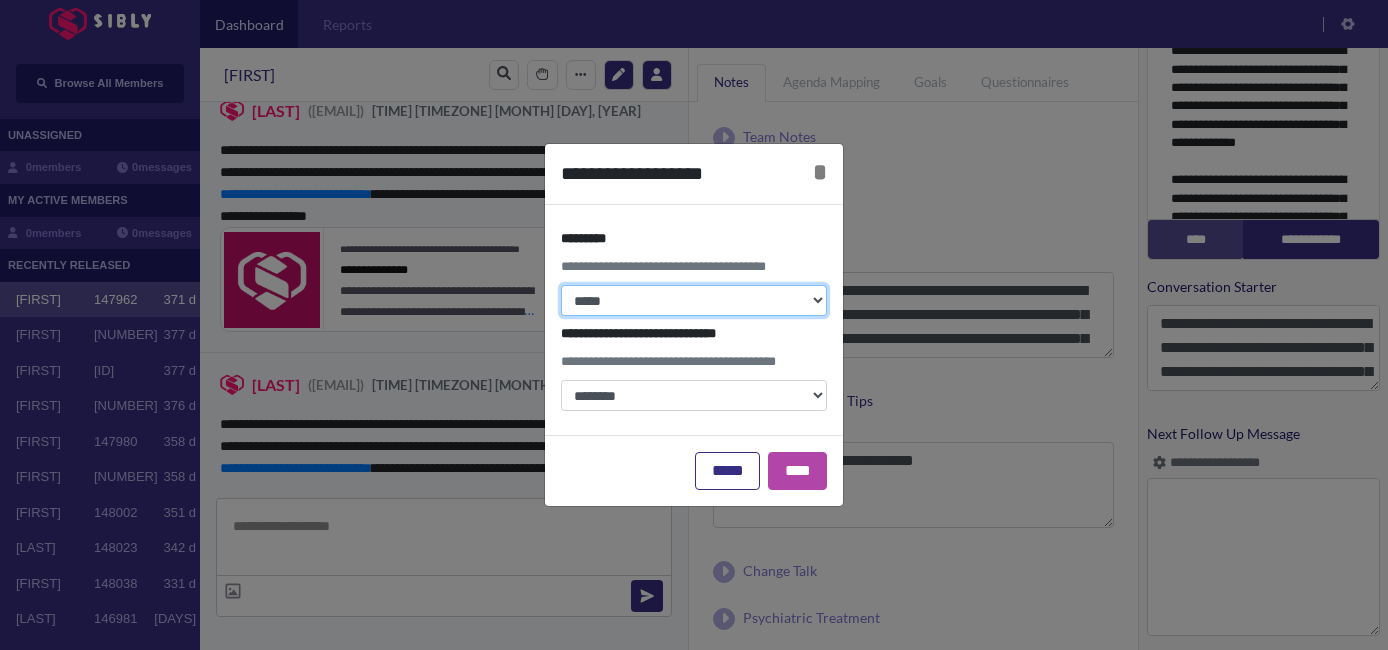 select on "*" 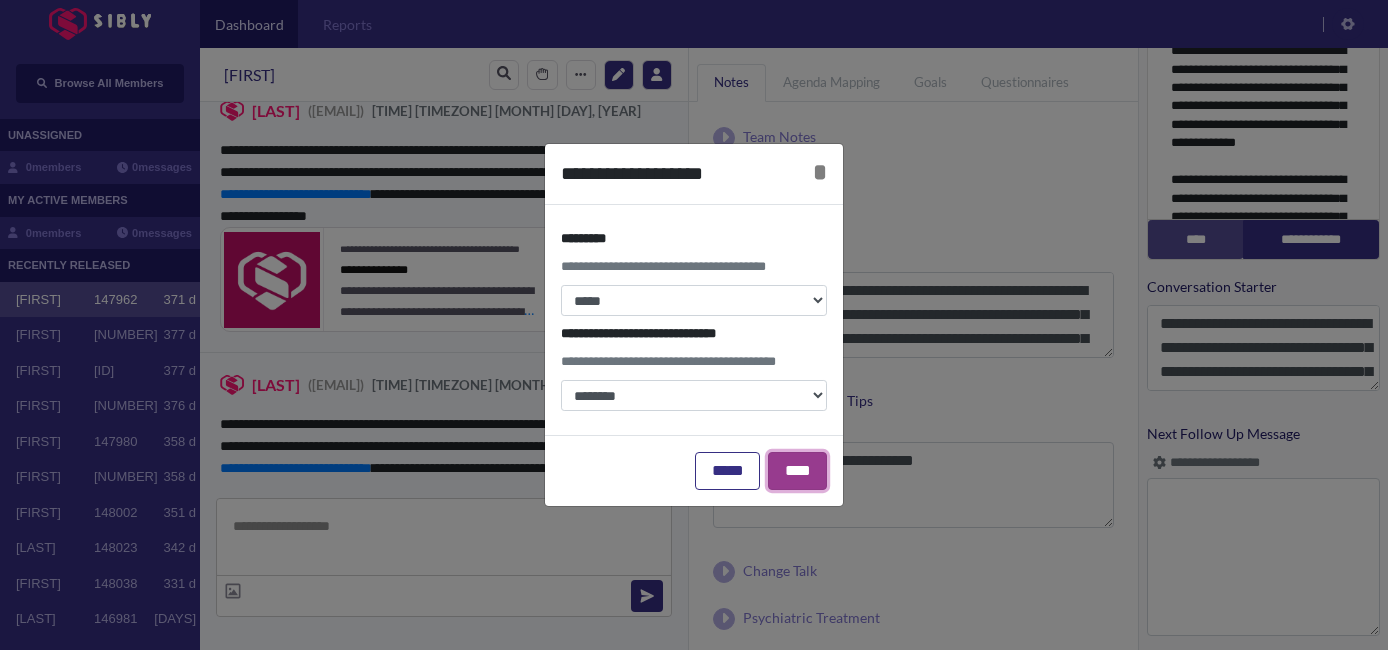 click on "****" at bounding box center [797, 471] 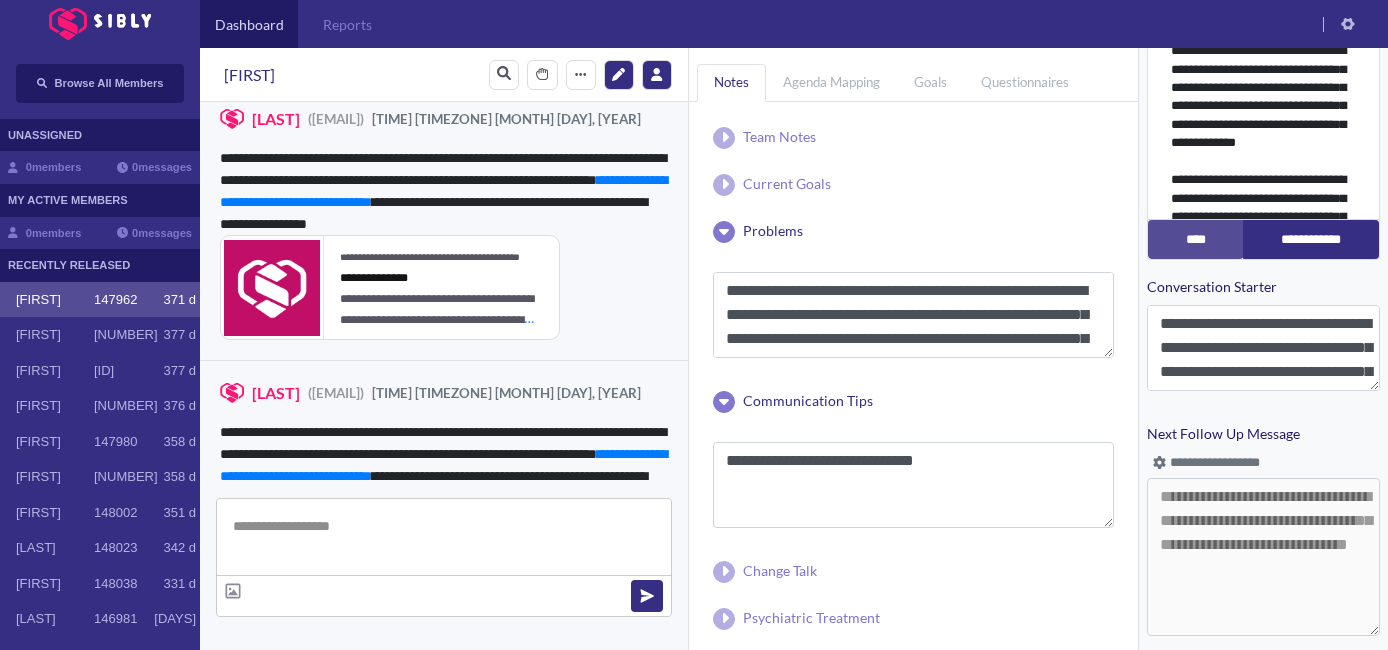 scroll, scrollTop: 2863, scrollLeft: 0, axis: vertical 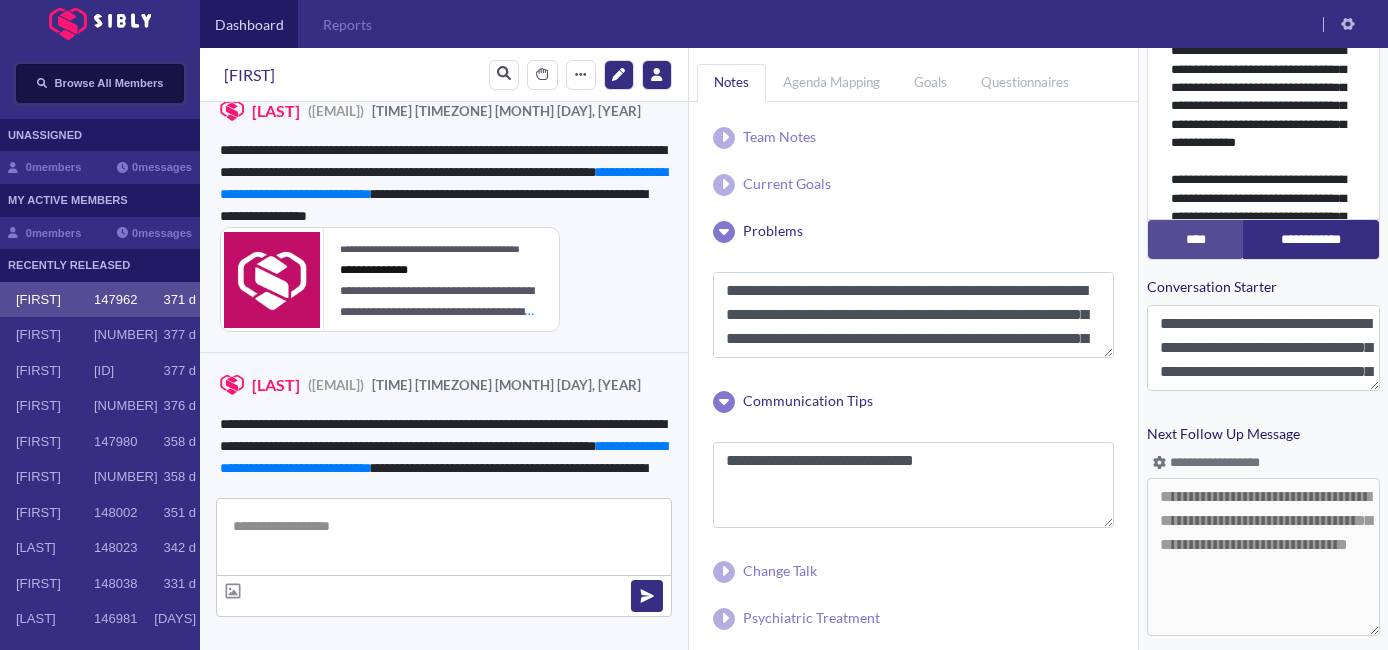 click on "Browse All Members" at bounding box center [109, 83] 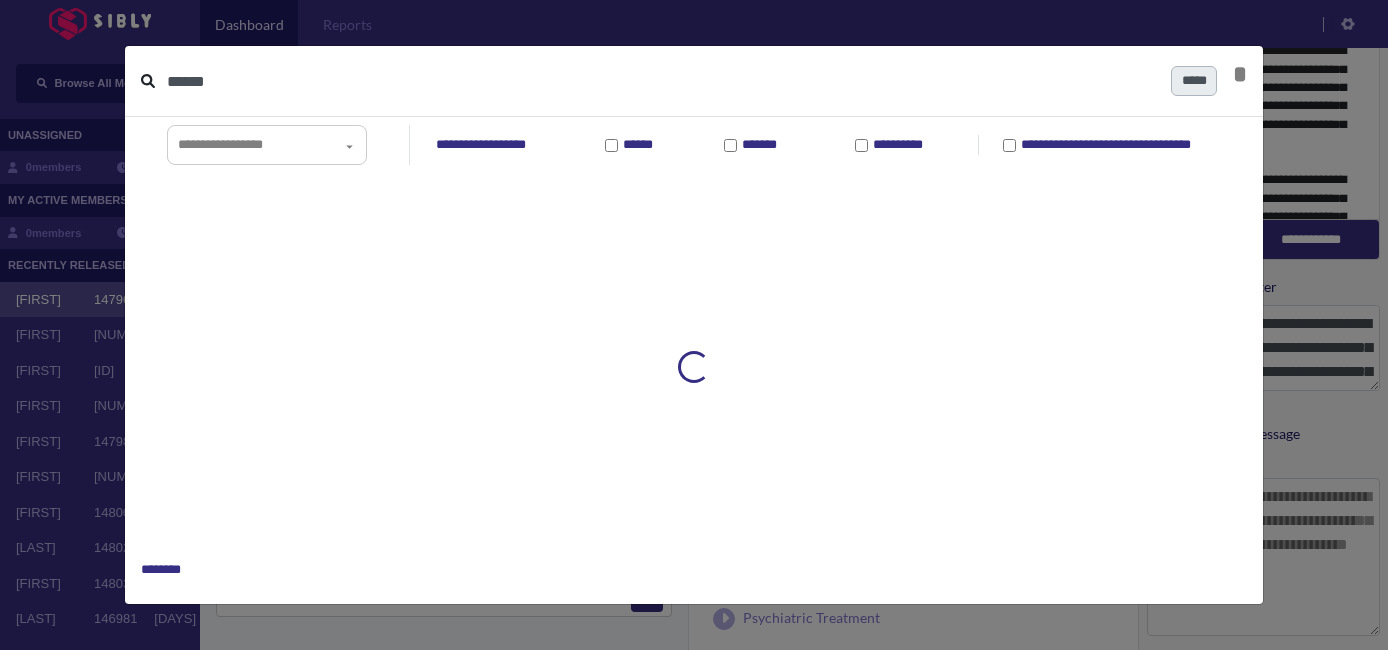 click on "******" at bounding box center [661, 81] 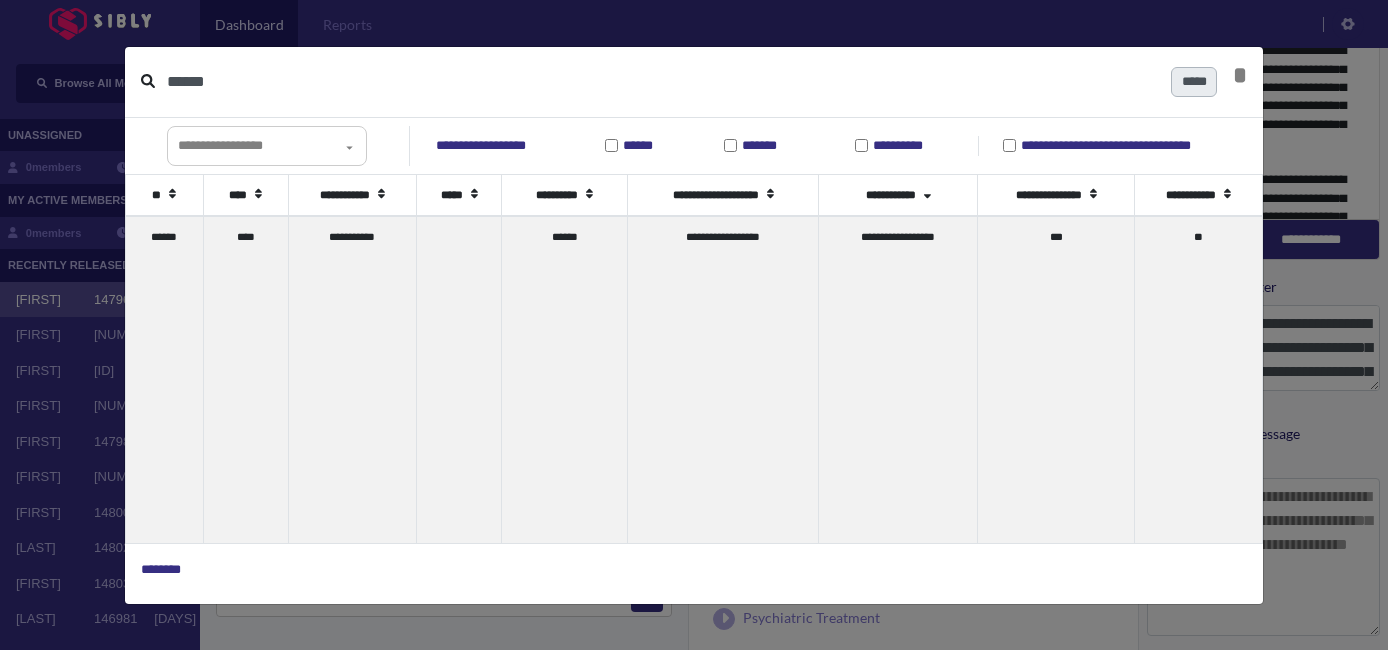 click on "******" at bounding box center [661, 82] 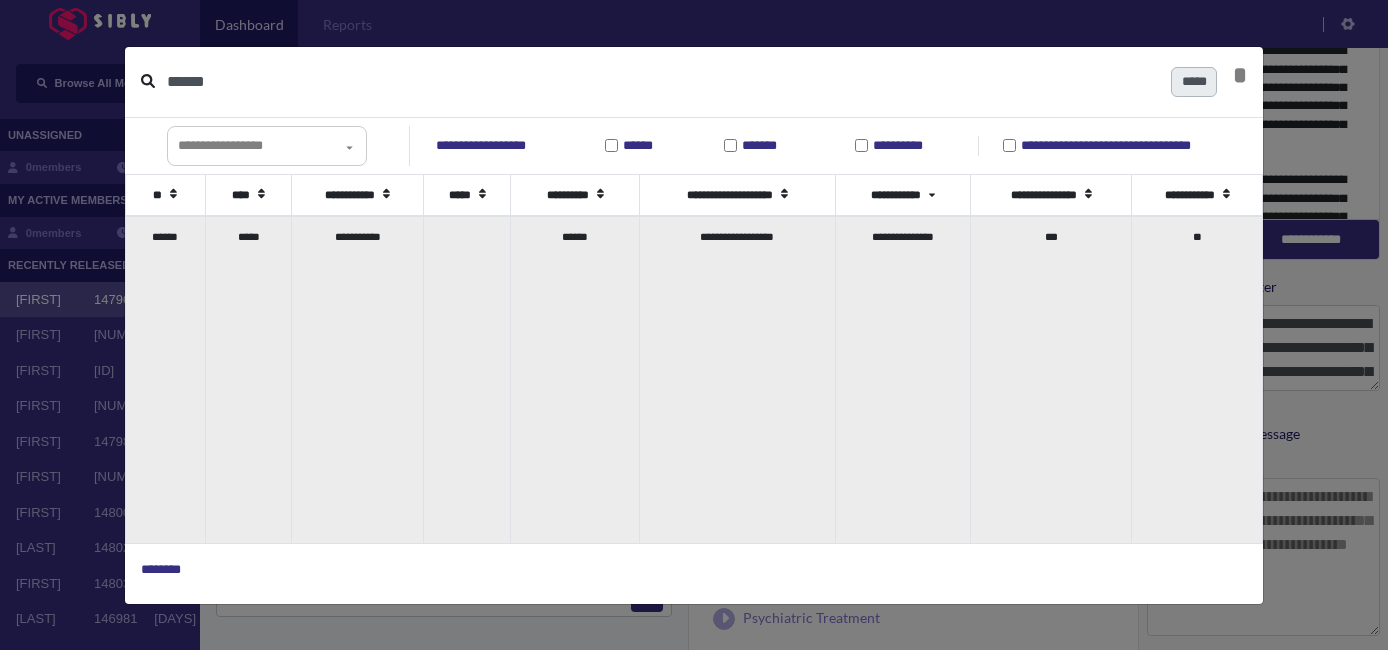 click on "*****" at bounding box center [248, 379] 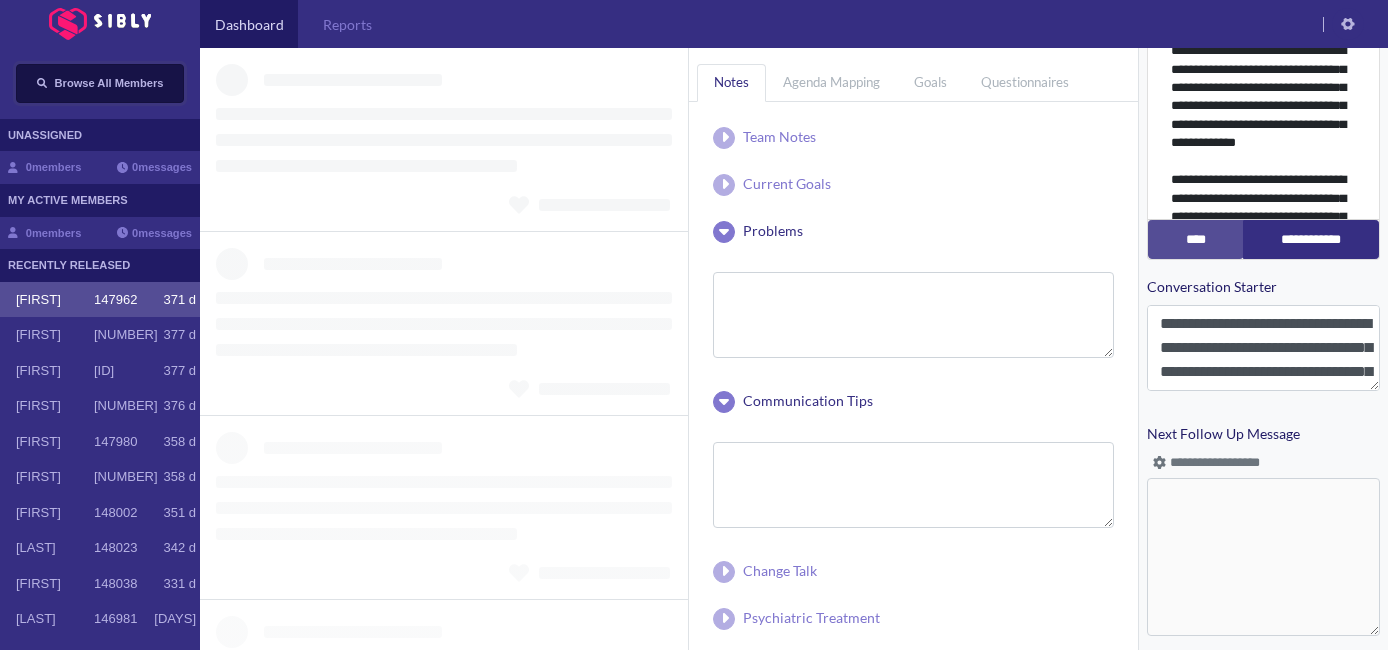 scroll, scrollTop: 836, scrollLeft: 0, axis: vertical 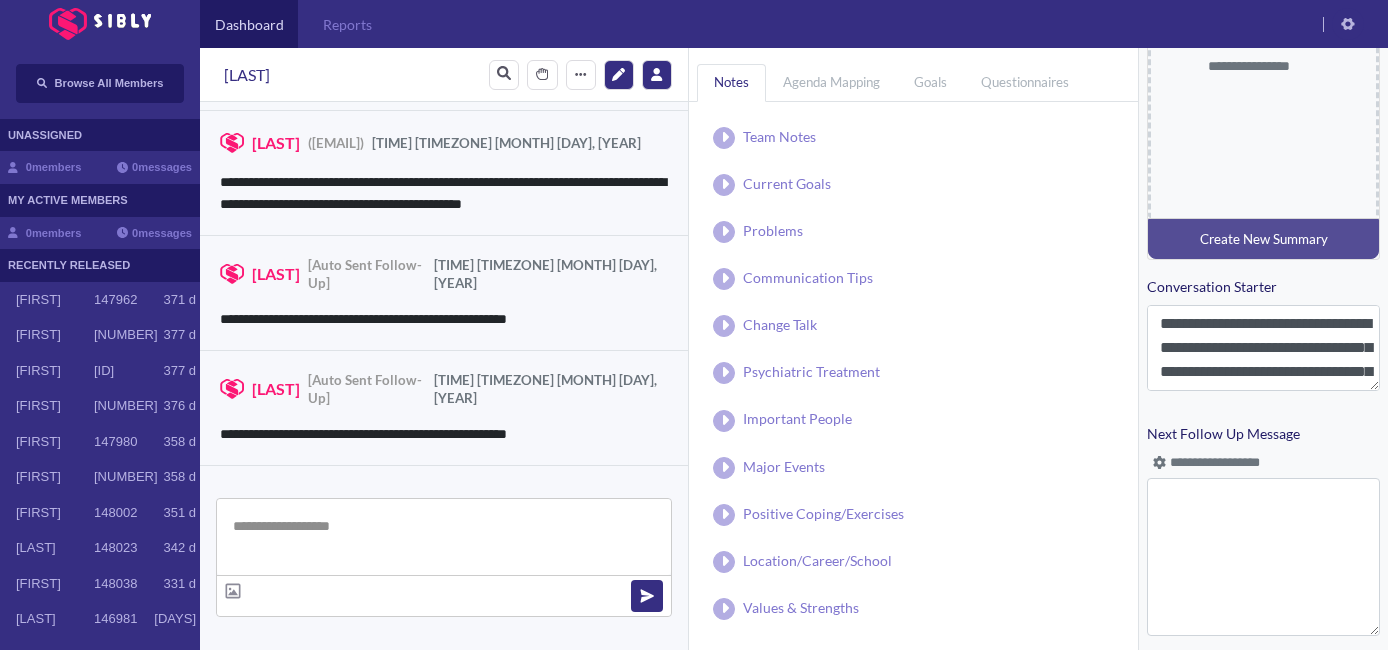 click at bounding box center (444, 537) 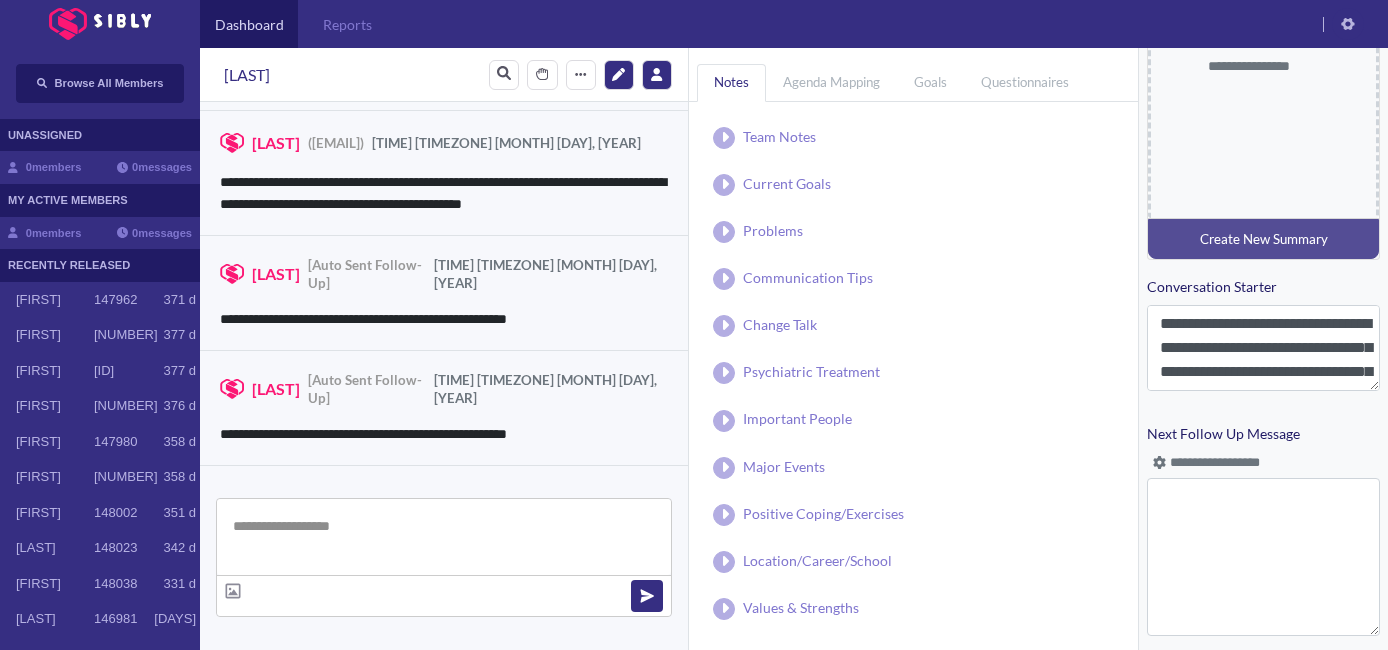 paste on "**********" 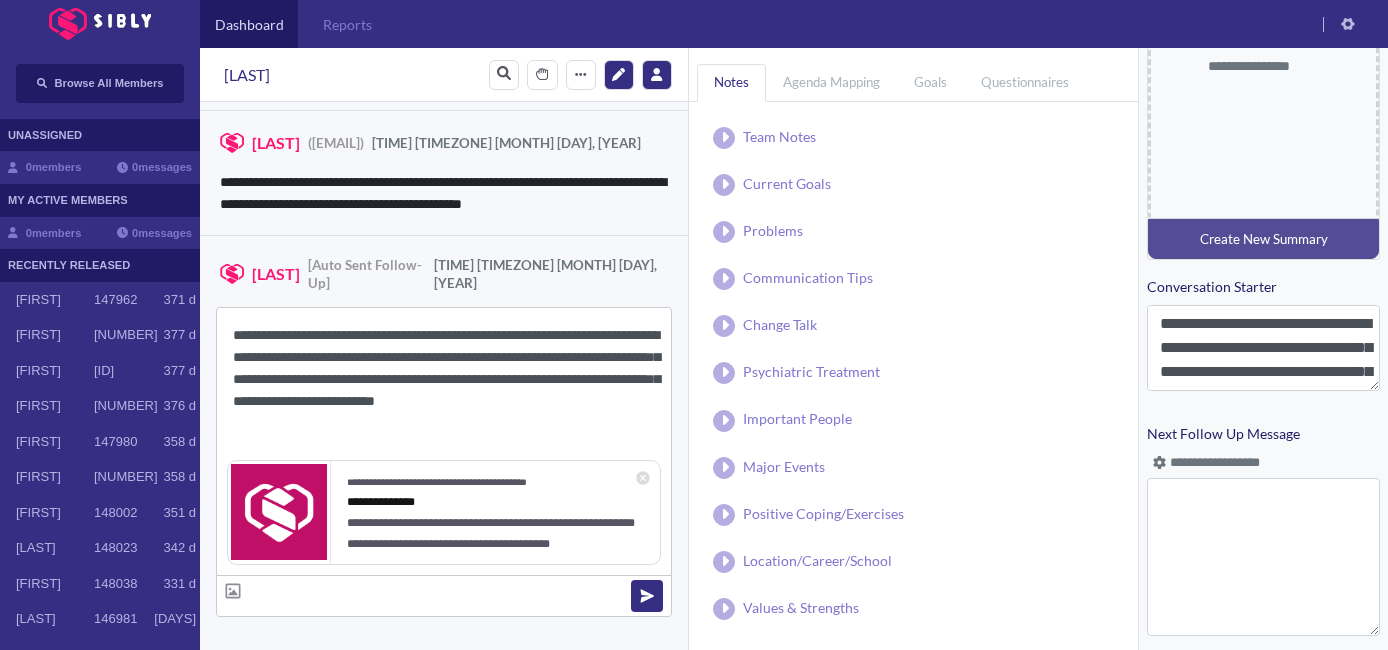drag, startPoint x: 309, startPoint y: 333, endPoint x: 252, endPoint y: 334, distance: 57.00877 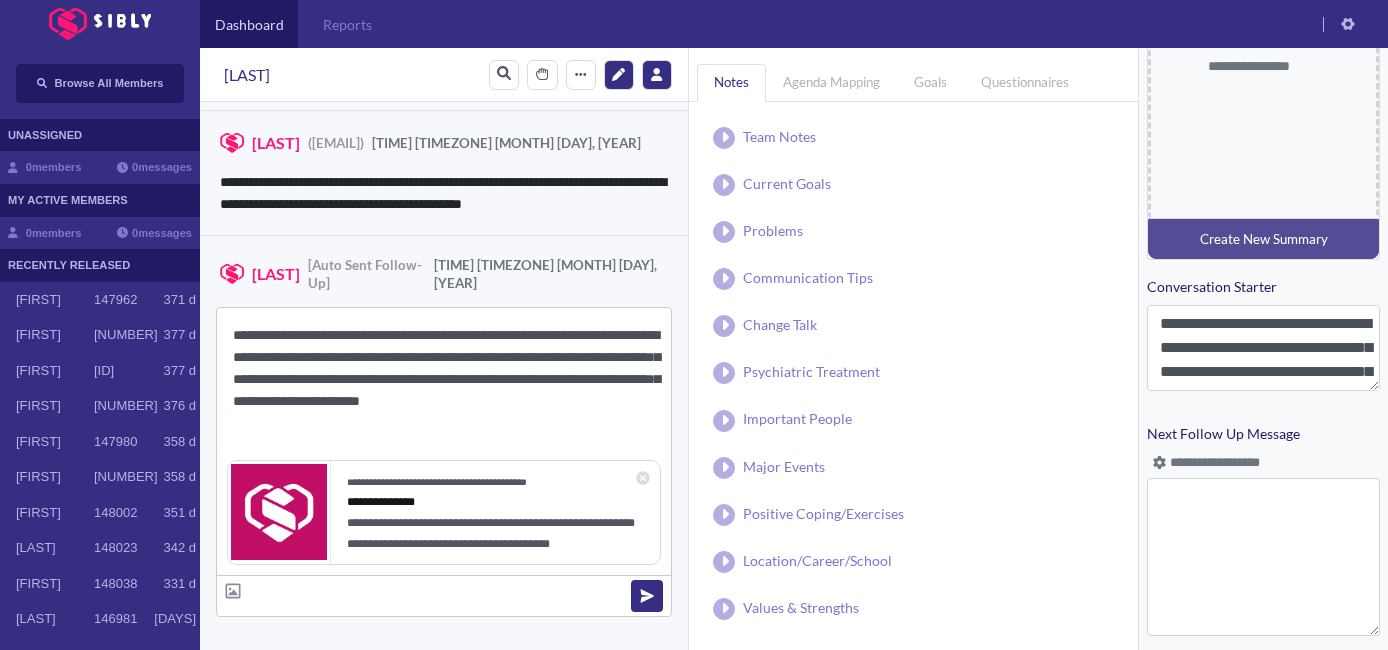 click on "**********" at bounding box center (444, 379) 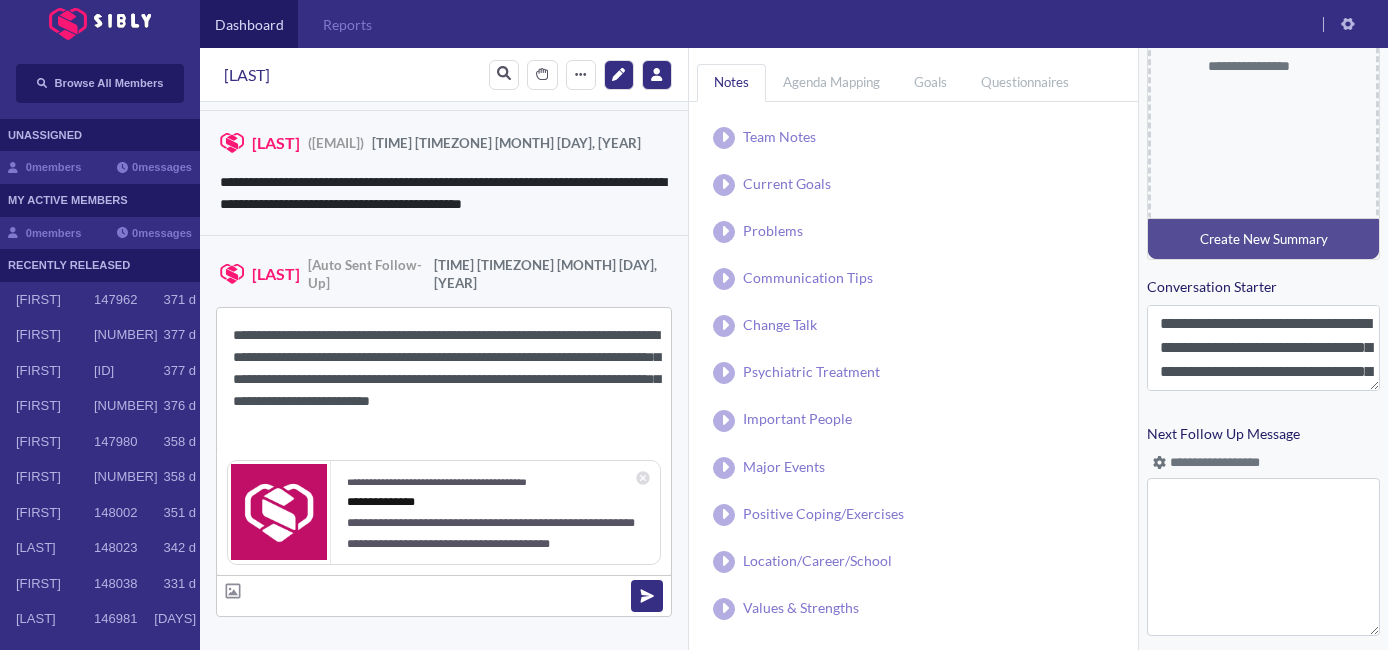 click on "**********" at bounding box center [444, 379] 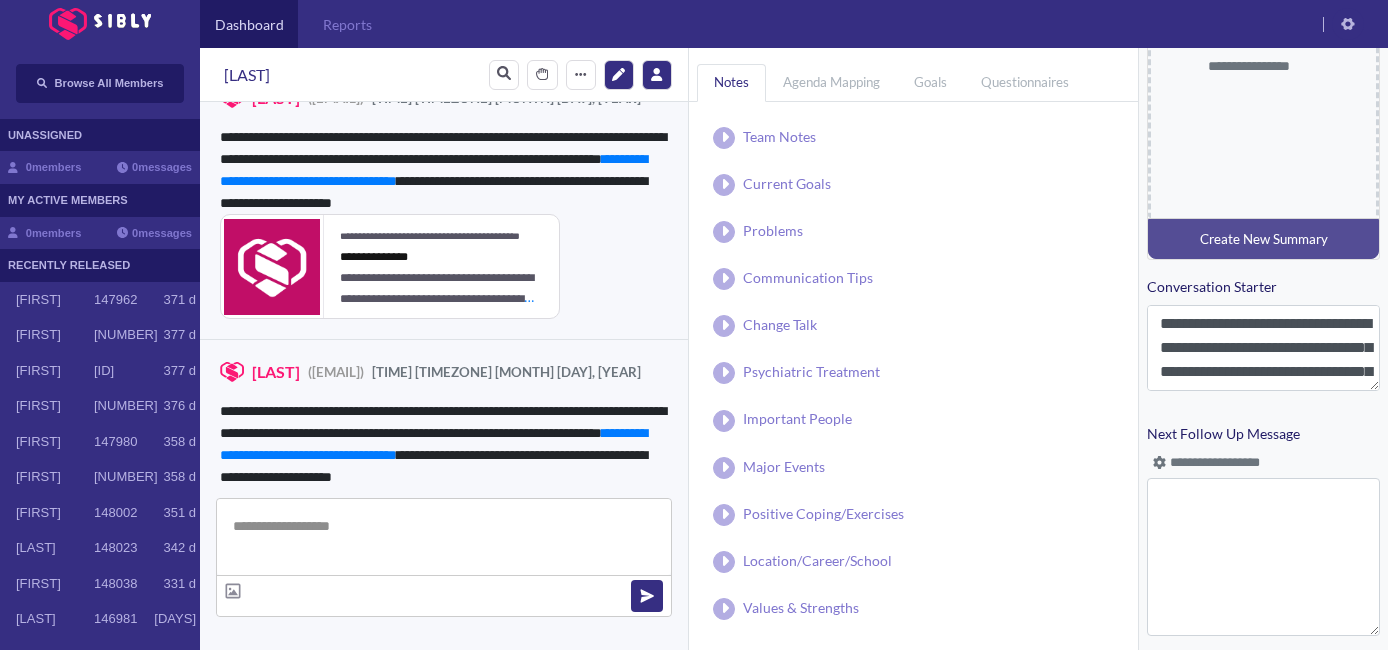scroll, scrollTop: 2003, scrollLeft: 0, axis: vertical 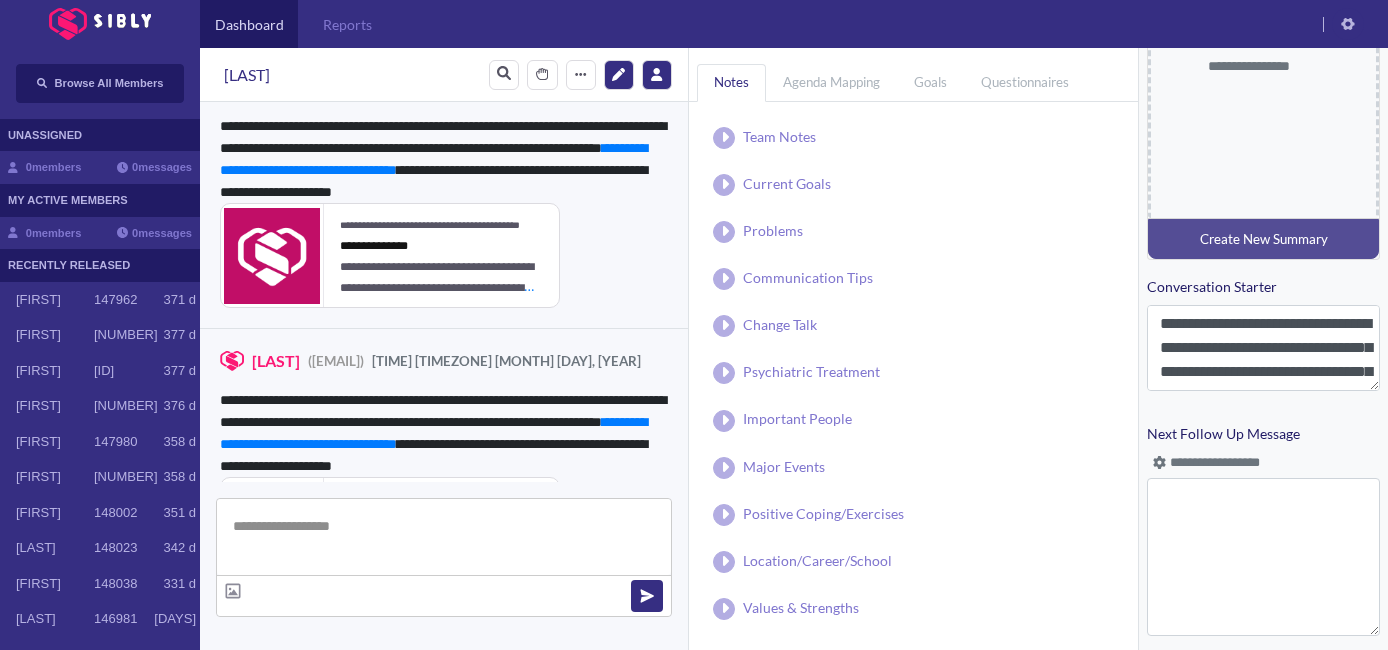 click on "**********" at bounding box center (1216, 463) 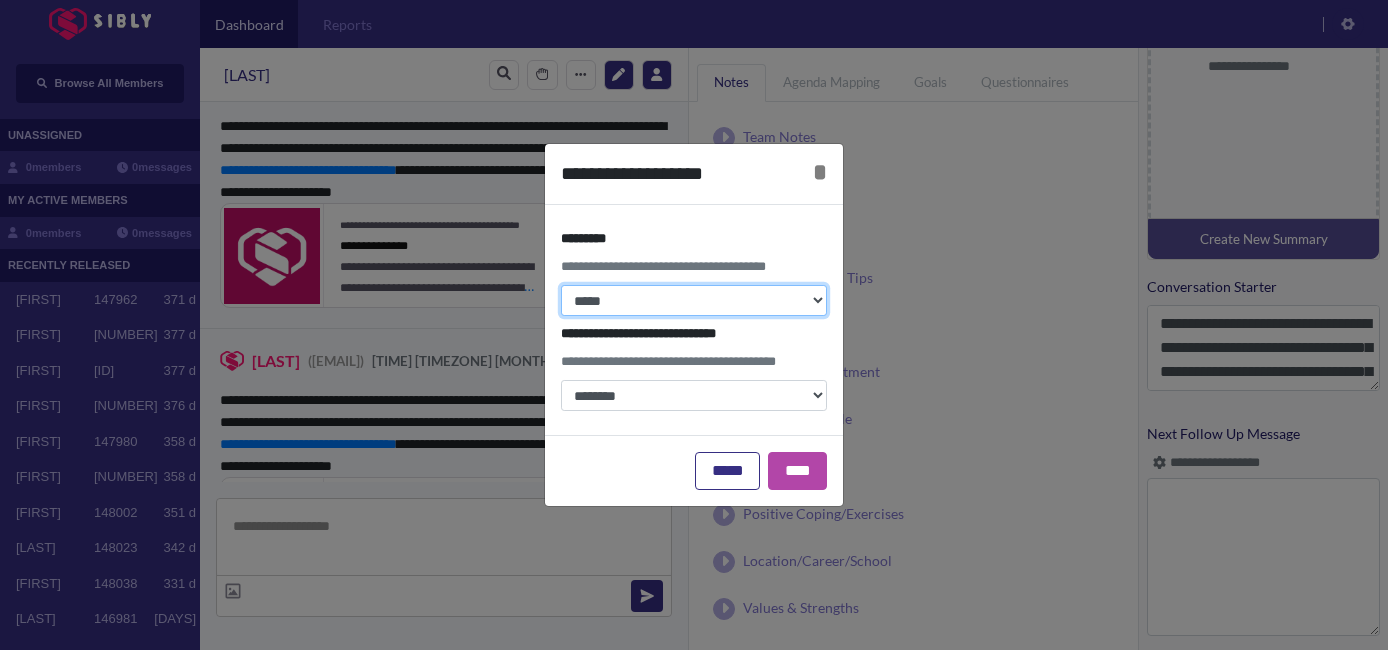click on "**********" at bounding box center [694, 300] 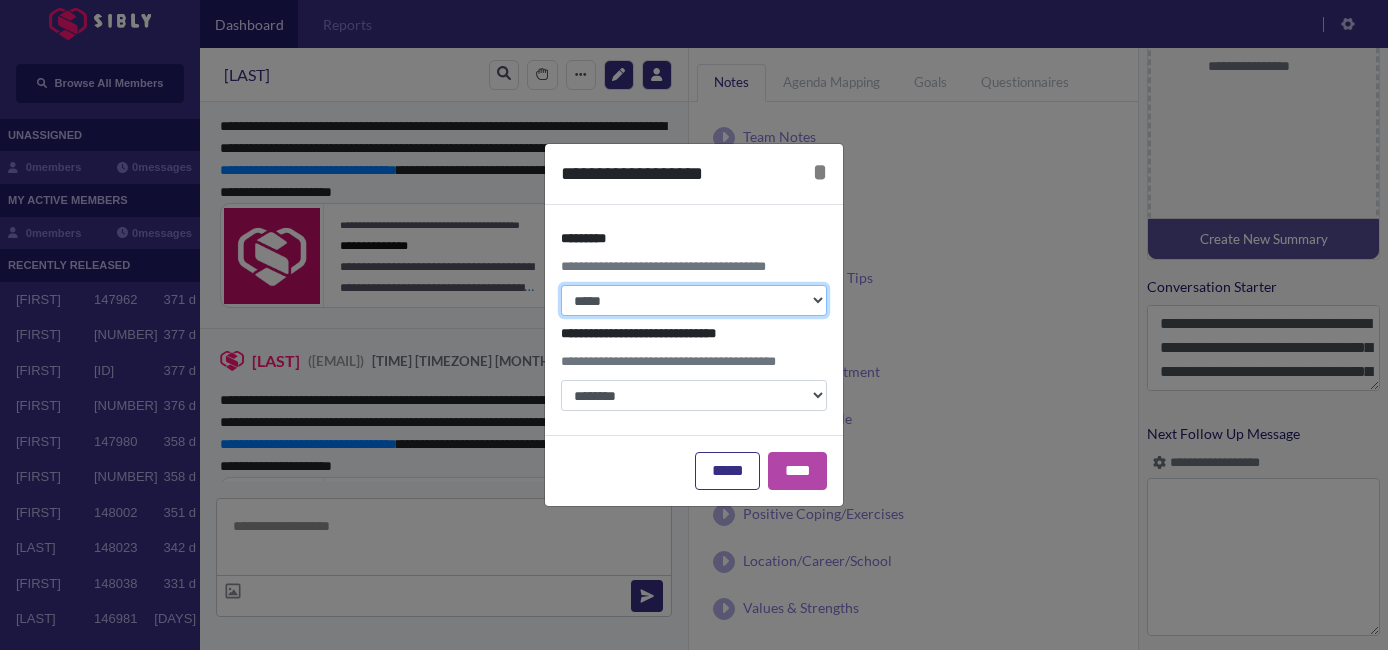 select on "*" 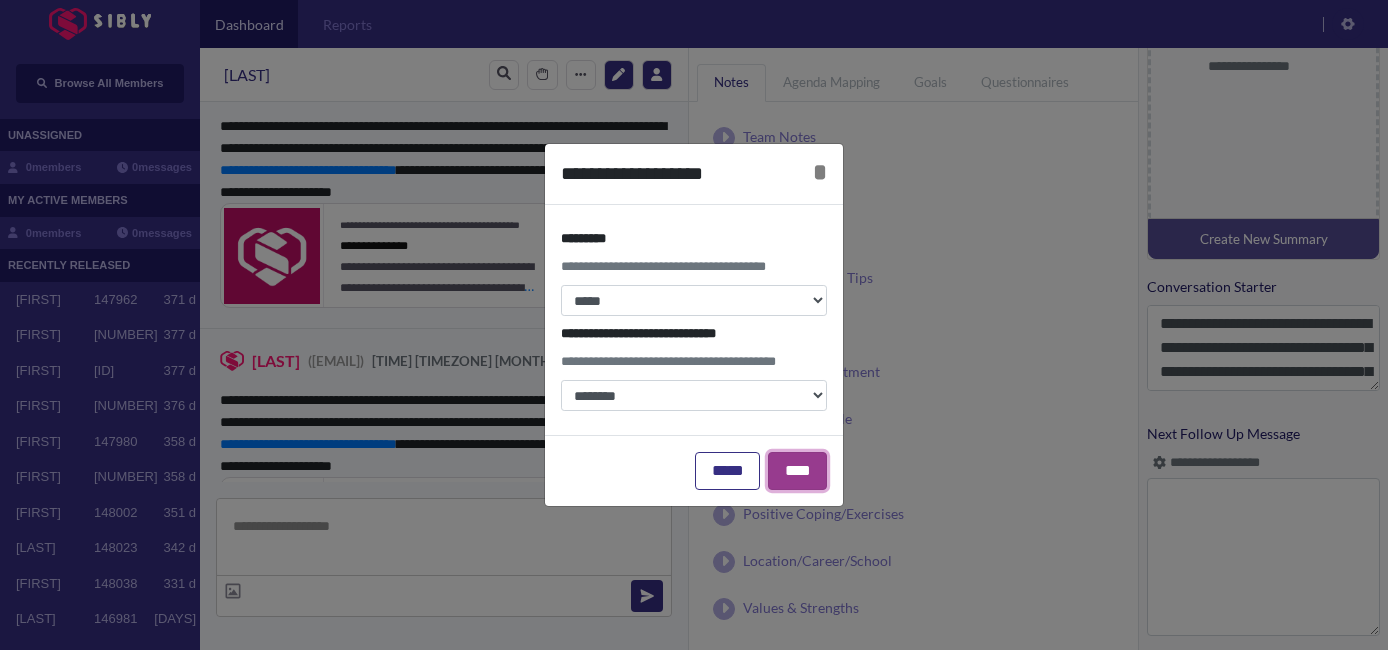 click on "****" at bounding box center (797, 471) 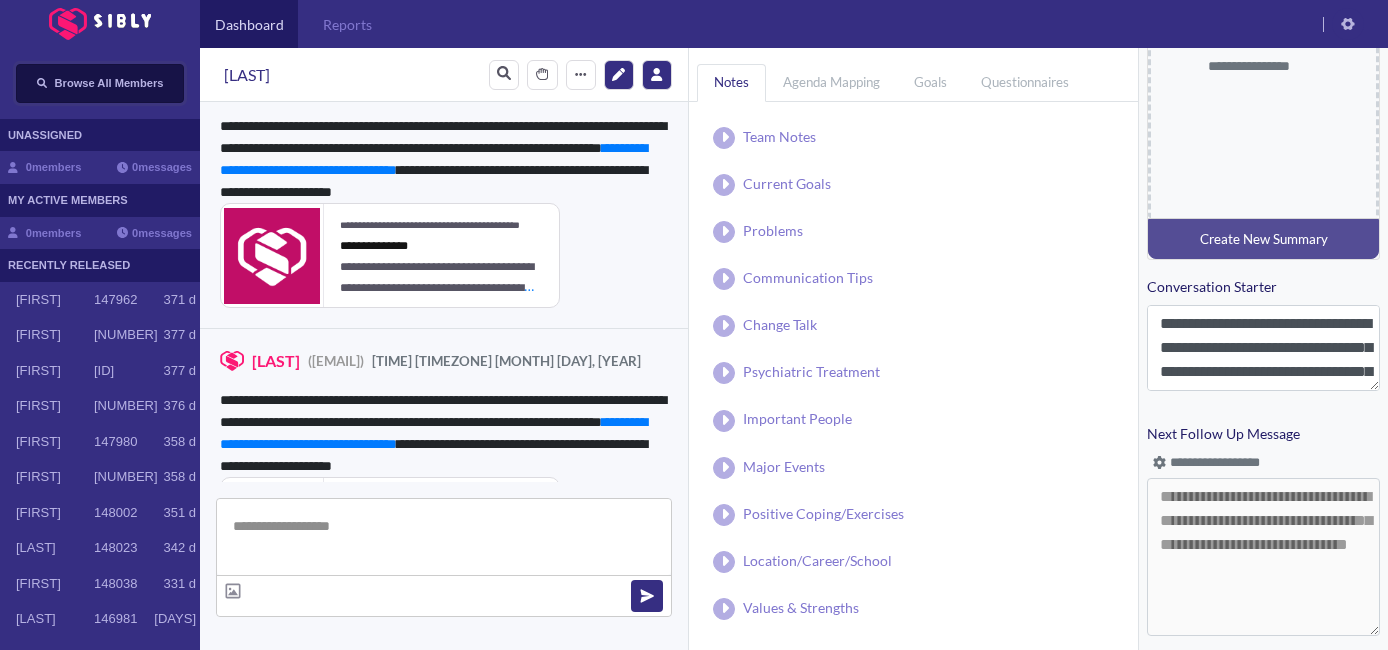 click on "Browse All Members" at bounding box center [100, 83] 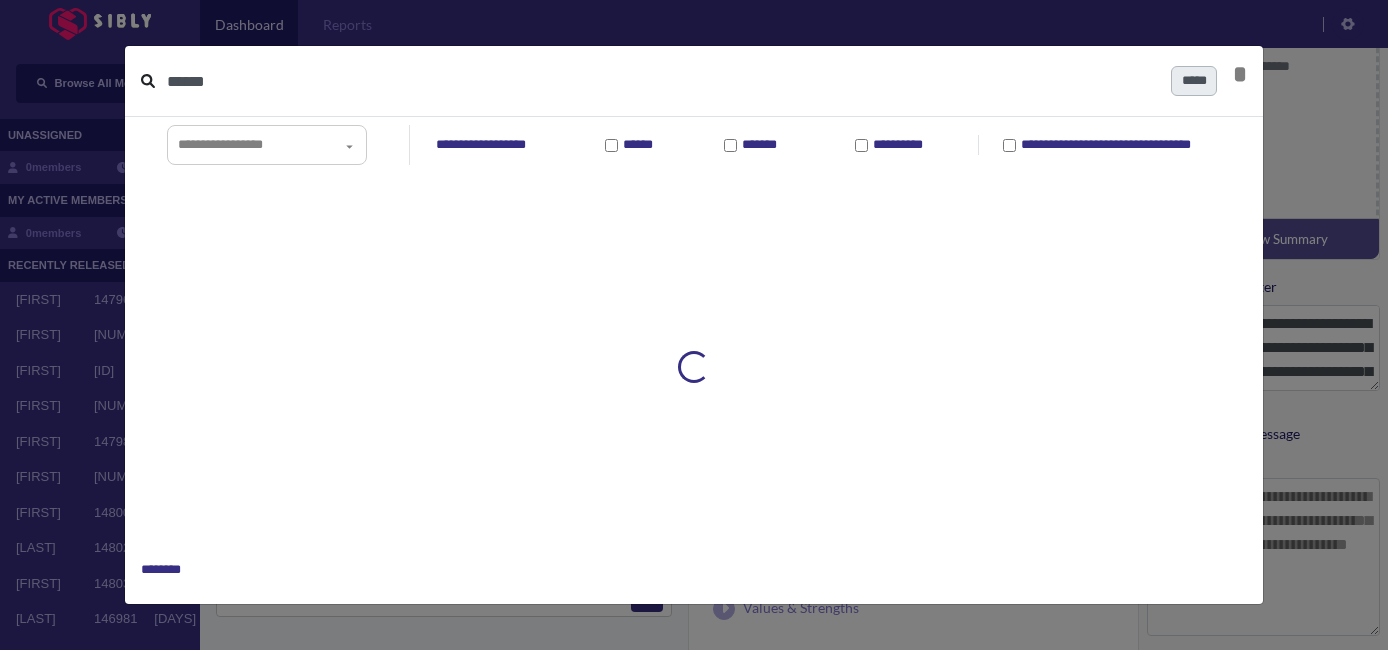 click on "******" at bounding box center [661, 81] 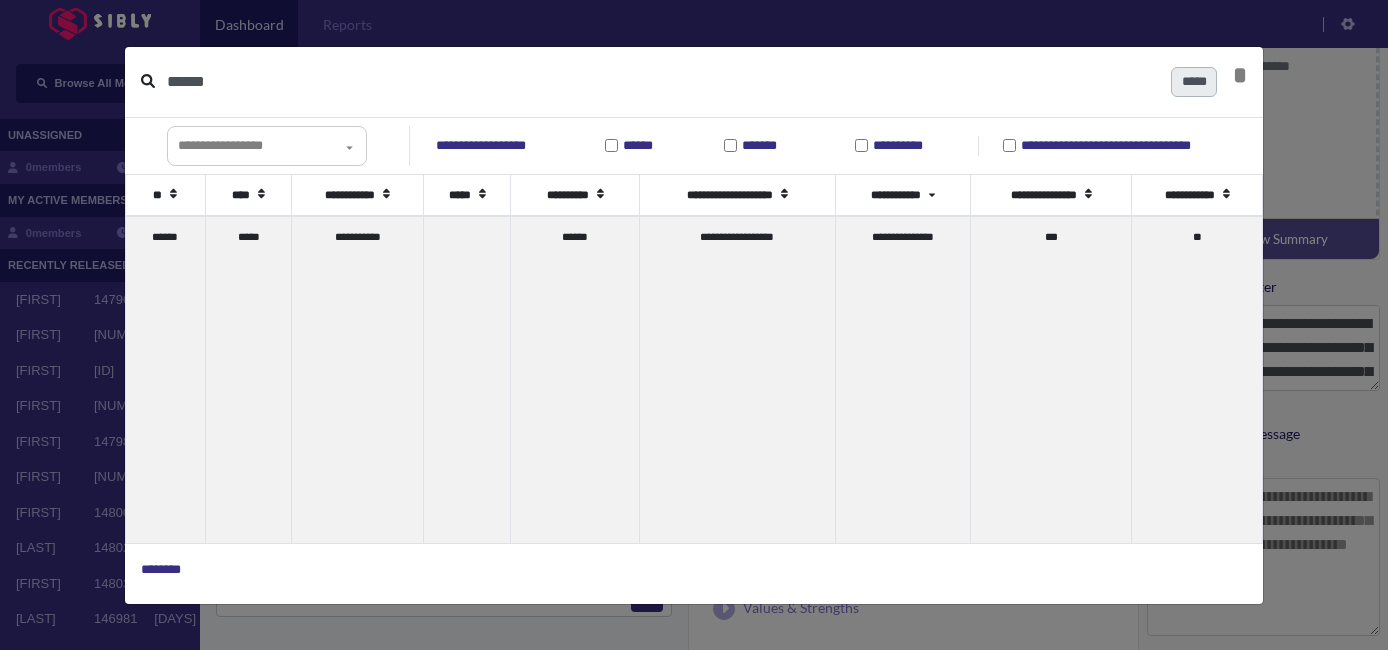 type on "******" 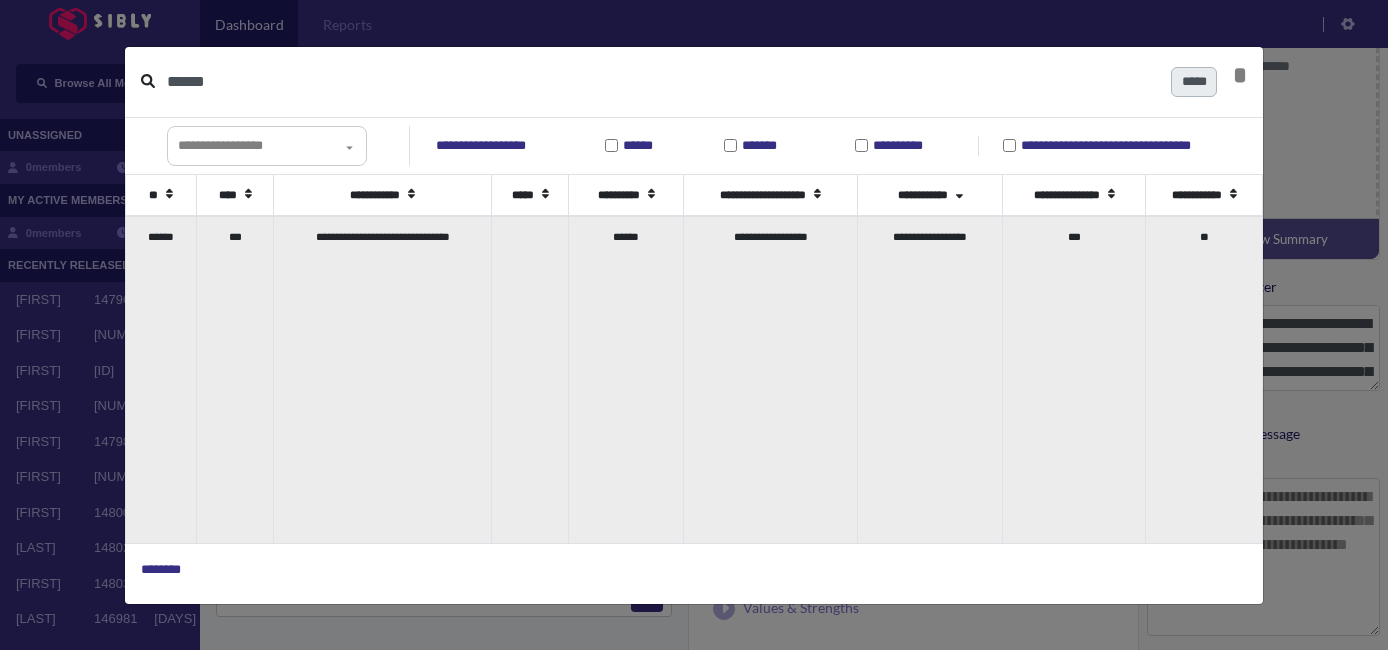 click on "***" at bounding box center [234, 379] 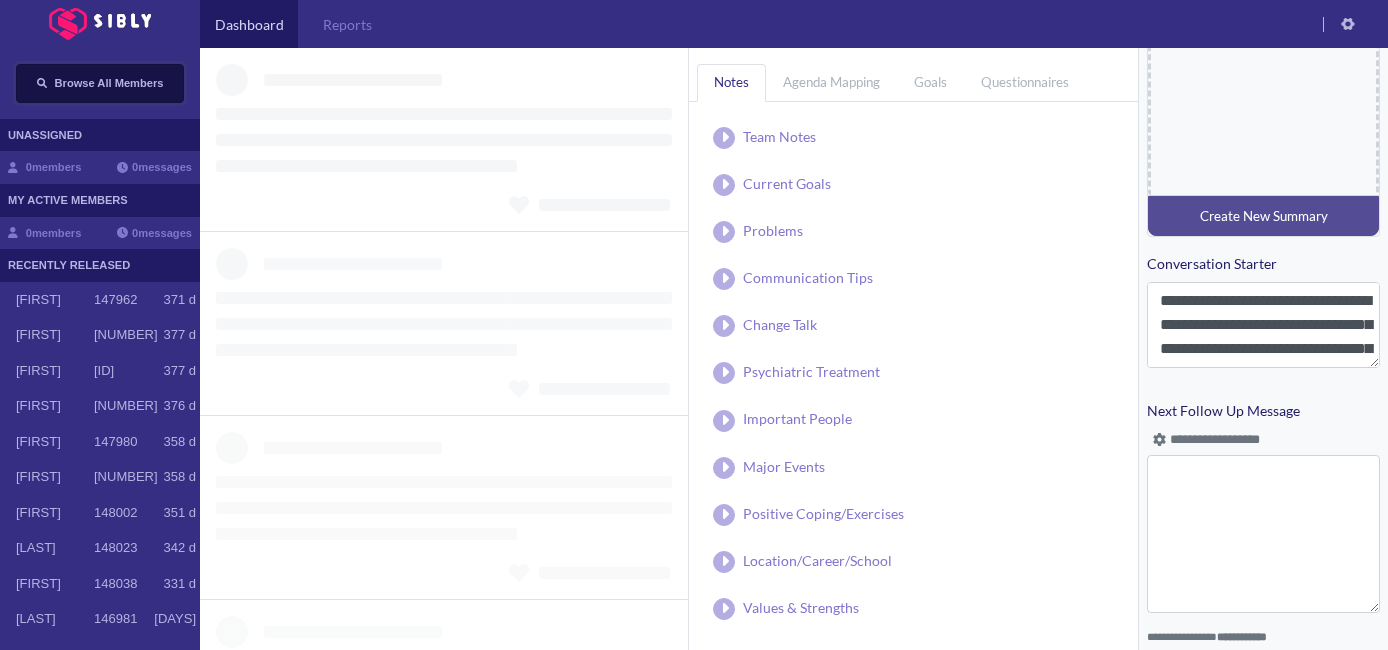 scroll, scrollTop: 915, scrollLeft: 0, axis: vertical 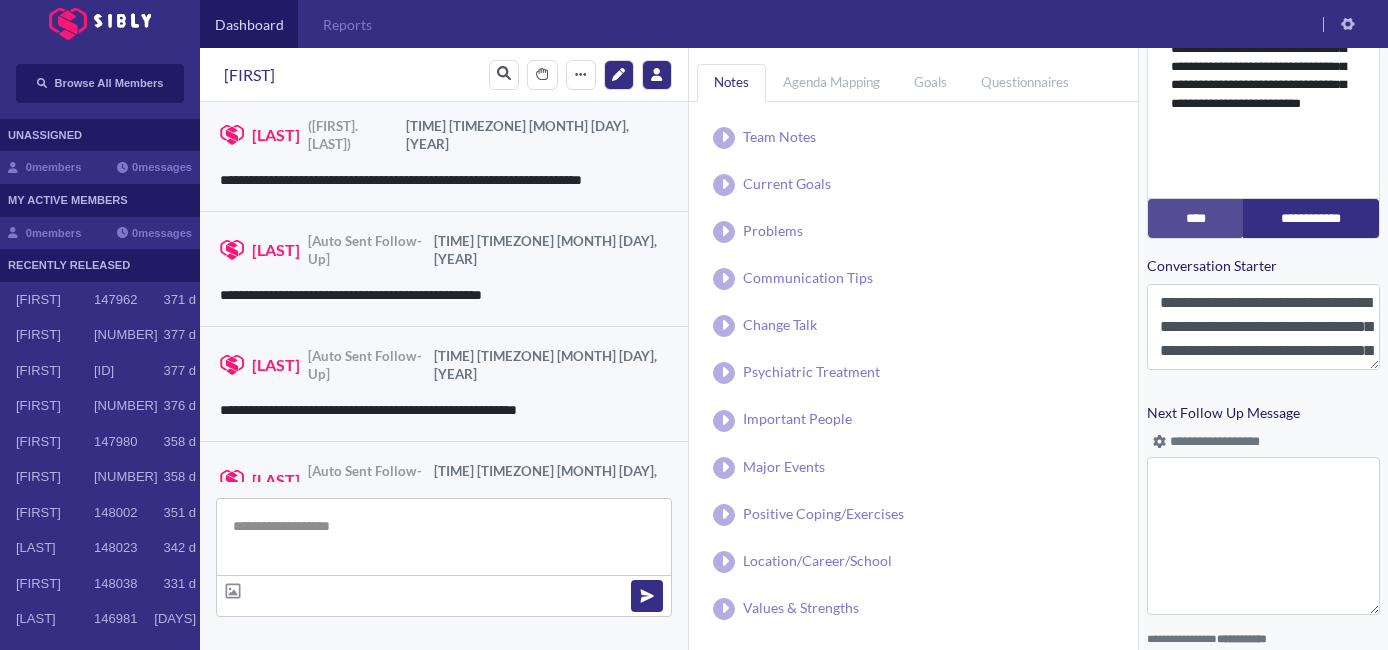 click at bounding box center [1159, 441] 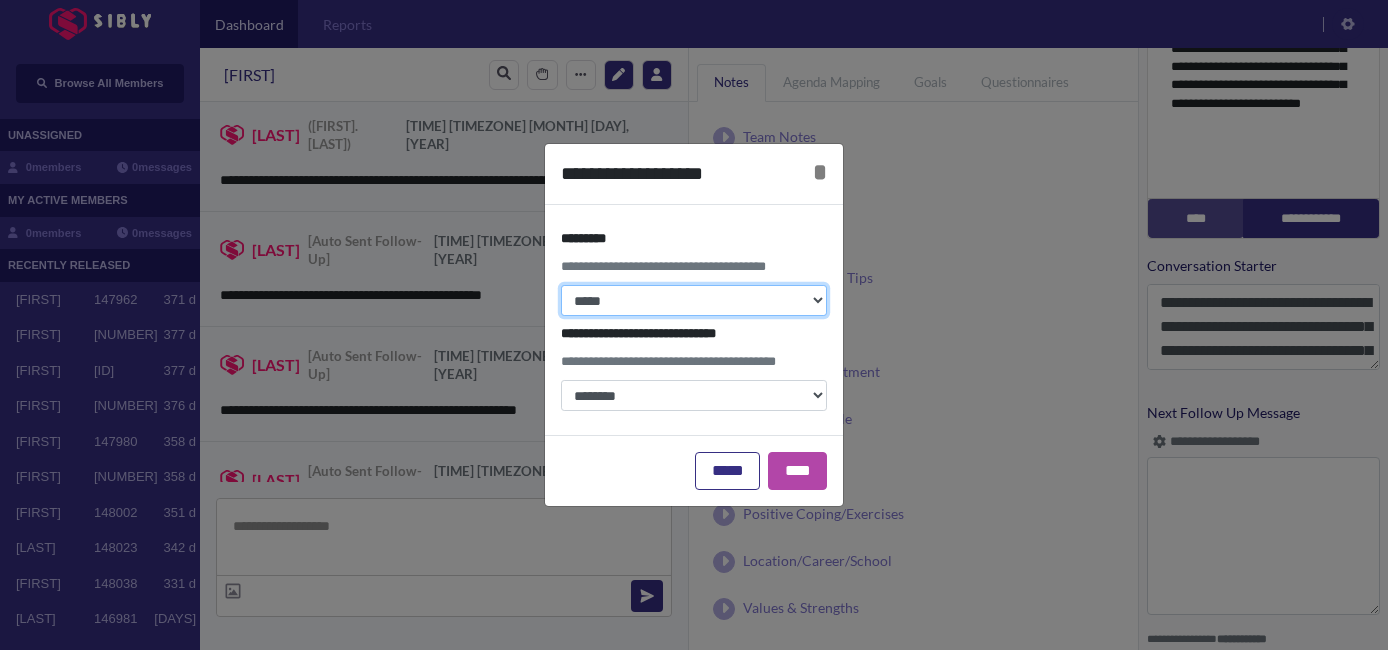 click on "**********" at bounding box center [694, 300] 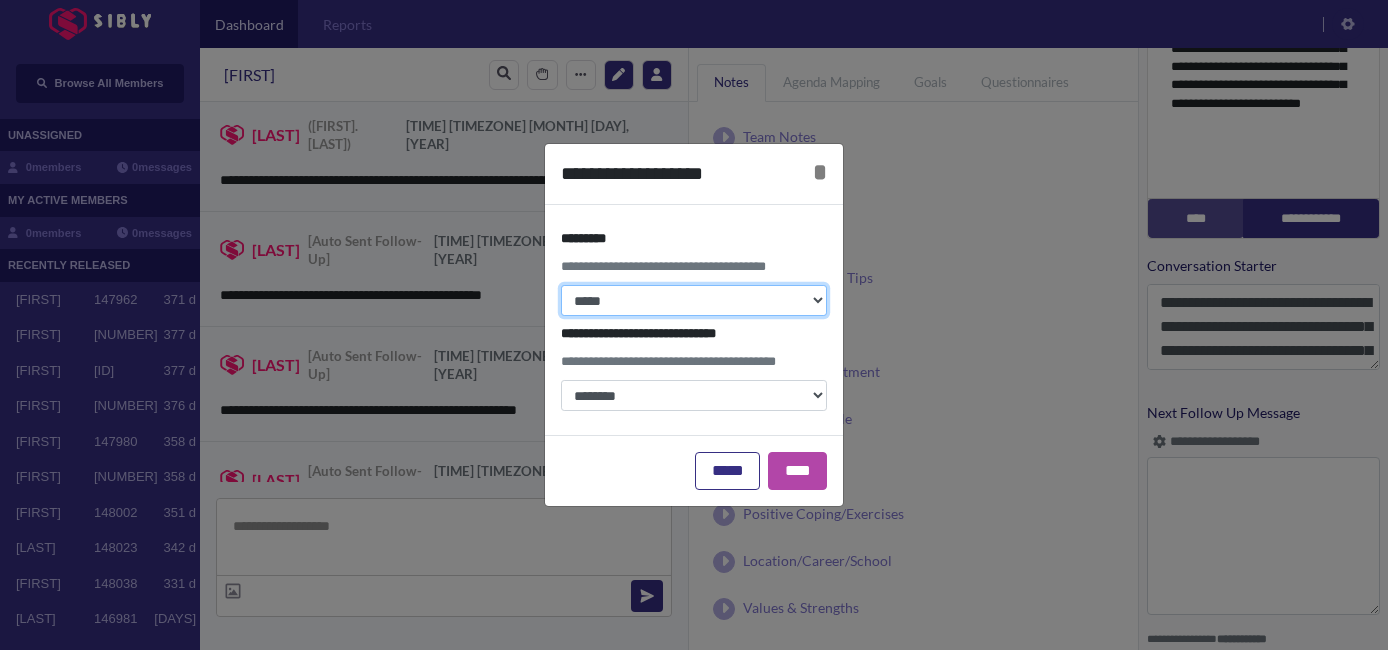 select on "*" 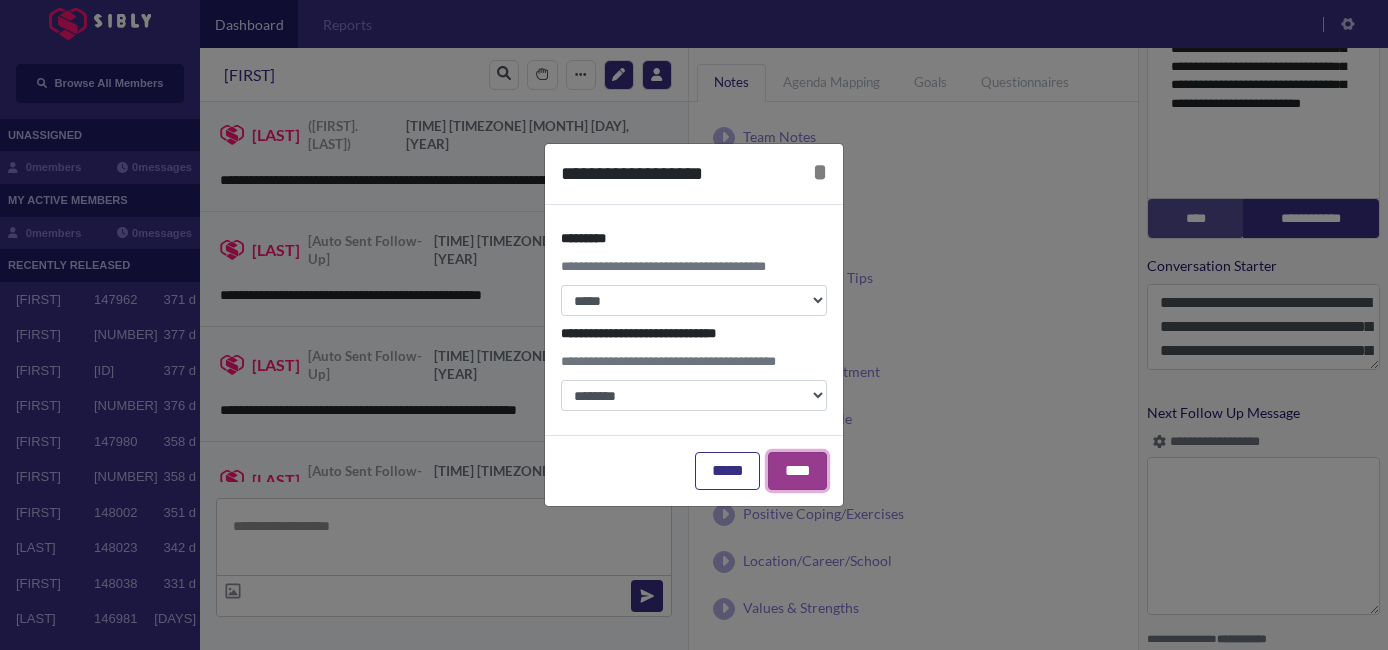 click on "****" at bounding box center (797, 471) 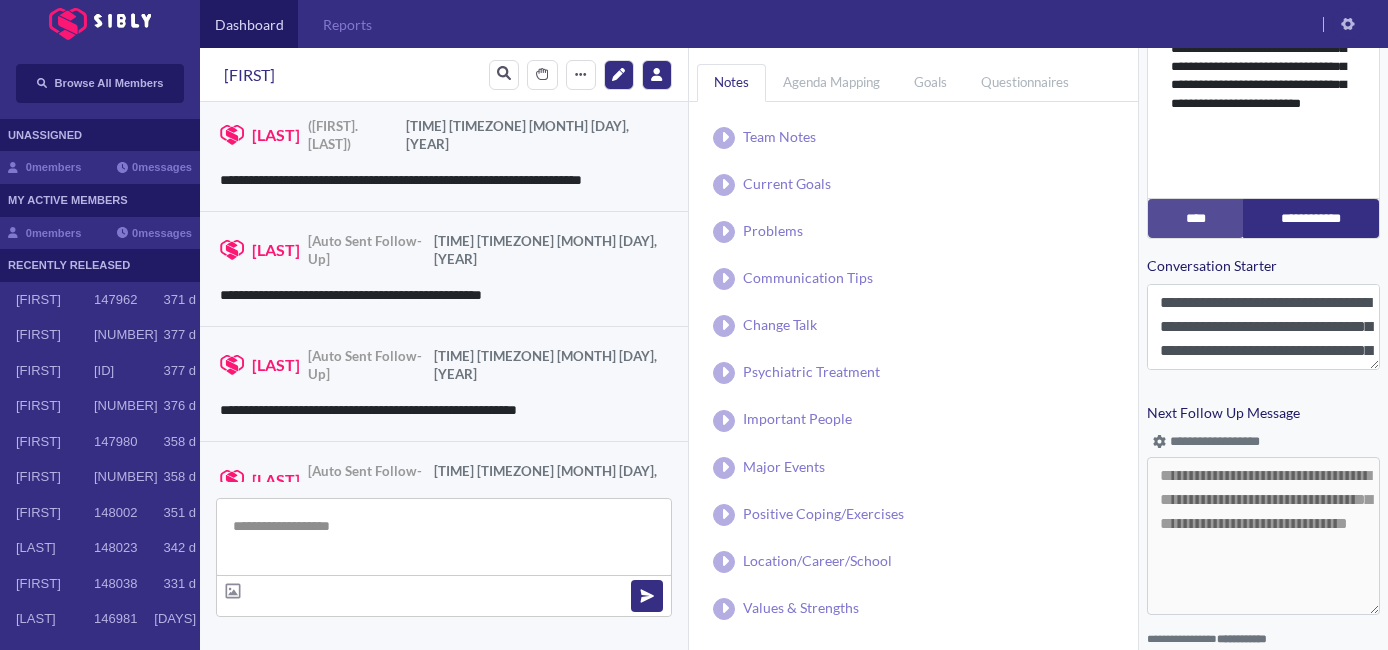 click at bounding box center (444, 537) 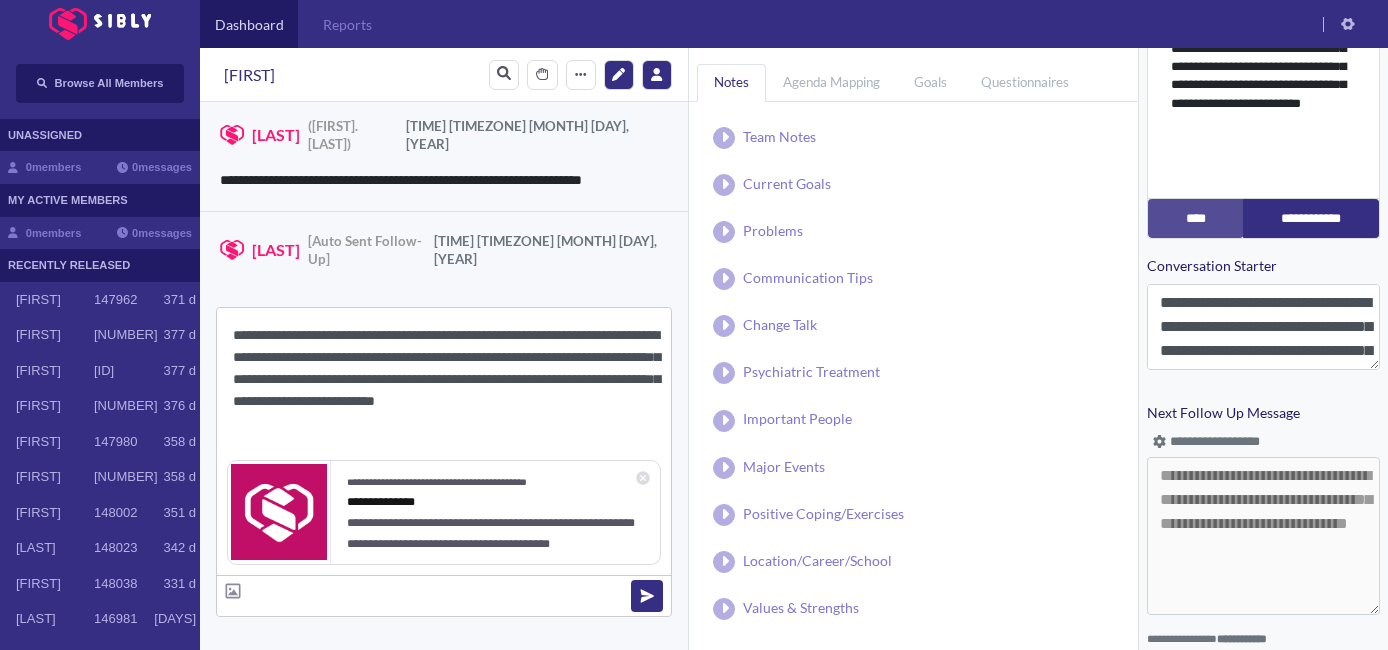 drag, startPoint x: 311, startPoint y: 336, endPoint x: 253, endPoint y: 337, distance: 58.00862 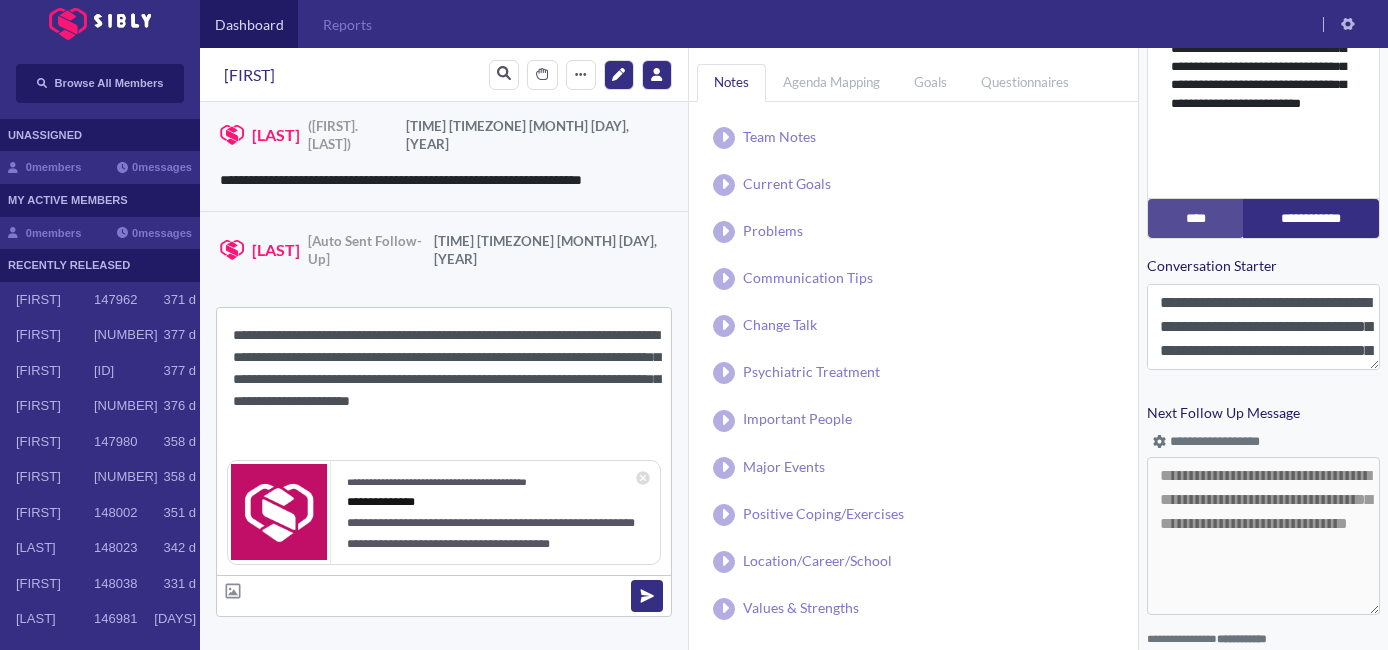 click on "**********" at bounding box center (444, 379) 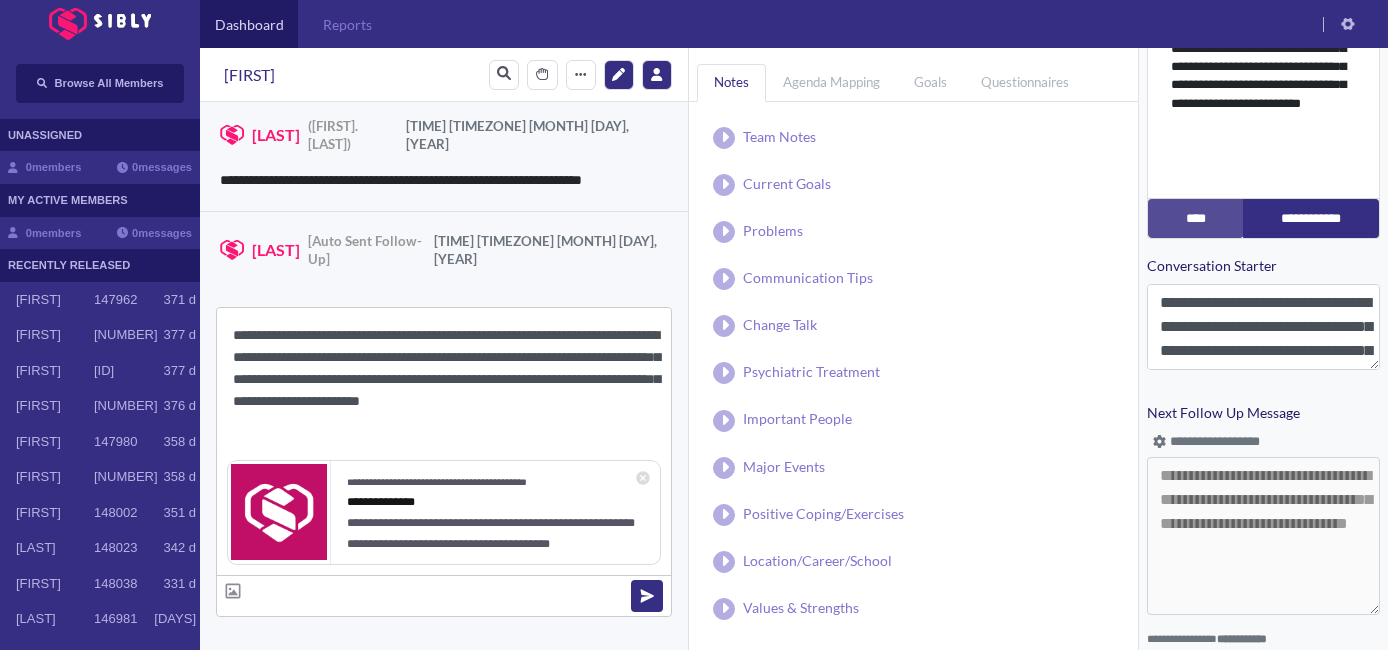 click on "**********" at bounding box center [444, 379] 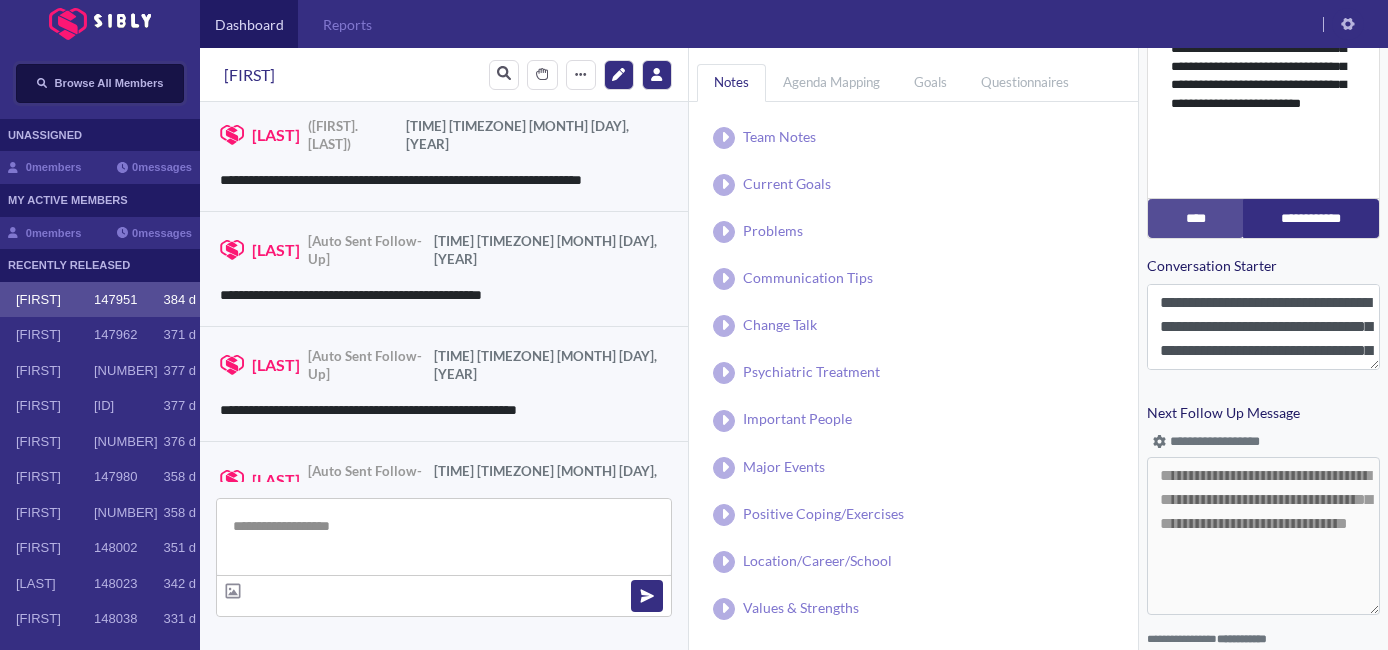 click on "Browse All Members" at bounding box center (109, 83) 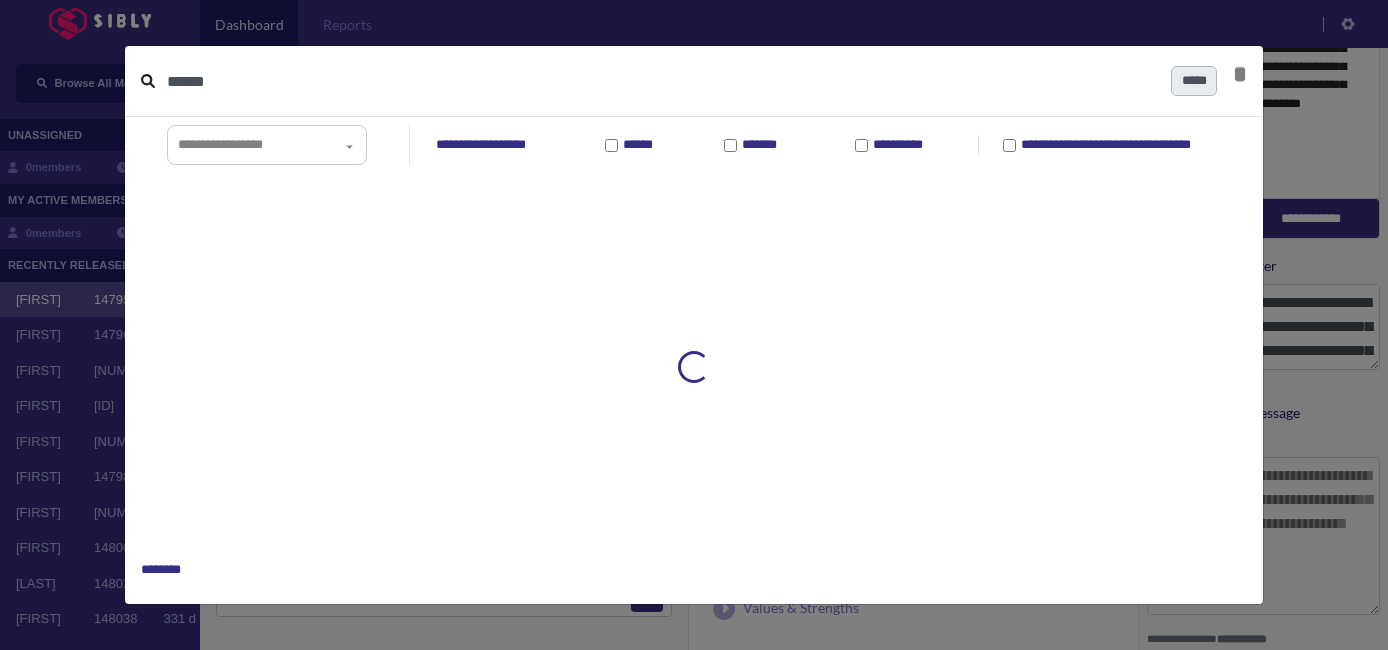click on "******" at bounding box center [661, 81] 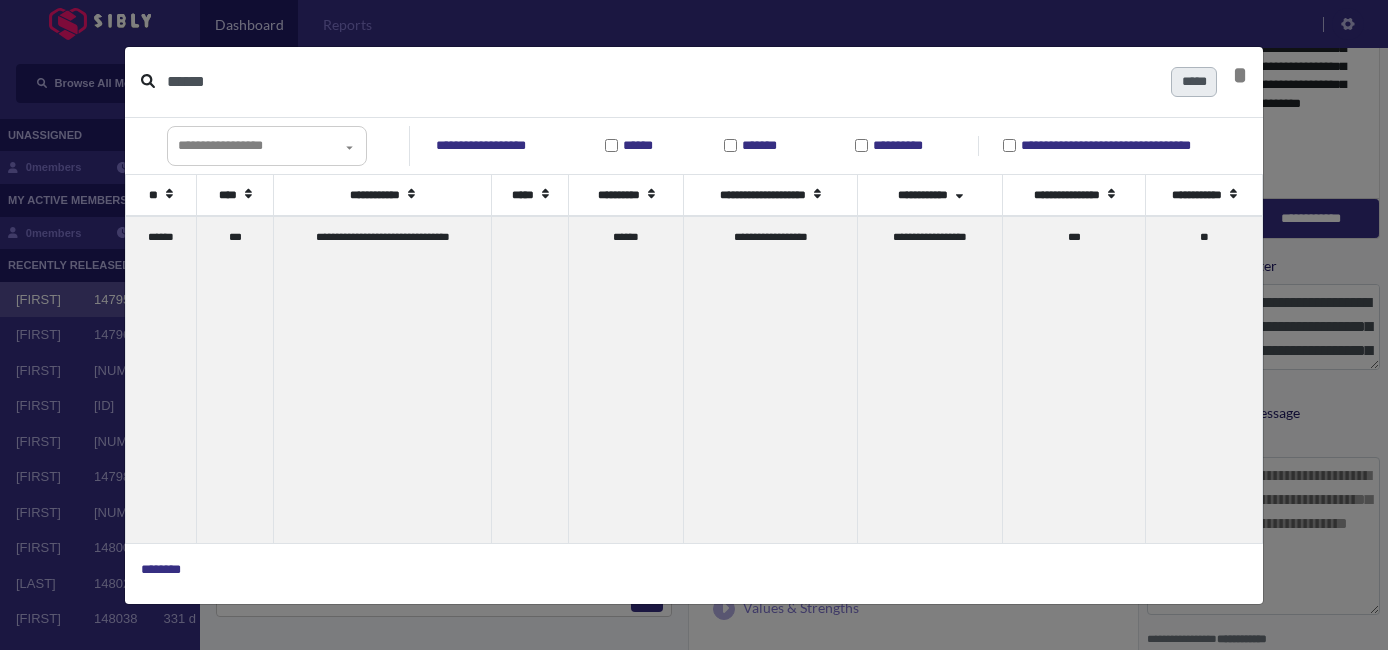 type on "******" 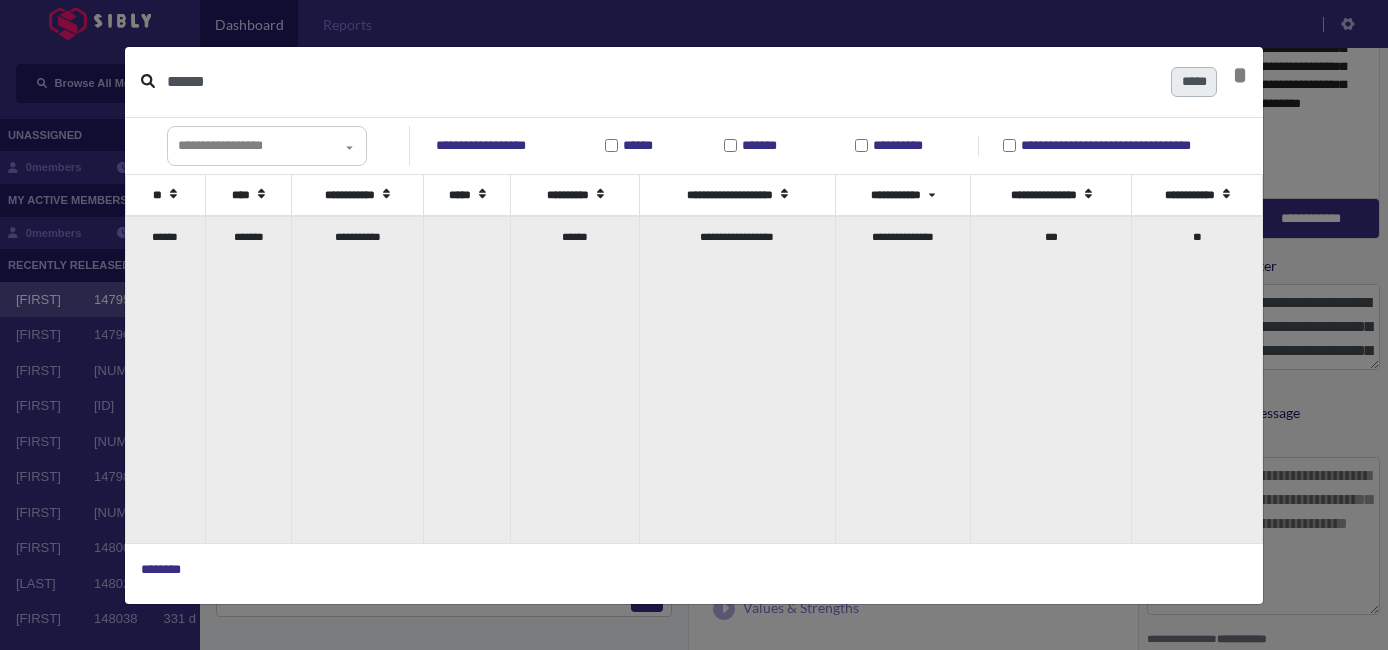 click on "*******" at bounding box center (248, 379) 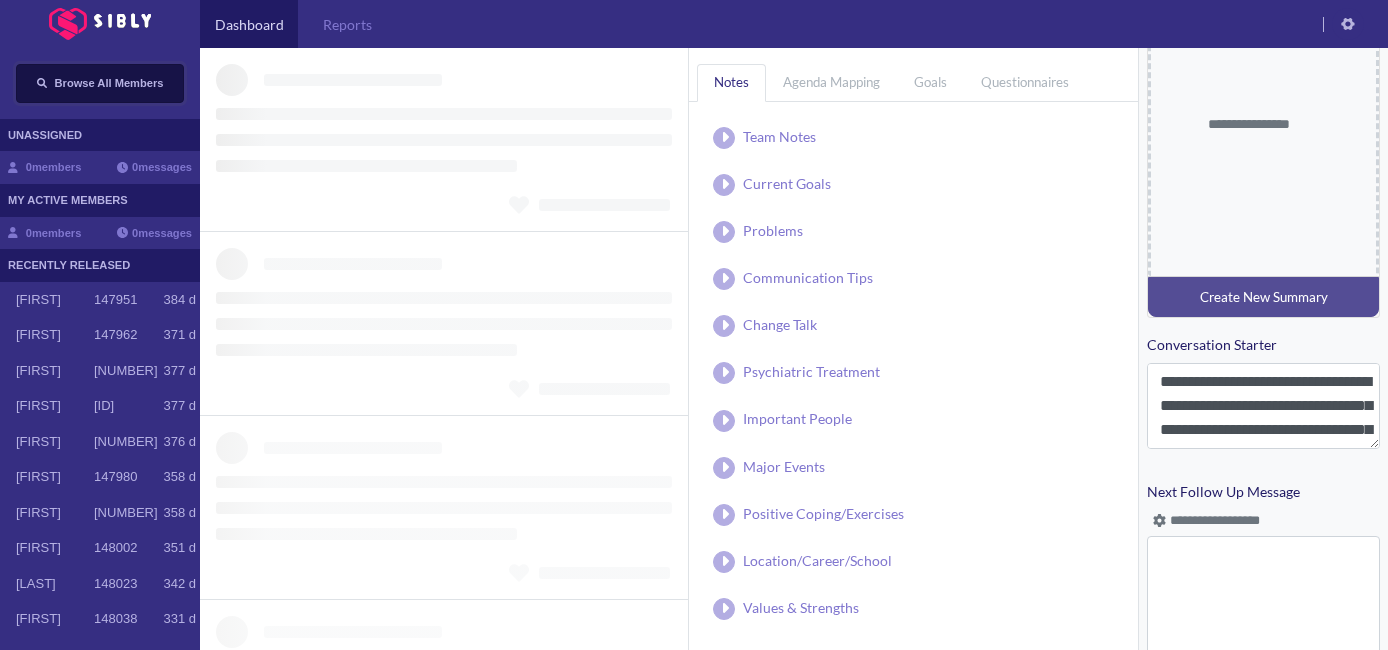 scroll, scrollTop: 894, scrollLeft: 0, axis: vertical 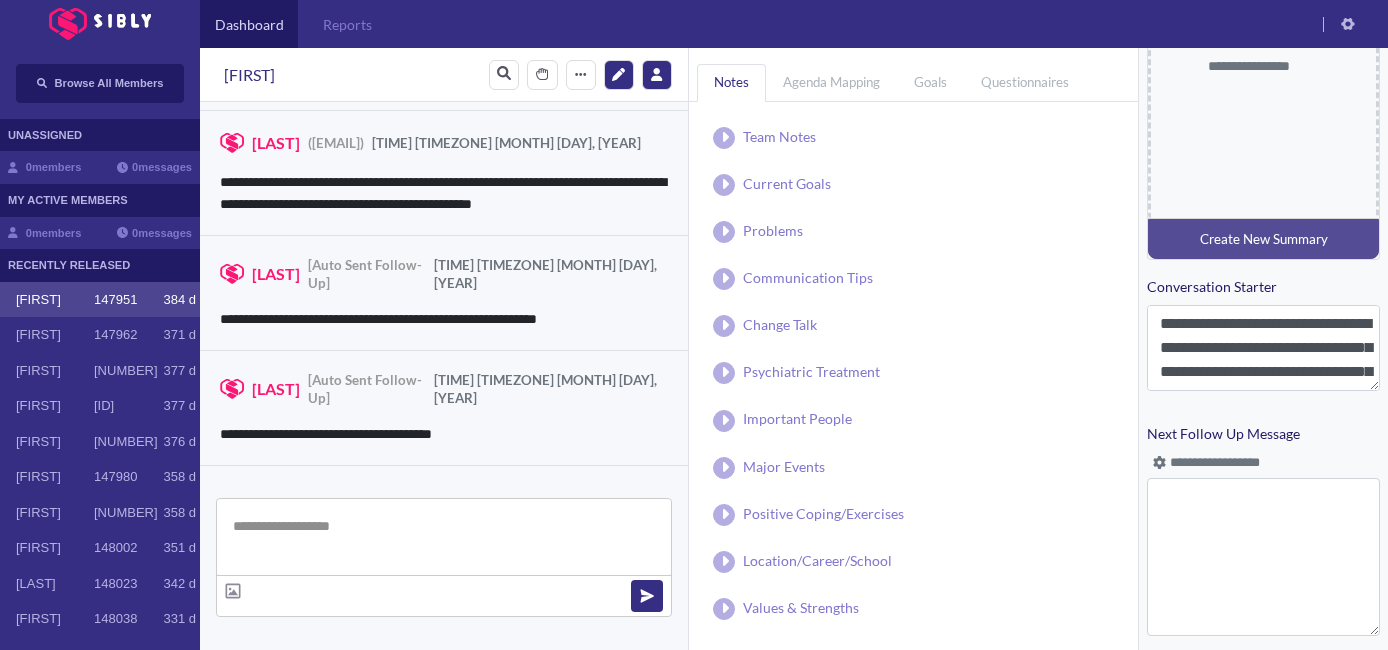 click on "147951" at bounding box center [115, 300] 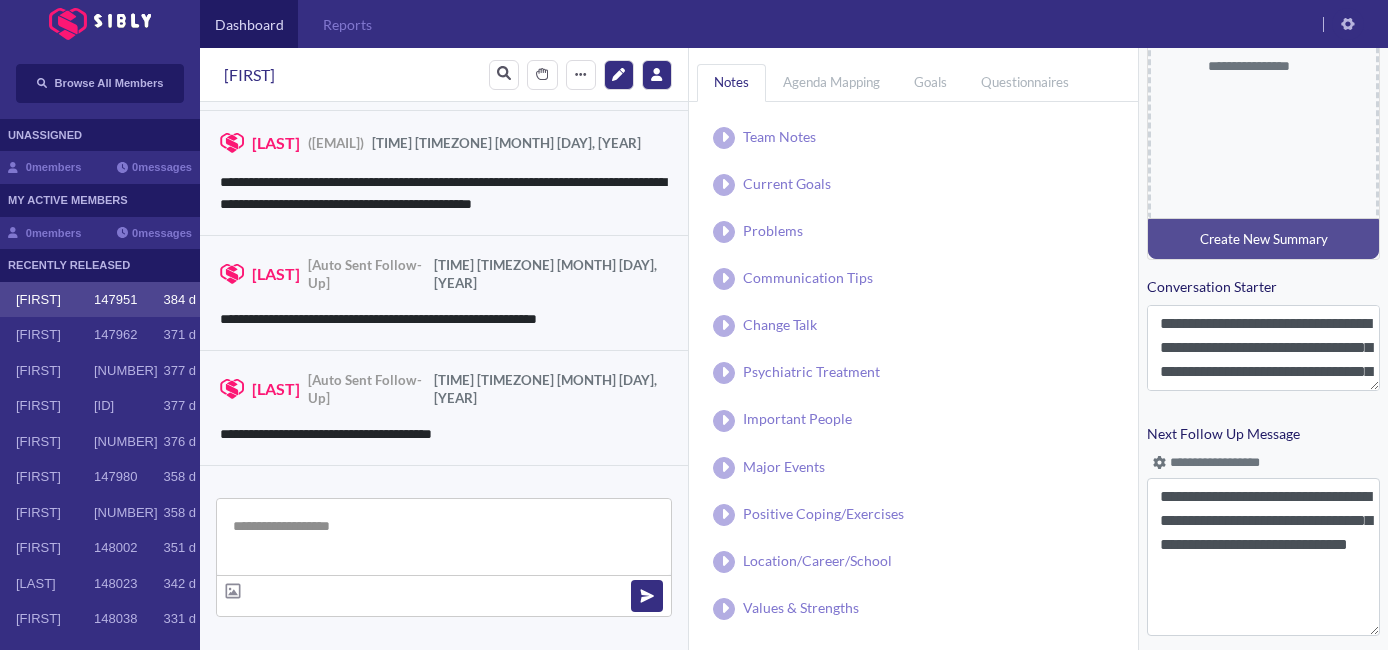 scroll, scrollTop: 857, scrollLeft: 0, axis: vertical 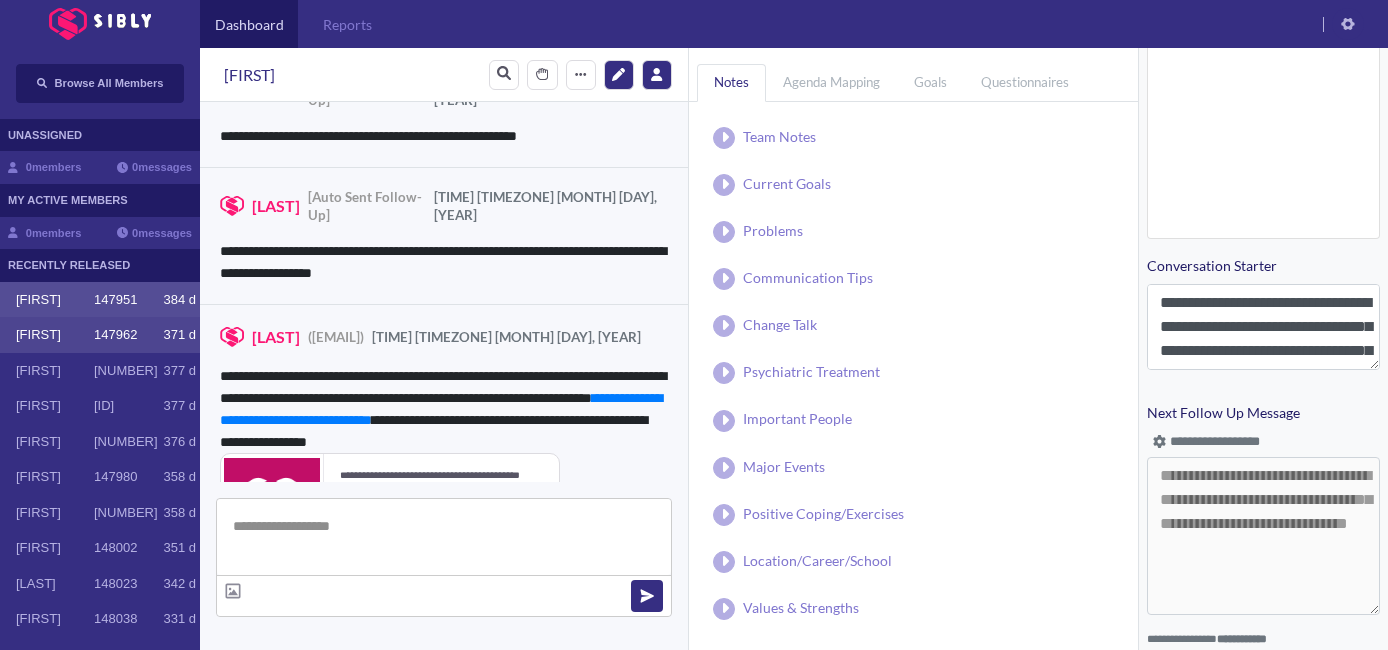 click on "147962" at bounding box center (115, 300) 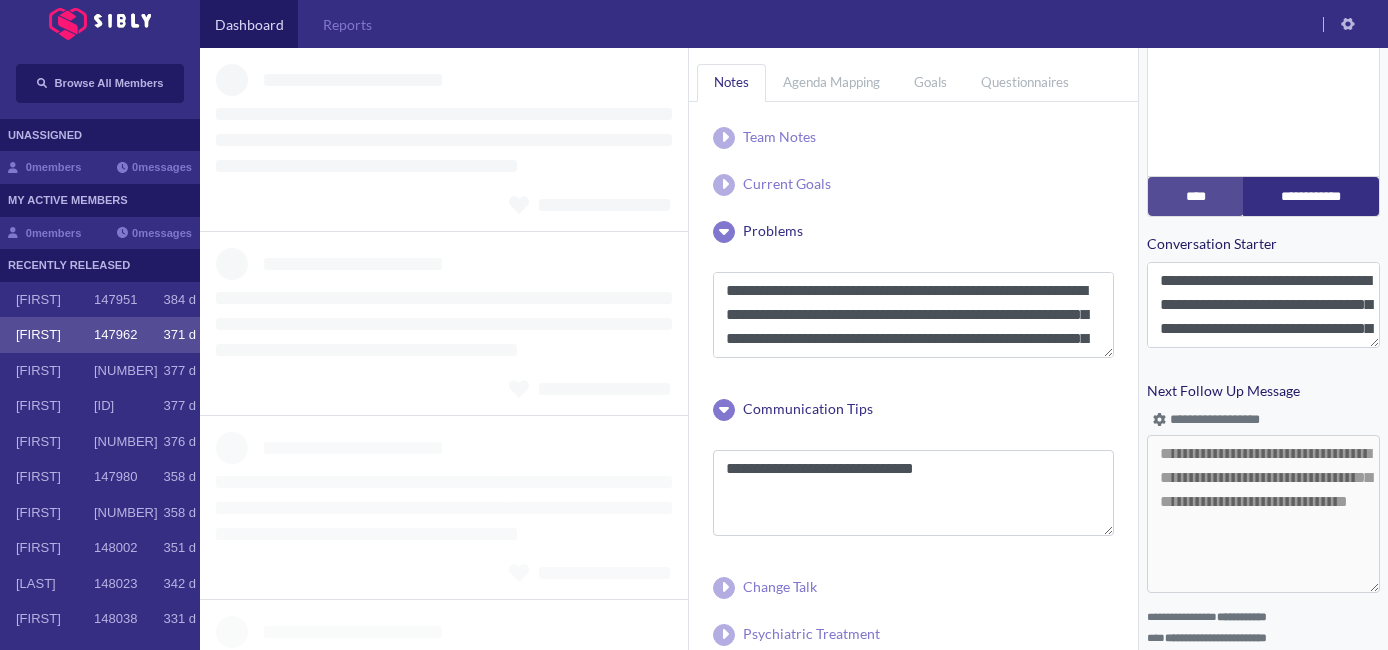 scroll, scrollTop: 836, scrollLeft: 0, axis: vertical 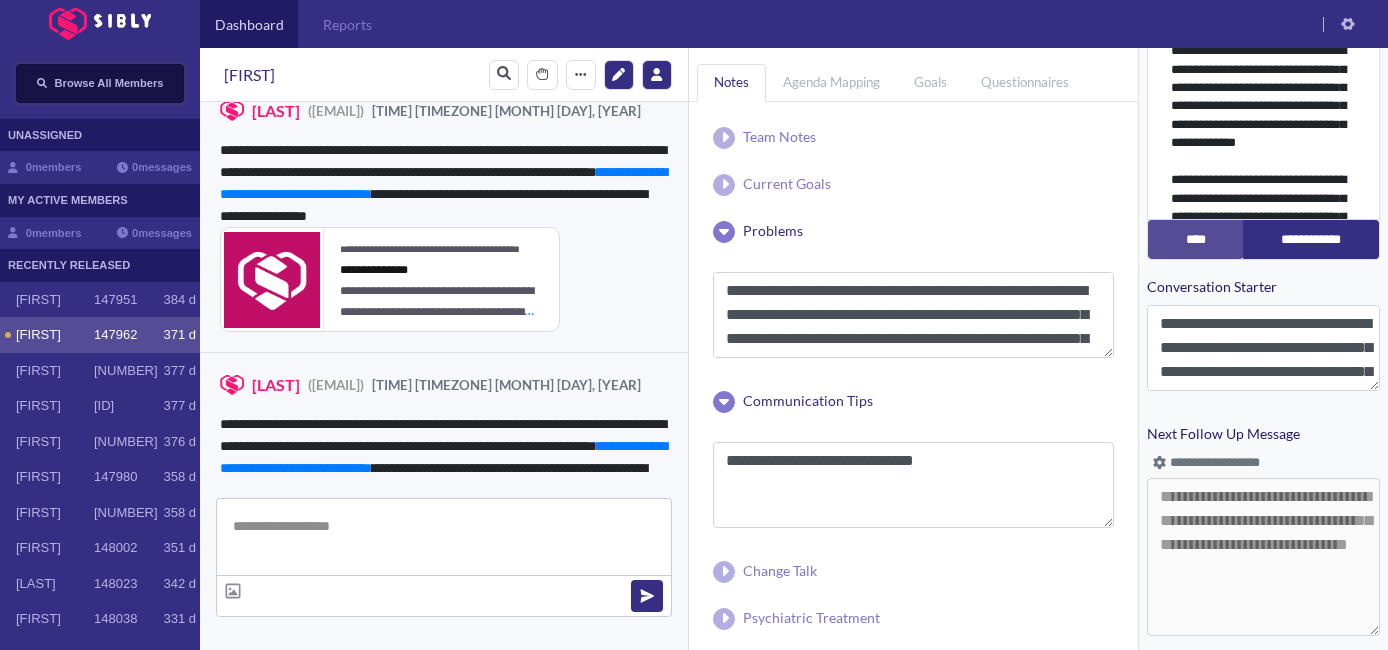 click on "Browse All Members" at bounding box center (109, 83) 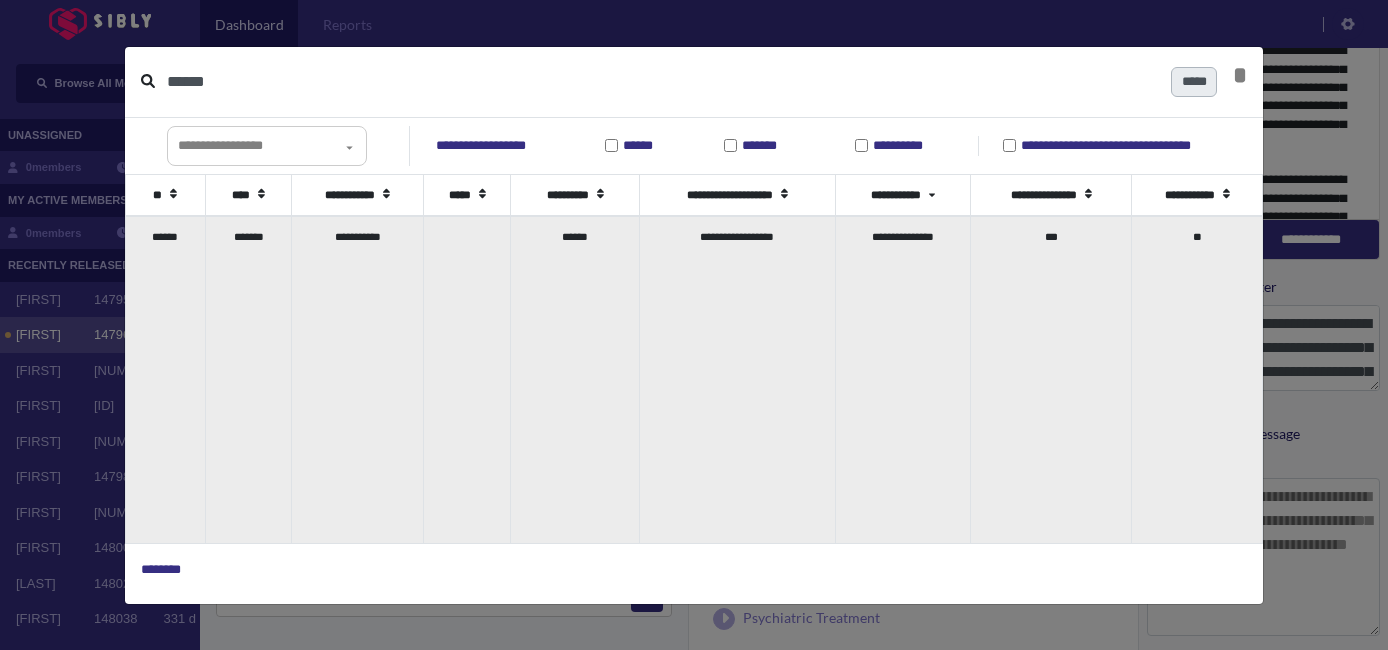 click on "[MASKED_DATA]" at bounding box center (358, 379) 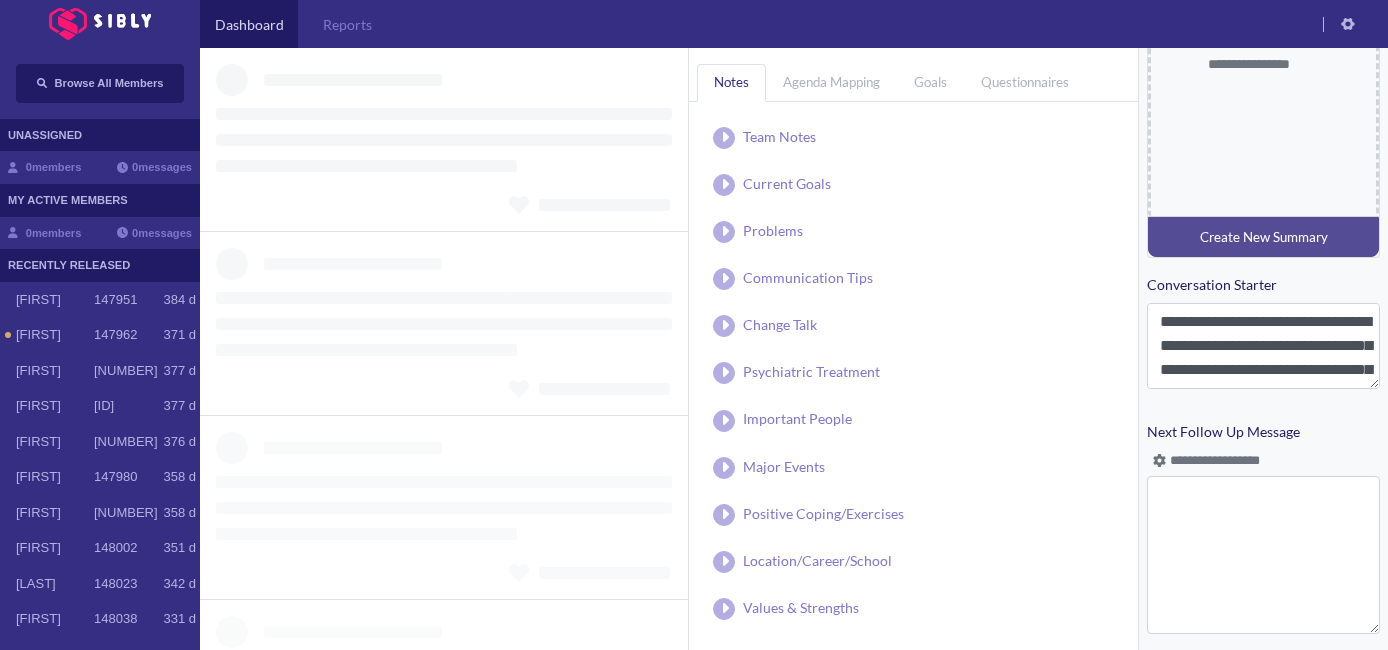 scroll, scrollTop: 836, scrollLeft: 0, axis: vertical 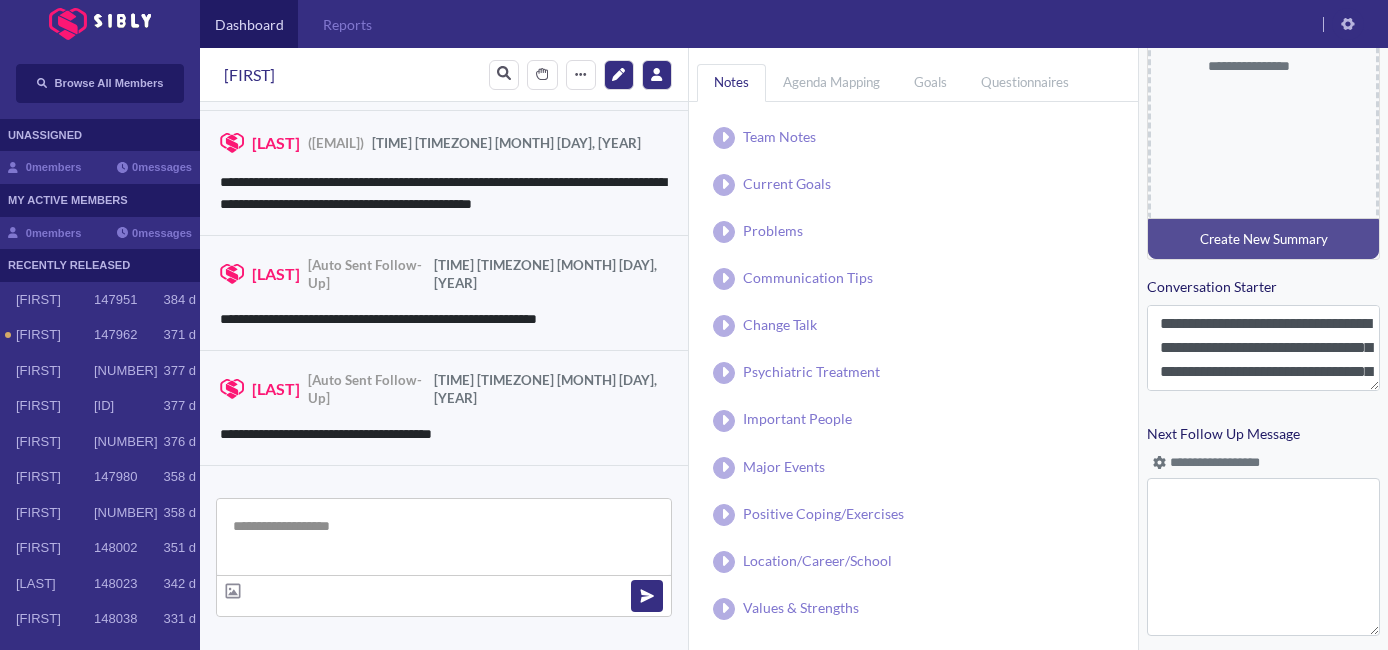 click at bounding box center [444, 537] 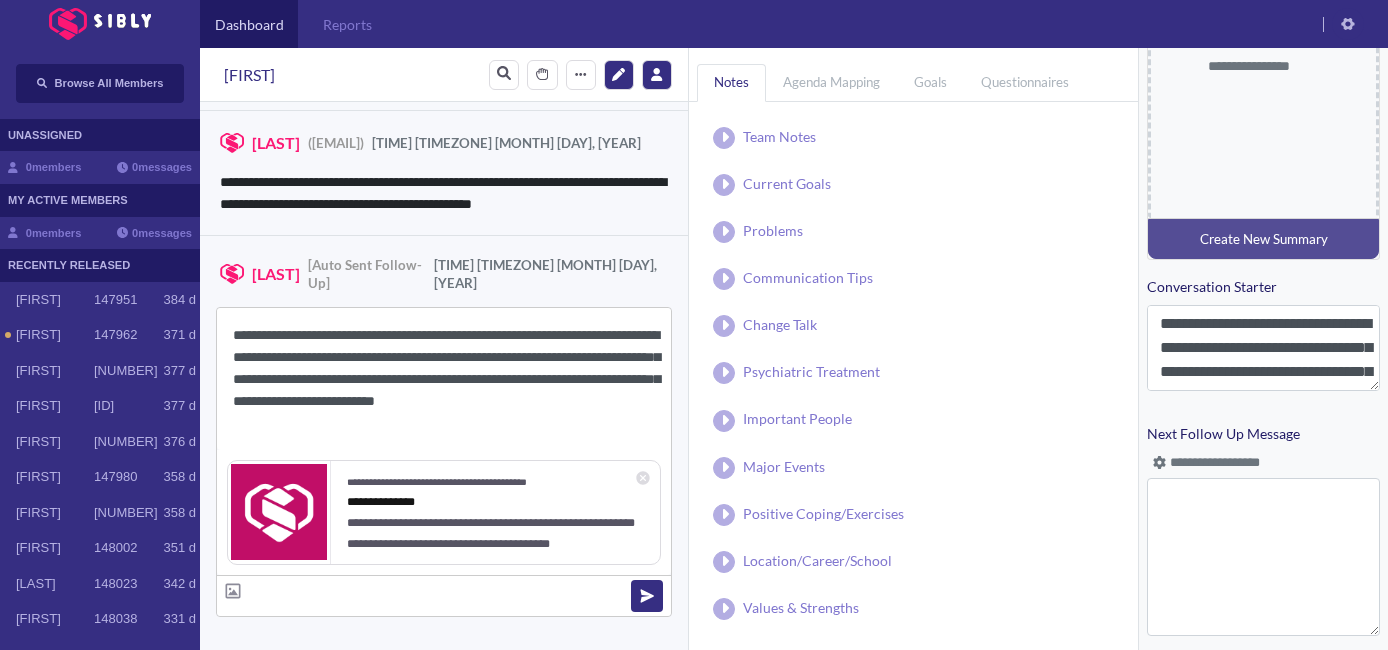 drag, startPoint x: 311, startPoint y: 336, endPoint x: 251, endPoint y: 339, distance: 60.074955 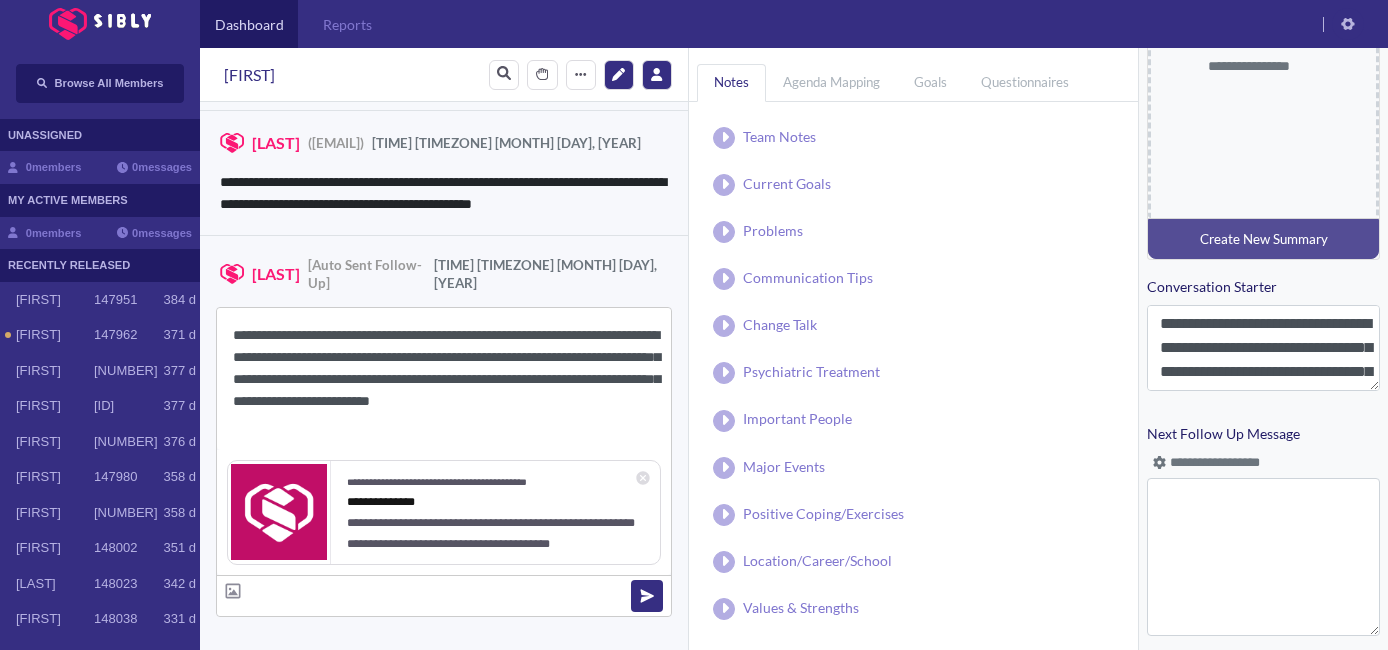 click on "**********" at bounding box center (444, 379) 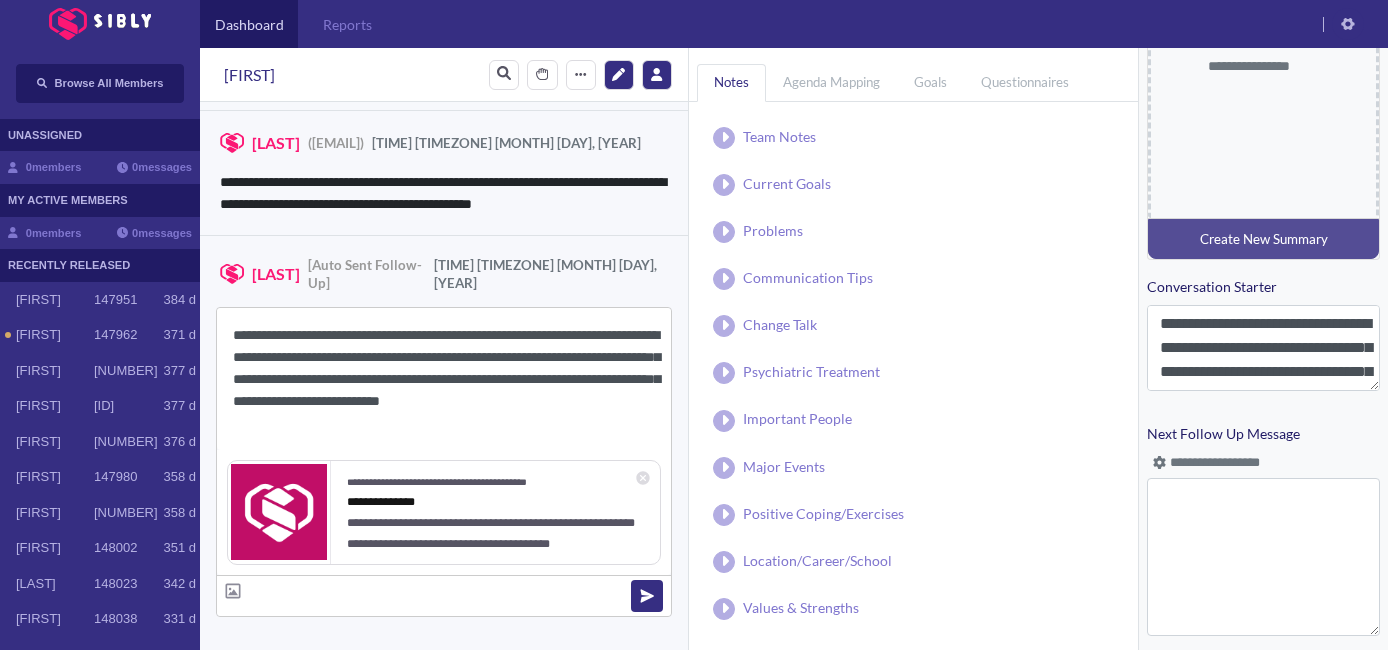 click on "**********" at bounding box center [444, 379] 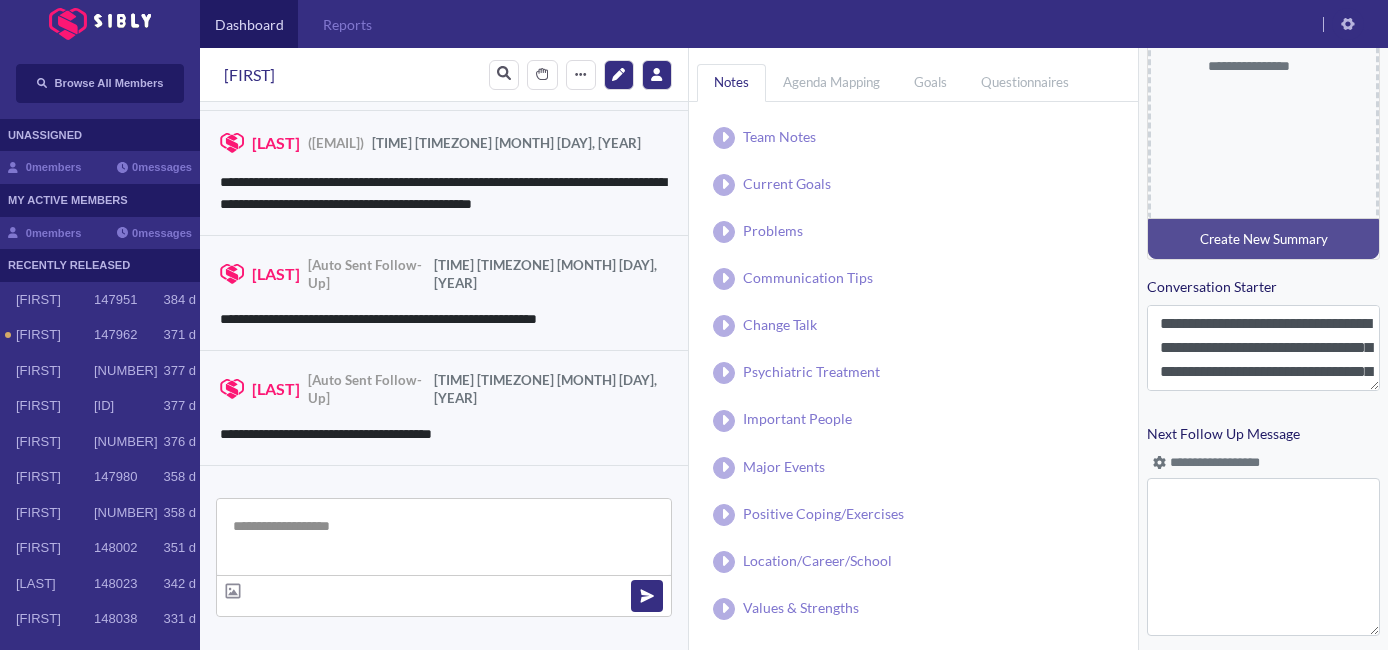 click at bounding box center [1159, 462] 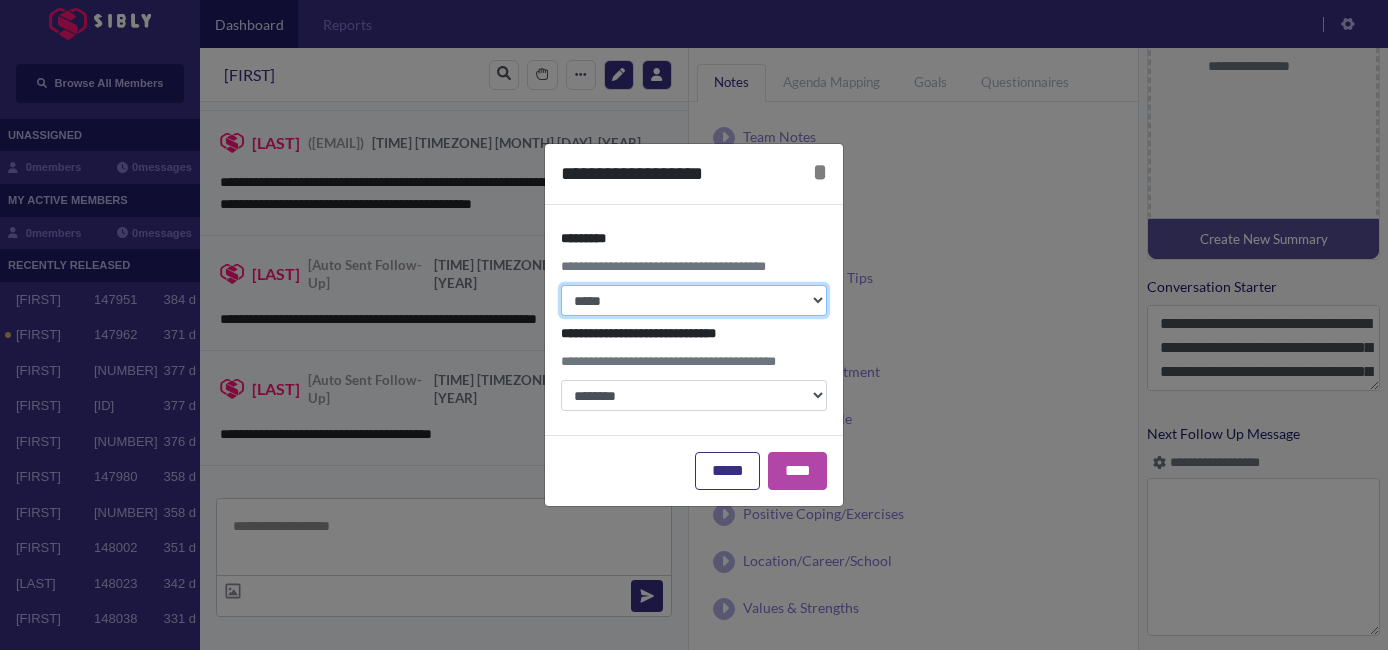 click on "**********" at bounding box center (694, 300) 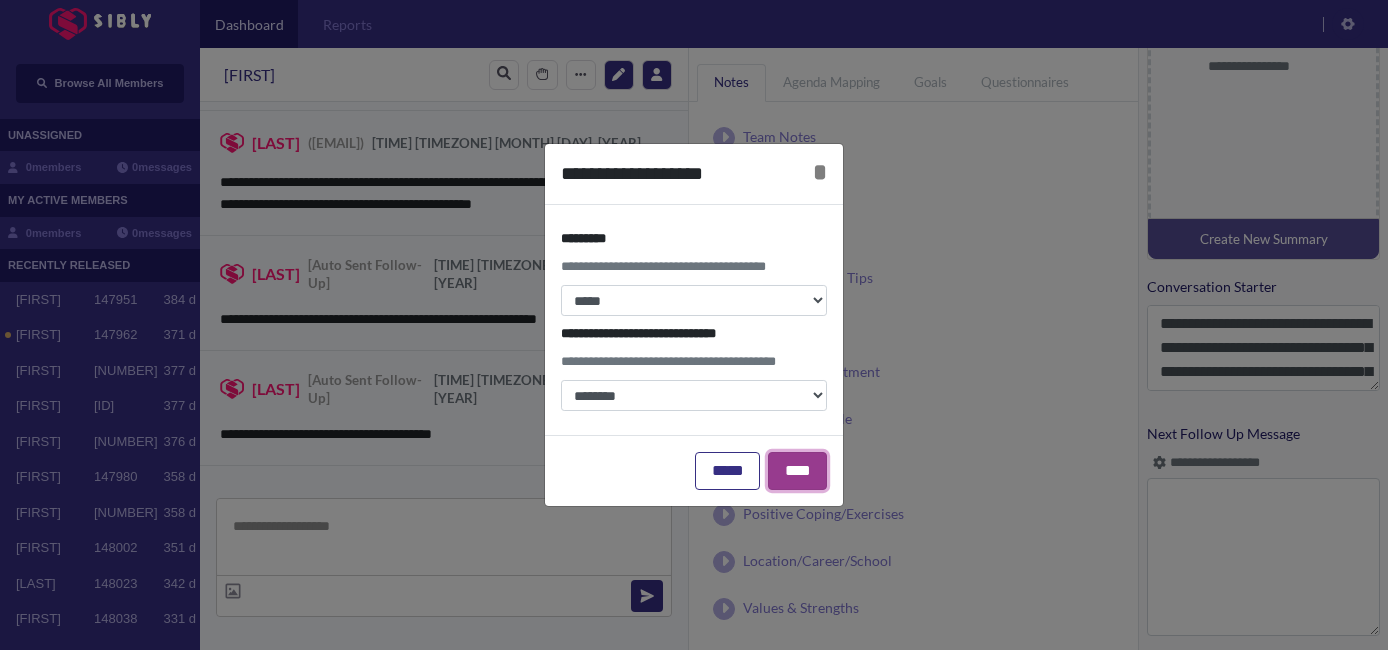 click on "****" at bounding box center [797, 471] 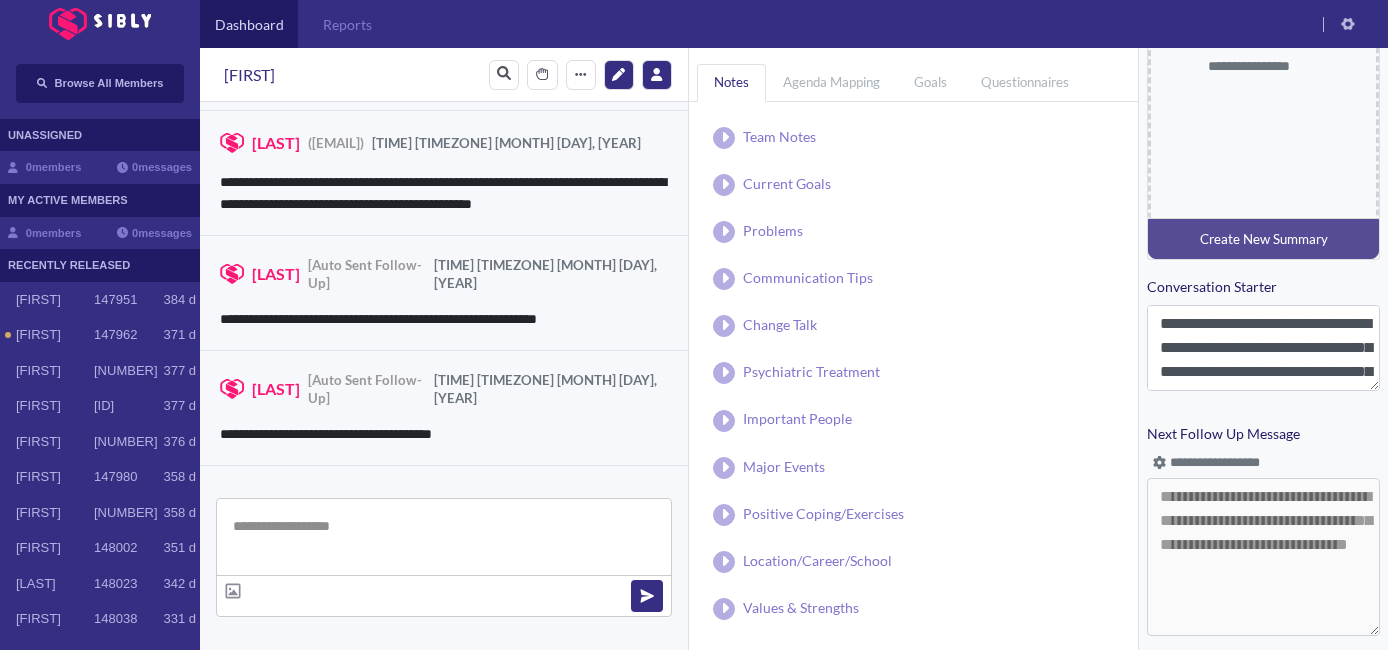 scroll, scrollTop: 1981, scrollLeft: 0, axis: vertical 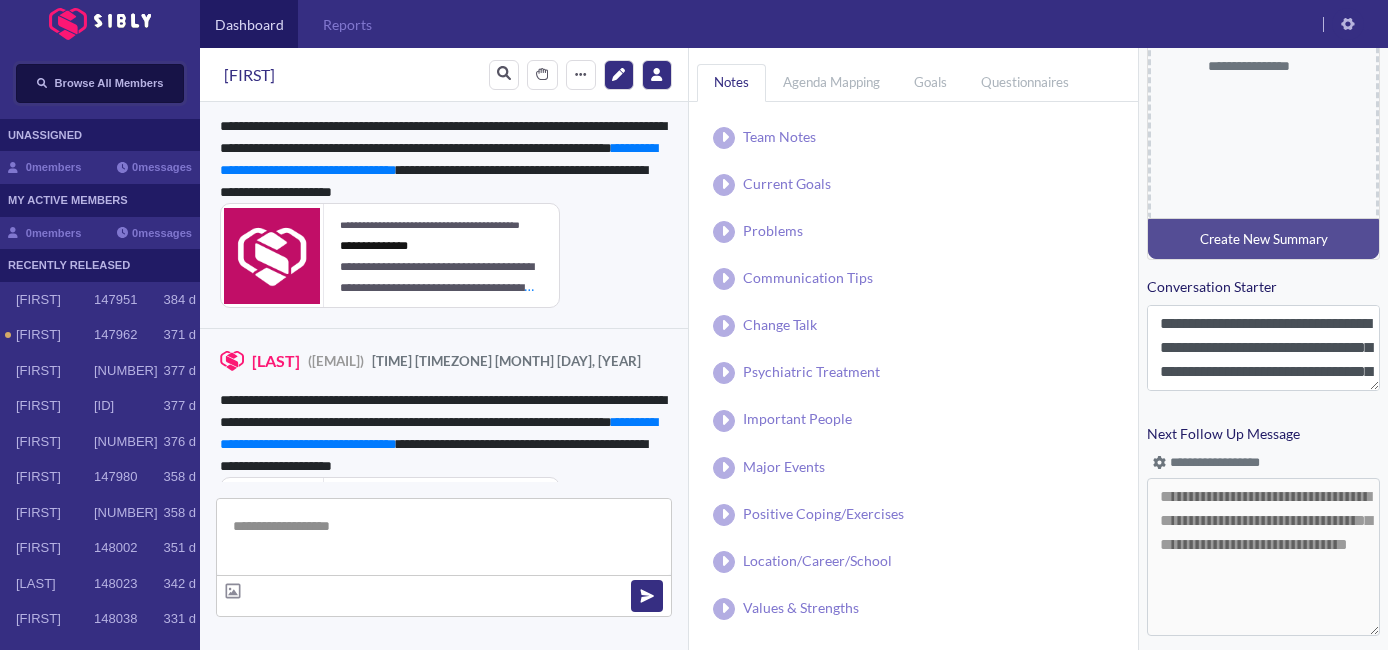 click on "Browse All Members" at bounding box center [100, 83] 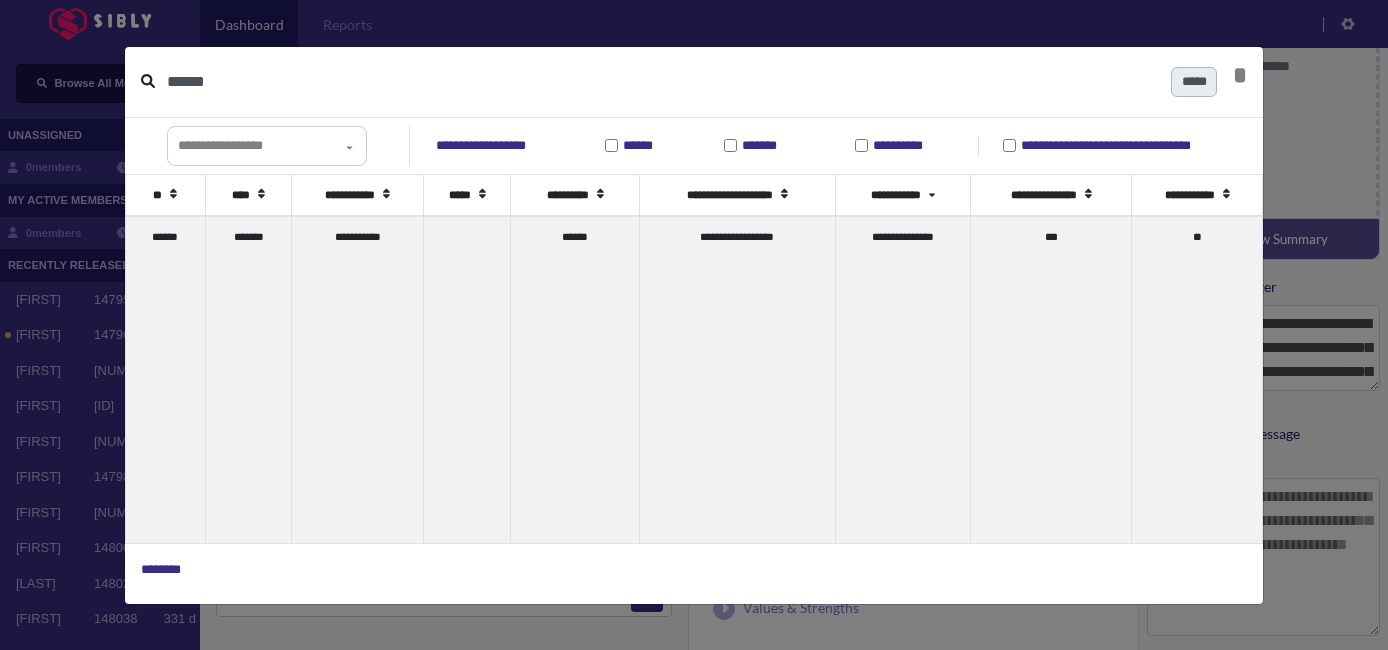 type on "******" 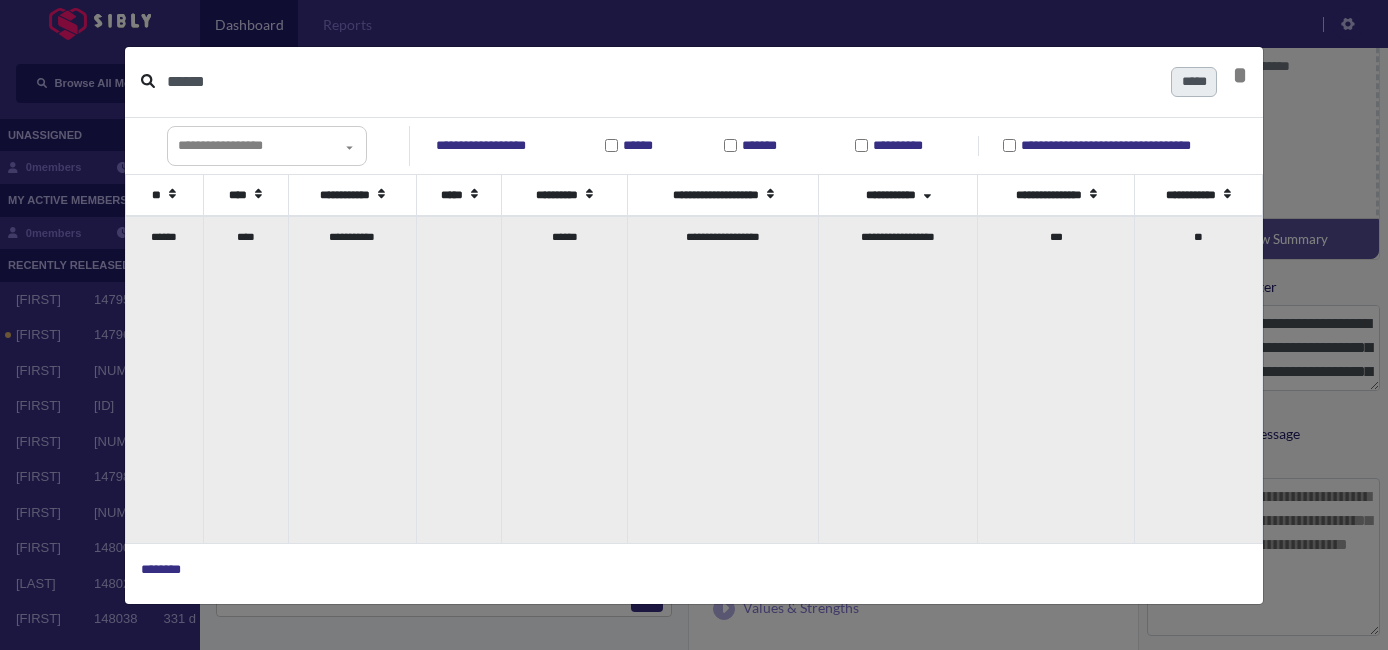 click on "****" at bounding box center [245, 379] 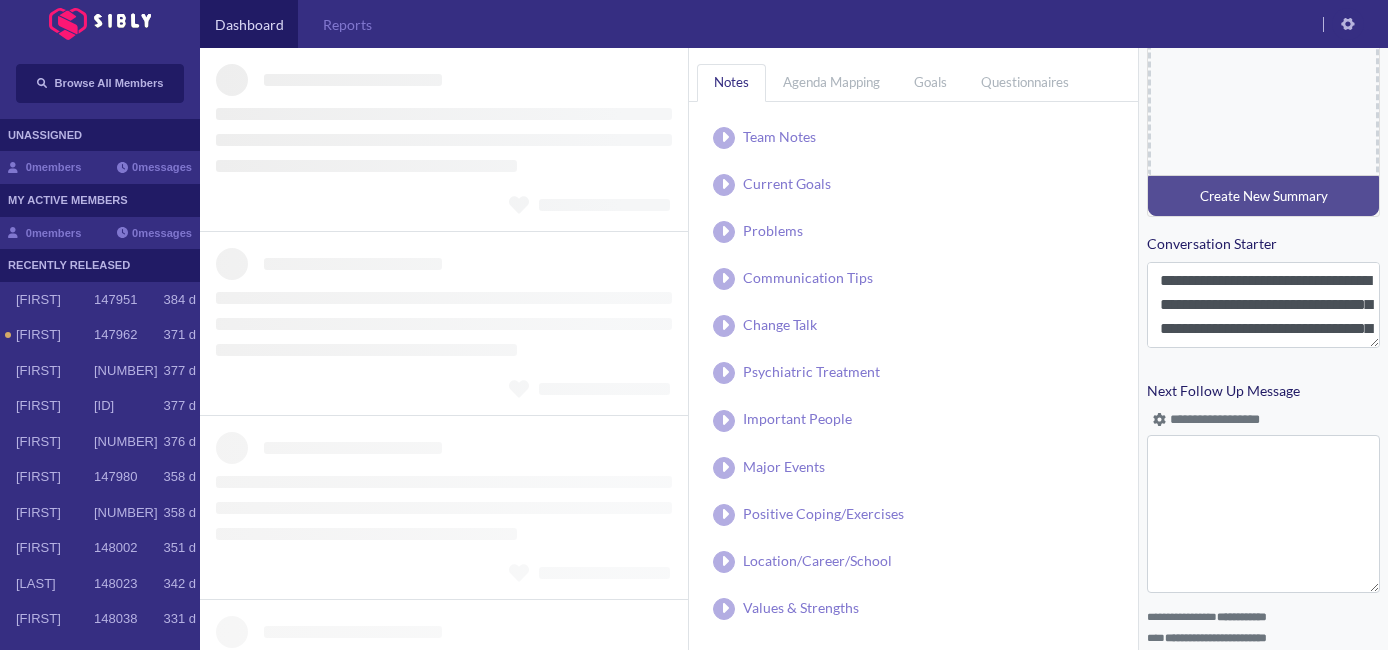 scroll, scrollTop: 836, scrollLeft: 0, axis: vertical 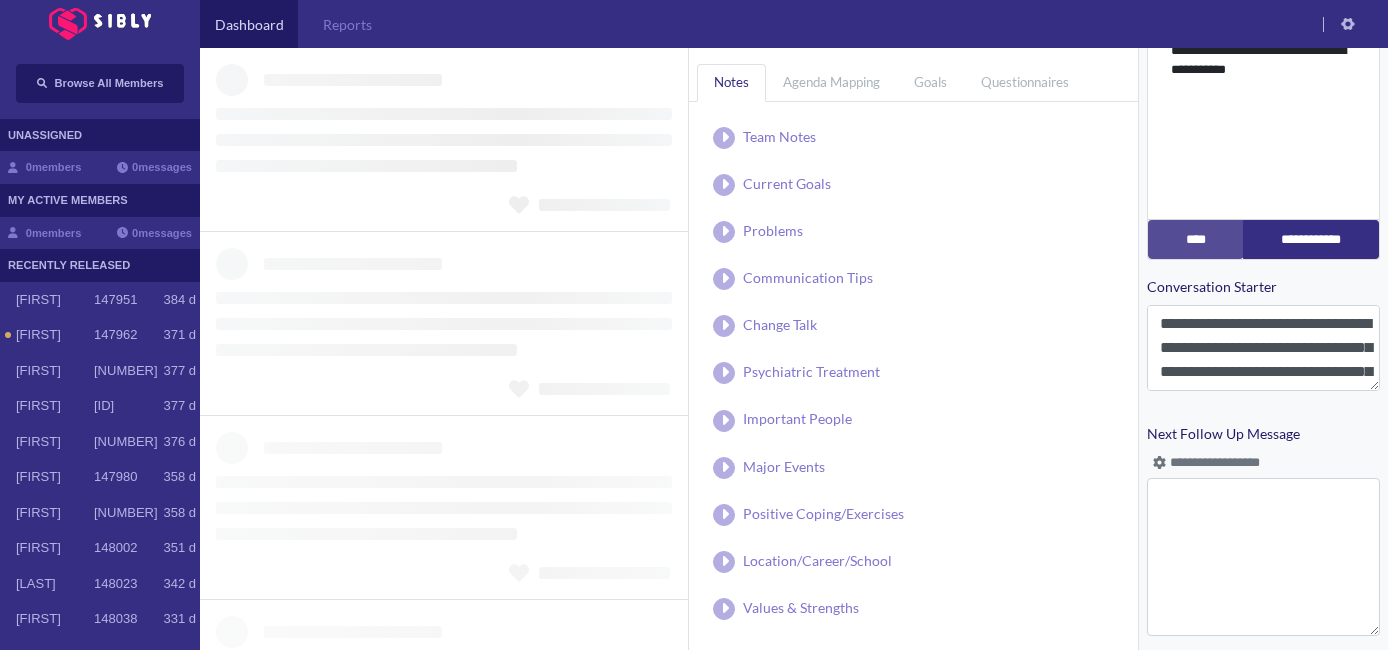 click at bounding box center (1159, 462) 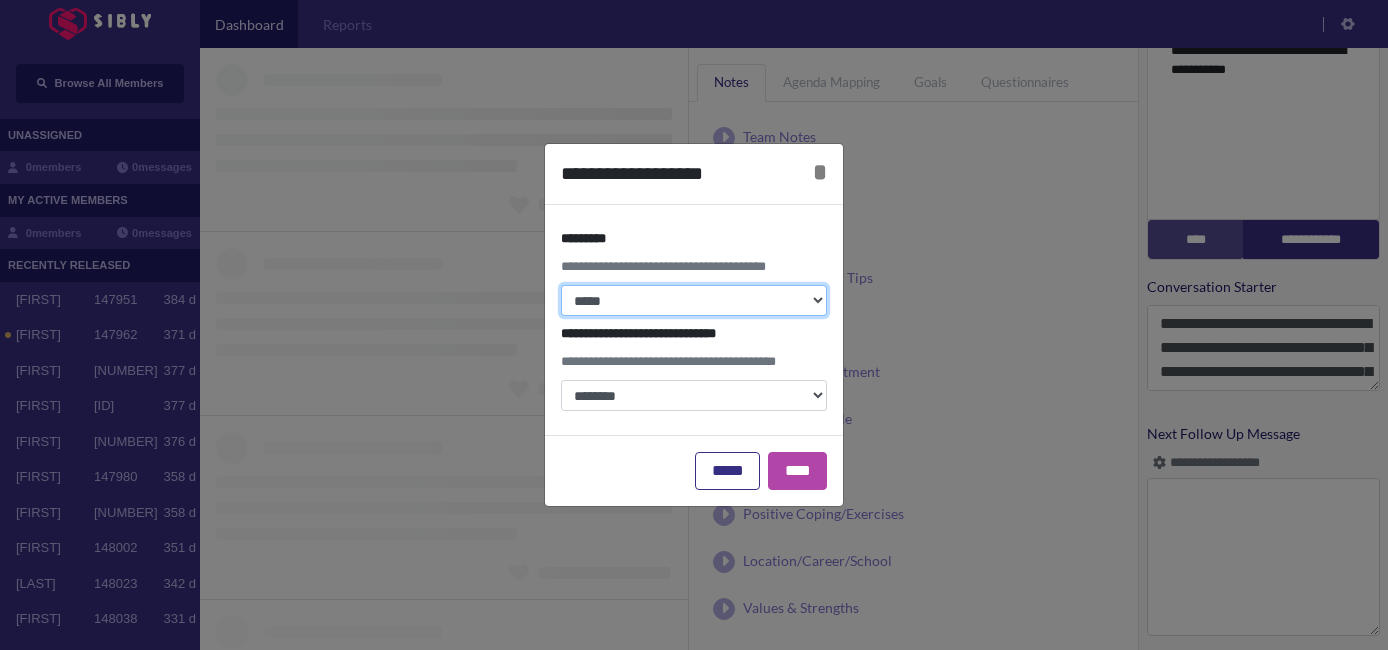 click on "**********" at bounding box center [694, 300] 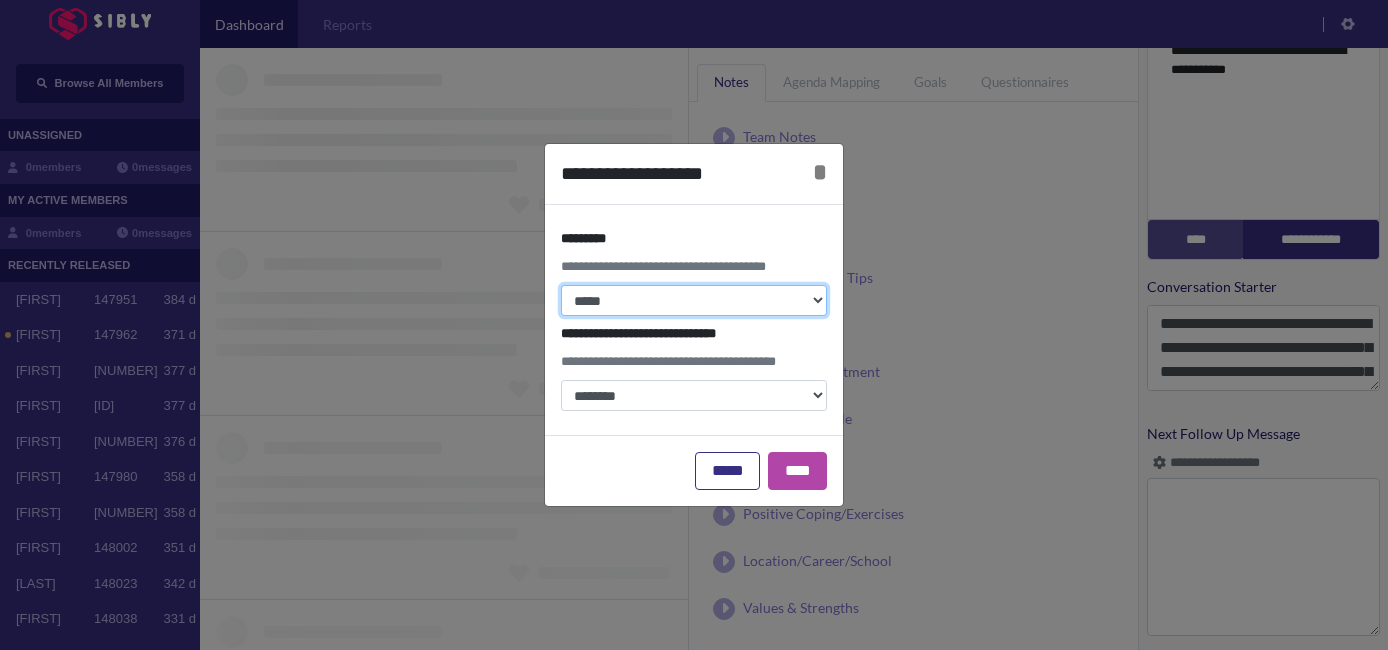 select on "*" 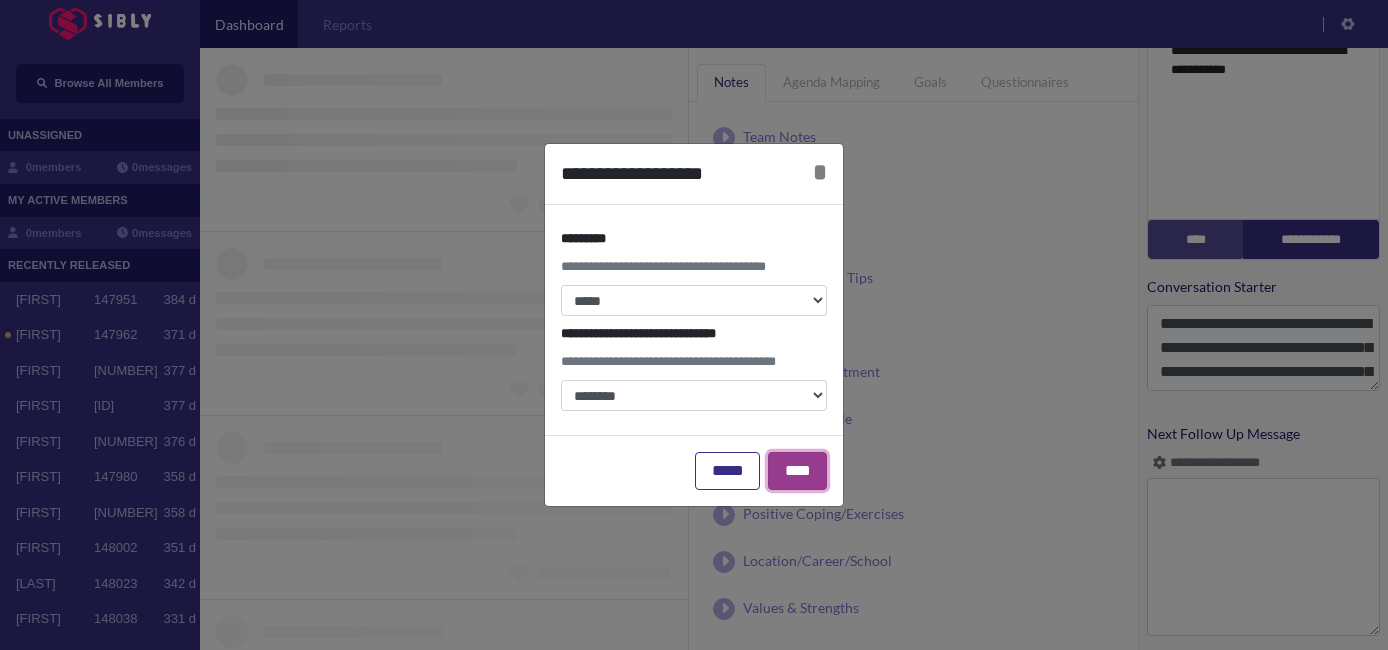 click on "****" at bounding box center [797, 471] 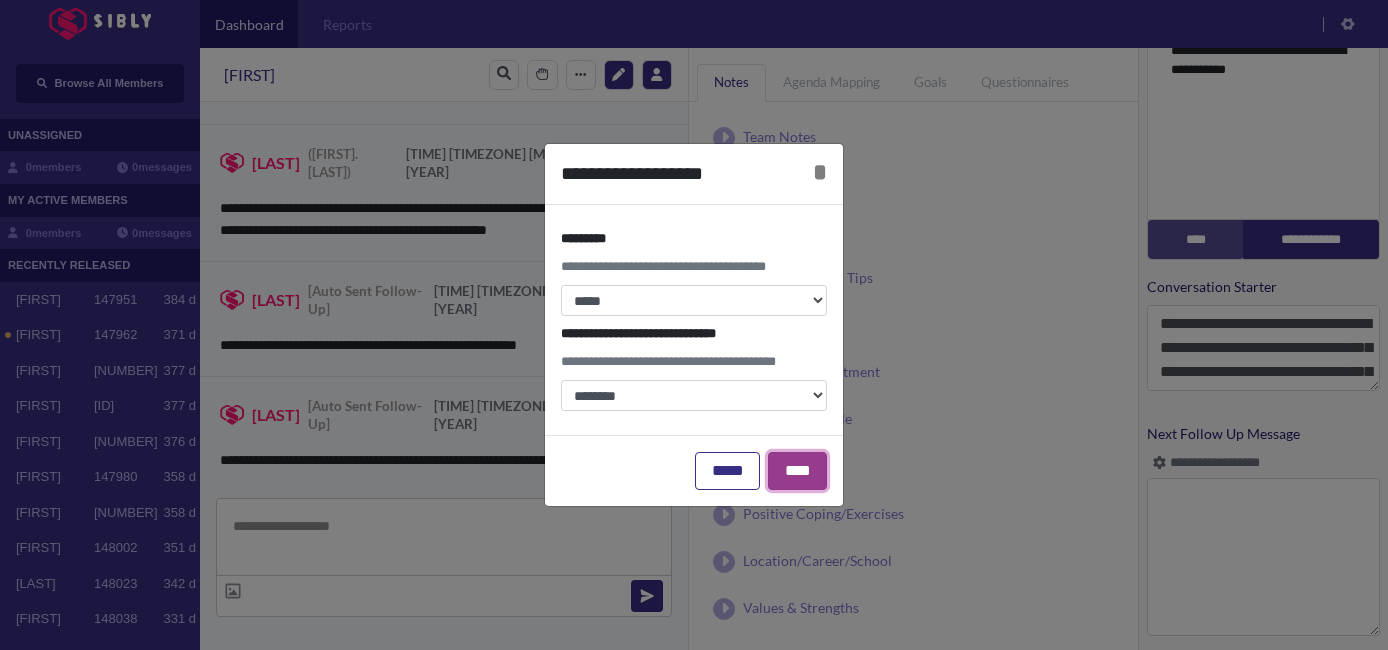 scroll, scrollTop: 1383, scrollLeft: 0, axis: vertical 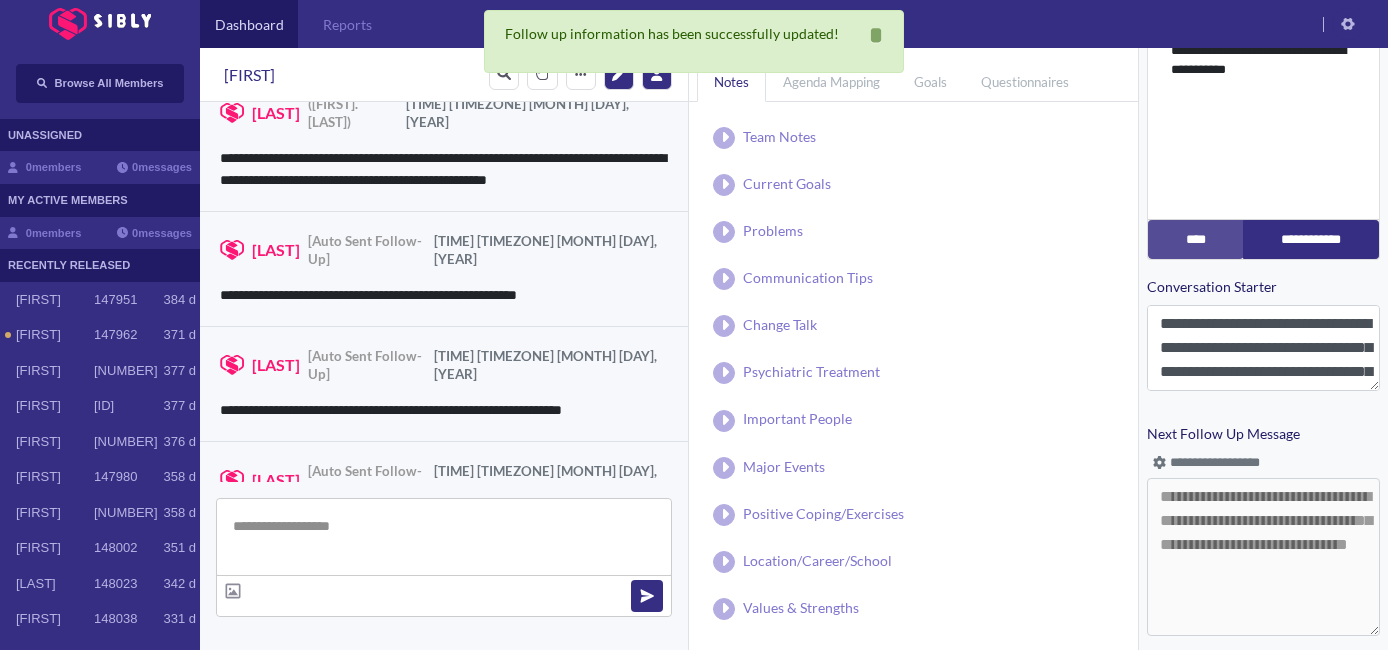 click at bounding box center [444, 537] 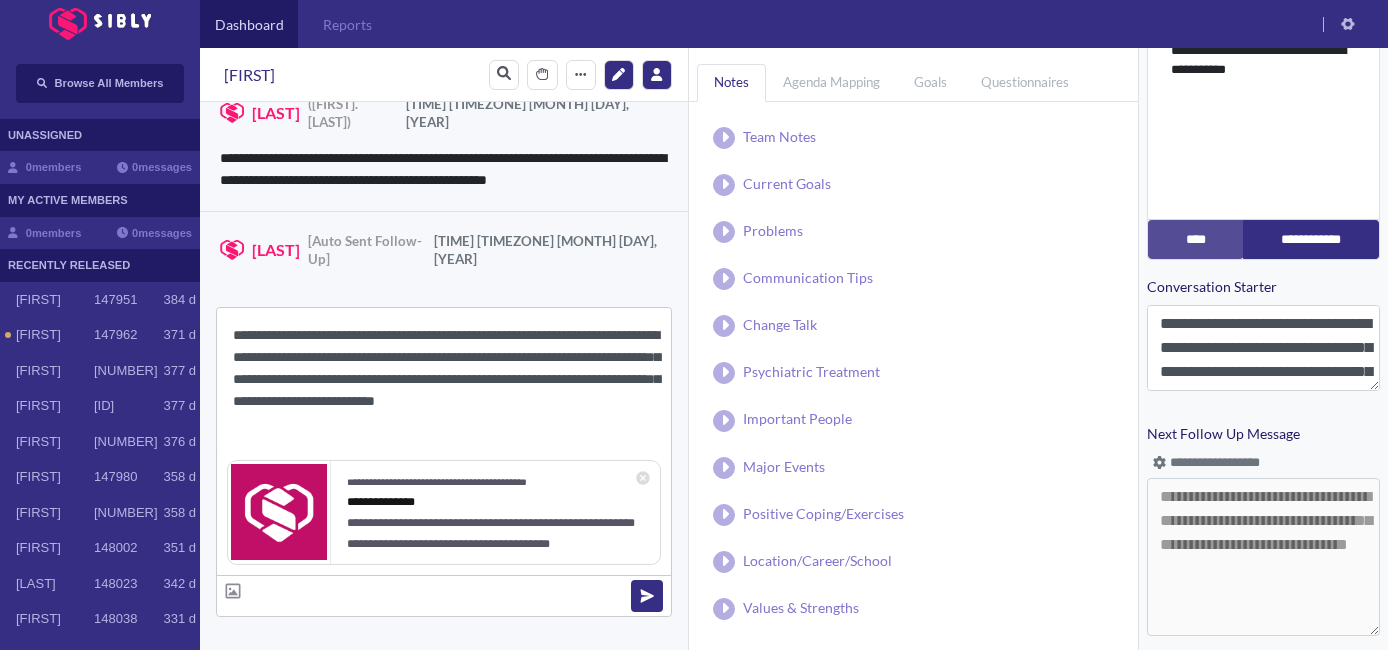 drag, startPoint x: 310, startPoint y: 335, endPoint x: 254, endPoint y: 335, distance: 56 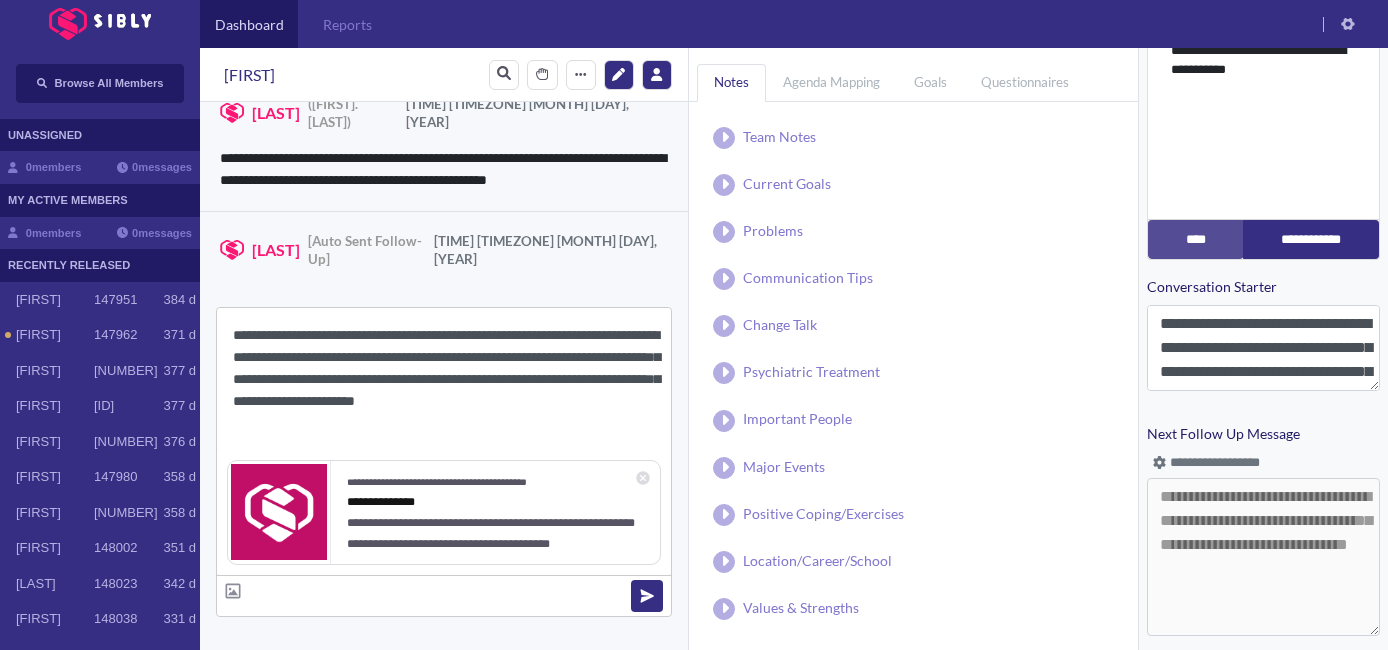 click on "**********" at bounding box center (444, 379) 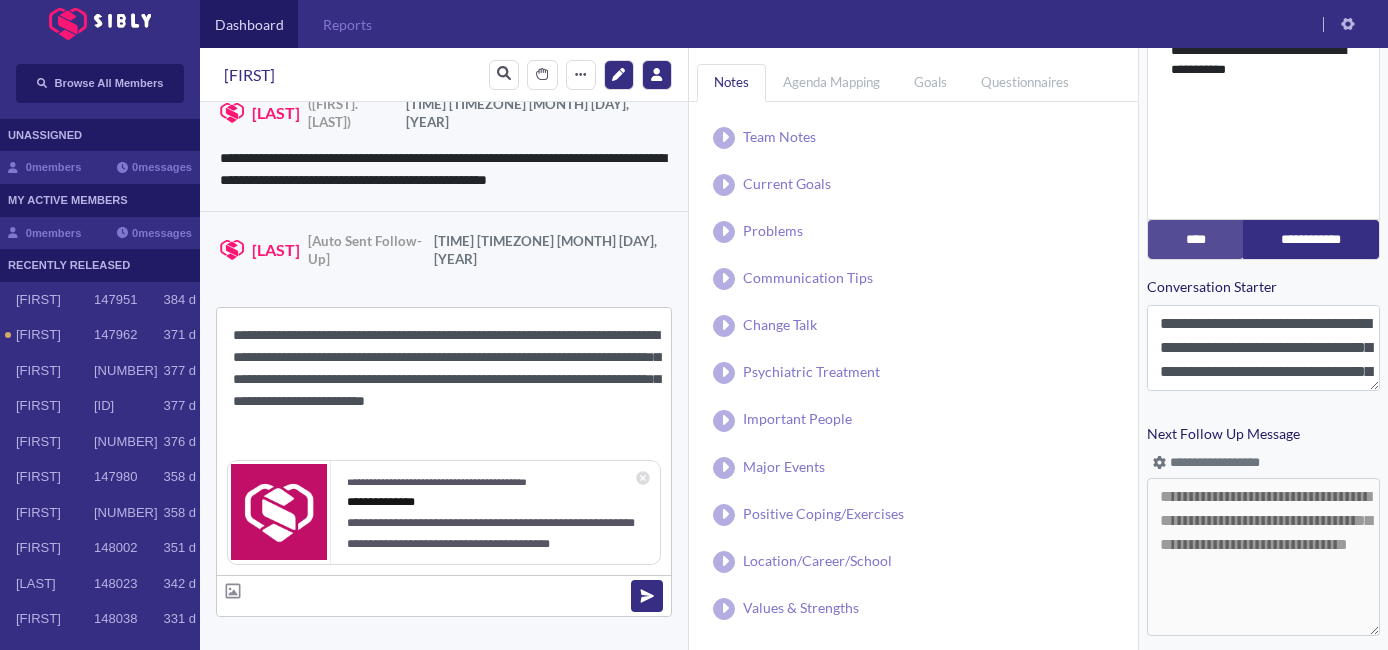 click on "**********" at bounding box center (444, 379) 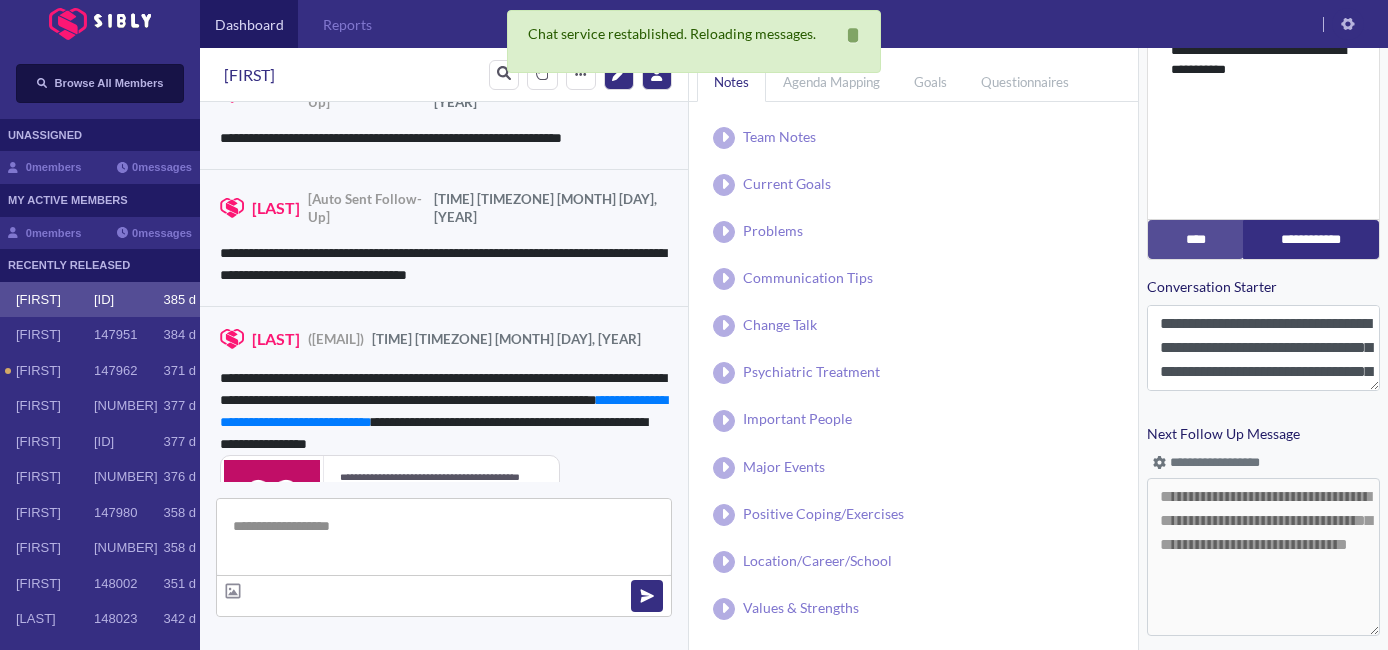 scroll, scrollTop: 1657, scrollLeft: 0, axis: vertical 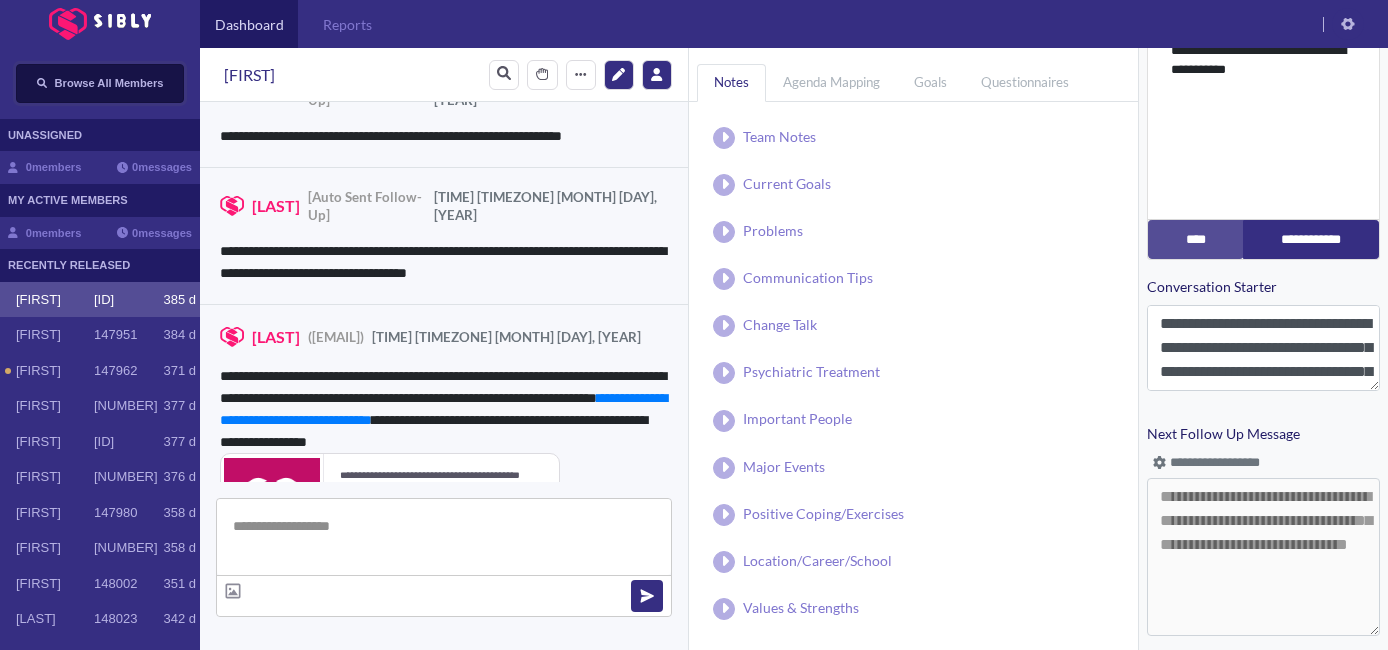 click on "Browse All Members" at bounding box center (100, 83) 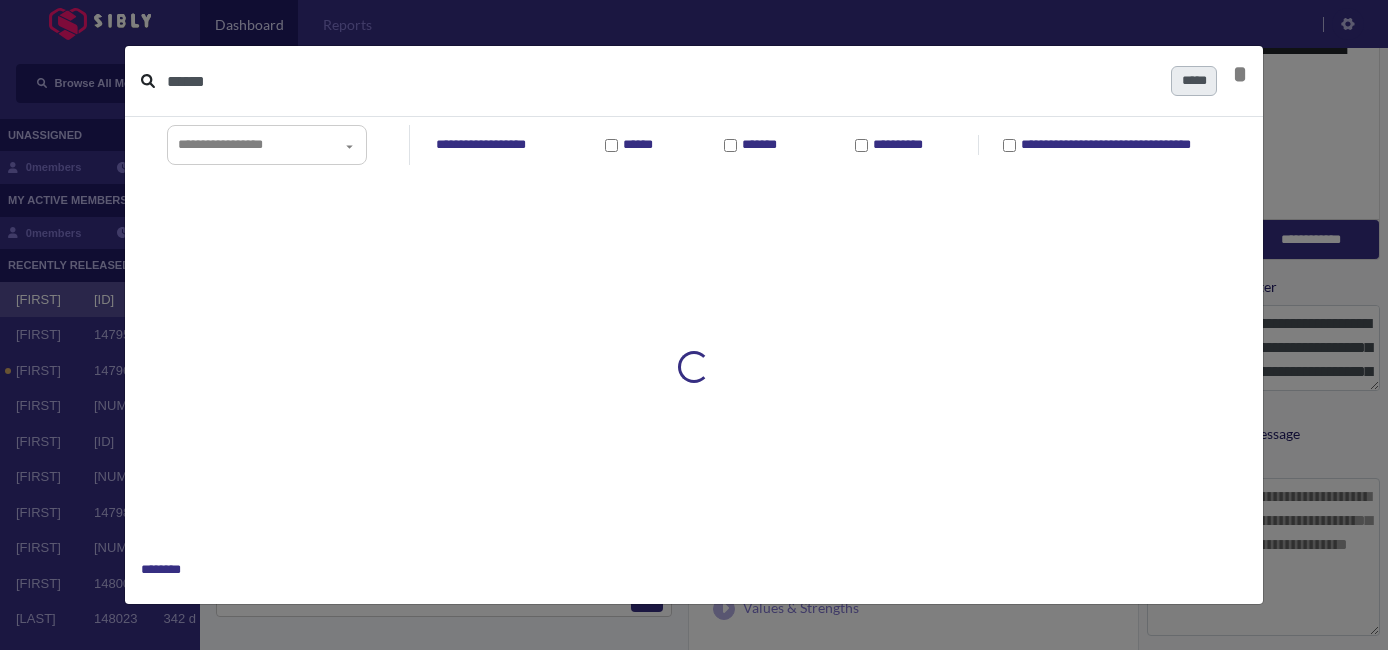 click on "******" at bounding box center [661, 81] 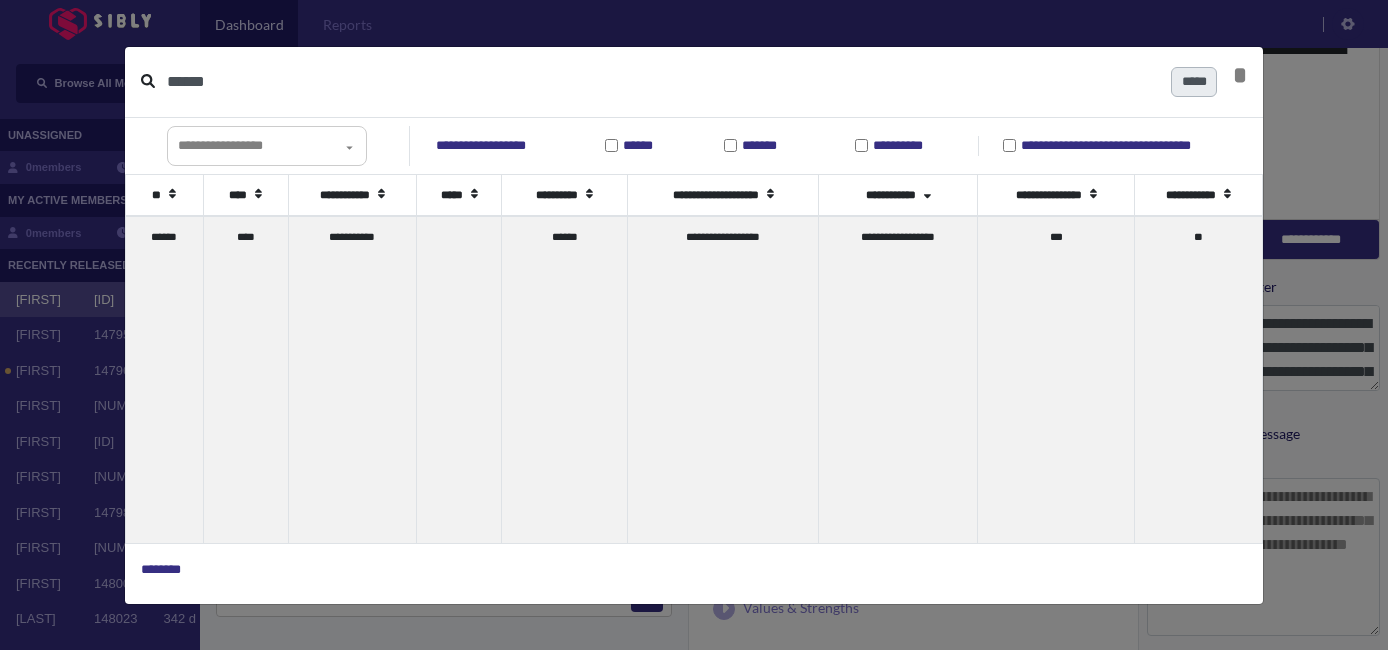 type on "******" 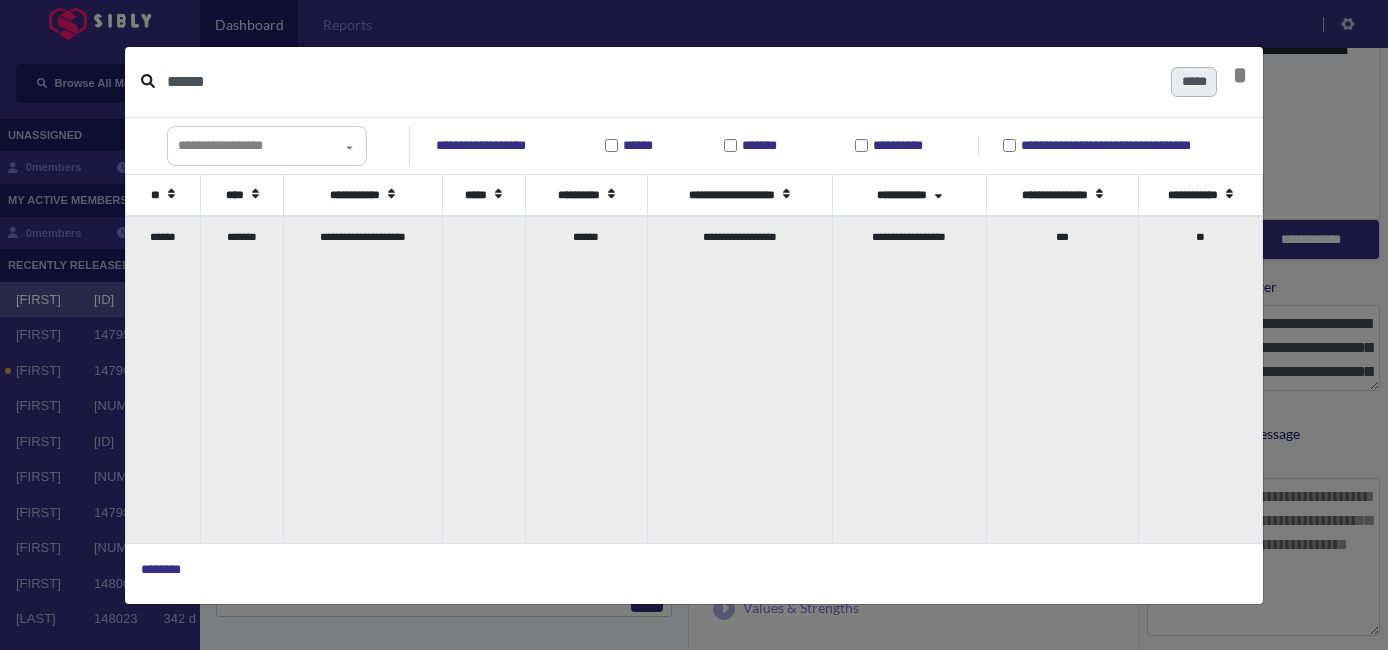 click on "**********" at bounding box center (362, 379) 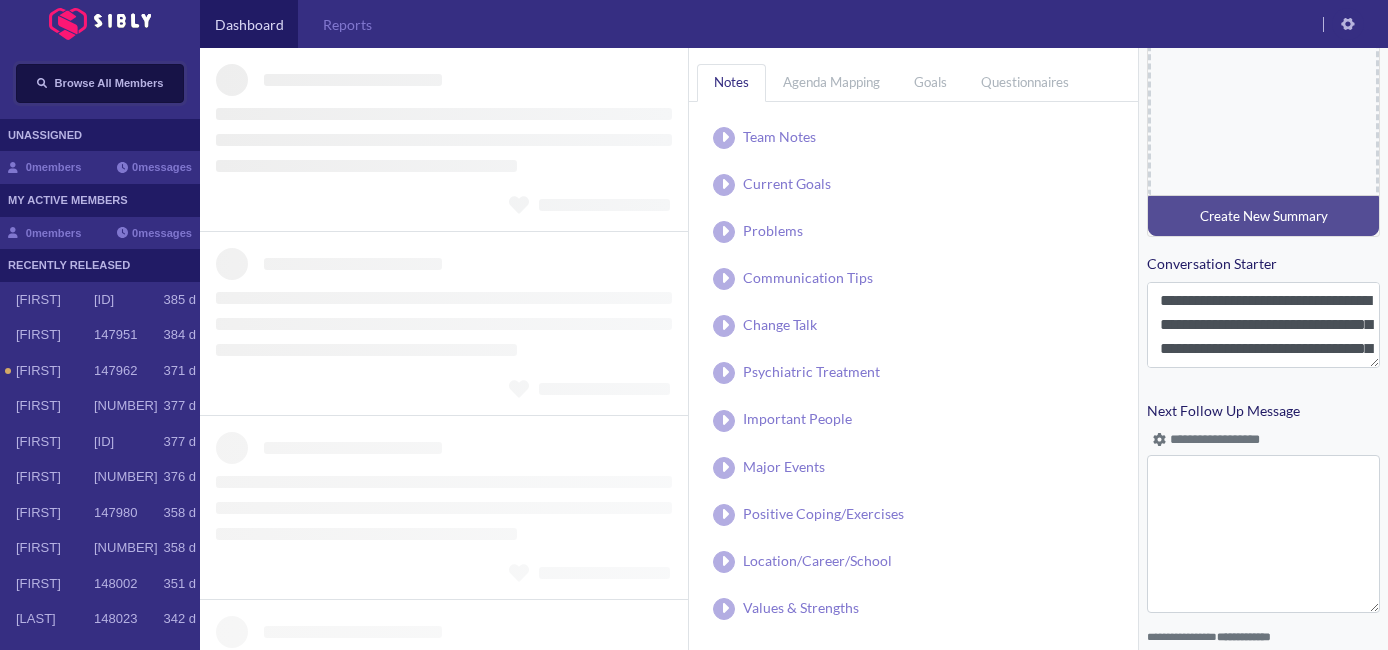 scroll, scrollTop: 915, scrollLeft: 0, axis: vertical 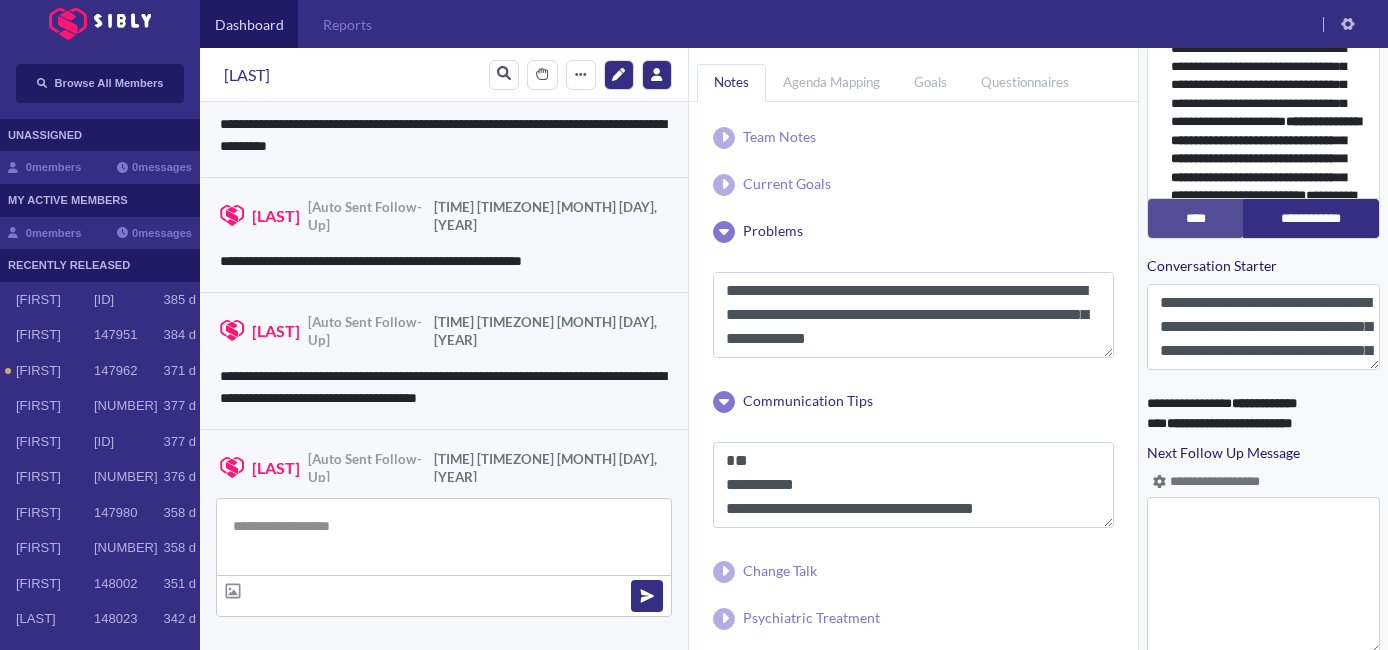 click at bounding box center [1159, 481] 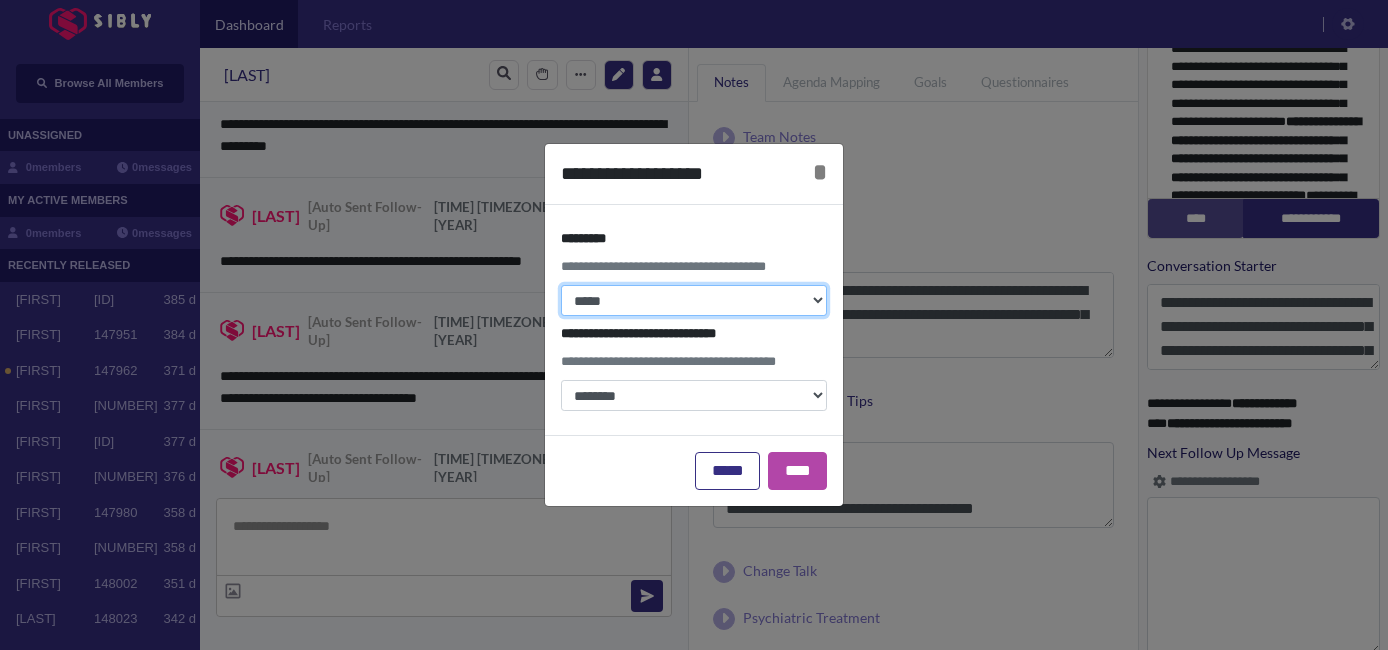 click on "**********" at bounding box center (694, 300) 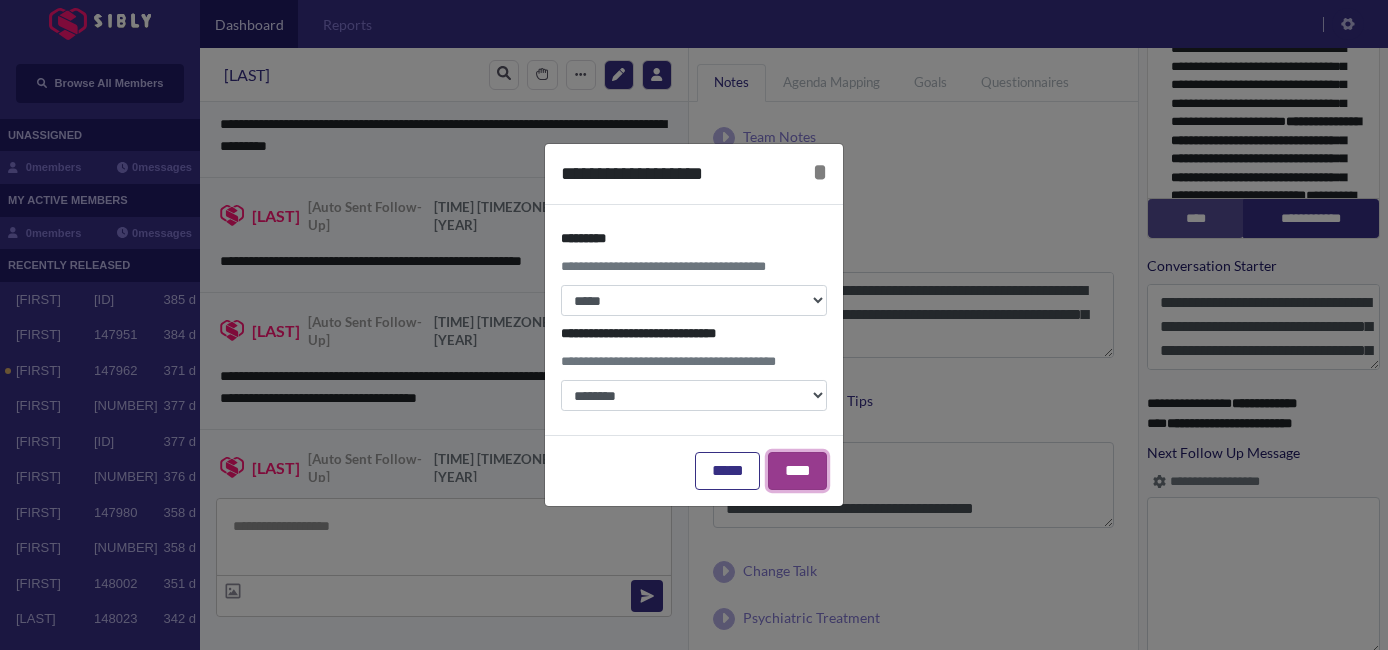 click on "****" at bounding box center (797, 471) 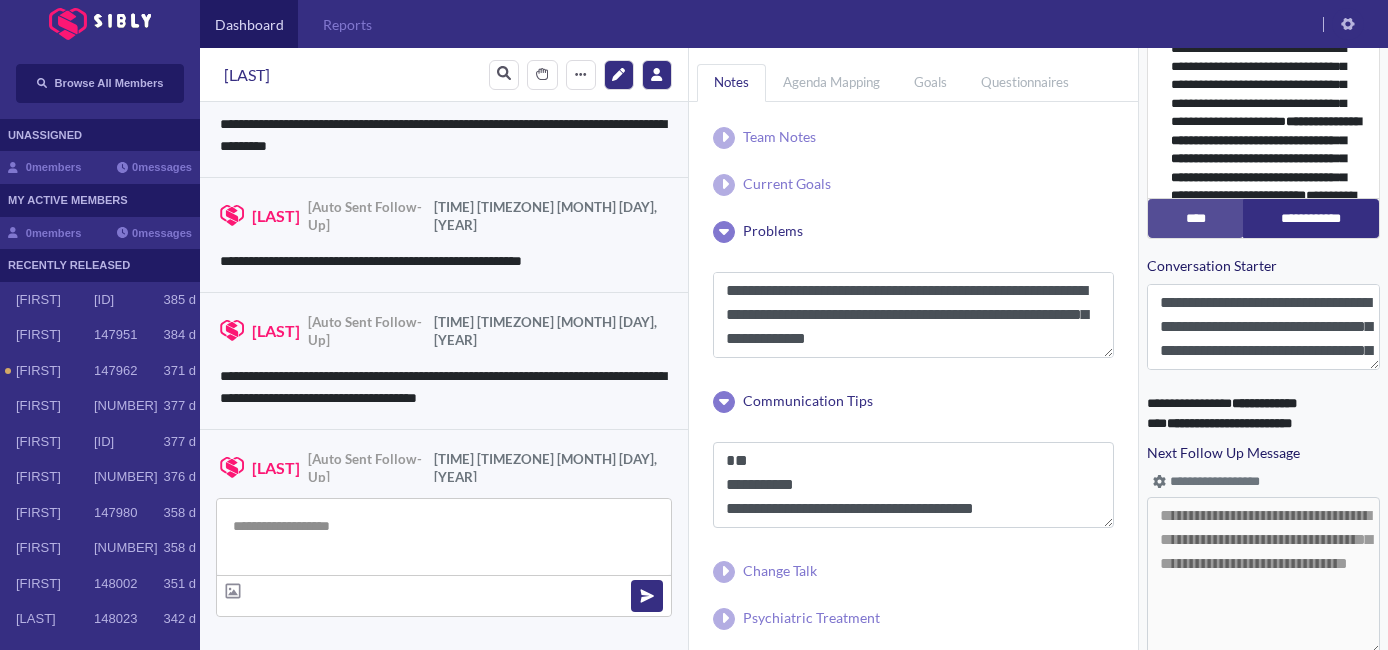 click at bounding box center (444, 537) 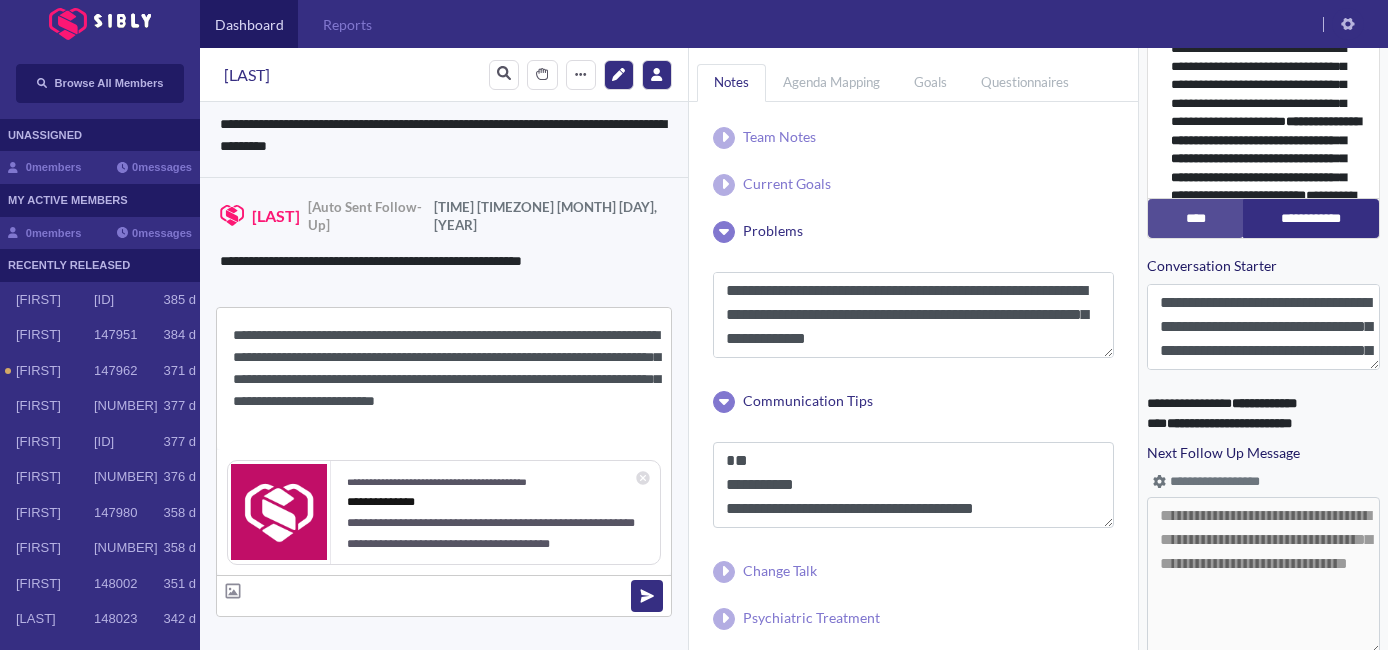 drag, startPoint x: 309, startPoint y: 338, endPoint x: 250, endPoint y: 340, distance: 59.03389 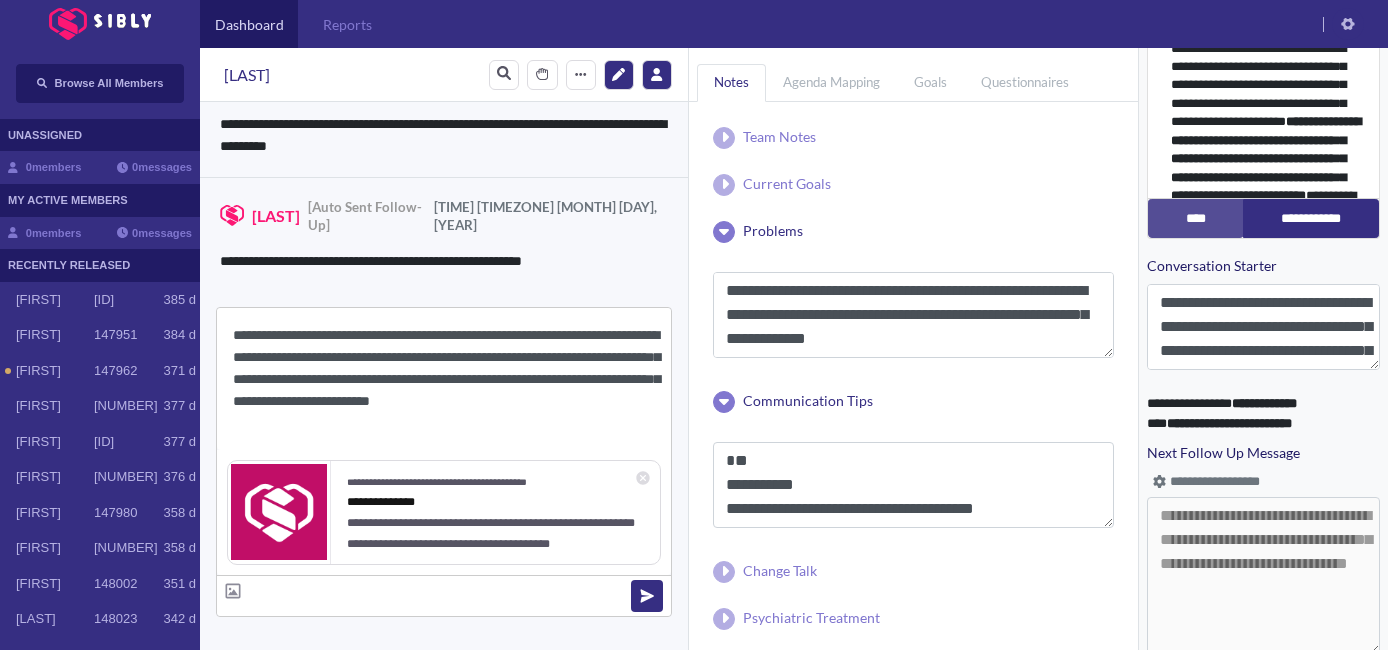click on "**********" at bounding box center (444, 379) 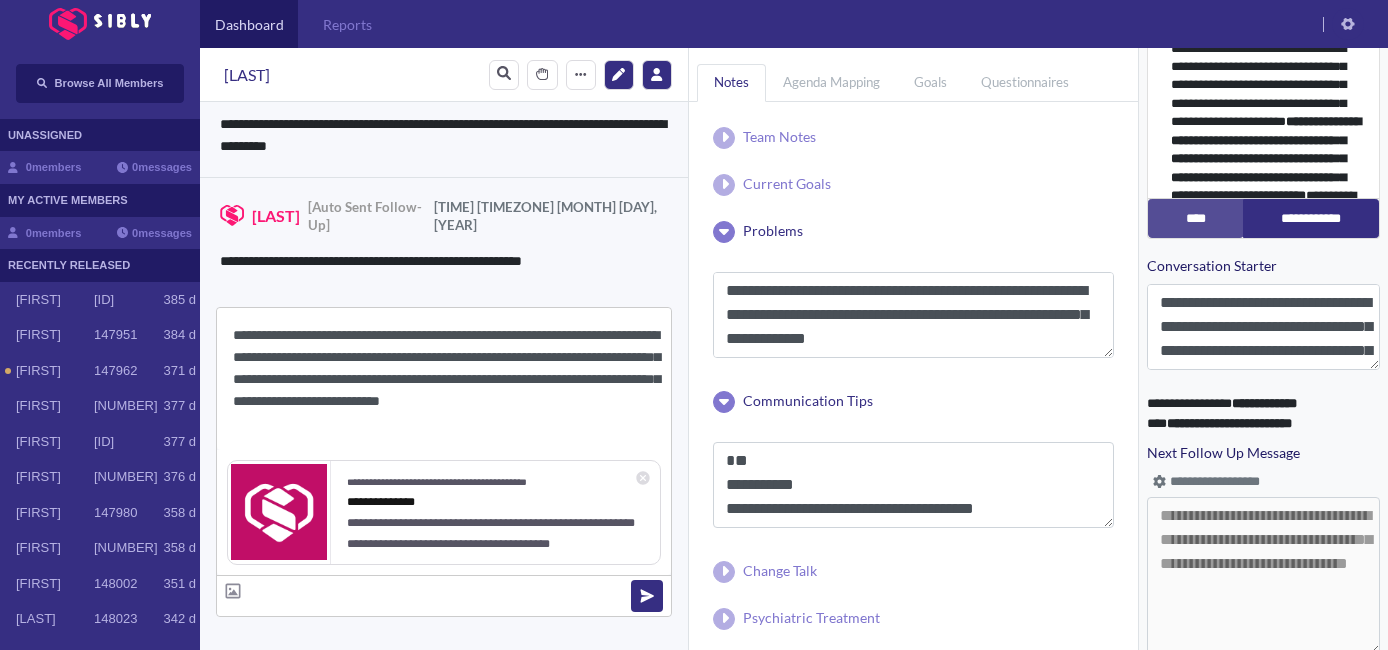 click on "**********" at bounding box center [444, 379] 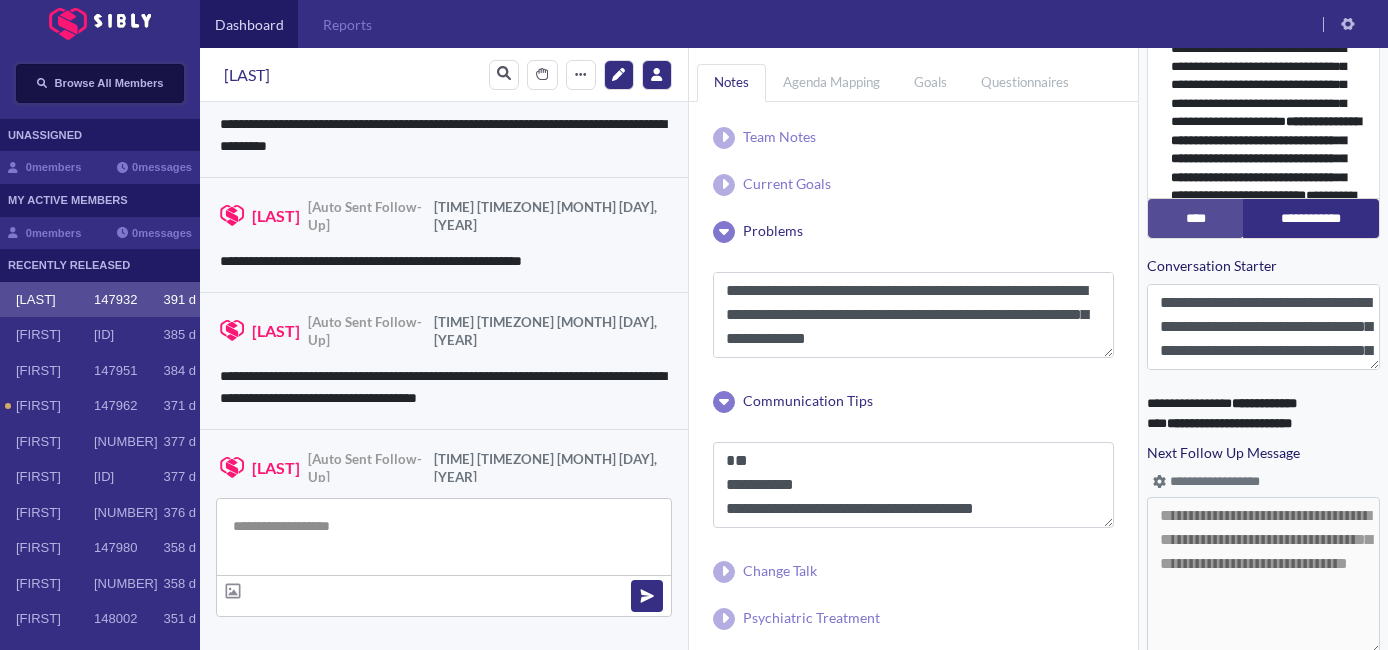 click on "Browse All Members" at bounding box center [109, 83] 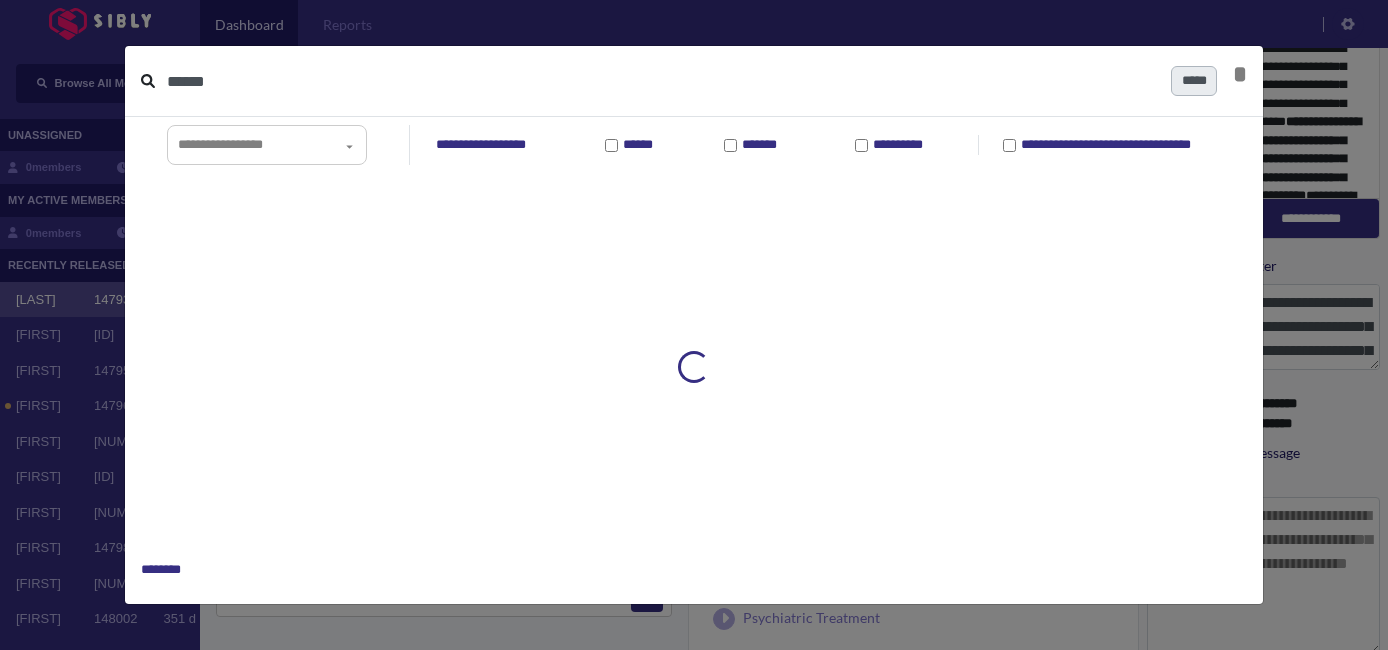 click on "******" at bounding box center [661, 81] 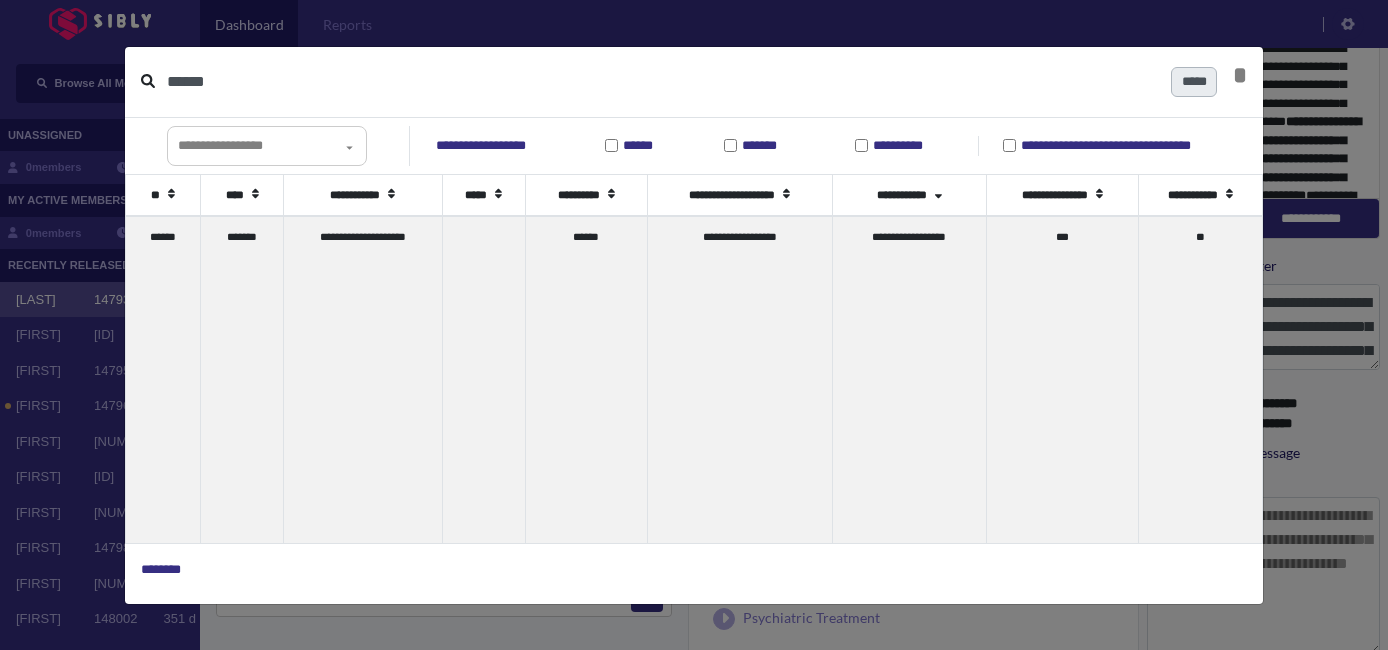 type on "******" 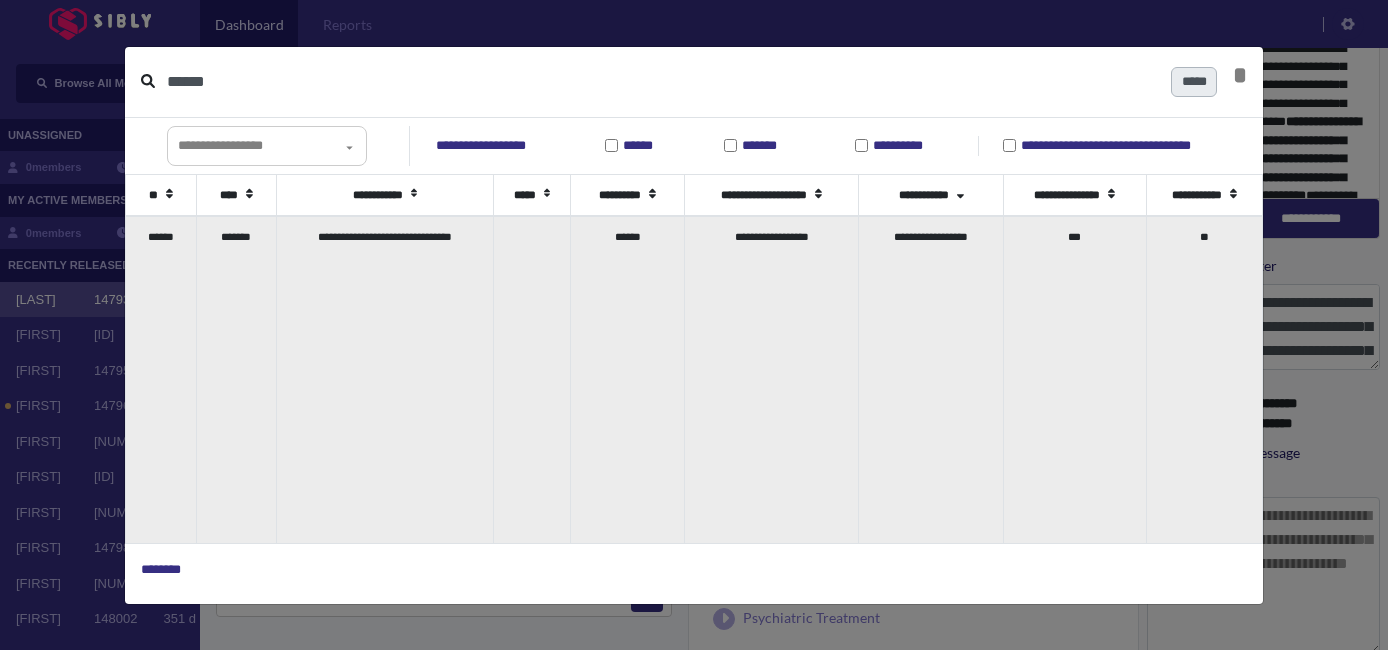 click on "*******" at bounding box center [236, 379] 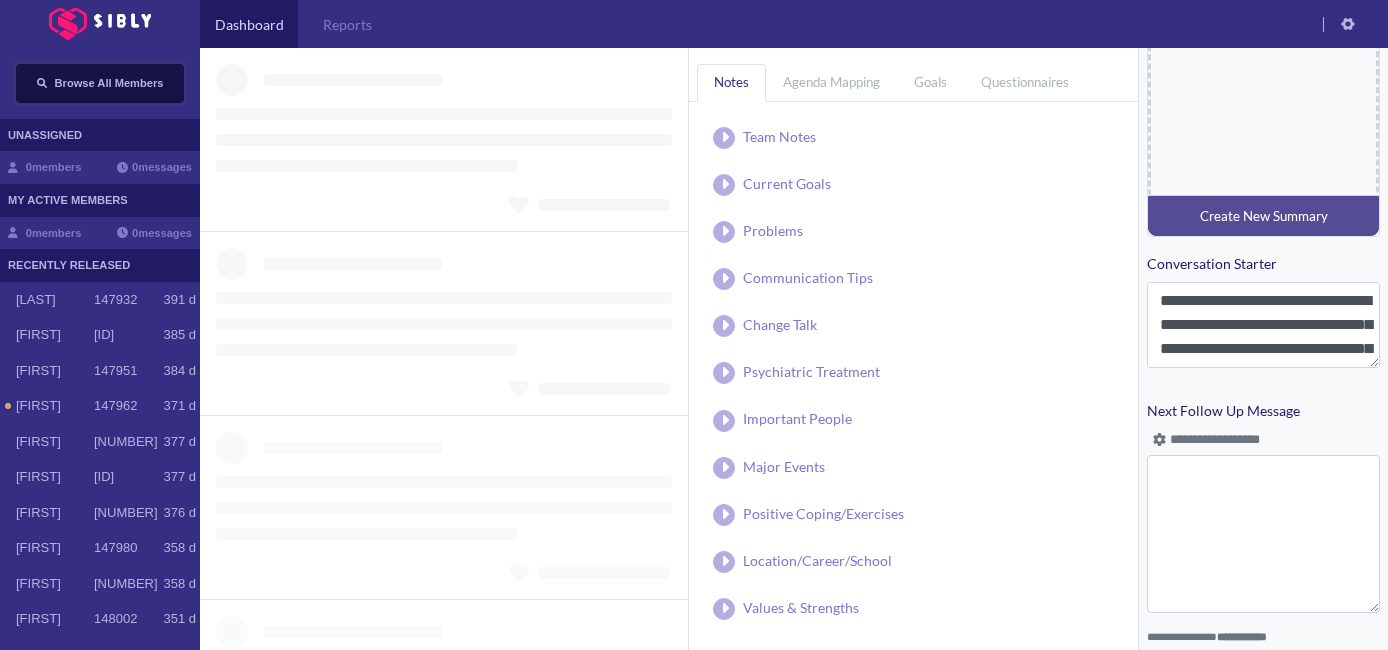 scroll, scrollTop: 915, scrollLeft: 0, axis: vertical 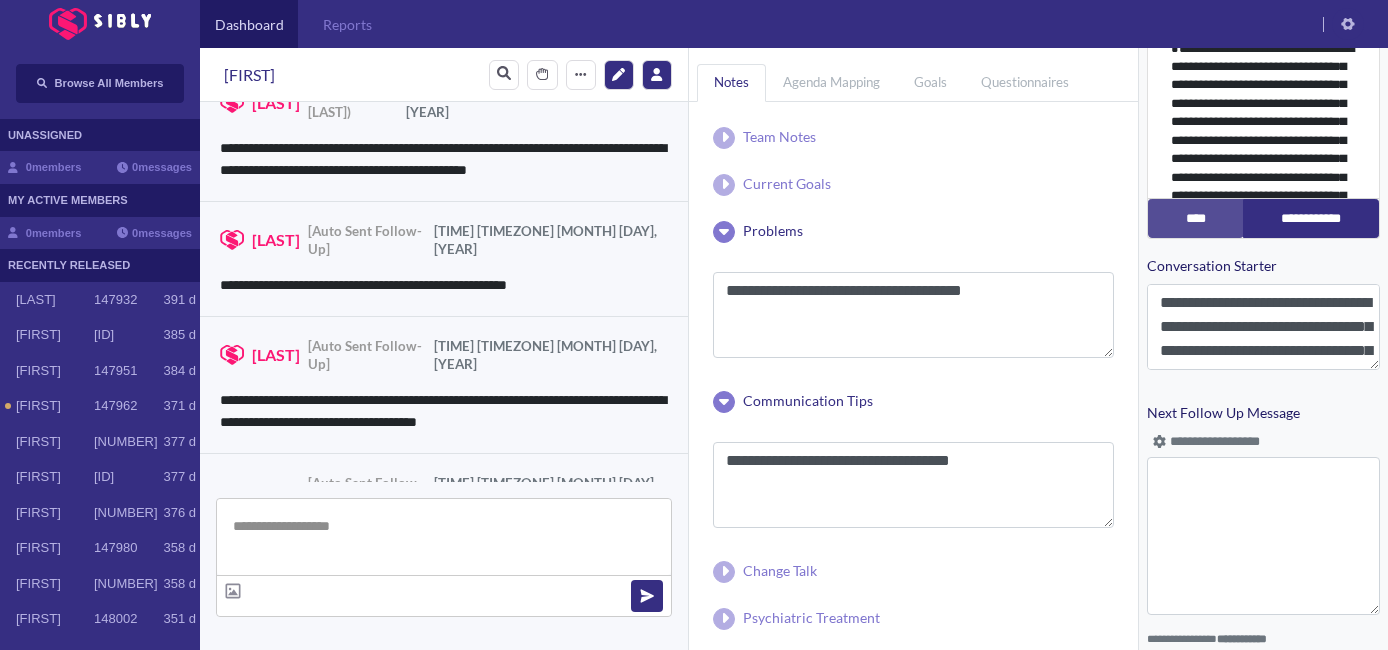 click at bounding box center (444, 537) 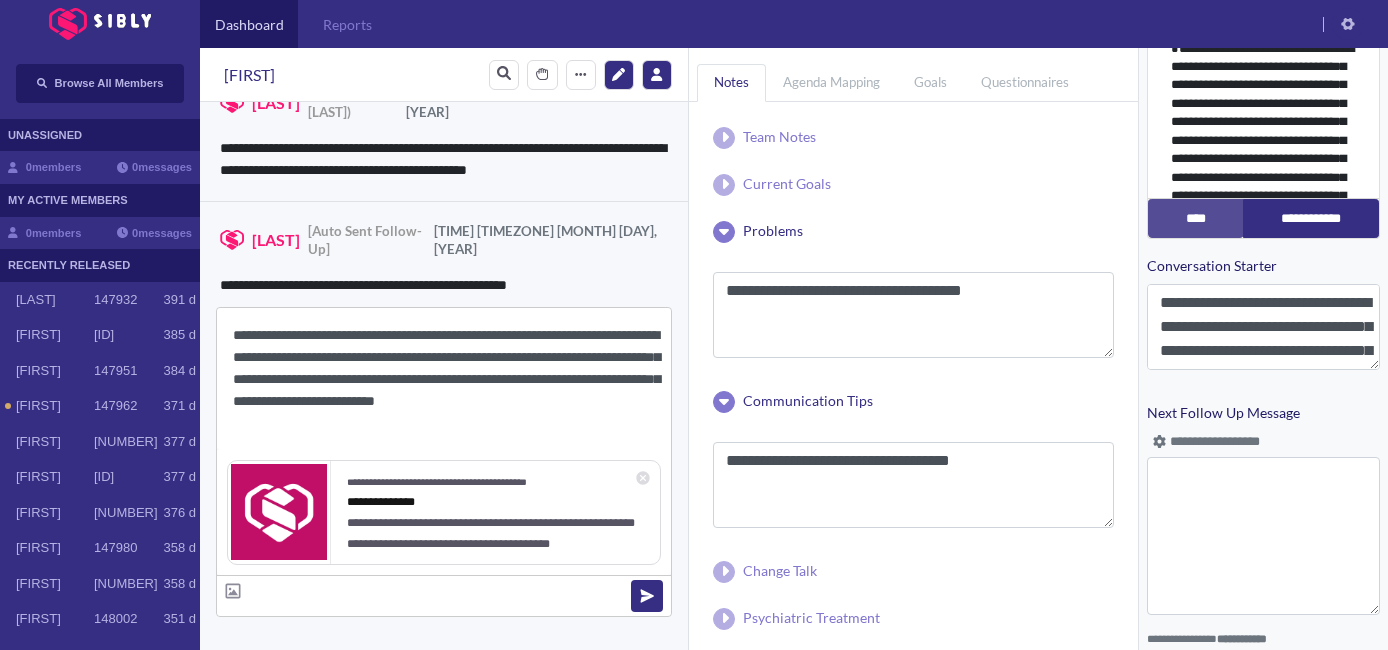 drag, startPoint x: 309, startPoint y: 332, endPoint x: 252, endPoint y: 337, distance: 57.21888 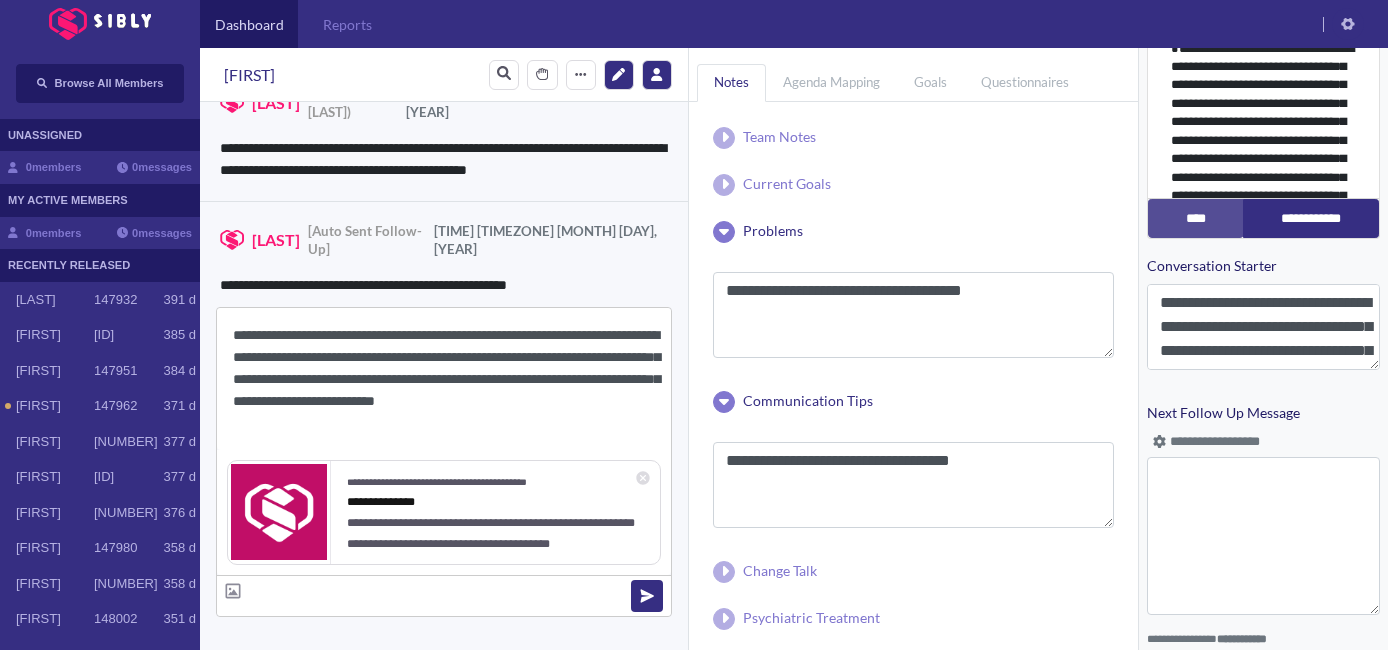 click on "**********" at bounding box center [444, 379] 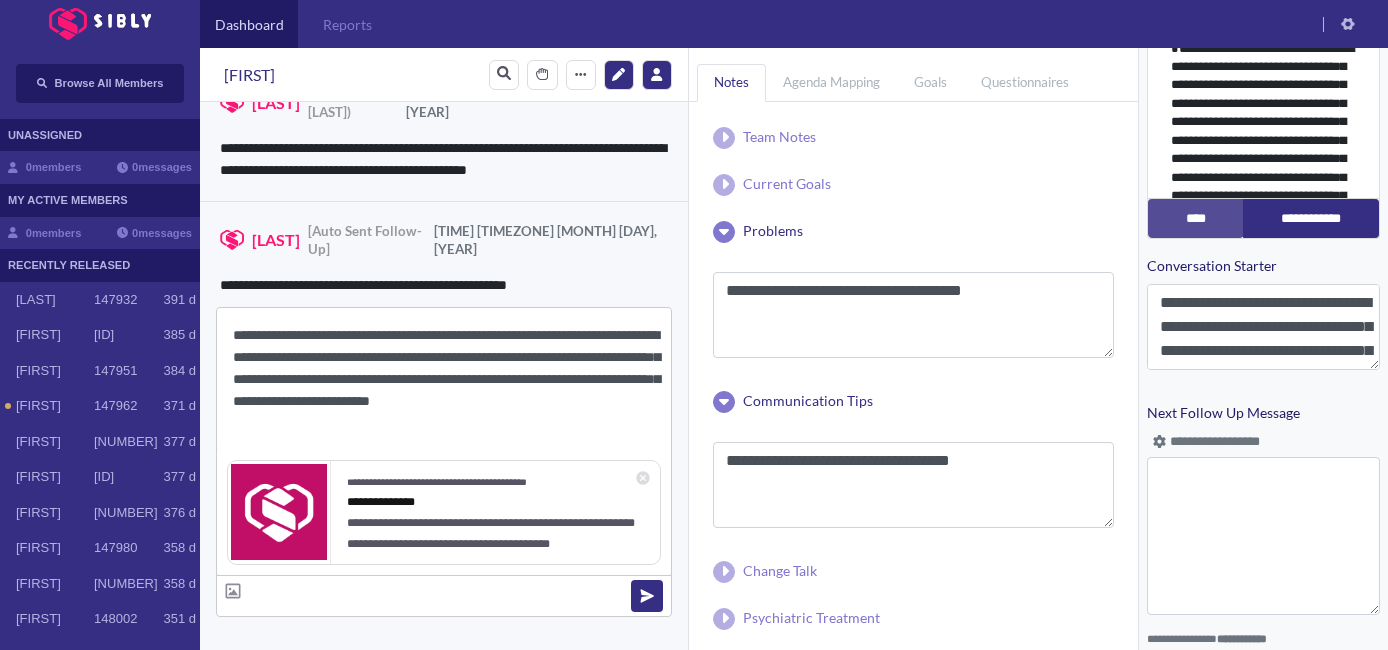 click on "**********" at bounding box center [444, 379] 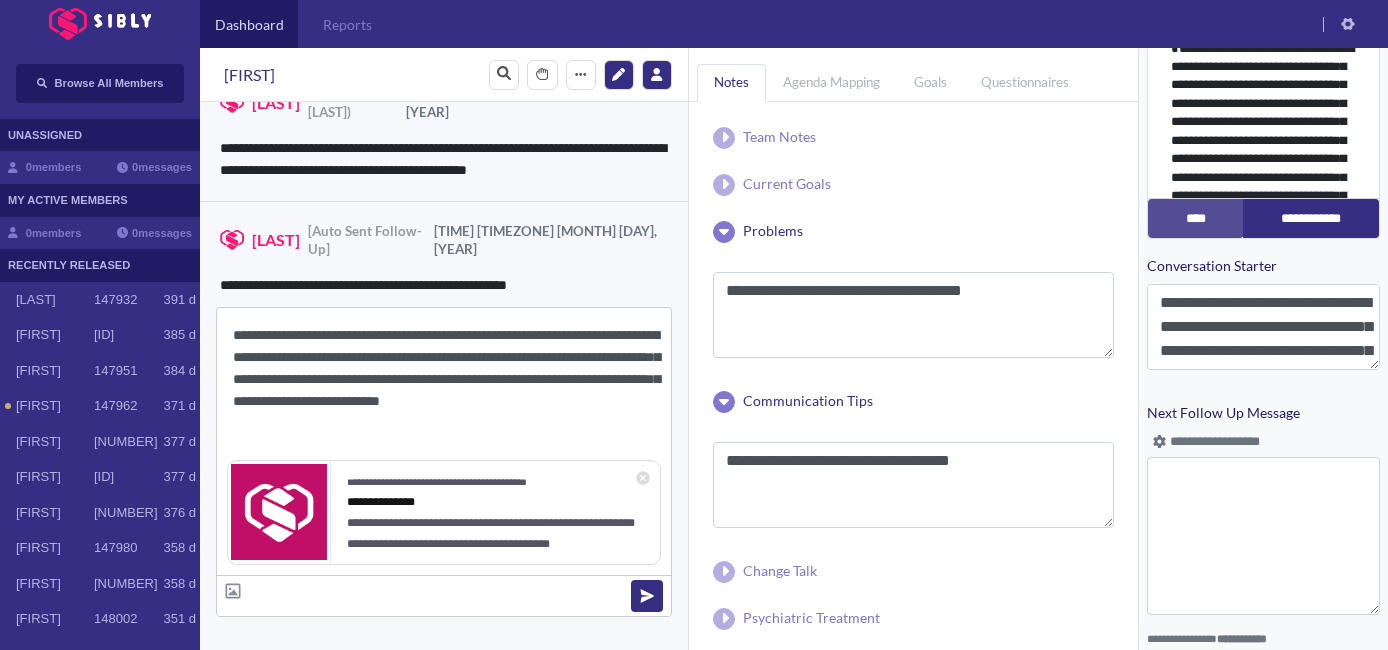 click on "**********" at bounding box center (444, 379) 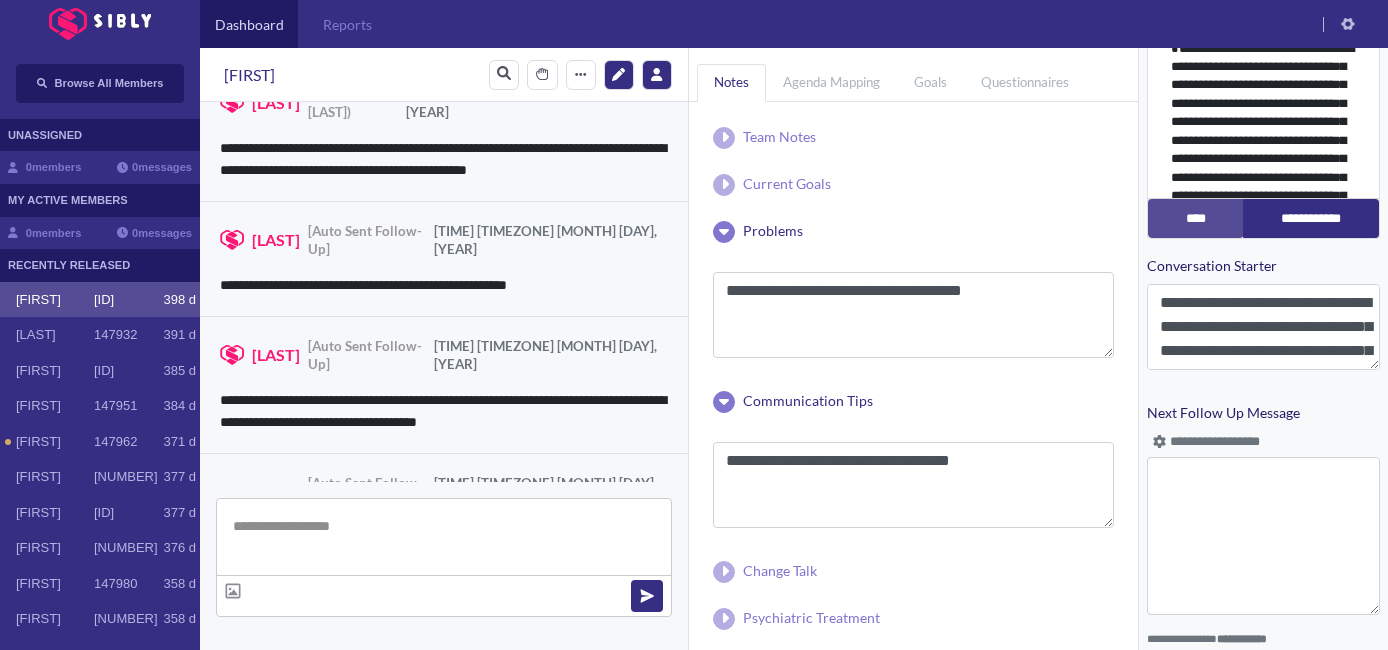 click at bounding box center [1159, 441] 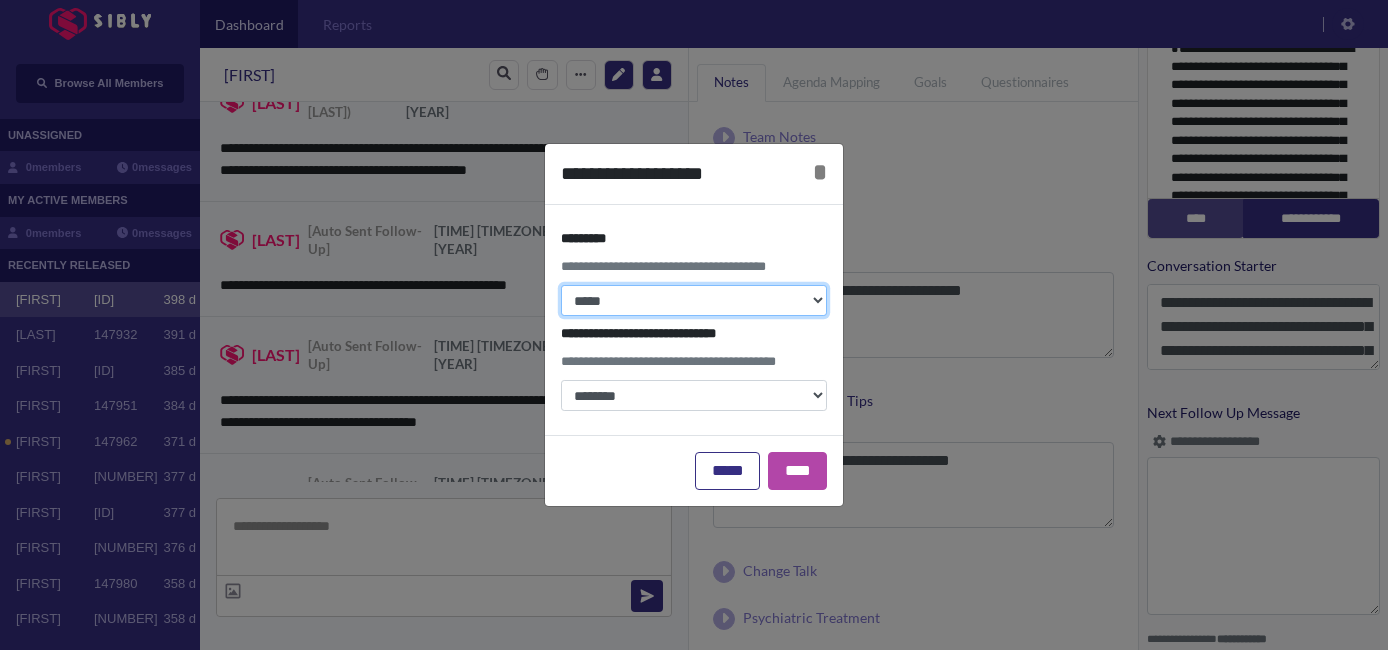 click on "**********" at bounding box center (694, 300) 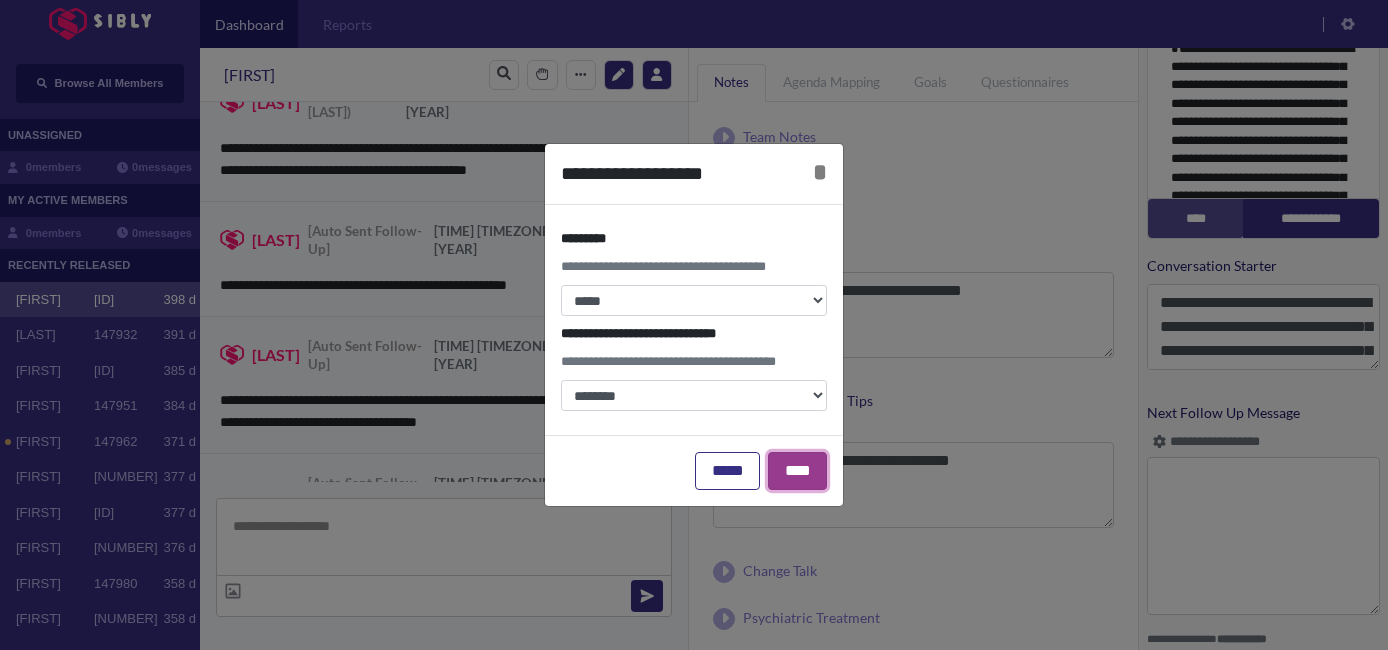 click on "****" at bounding box center (797, 471) 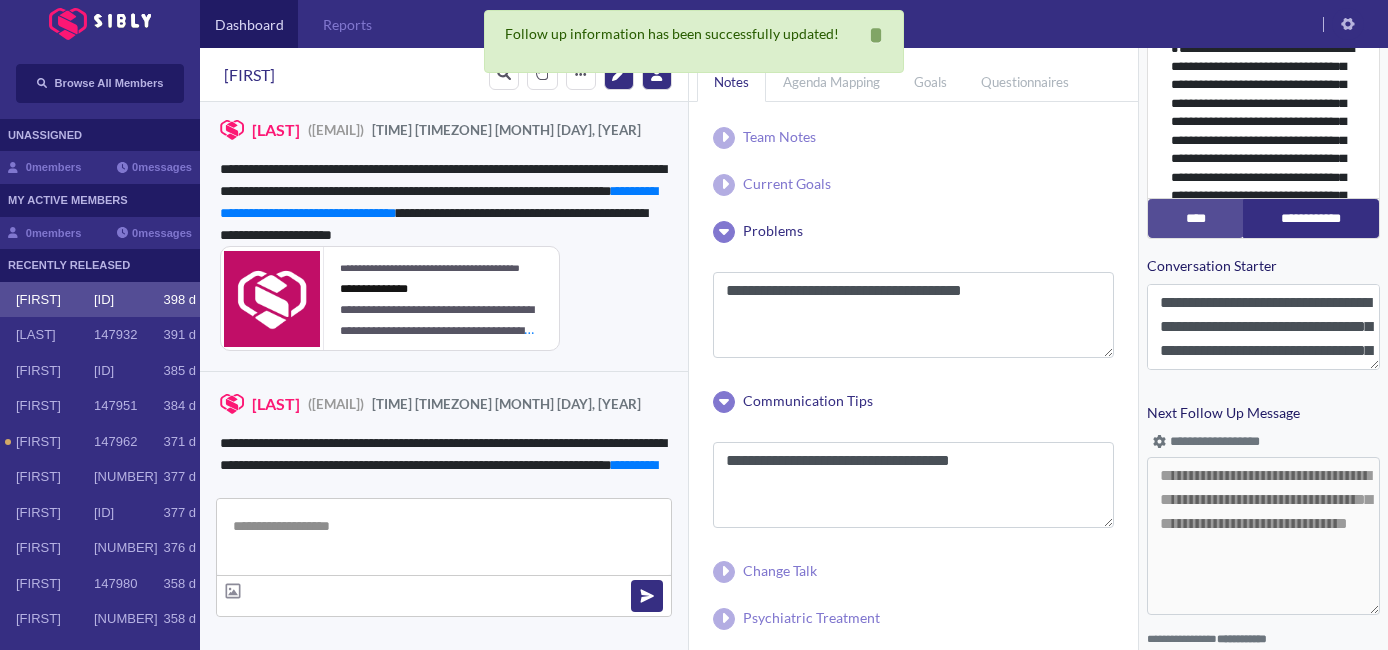 scroll, scrollTop: 5097, scrollLeft: 0, axis: vertical 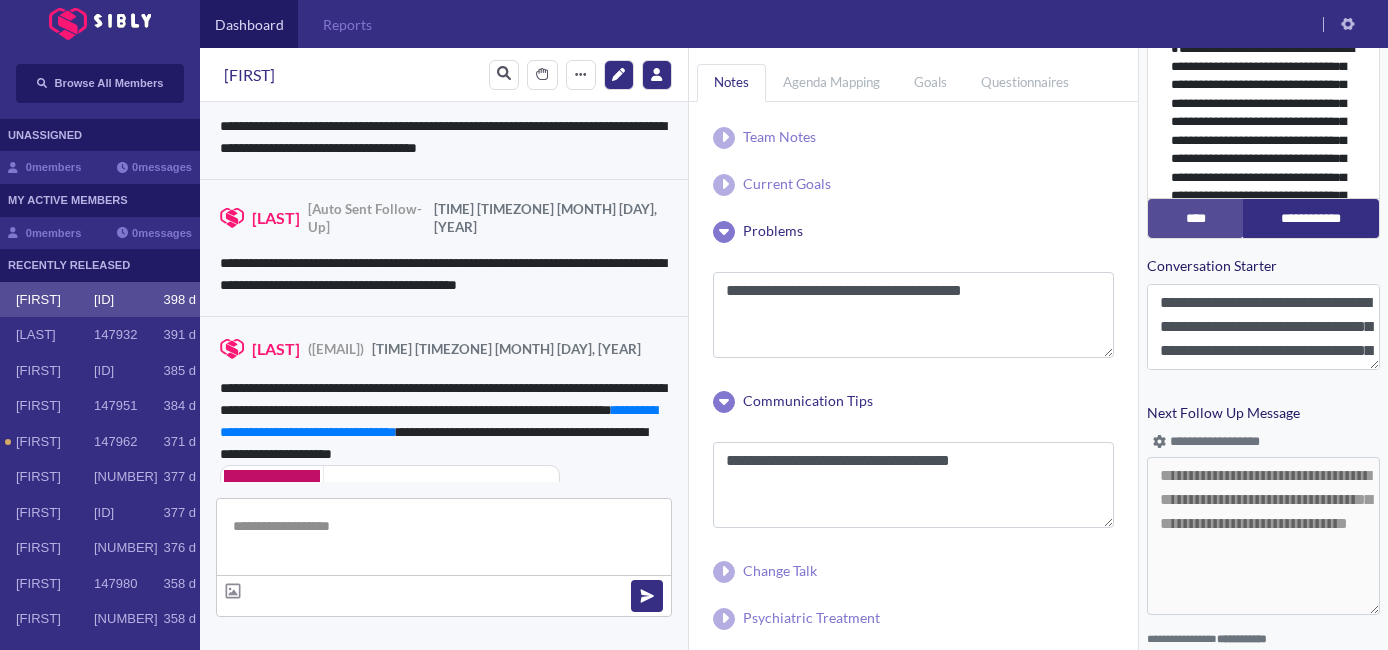 click at bounding box center [444, 537] 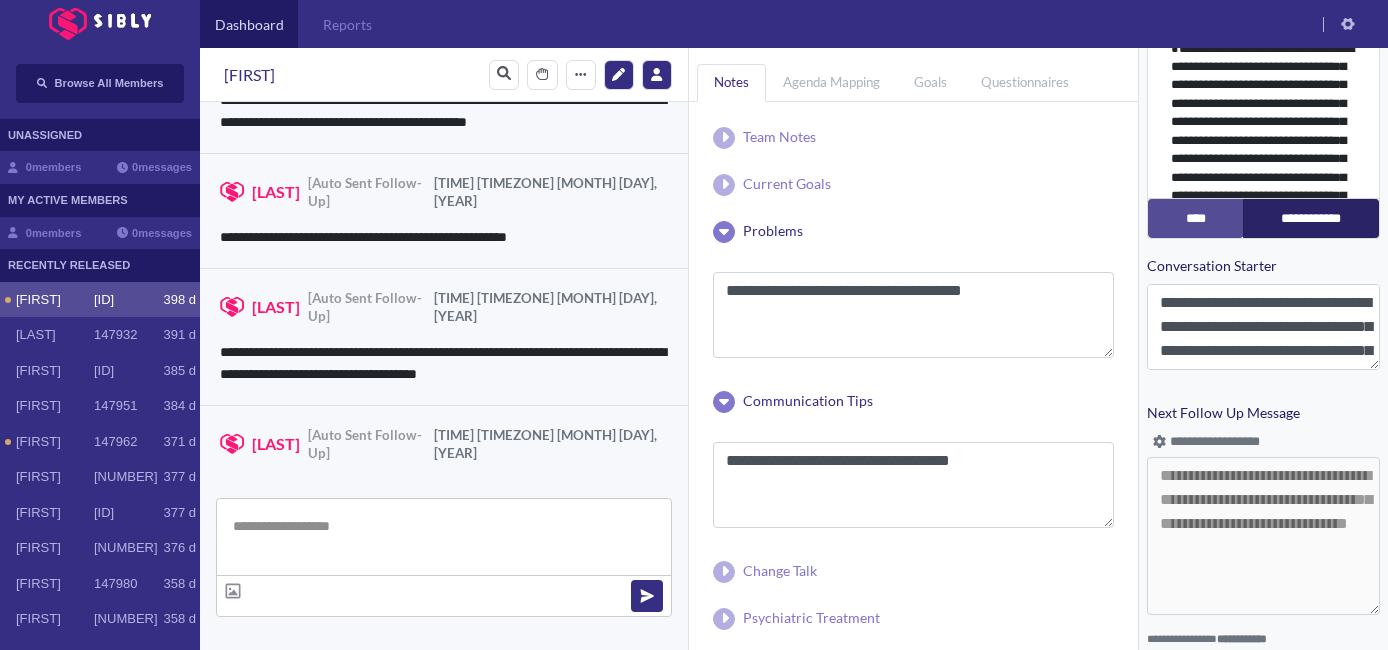 scroll, scrollTop: 4001, scrollLeft: 0, axis: vertical 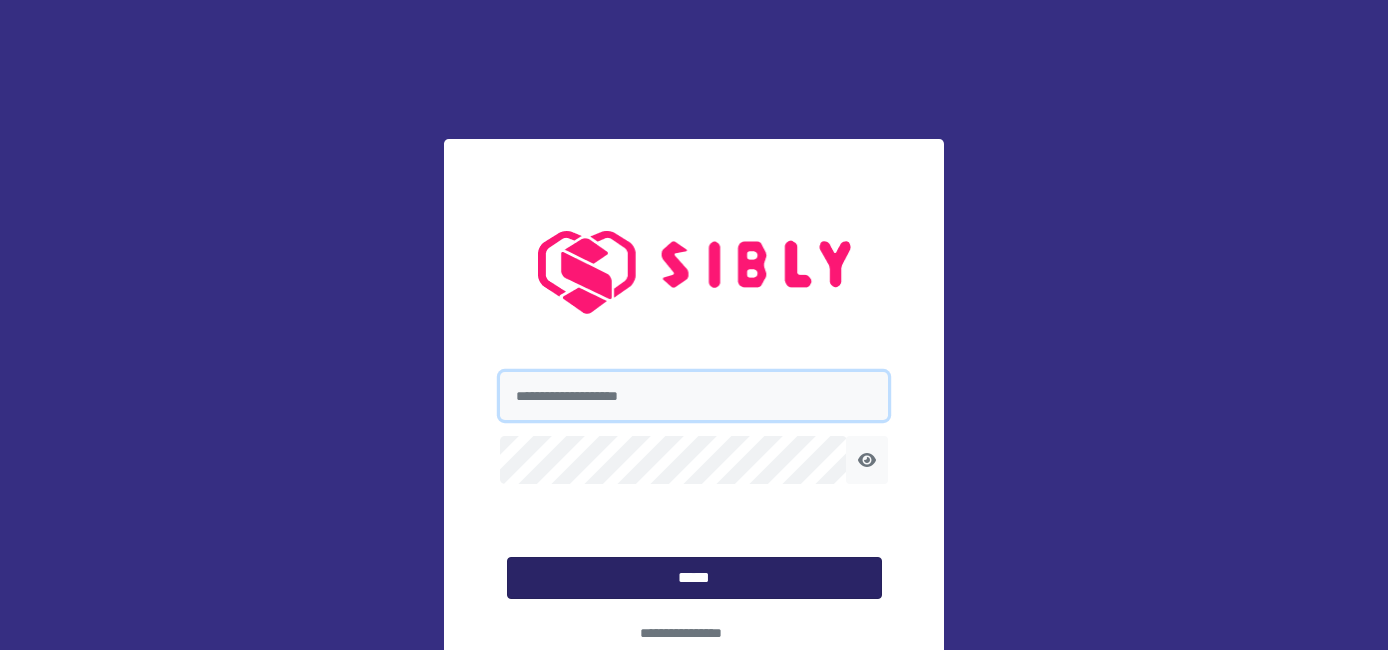 type on "**********" 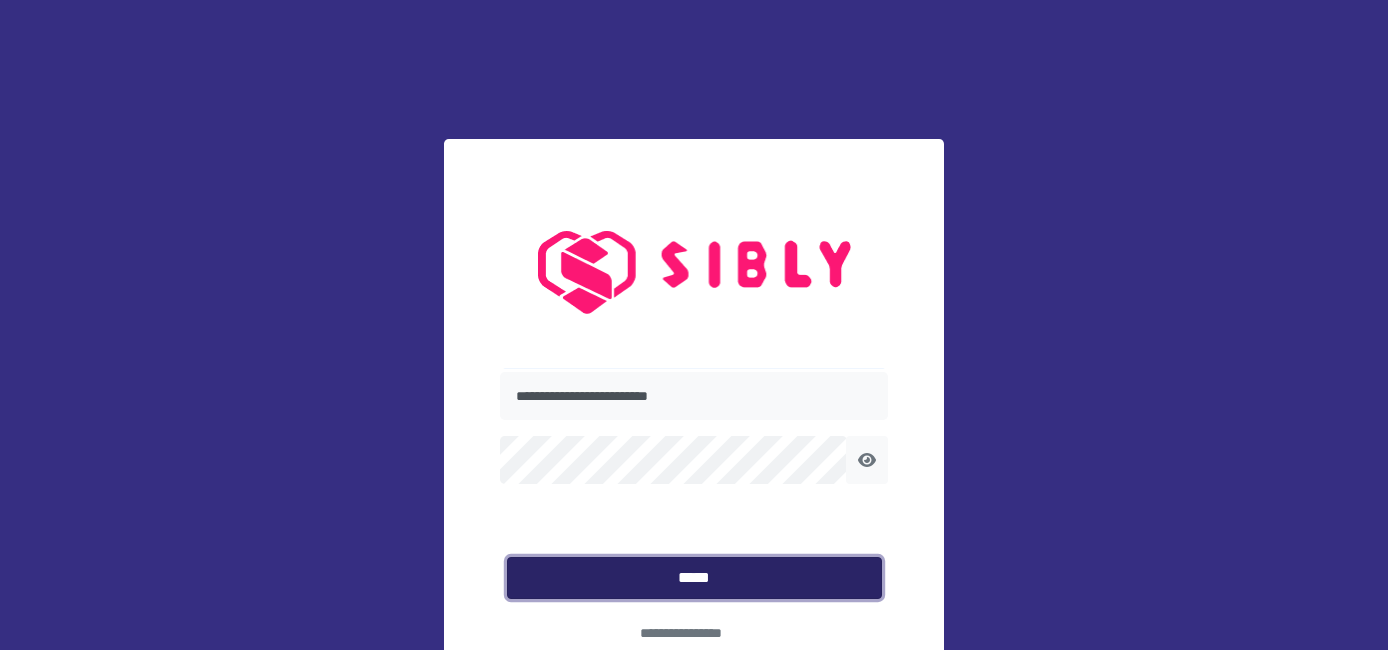 click on "*****" at bounding box center (694, 578) 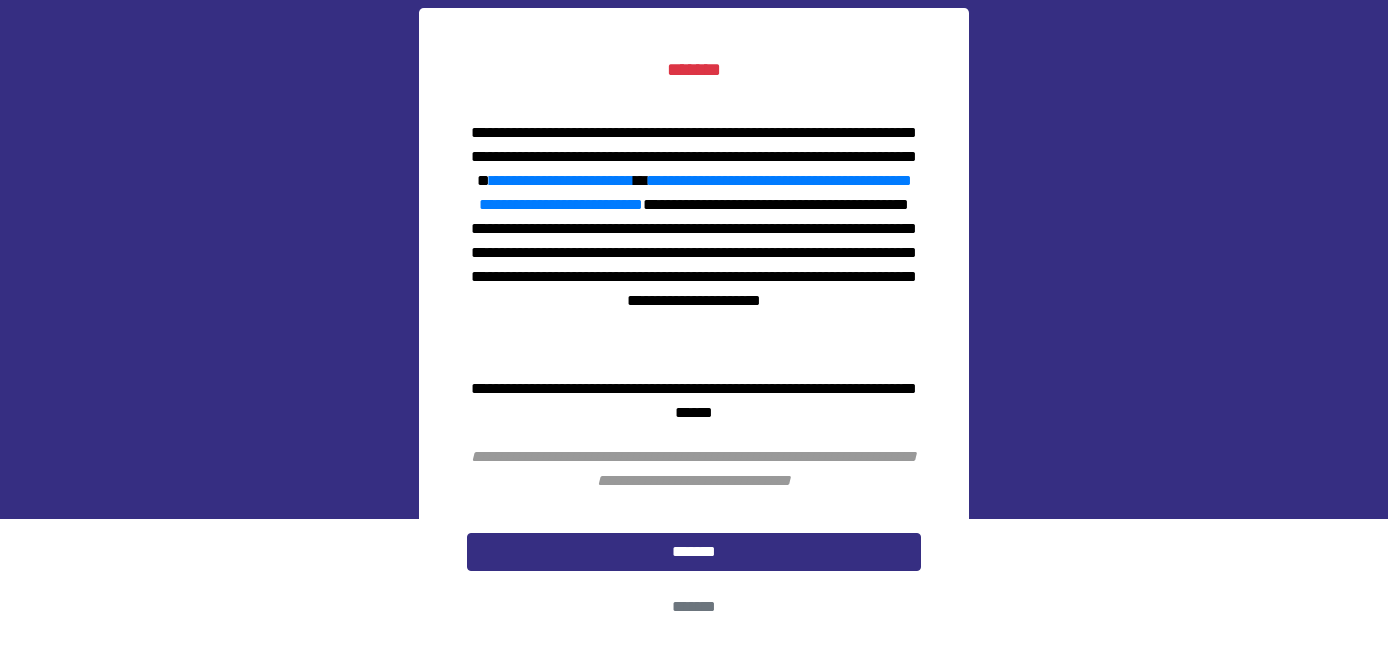 scroll, scrollTop: 171, scrollLeft: 0, axis: vertical 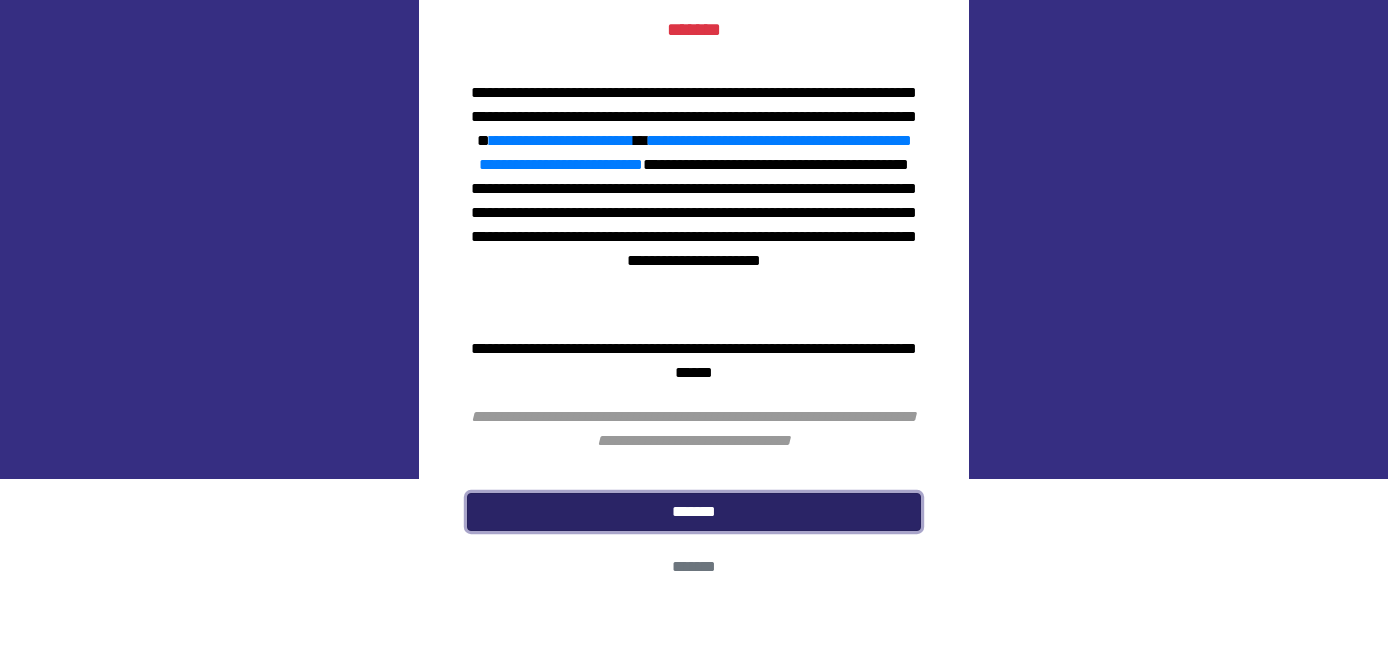 click on "*******" at bounding box center [694, 512] 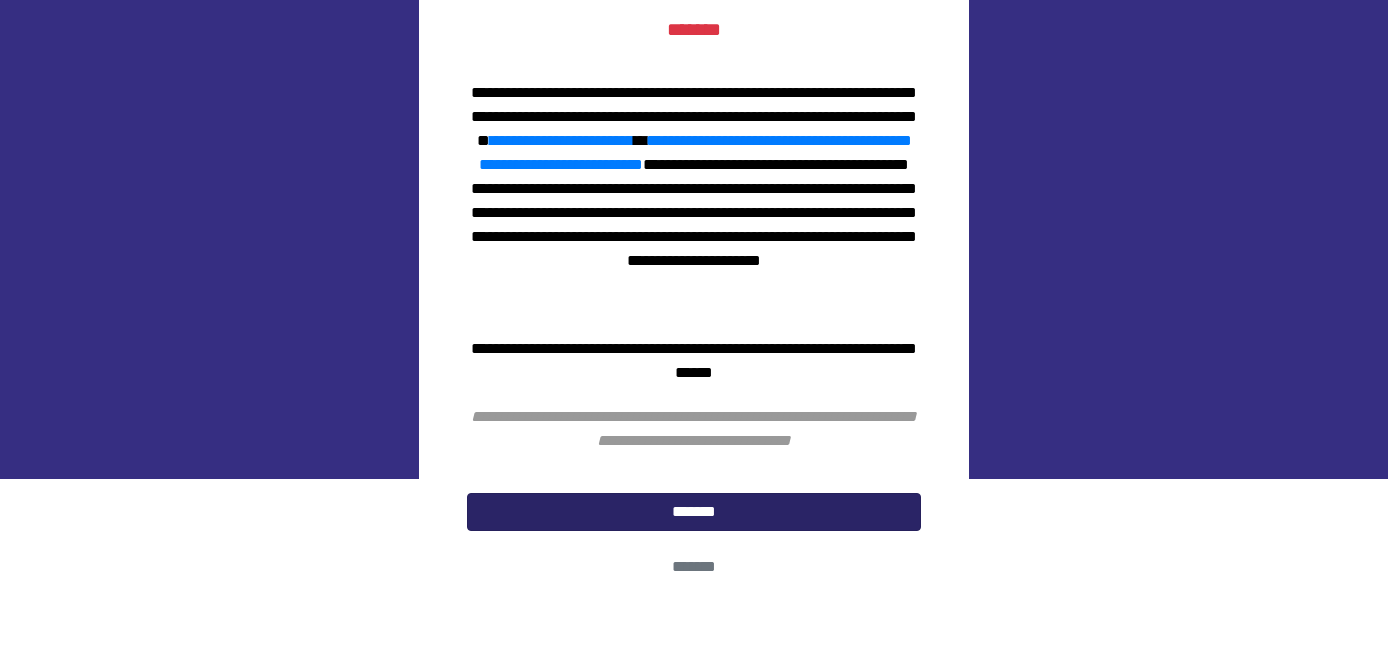 scroll, scrollTop: 0, scrollLeft: 0, axis: both 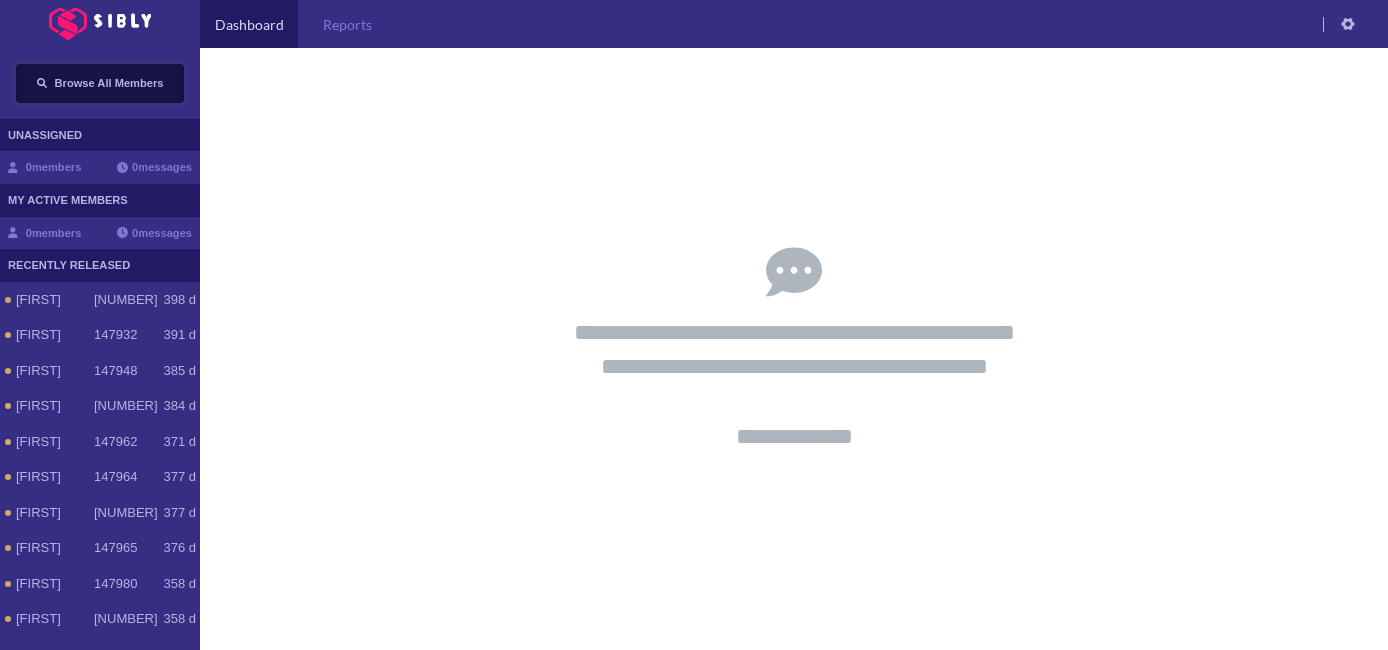 click on "Browse All Members" at bounding box center (109, 83) 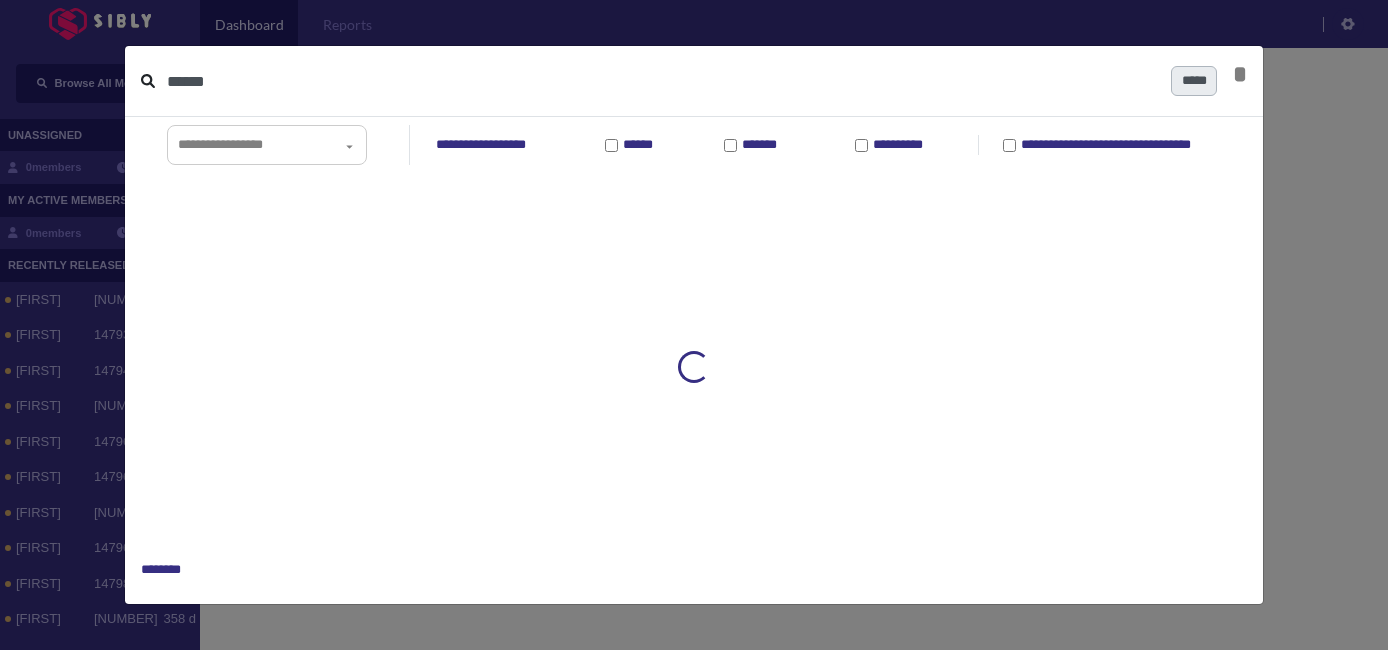 type on "******" 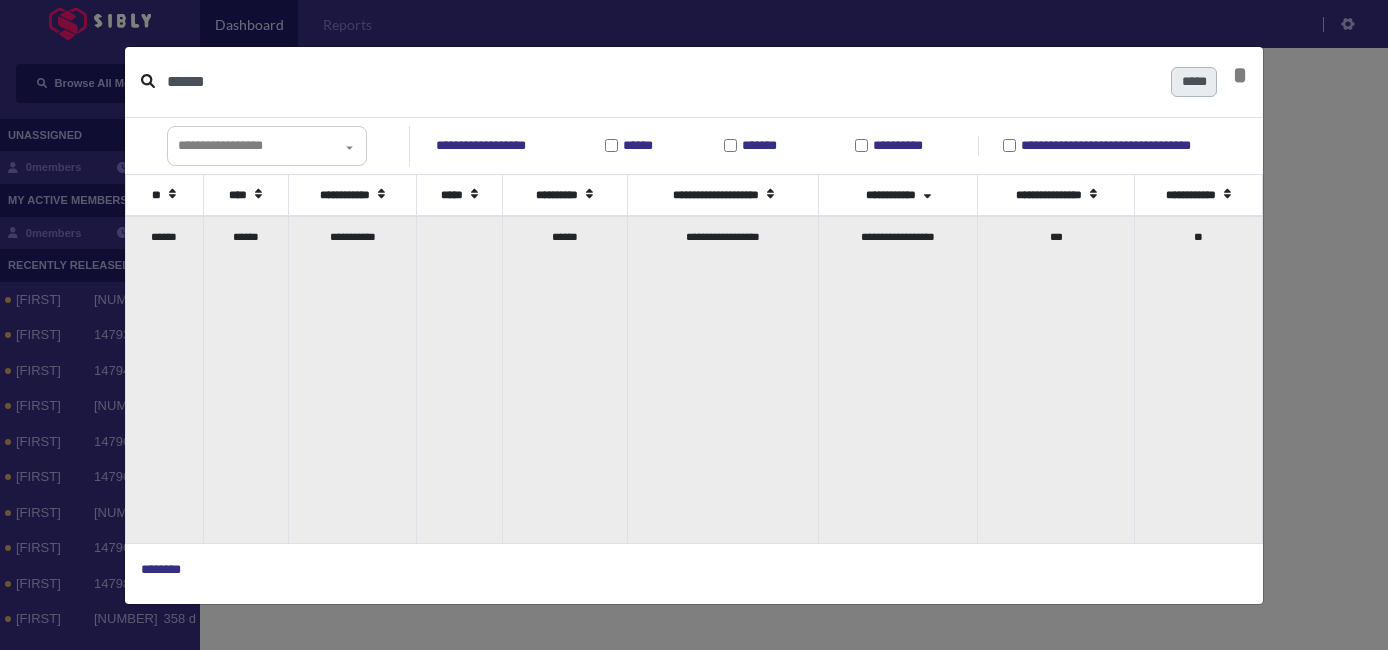 click on "**********" at bounding box center (352, 379) 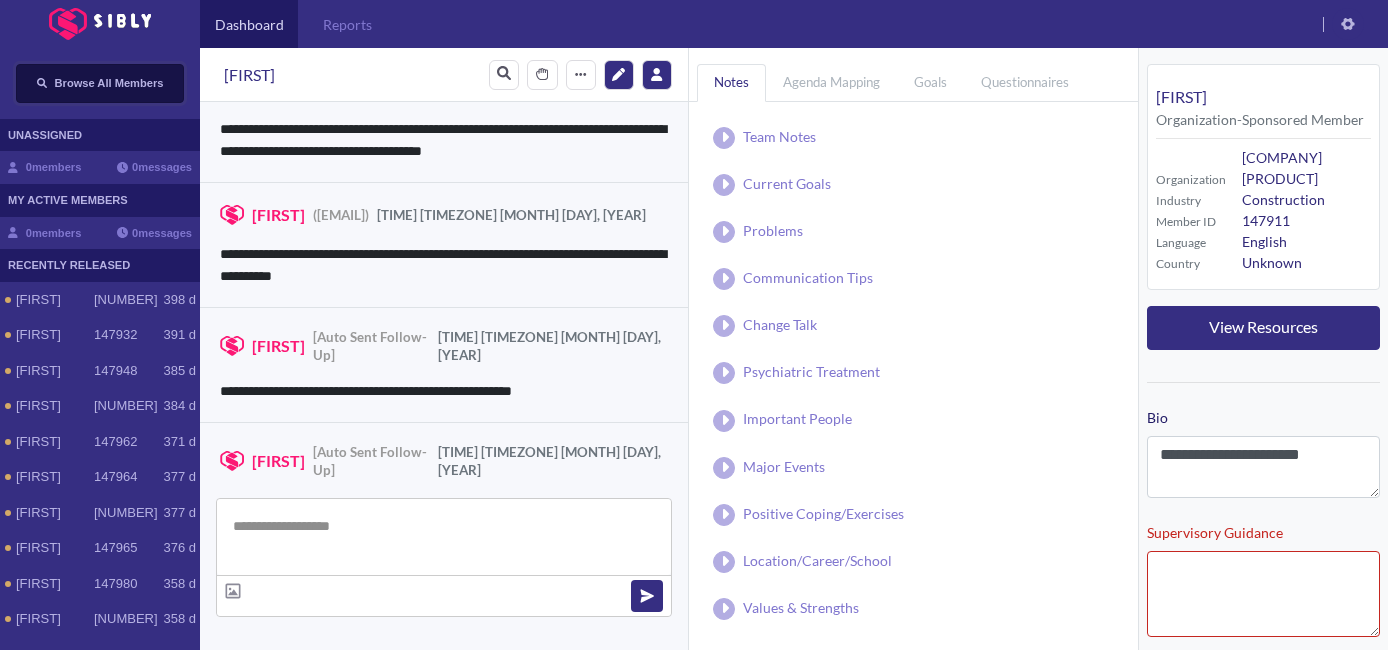 scroll, scrollTop: 2106, scrollLeft: 0, axis: vertical 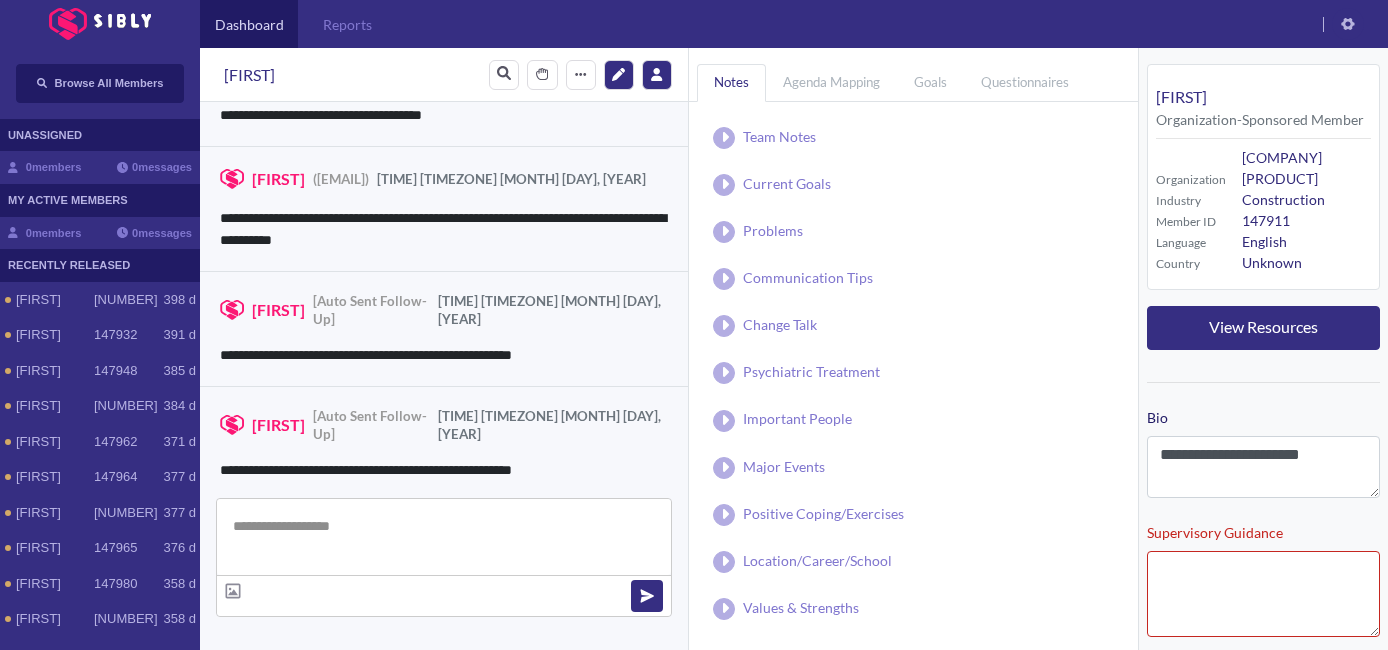 click at bounding box center [444, 537] 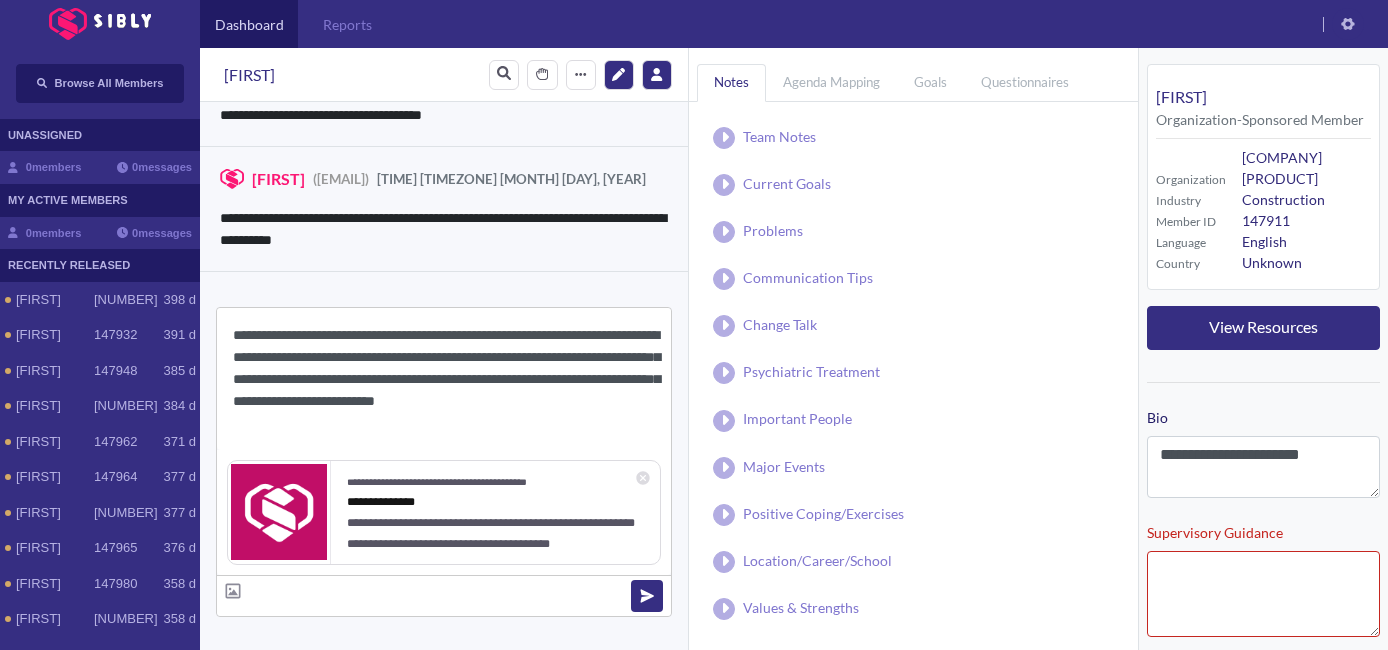 drag, startPoint x: 309, startPoint y: 337, endPoint x: 251, endPoint y: 341, distance: 58.137768 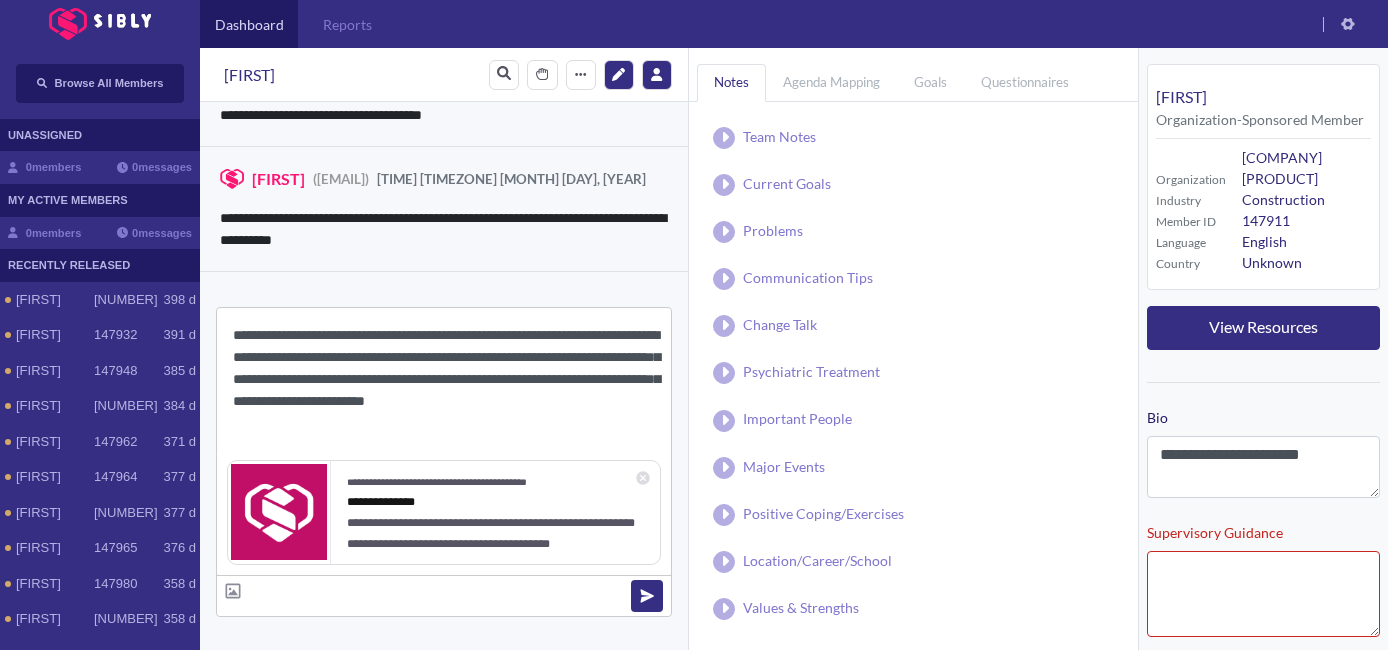 click on "**********" at bounding box center (444, 379) 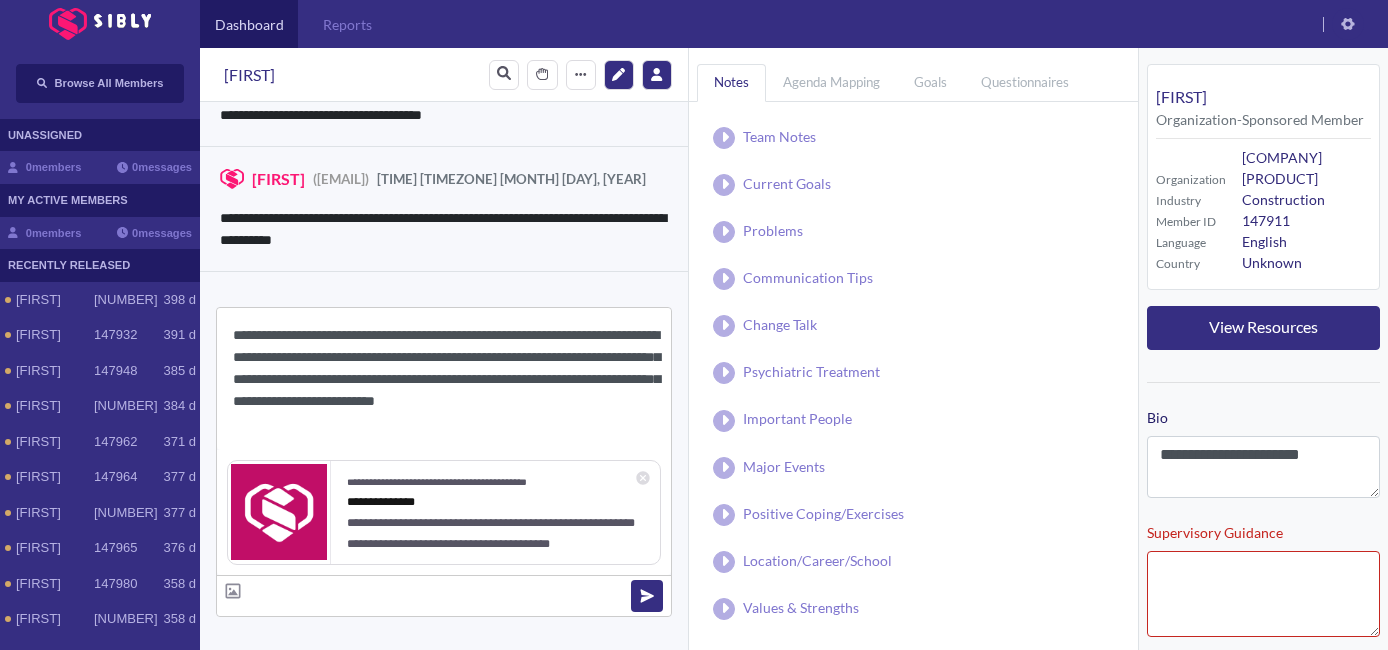 click on "**********" at bounding box center (444, 379) 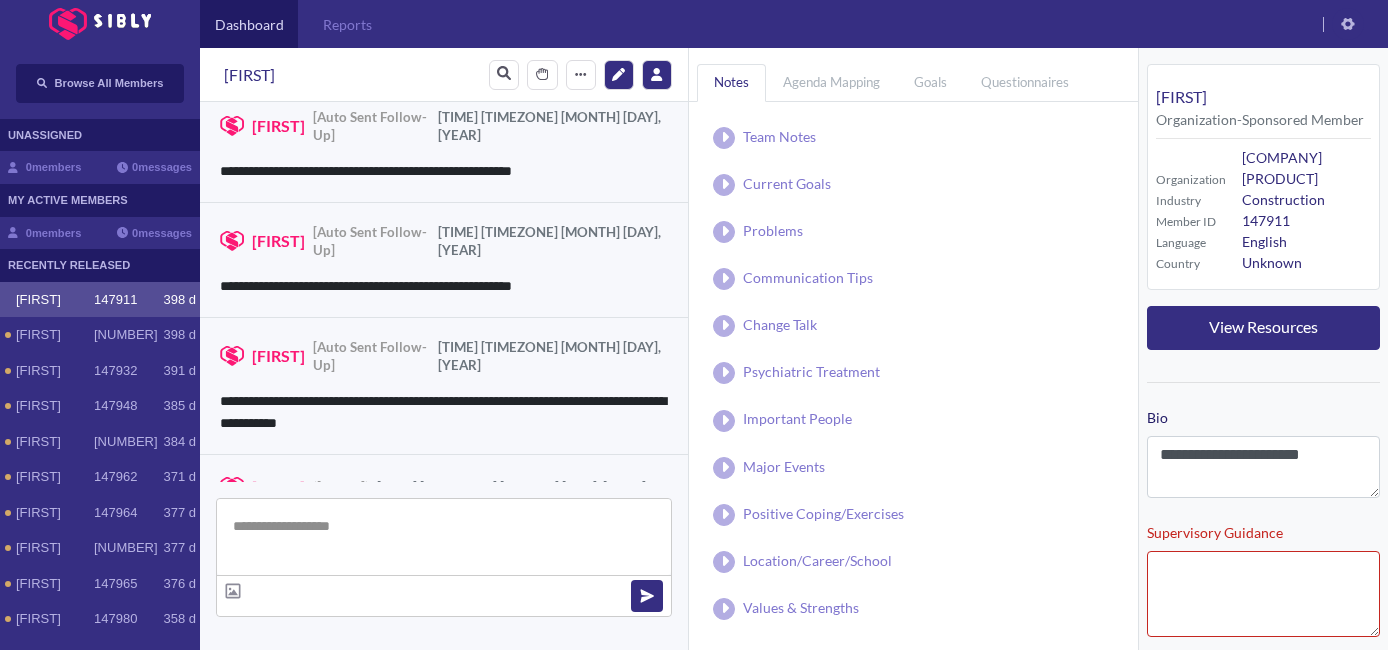 scroll, scrollTop: 2380, scrollLeft: 0, axis: vertical 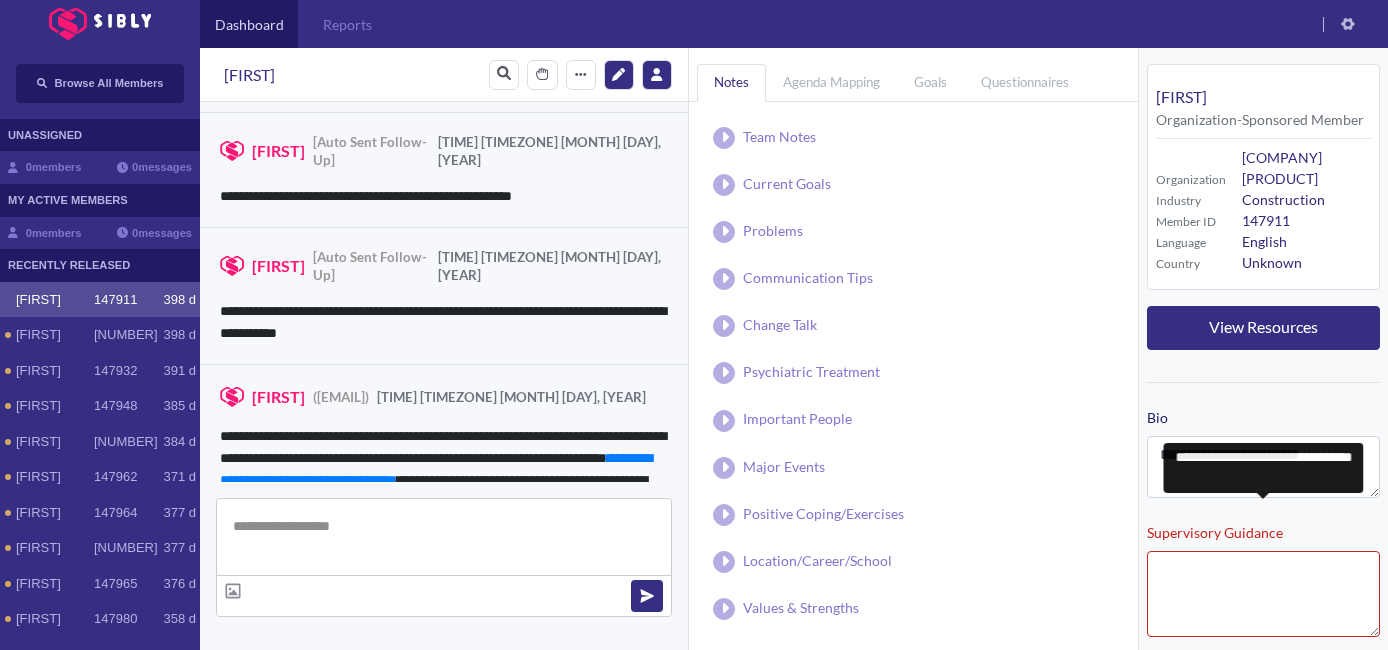 click on "Supervisory Guidance Save" at bounding box center [1263, 456] 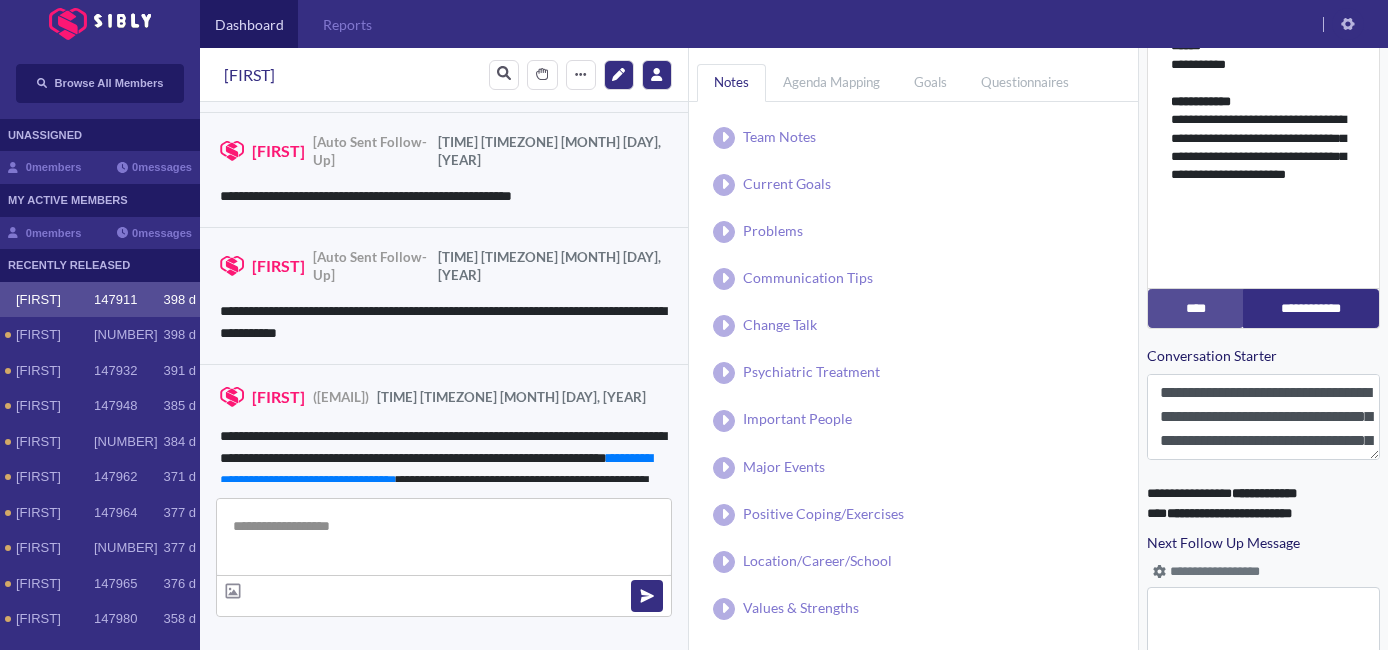 scroll, scrollTop: 975, scrollLeft: 0, axis: vertical 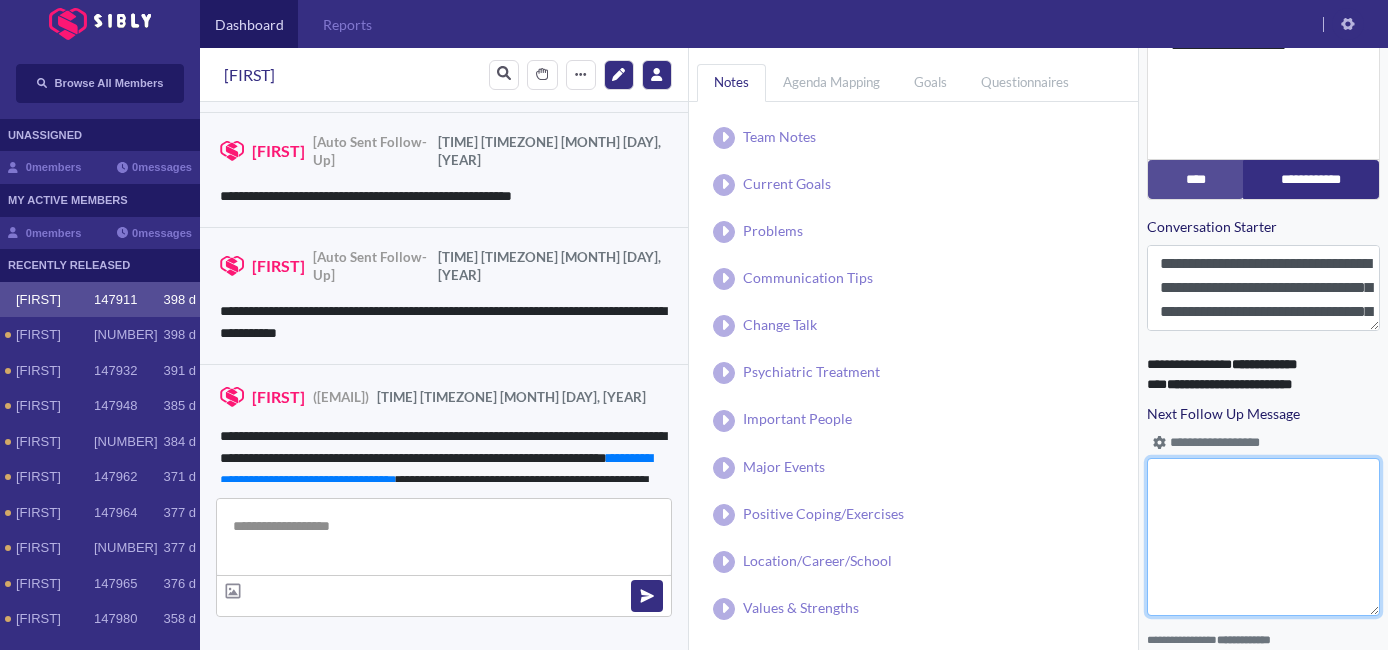 click on "Next Follow Up Message" at bounding box center (1263, 537) 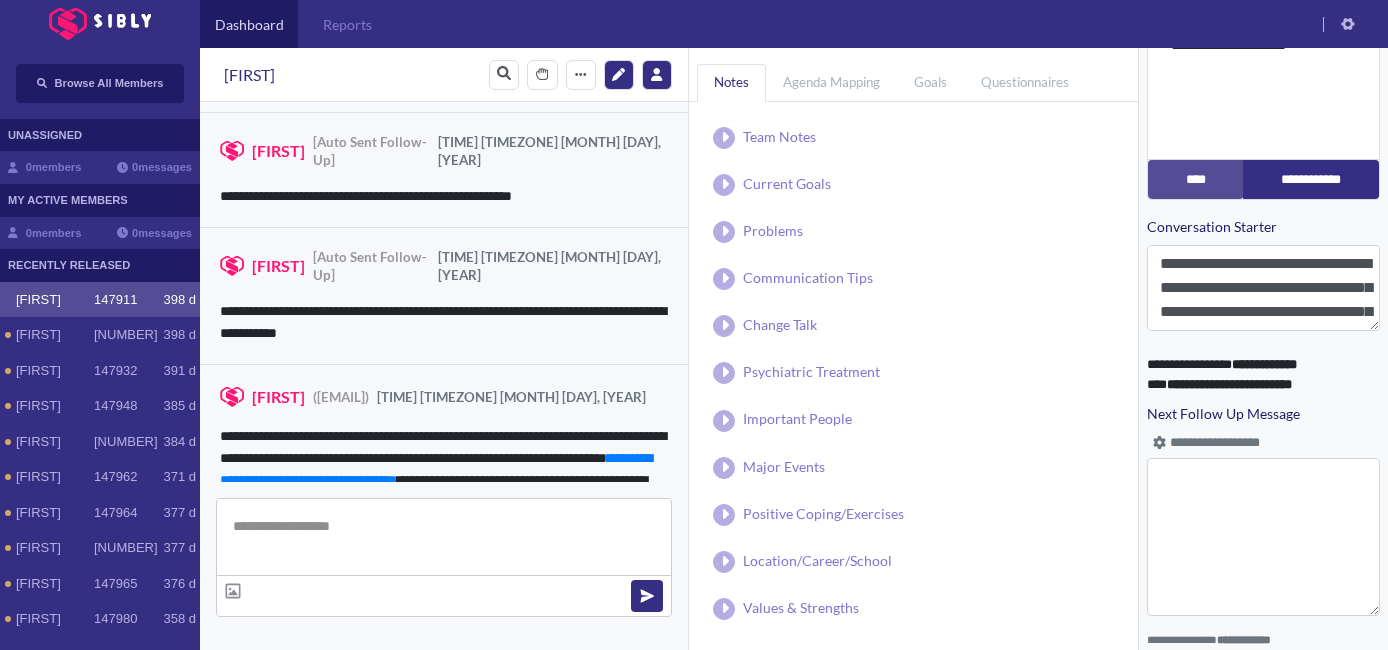 click at bounding box center (1159, 442) 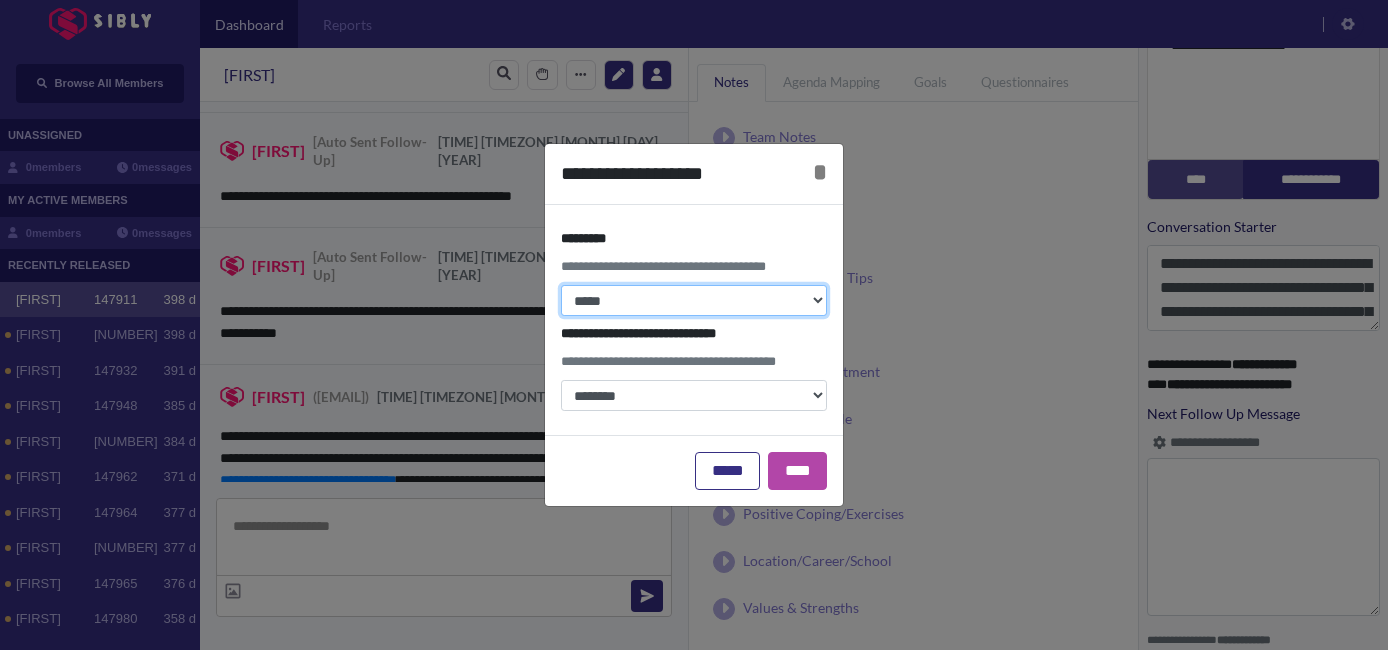 click on "**********" at bounding box center (694, 300) 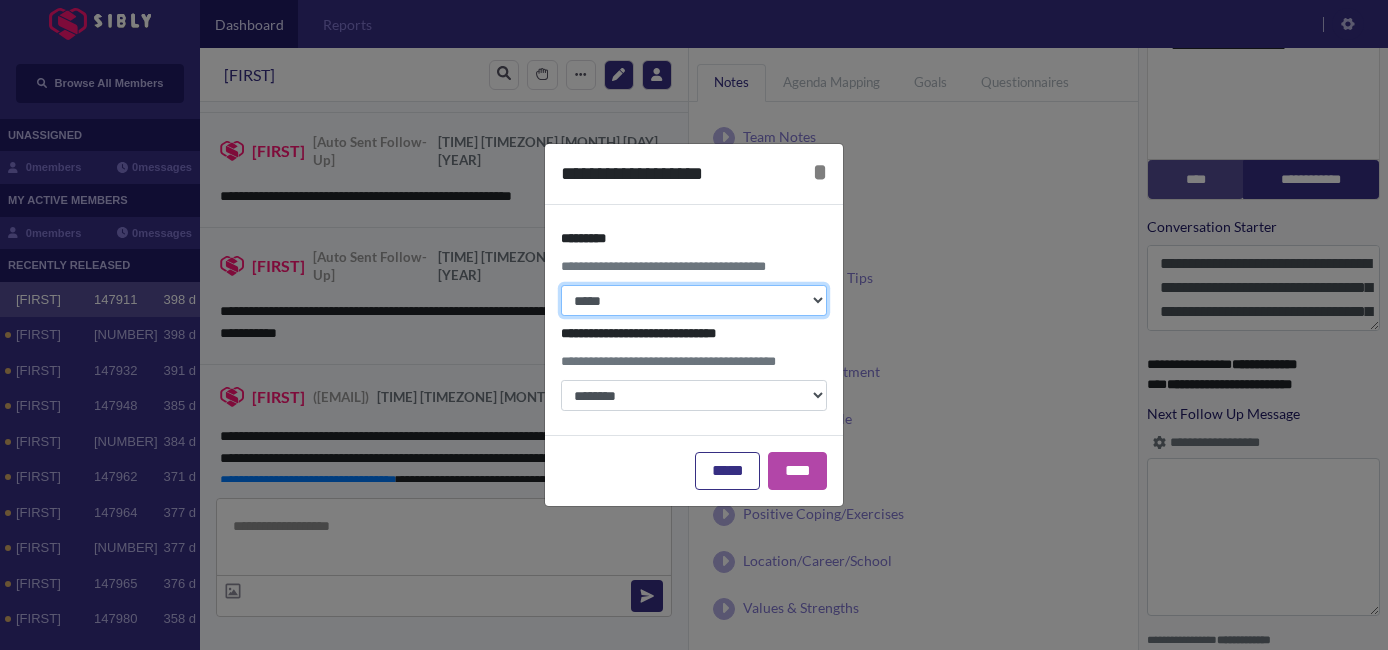 select on "*" 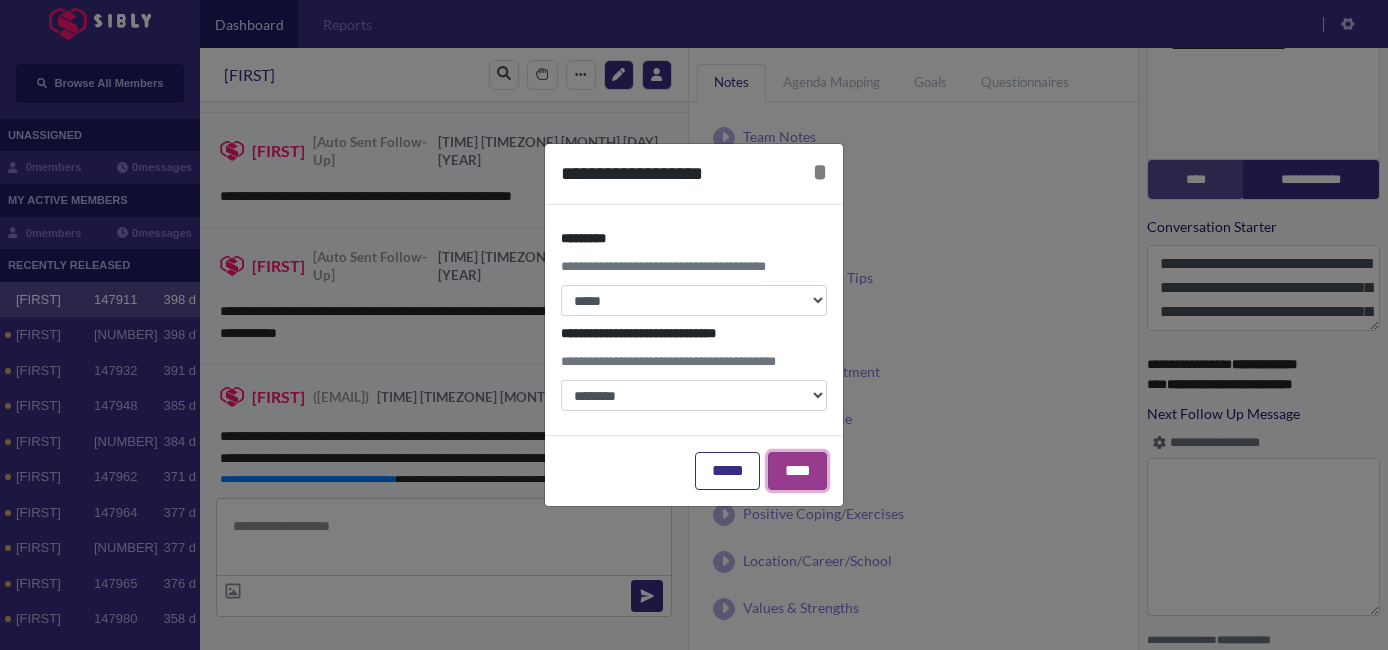 click on "****" at bounding box center (797, 471) 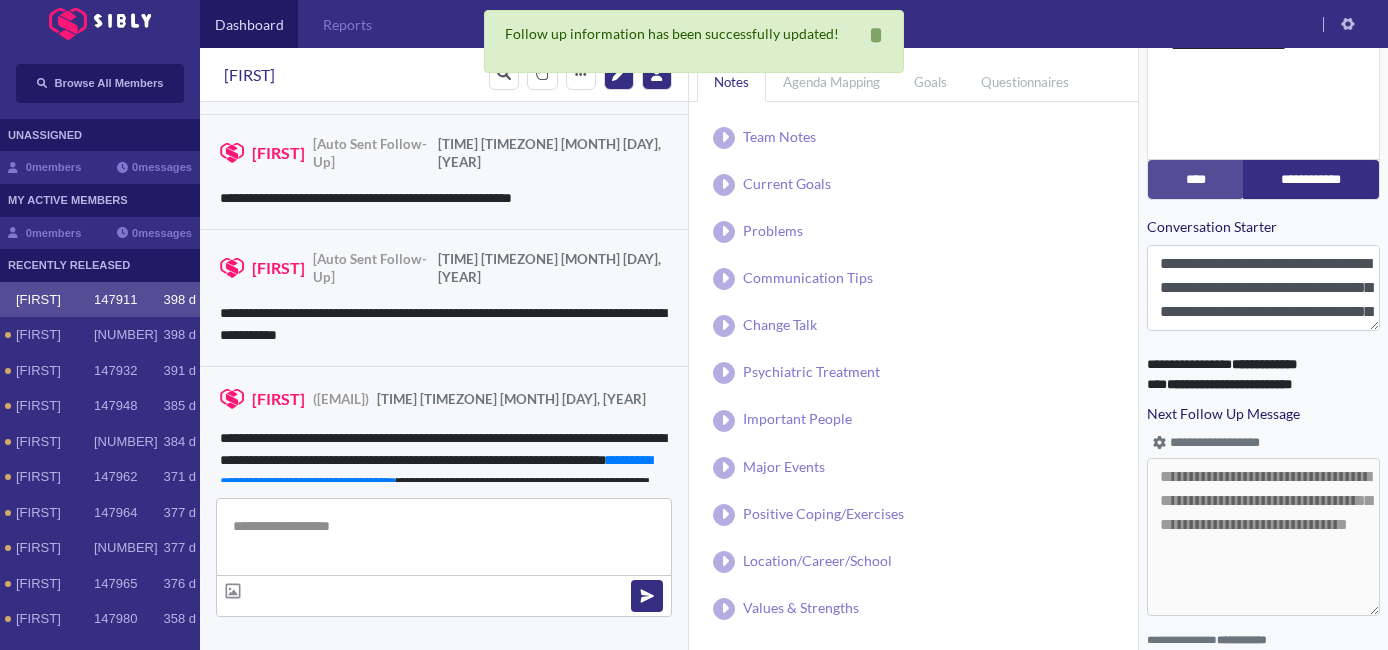 scroll, scrollTop: 2380, scrollLeft: 0, axis: vertical 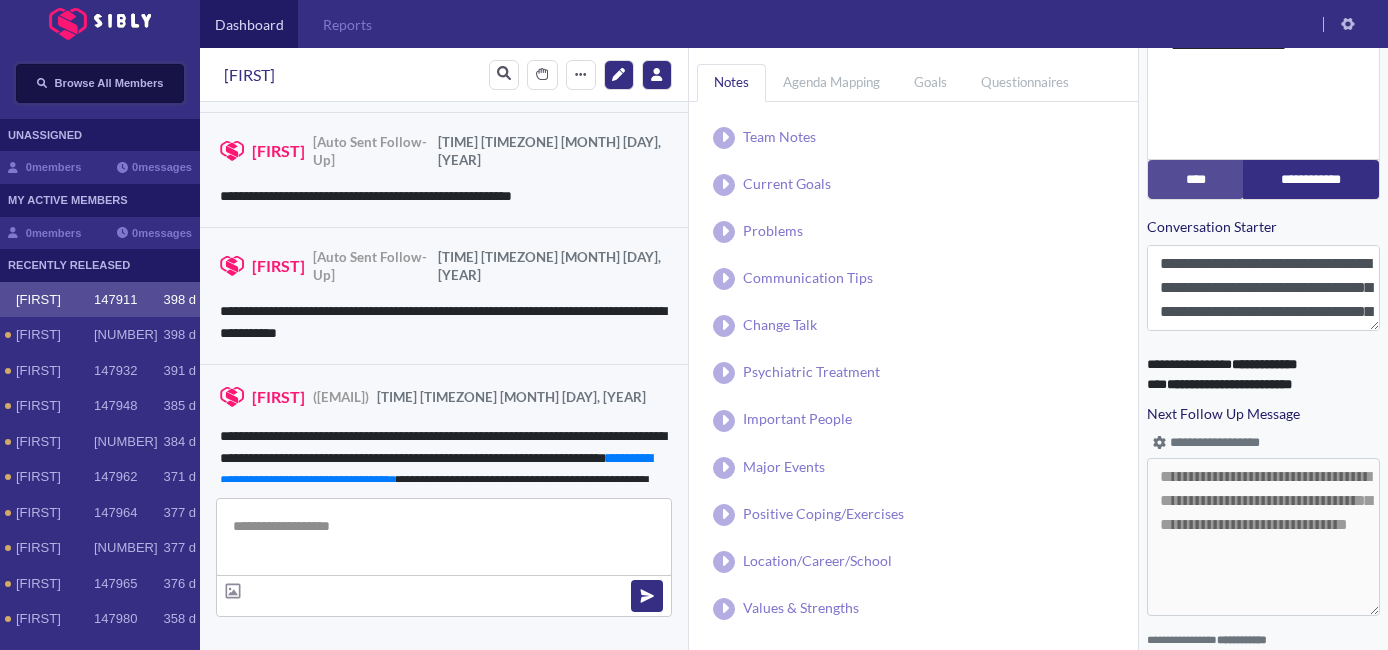click on "Browse All Members" at bounding box center [109, 83] 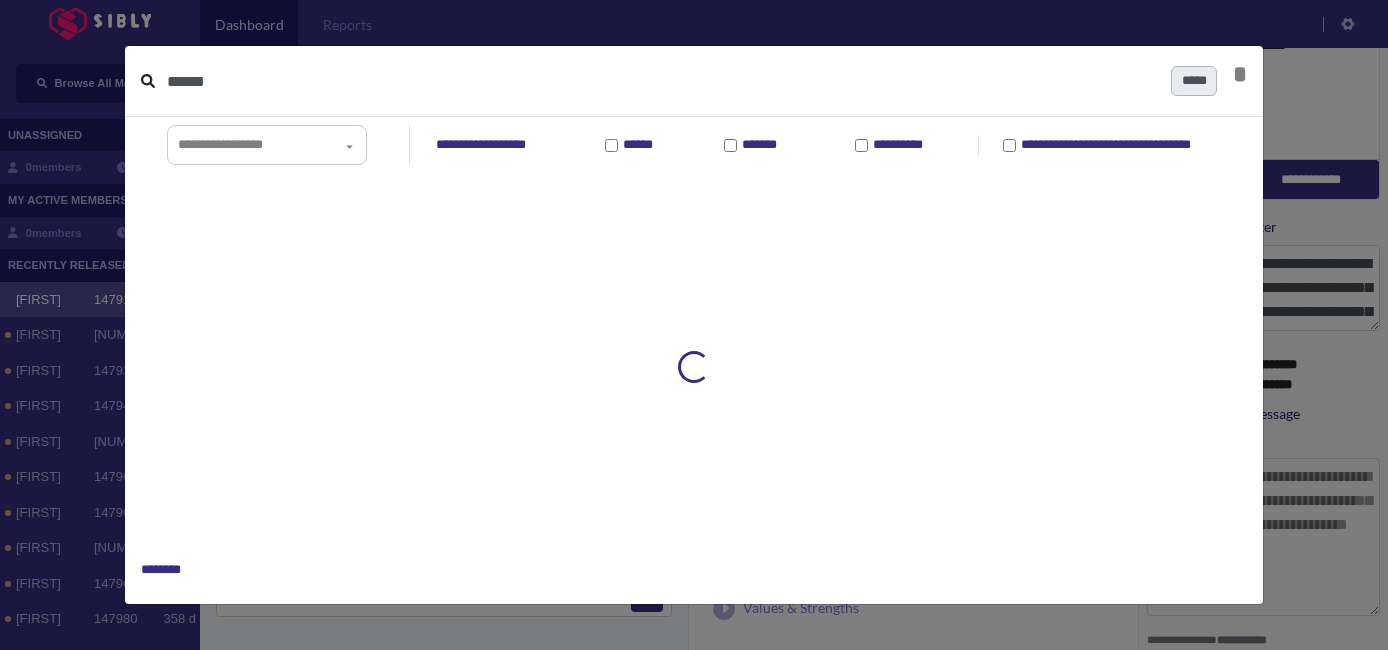 click on "******" at bounding box center (661, 81) 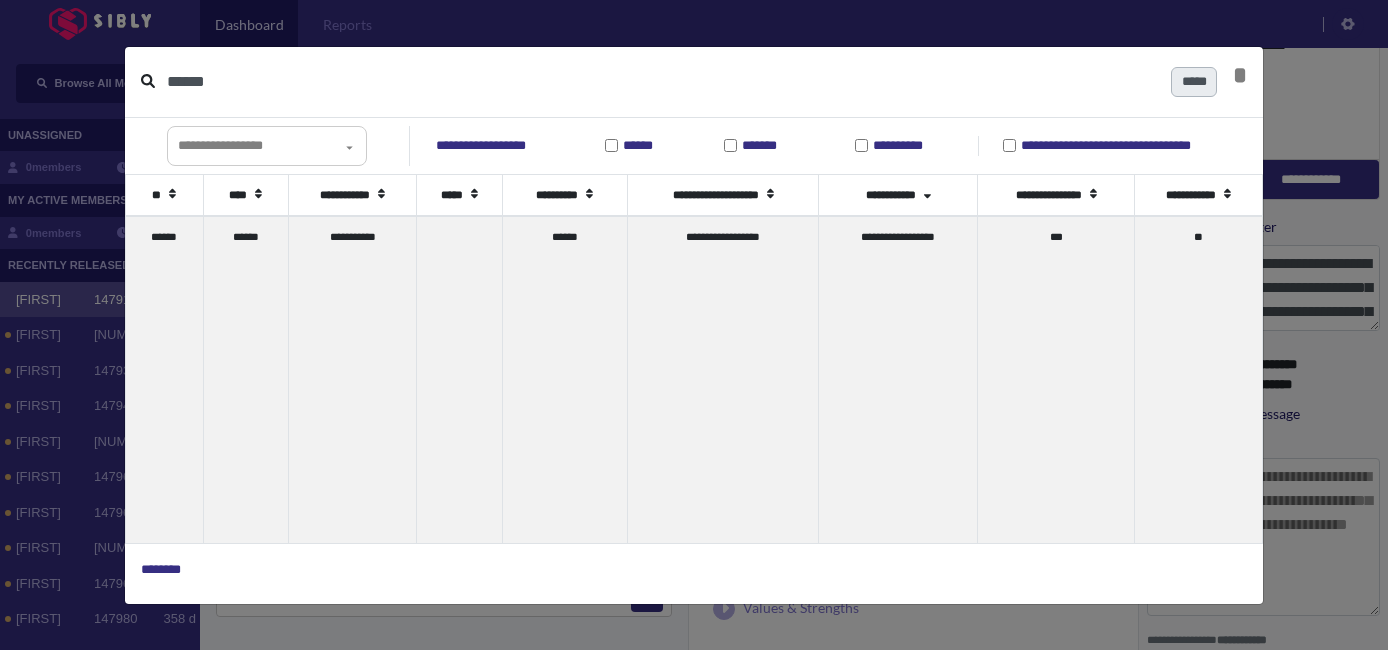 type on "******" 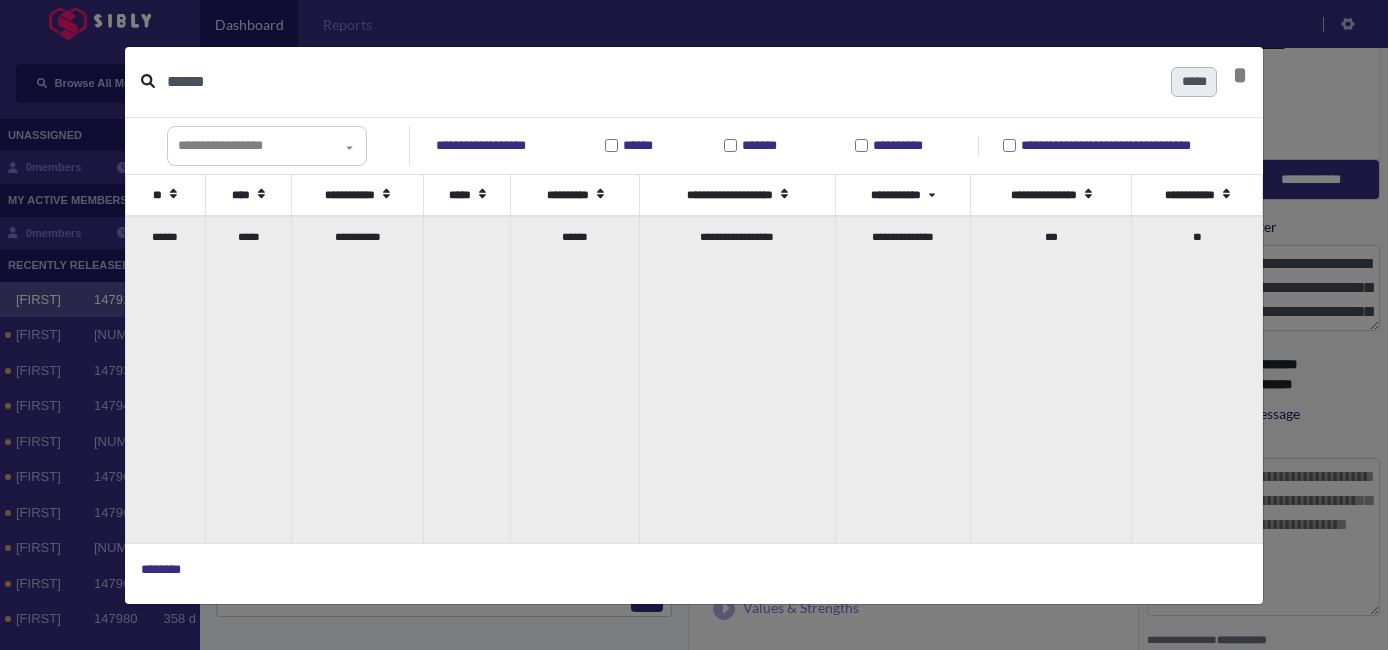 click on "*****" at bounding box center (248, 379) 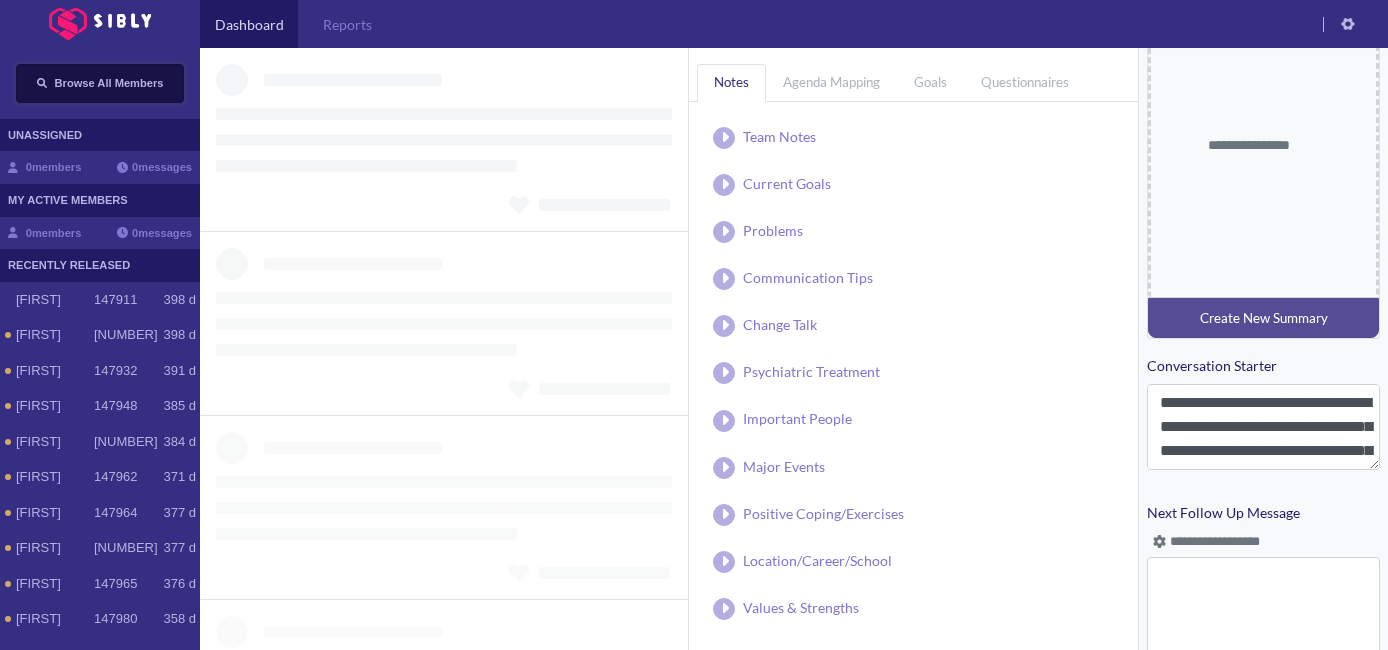 scroll, scrollTop: 894, scrollLeft: 0, axis: vertical 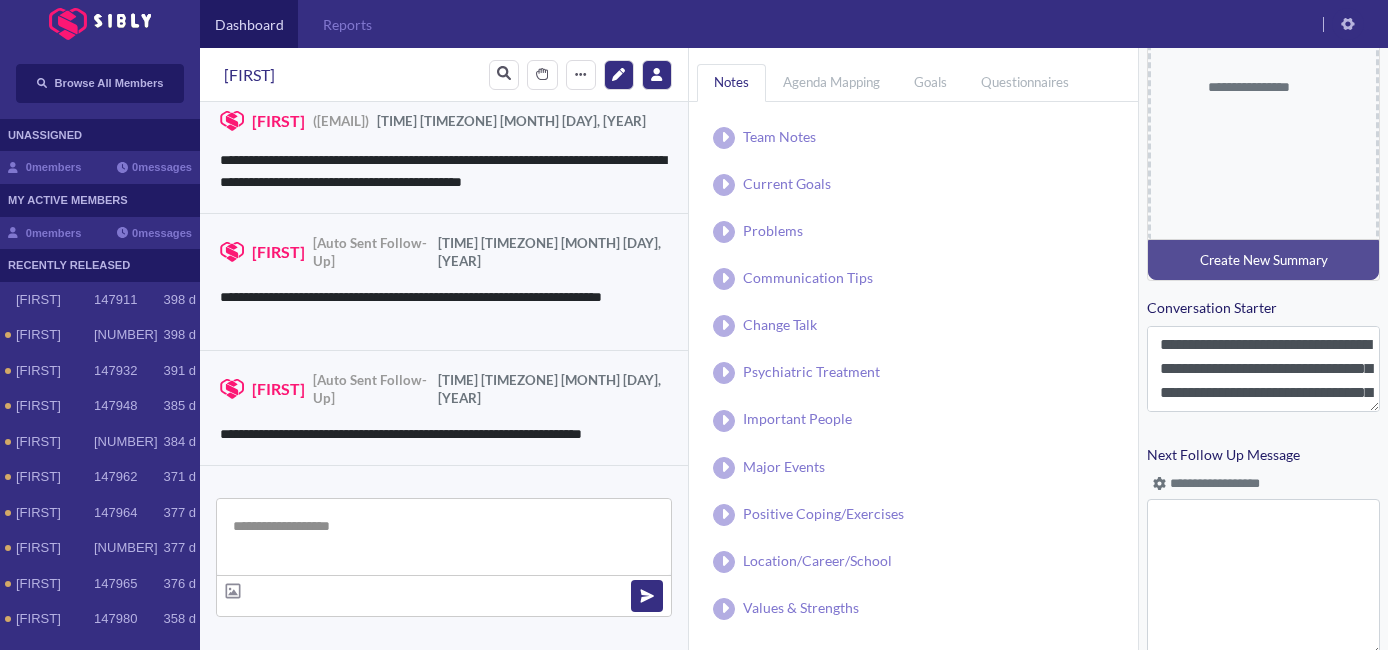 click at bounding box center (1159, 483) 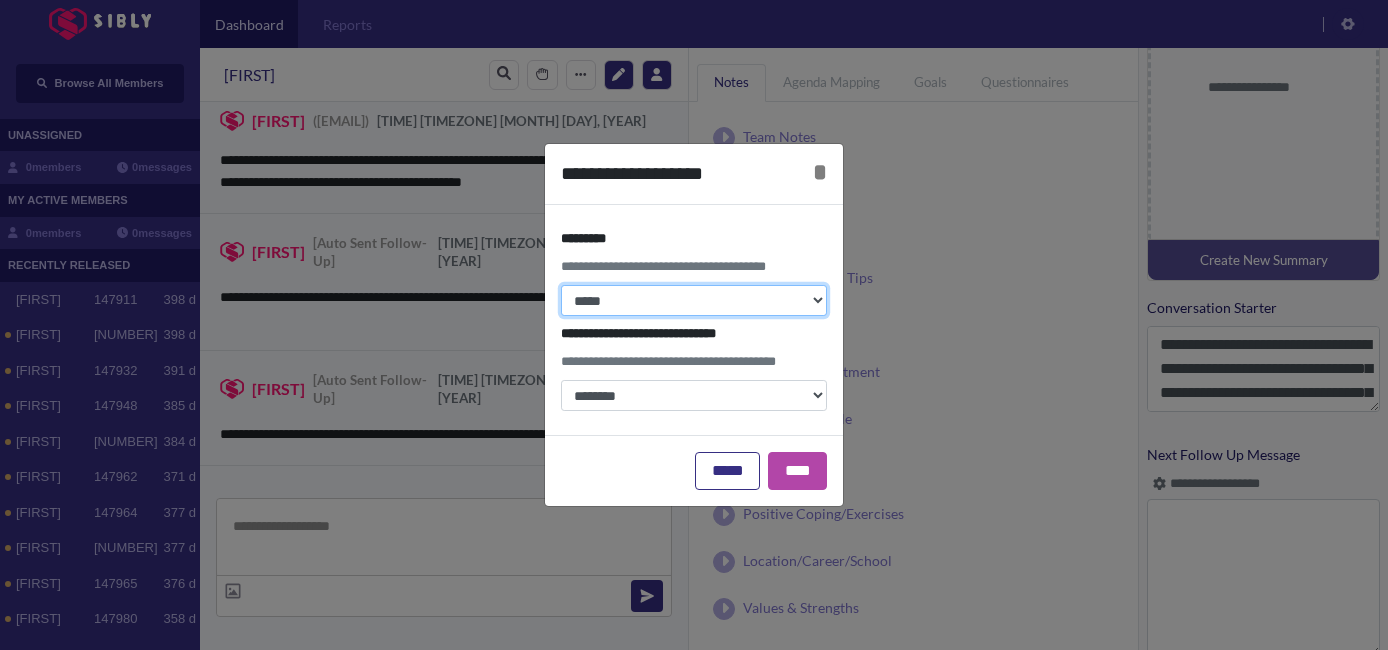 click on "**********" at bounding box center [694, 300] 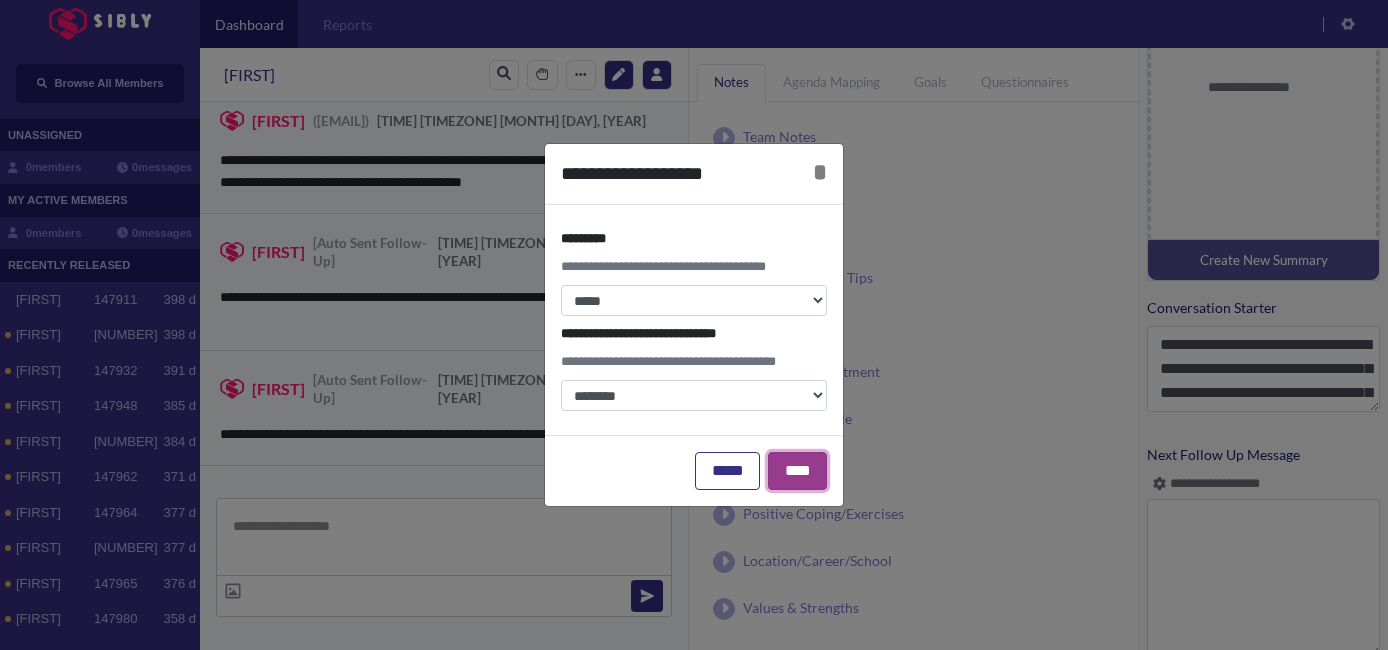 click on "****" at bounding box center (797, 471) 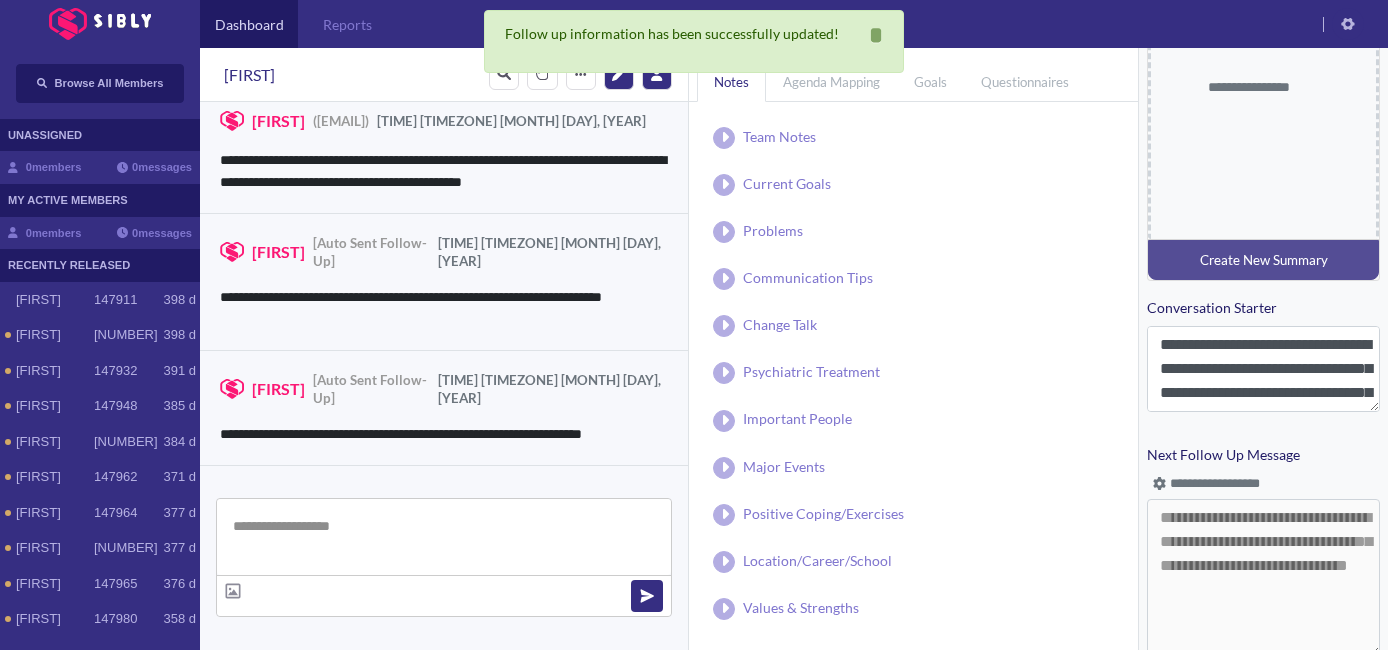 click at bounding box center [444, 537] 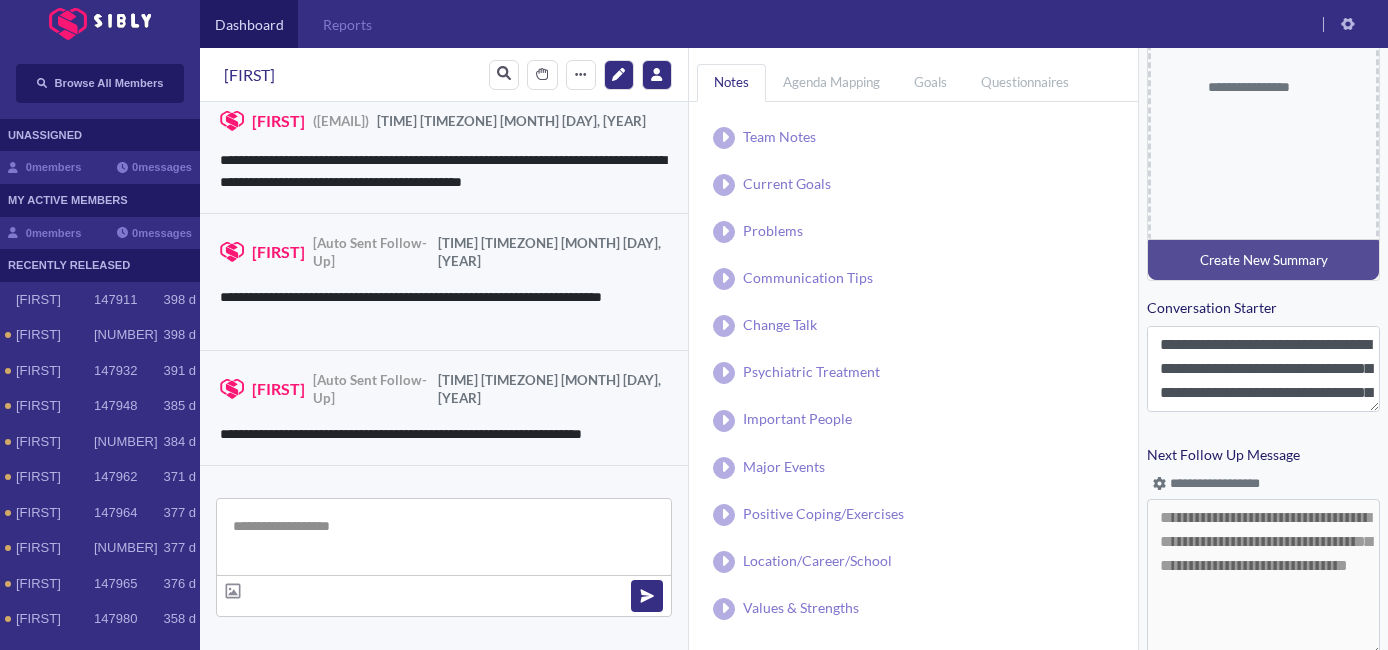 click at bounding box center [444, 595] 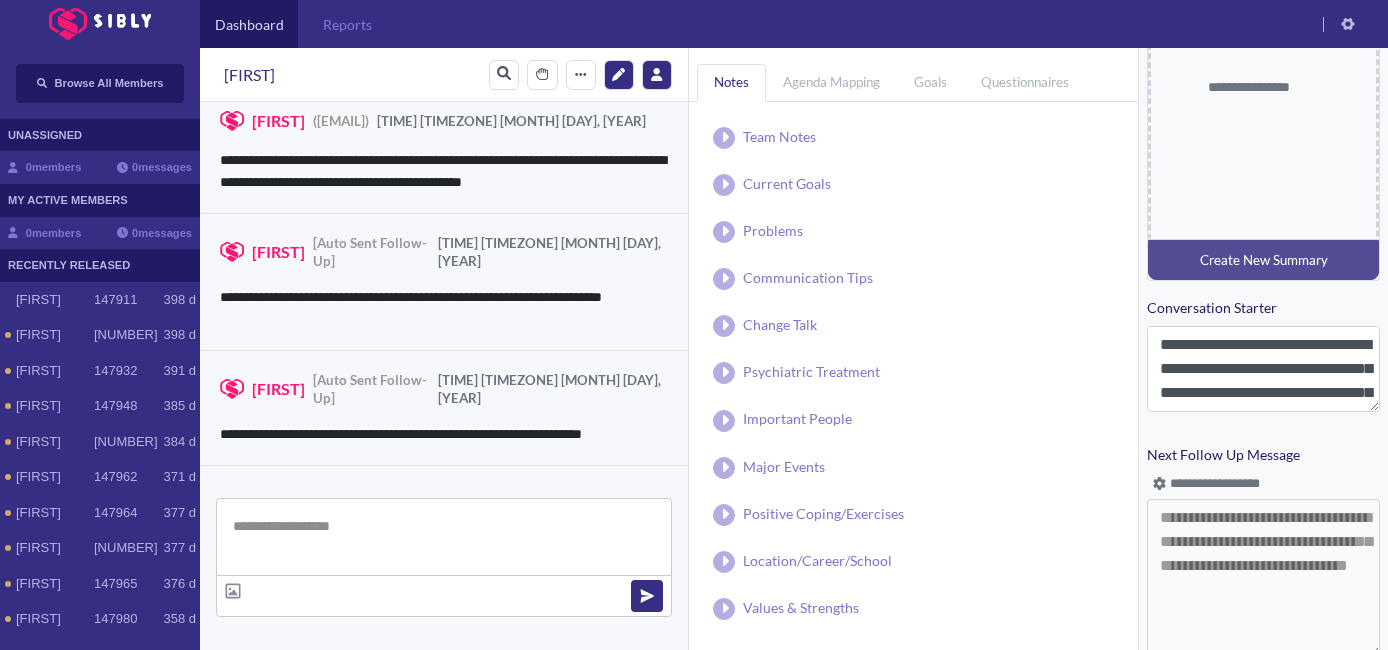 click at bounding box center (444, 537) 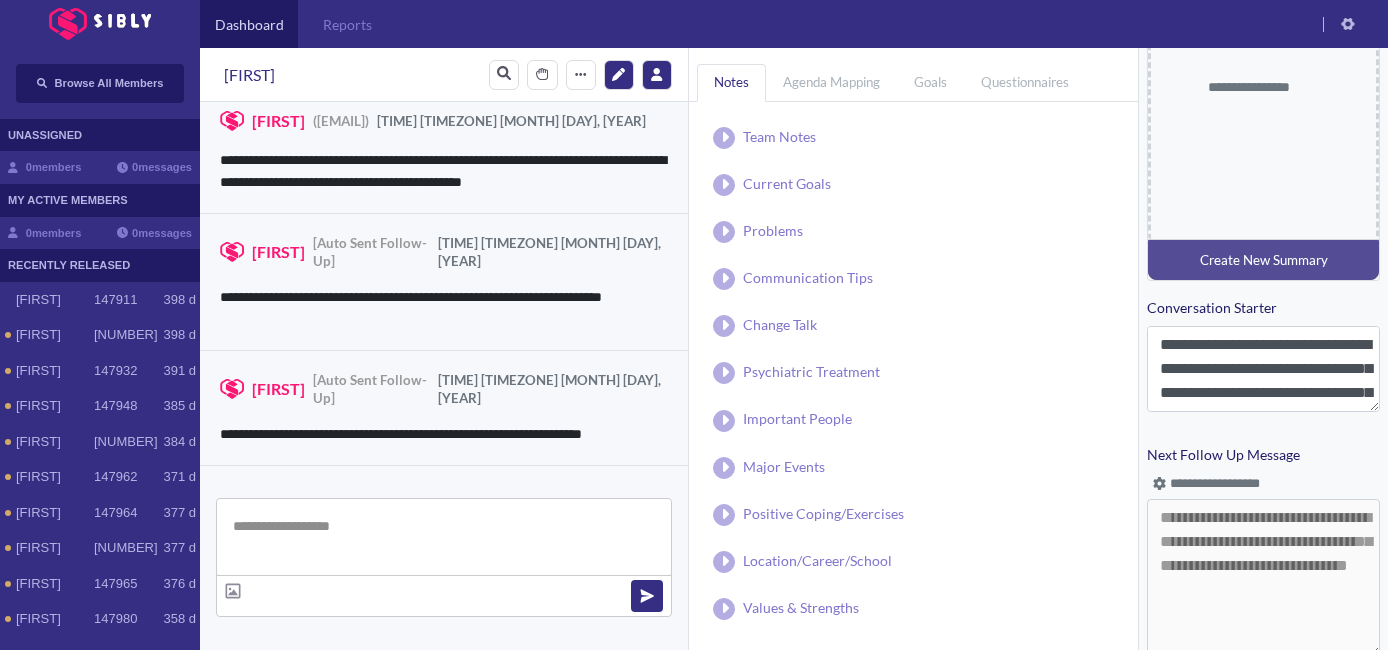 paste on "**********" 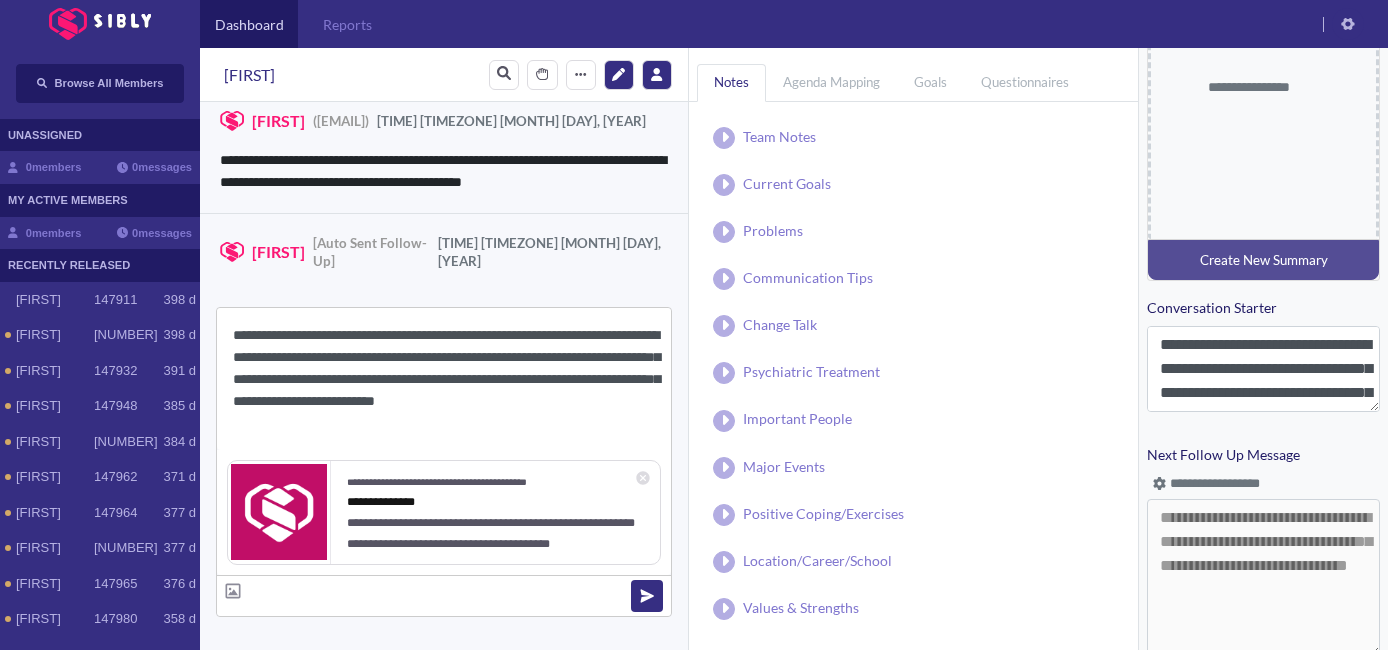 drag, startPoint x: 308, startPoint y: 335, endPoint x: 254, endPoint y: 338, distance: 54.08327 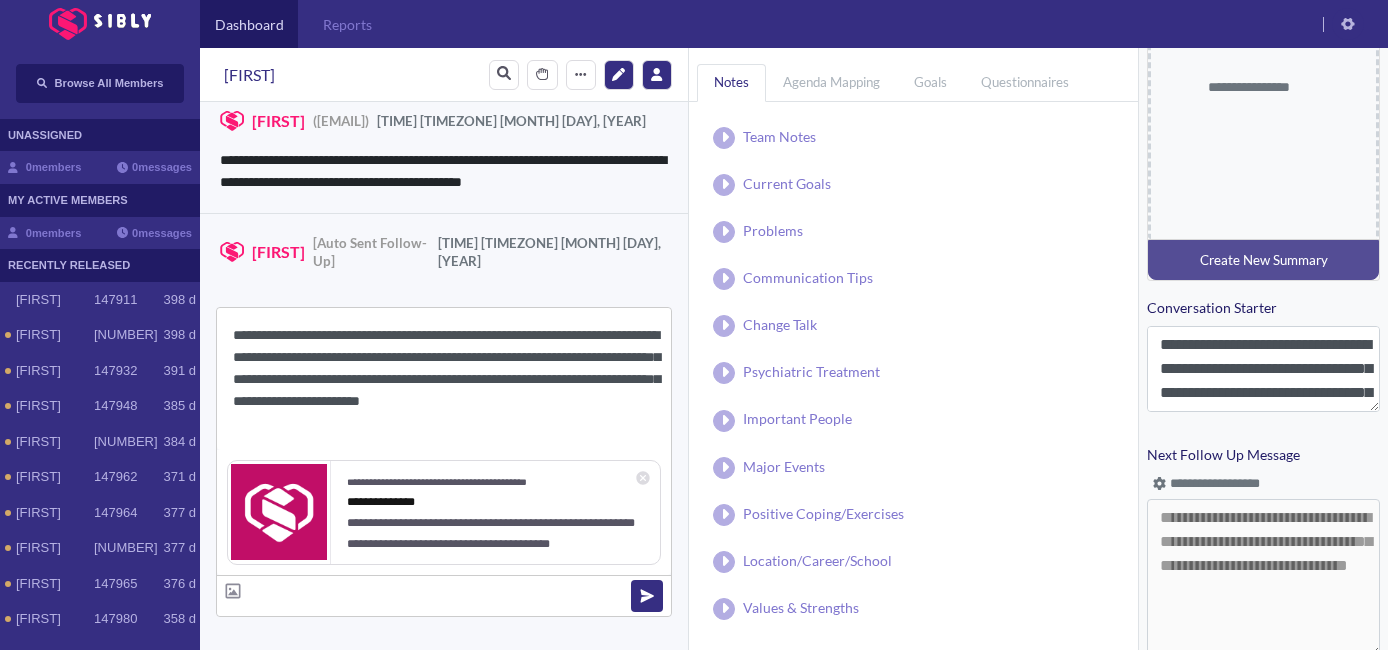 click on "**********" at bounding box center (444, 379) 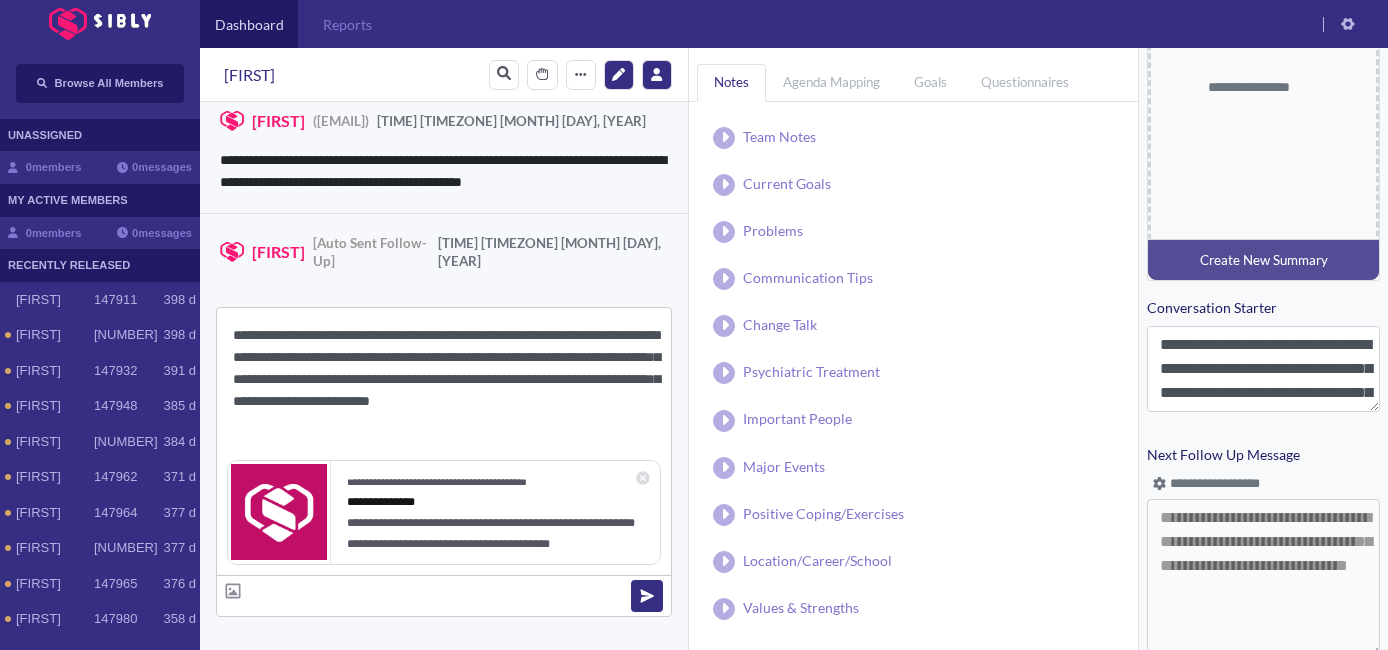 click on "**********" at bounding box center (444, 379) 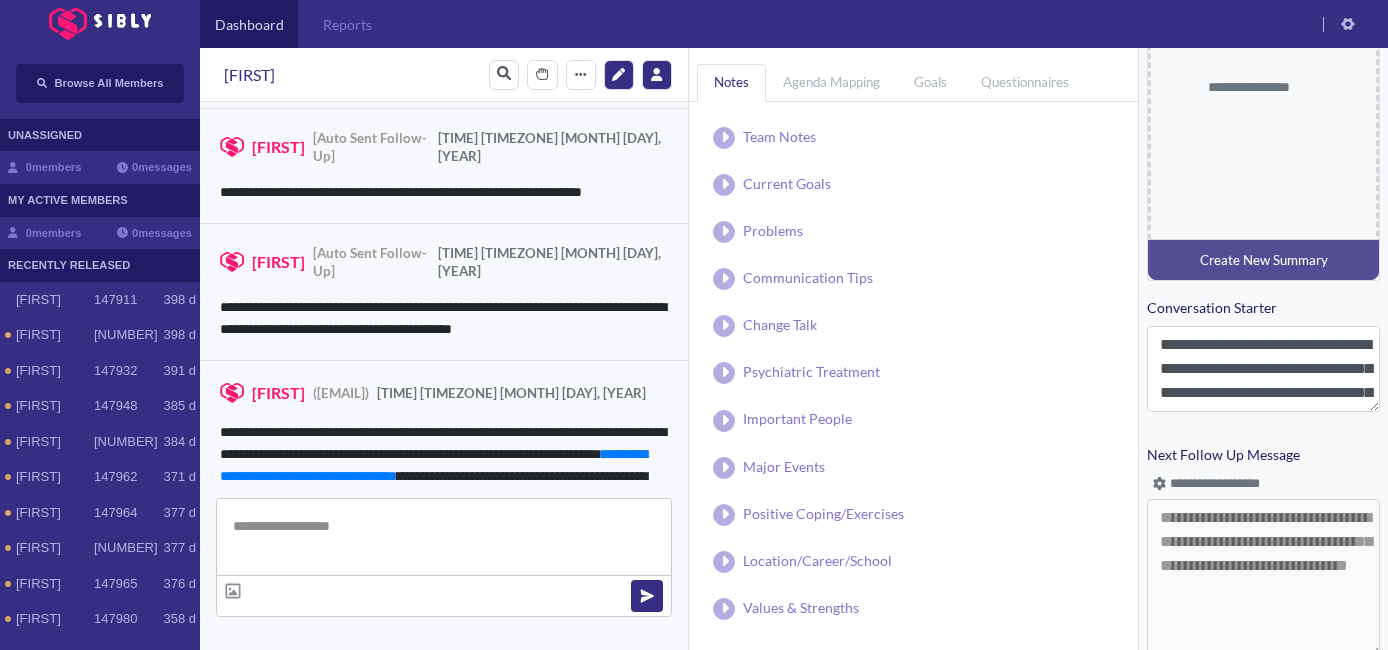 scroll, scrollTop: 1181, scrollLeft: 0, axis: vertical 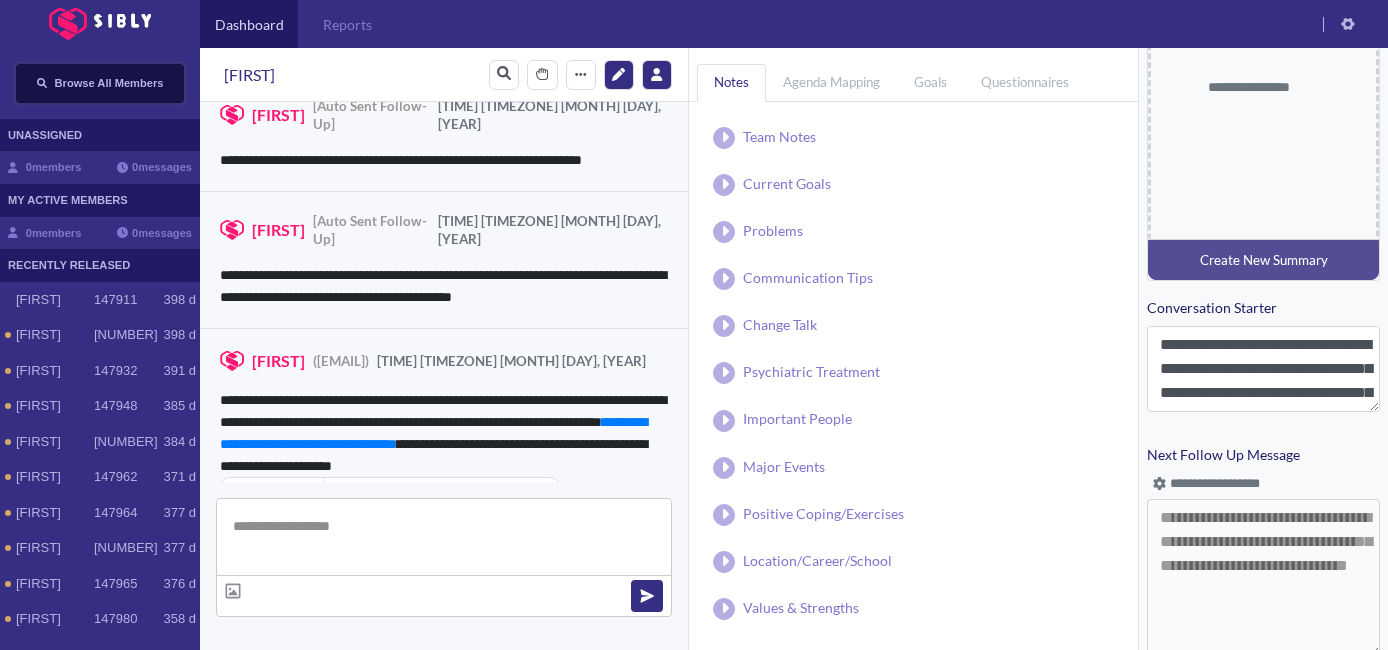 click on "Browse All Members" at bounding box center (100, 83) 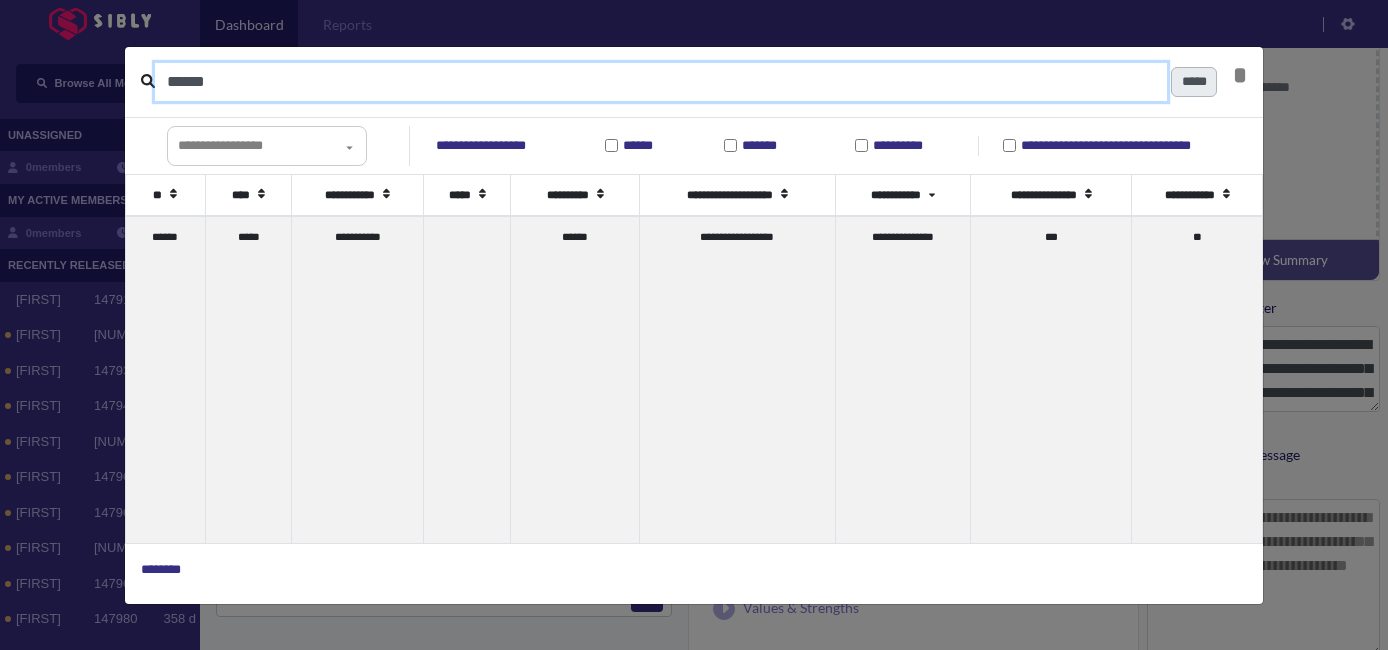 click on "******" at bounding box center [661, 82] 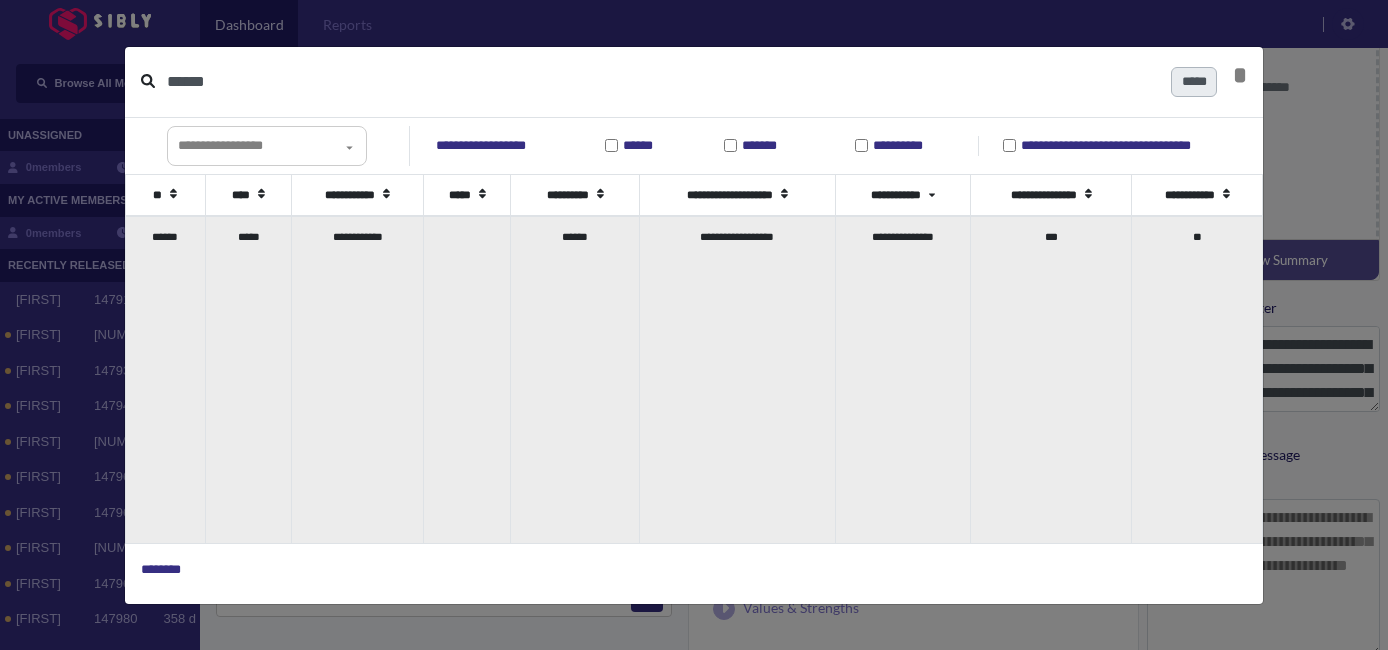 click on "*****" at bounding box center [248, 379] 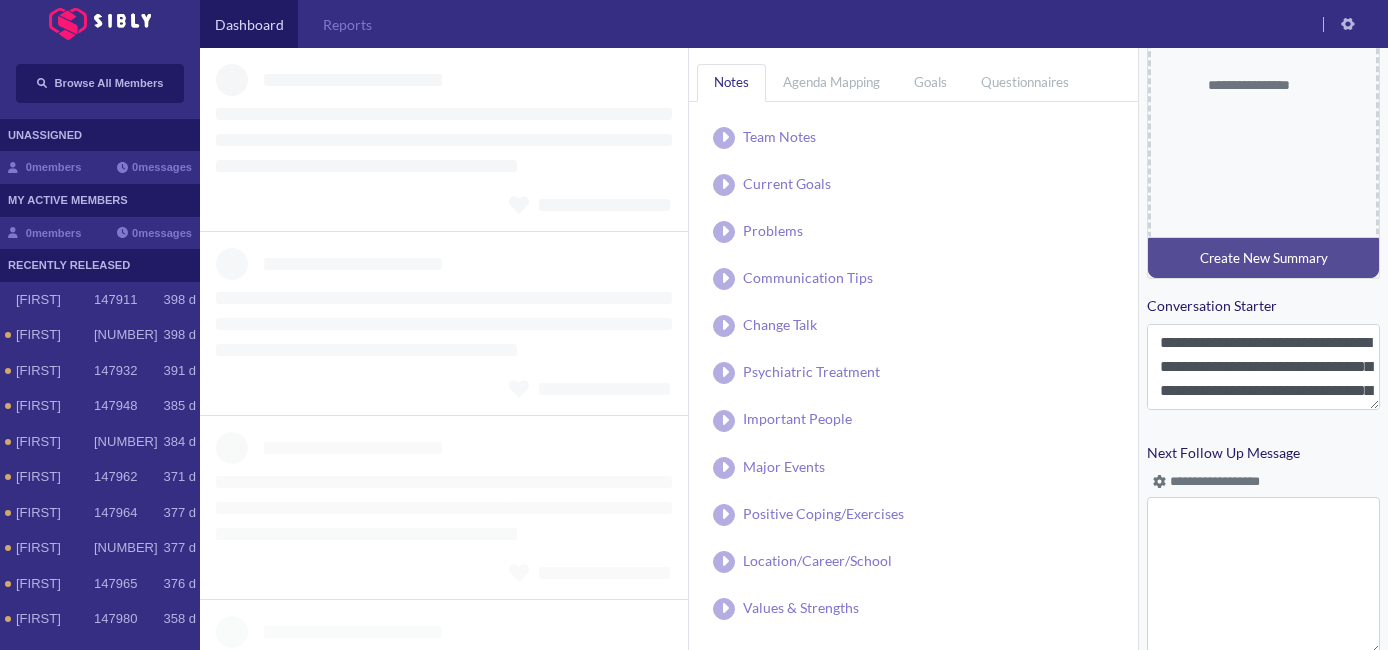 scroll, scrollTop: 894, scrollLeft: 0, axis: vertical 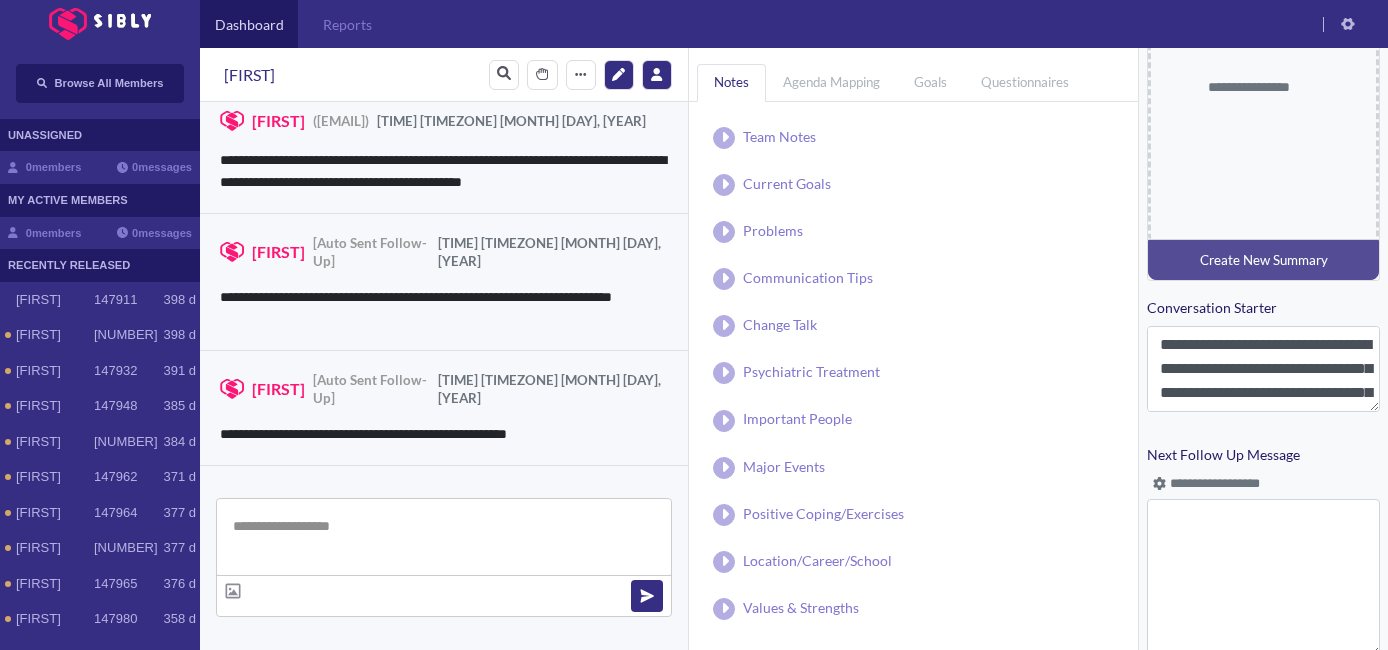 click at bounding box center [444, 537] 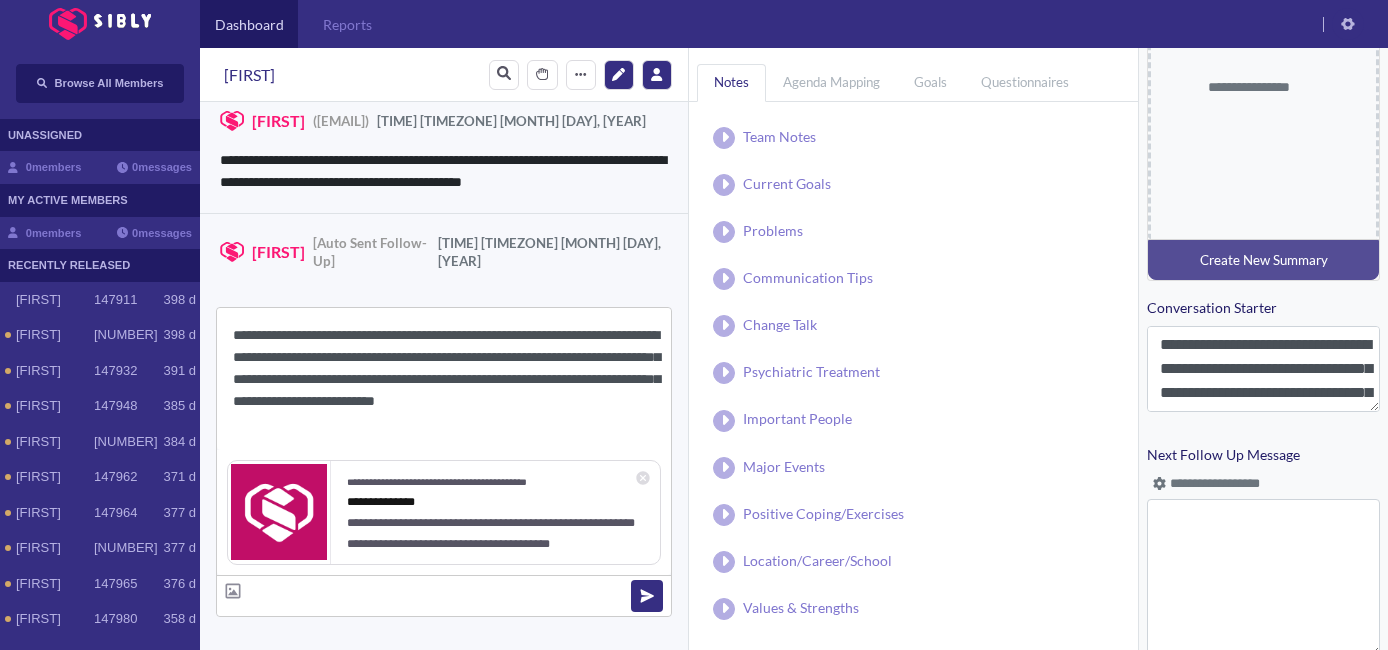 drag, startPoint x: 312, startPoint y: 335, endPoint x: 253, endPoint y: 336, distance: 59.008472 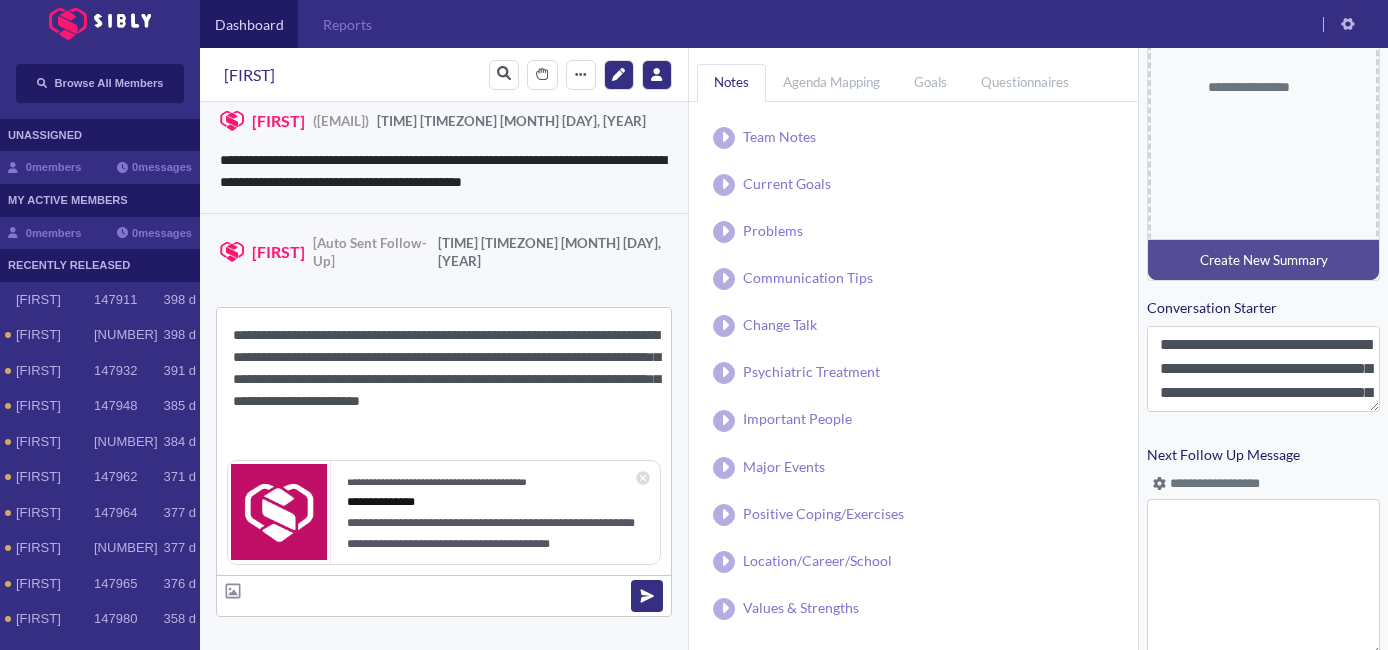click on "**********" at bounding box center (444, 379) 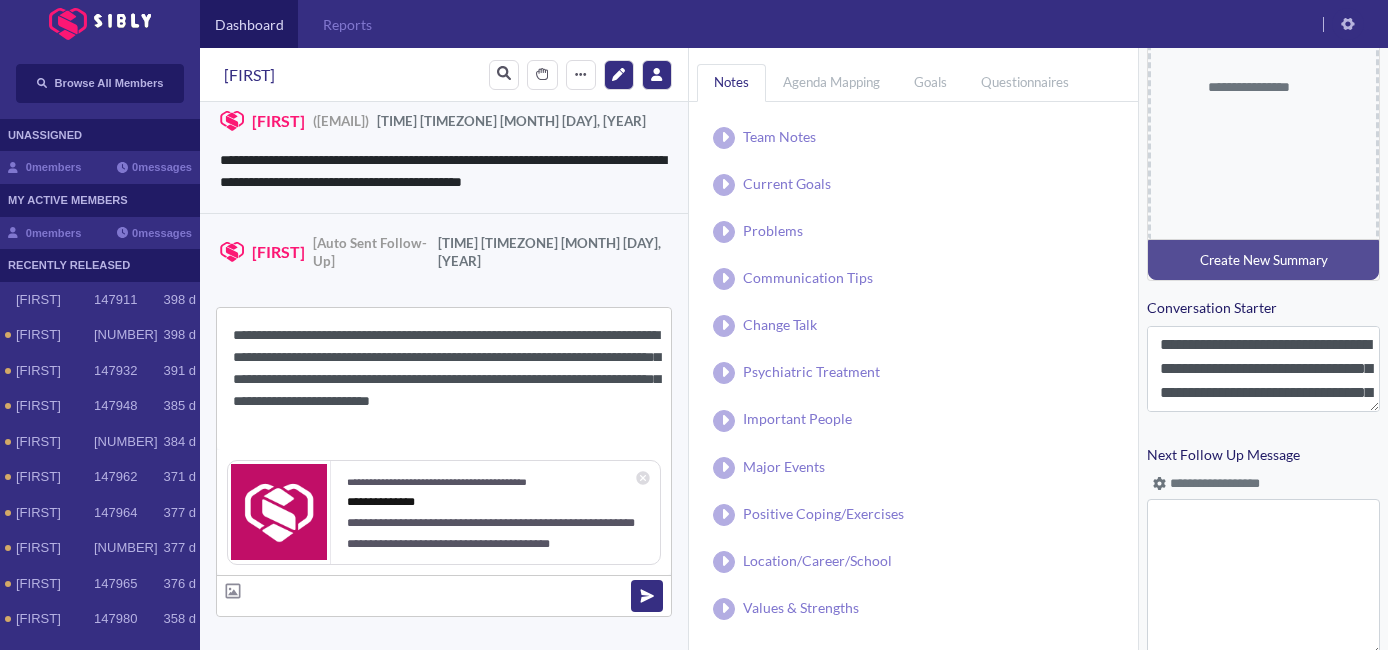 click on "**********" at bounding box center [444, 379] 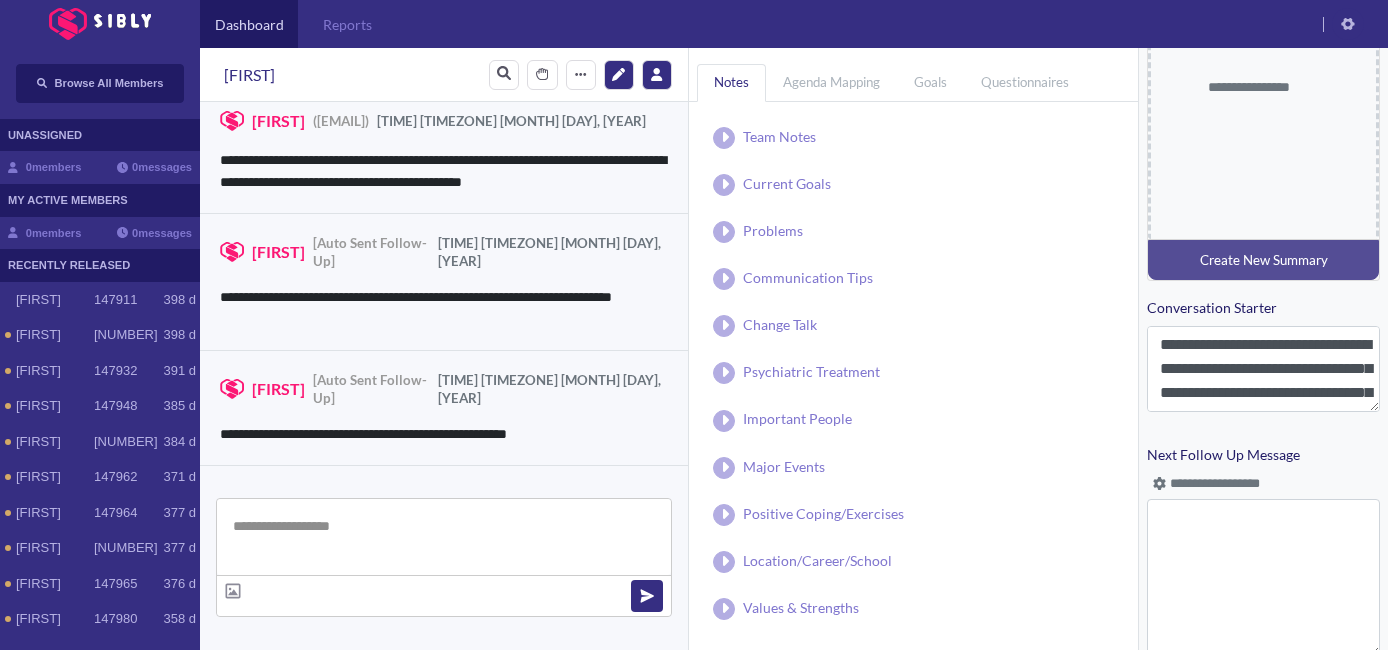 click at bounding box center [1159, 483] 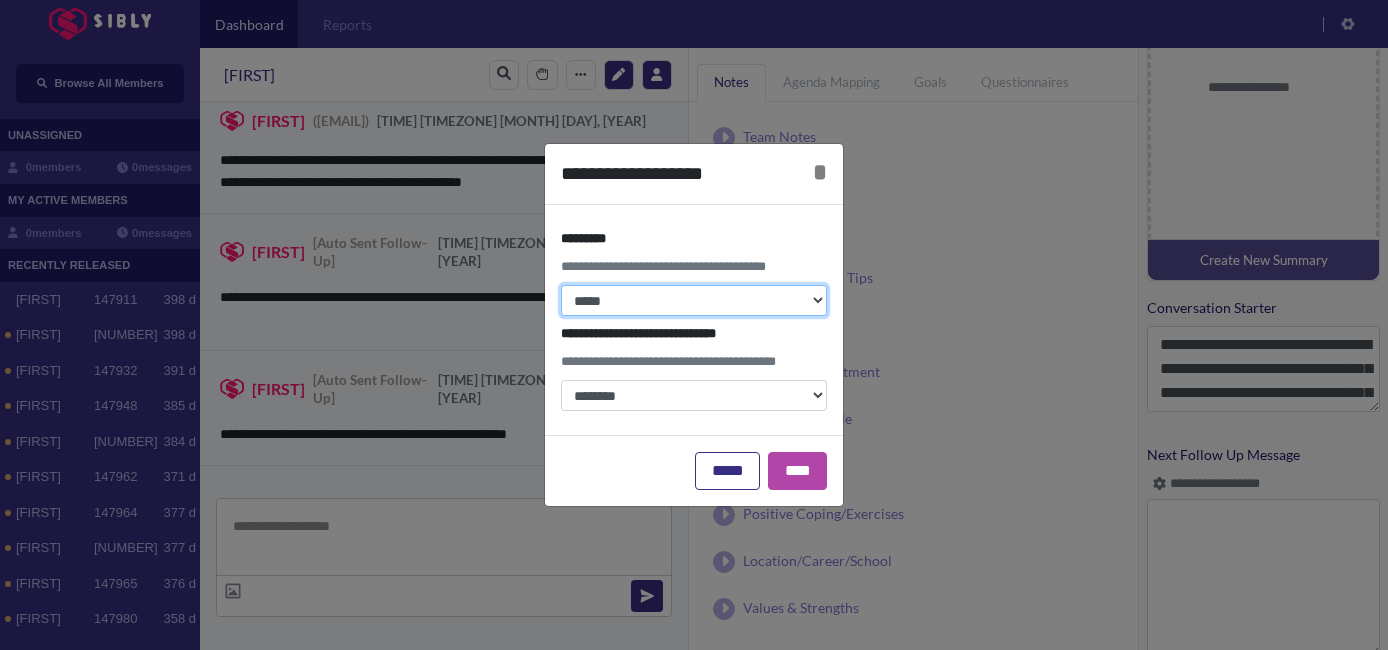 click on "**********" at bounding box center (694, 300) 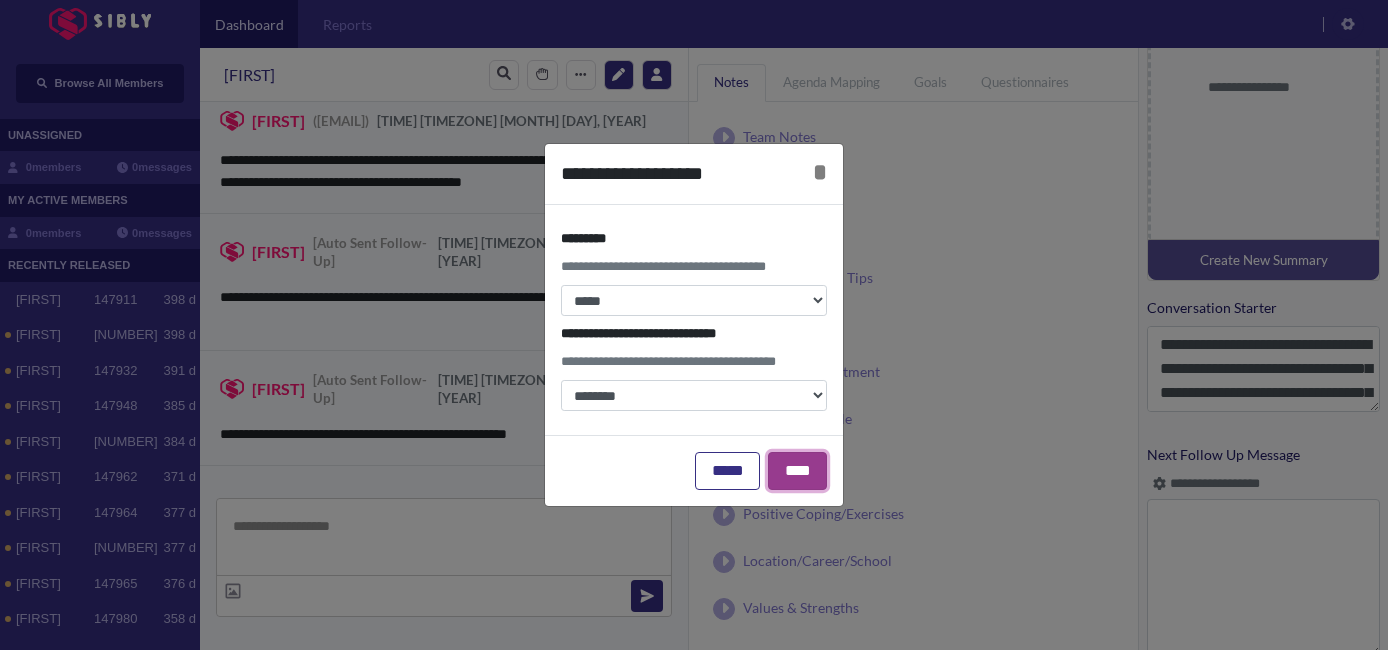 click on "****" at bounding box center [797, 471] 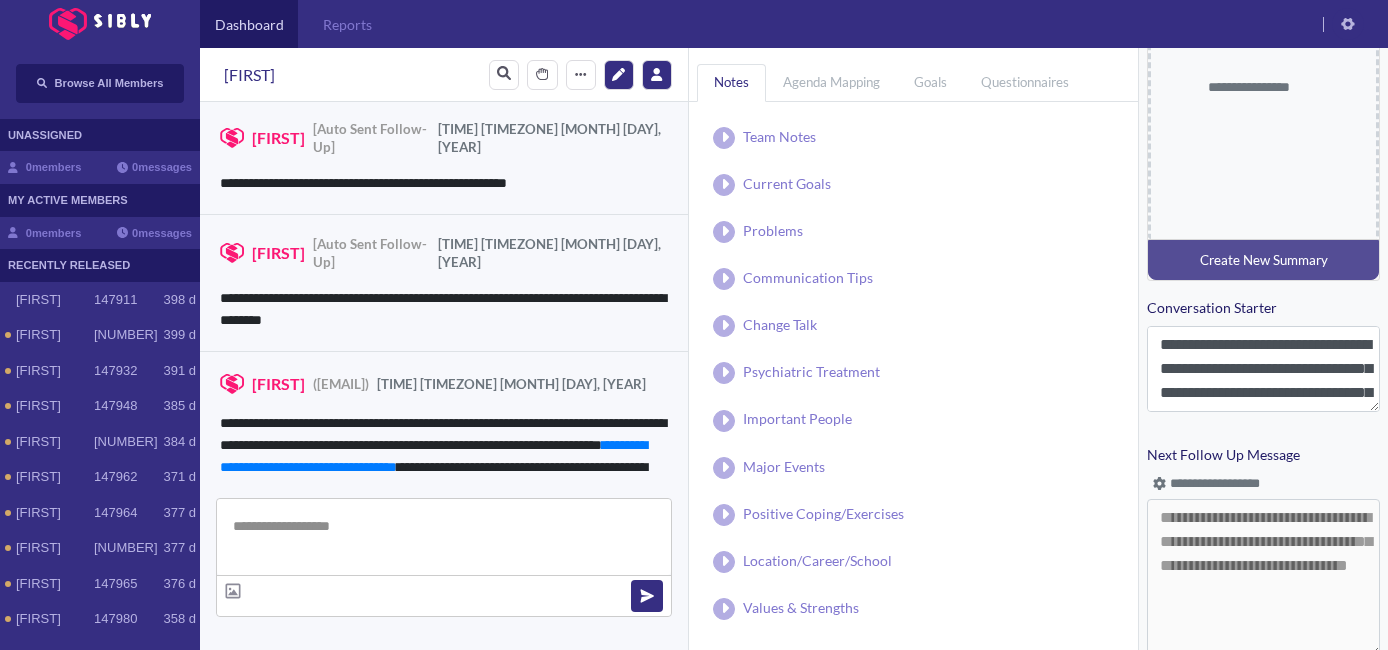 scroll, scrollTop: 1181, scrollLeft: 0, axis: vertical 